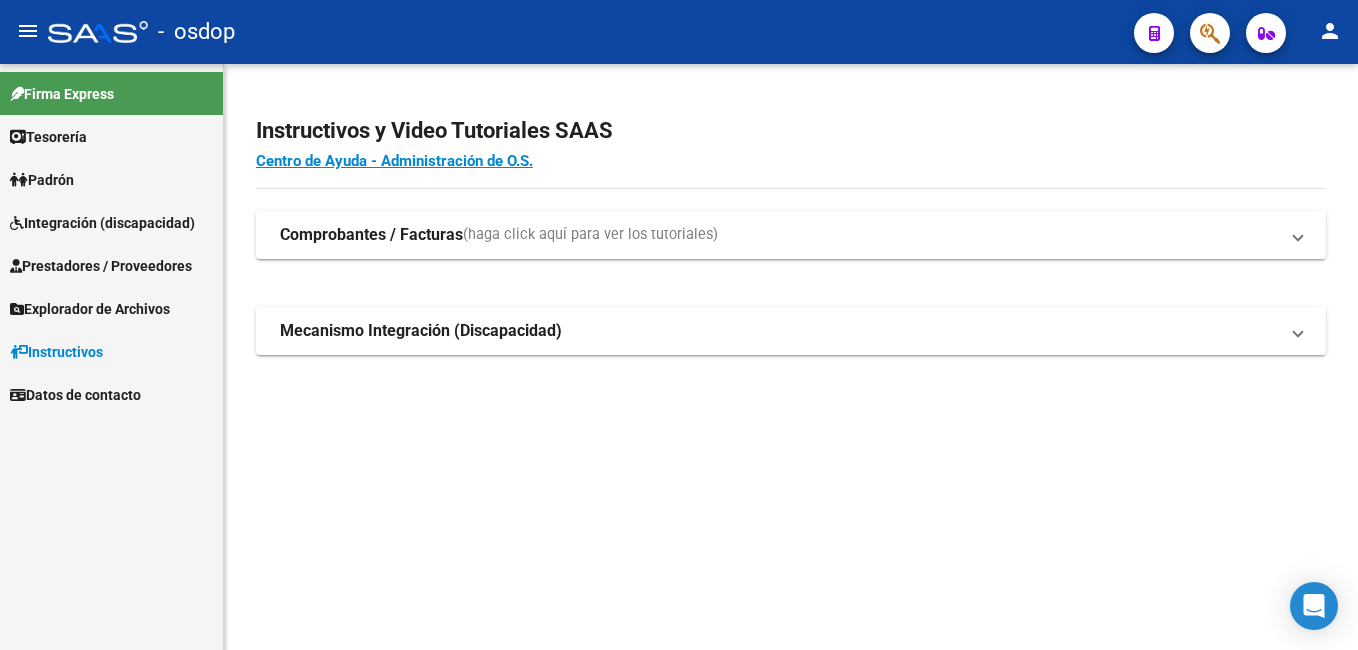 scroll, scrollTop: 0, scrollLeft: 0, axis: both 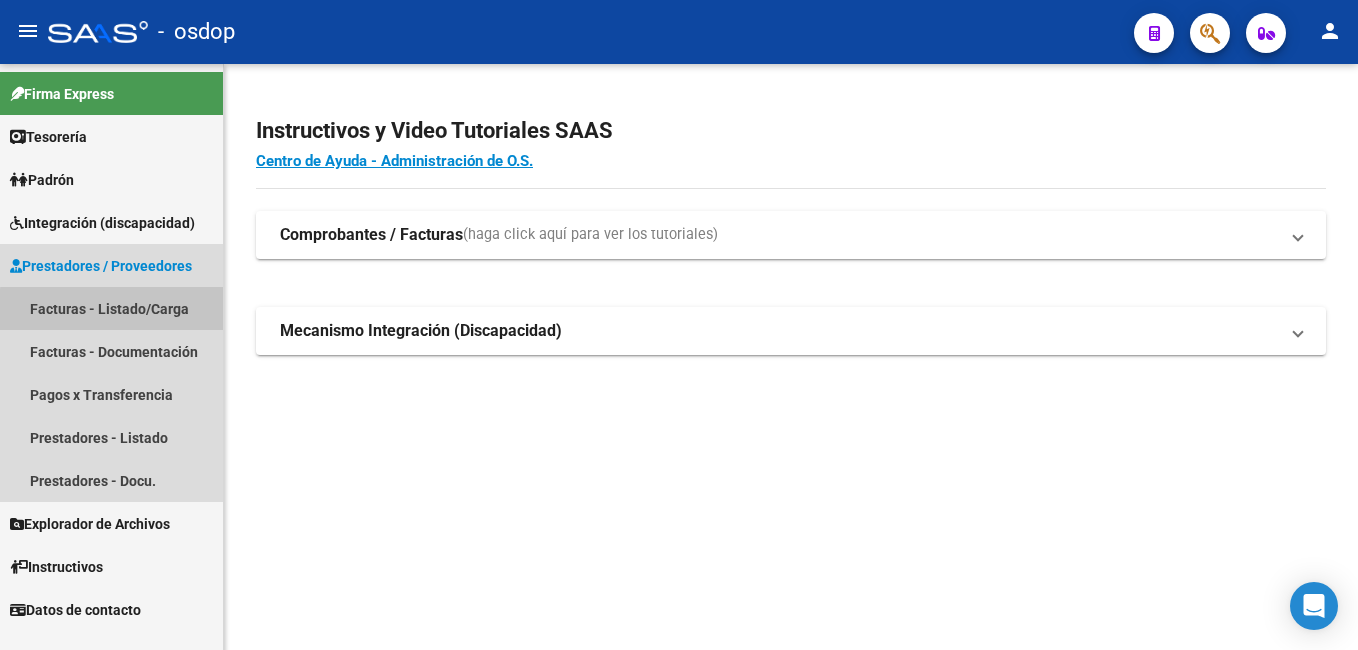 click on "Facturas - Listado/Carga" at bounding box center (111, 308) 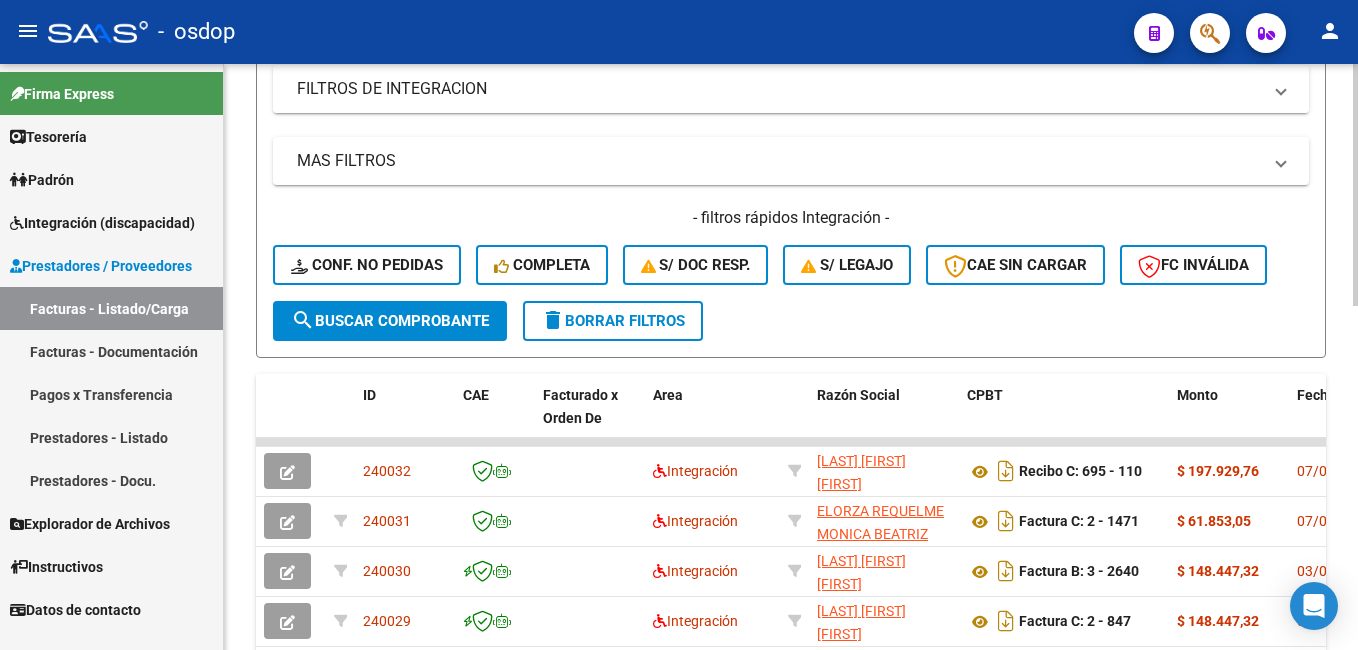 scroll, scrollTop: 100, scrollLeft: 0, axis: vertical 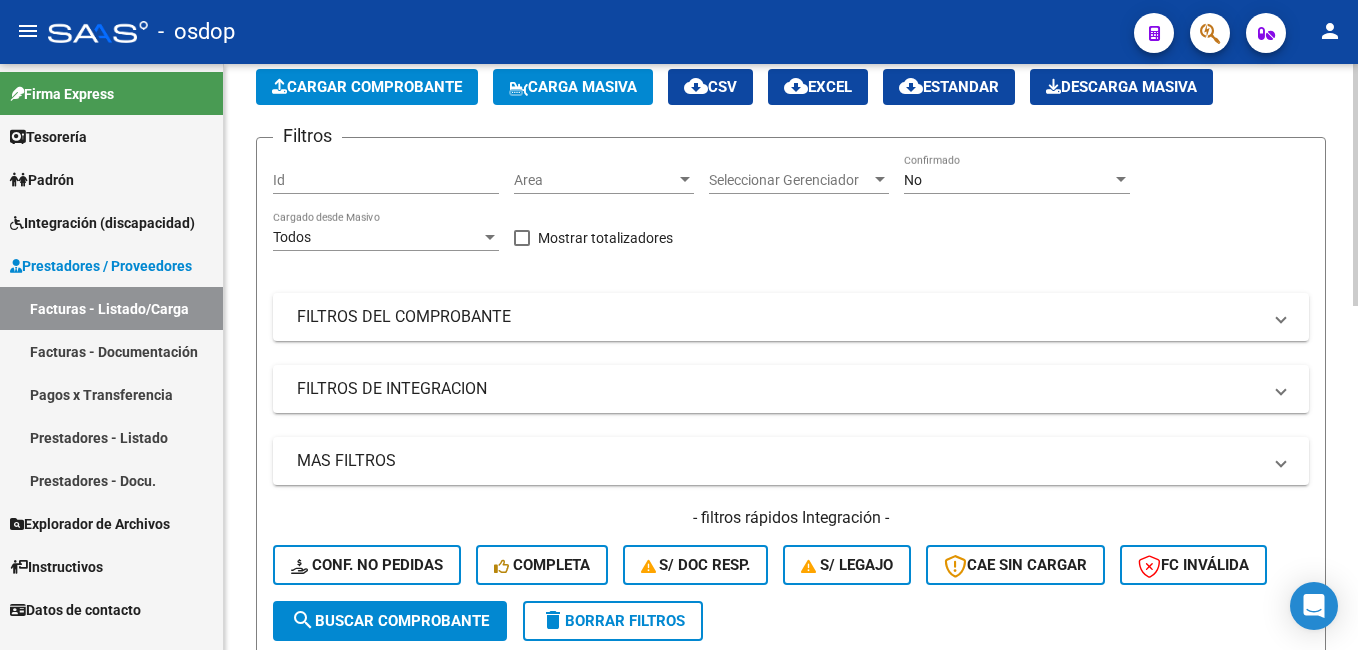 click on "search  Buscar Comprobante" 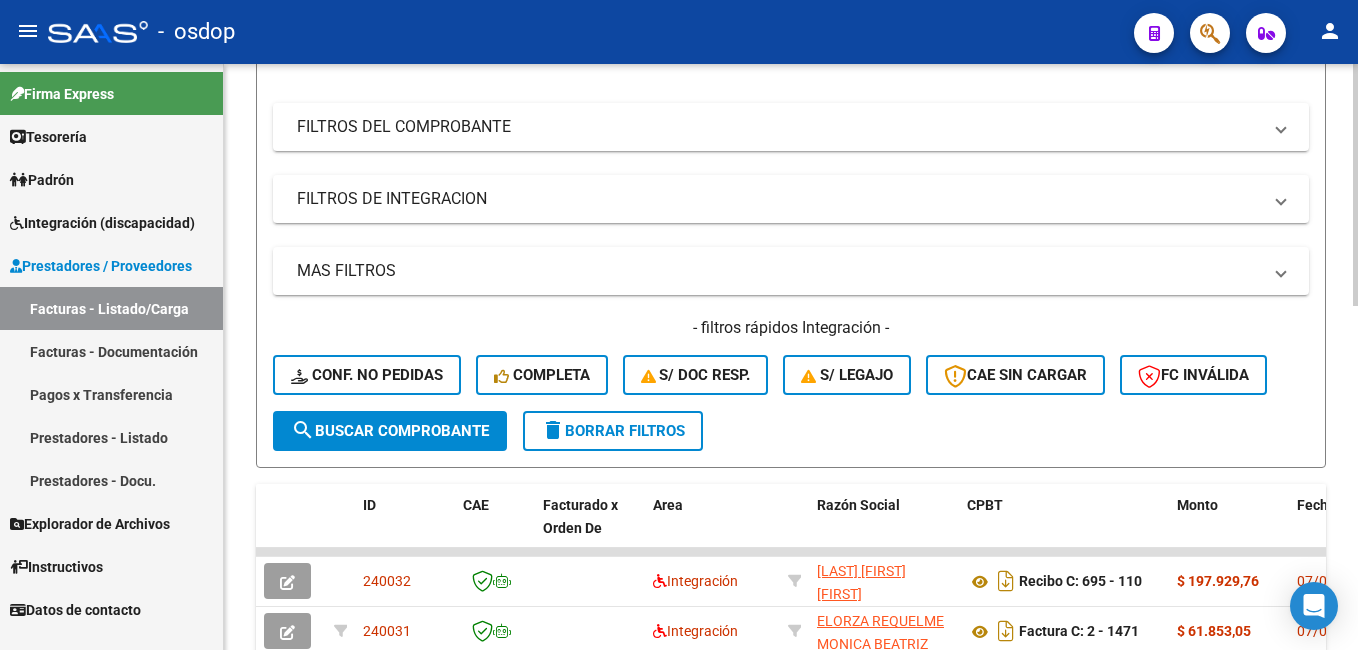 scroll, scrollTop: 300, scrollLeft: 0, axis: vertical 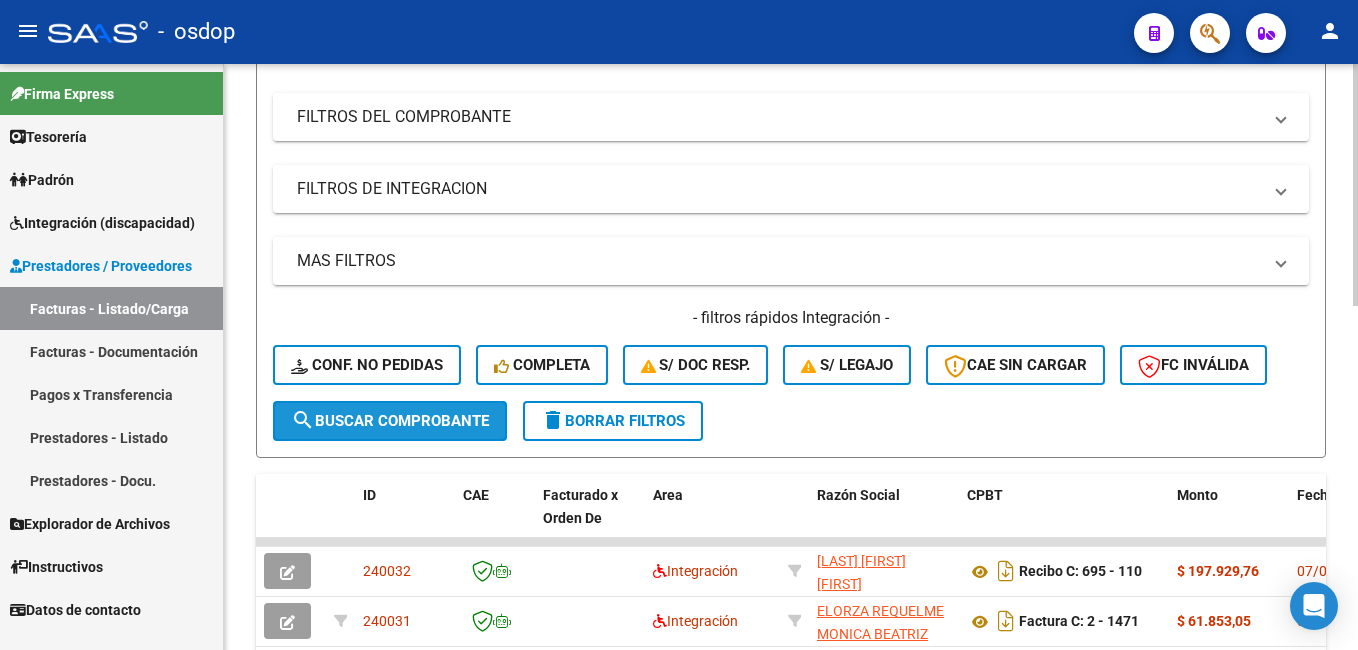 click on "search  Buscar Comprobante" 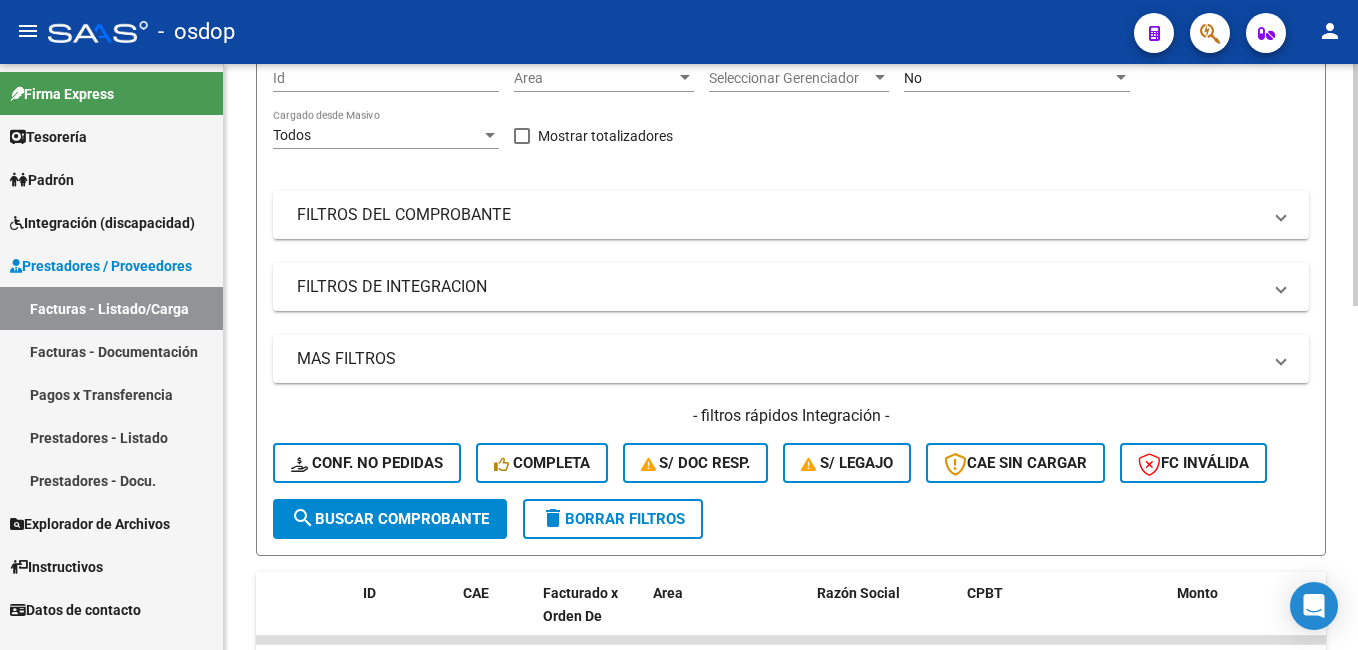 scroll, scrollTop: 100, scrollLeft: 0, axis: vertical 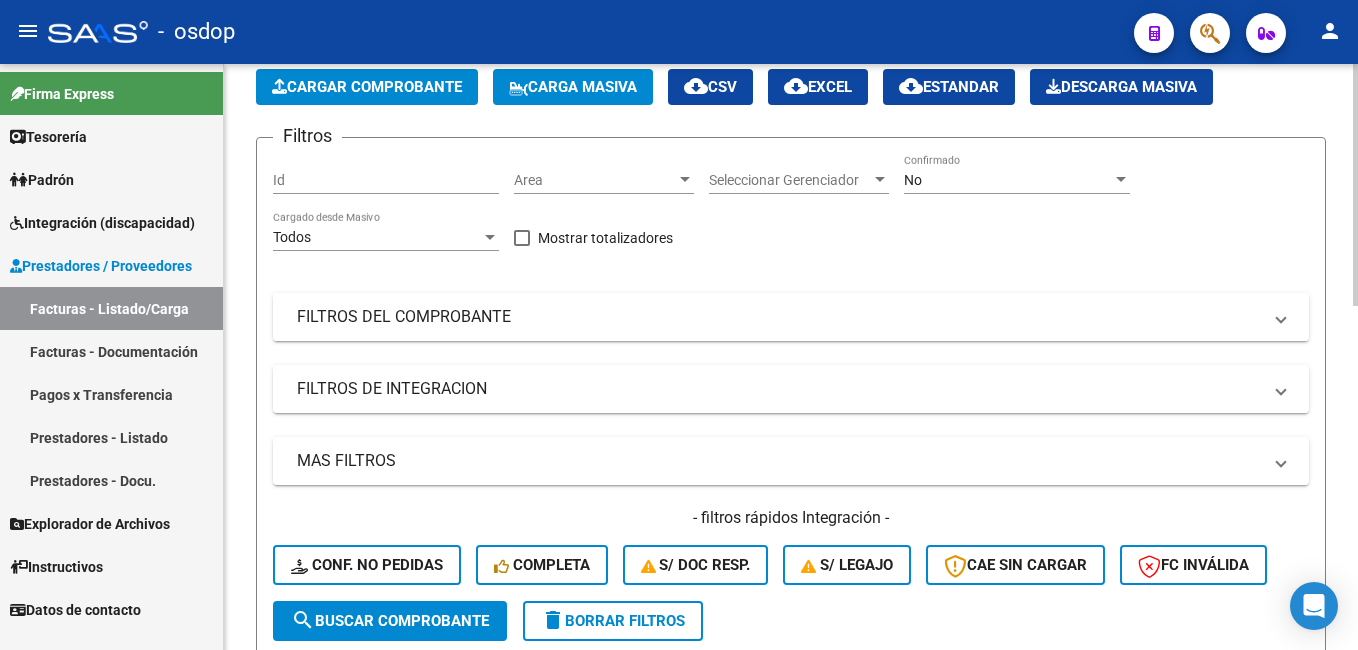 click on "FILTROS DEL COMPROBANTE" at bounding box center (779, 317) 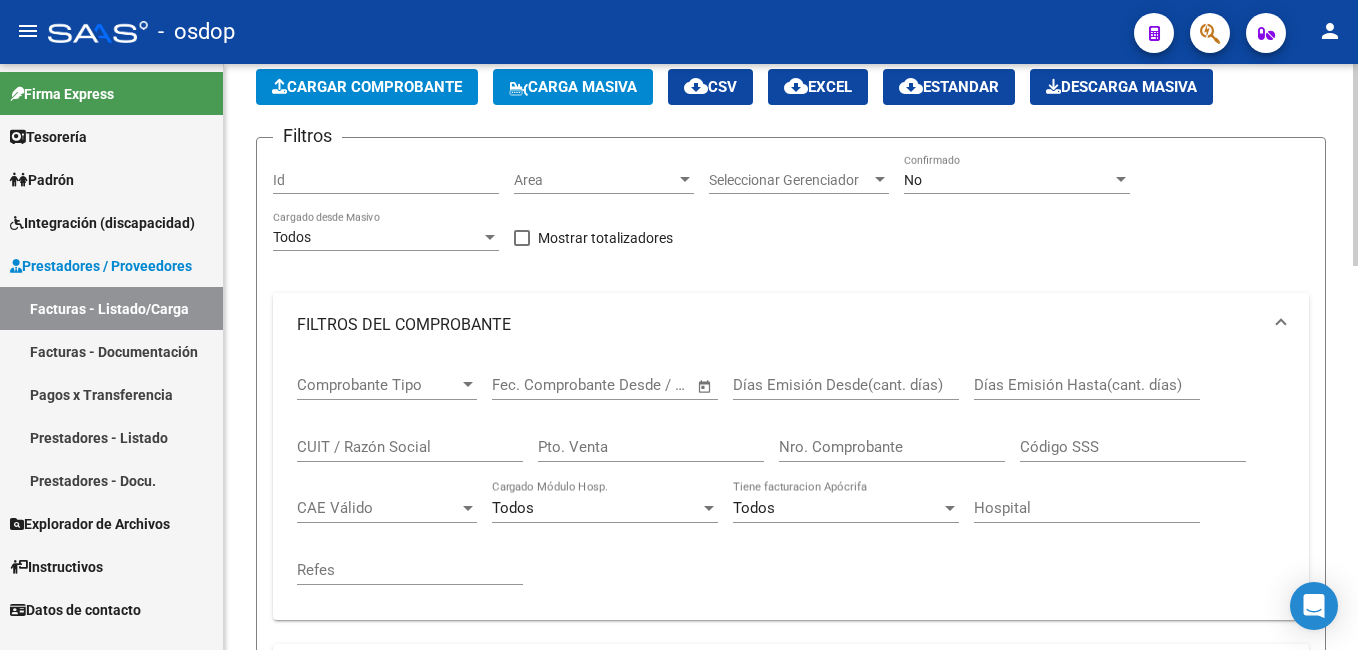 click on "CUIT / Razón Social" at bounding box center (410, 447) 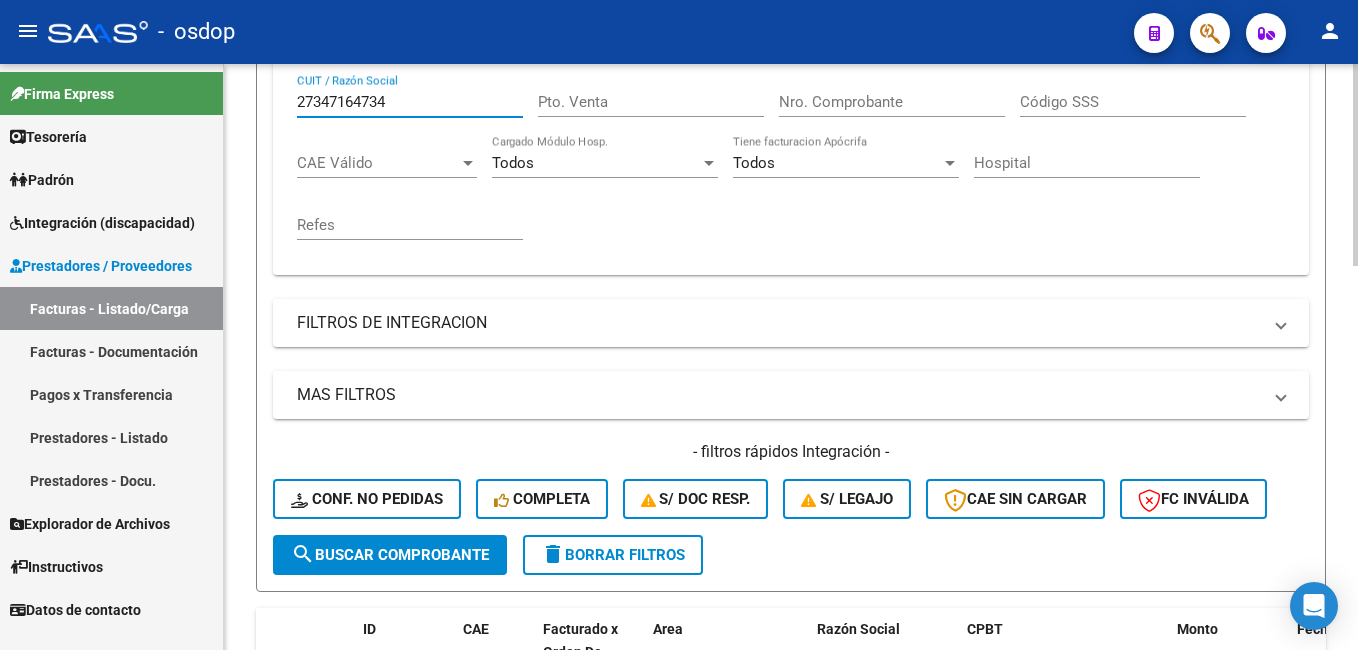 scroll, scrollTop: 500, scrollLeft: 0, axis: vertical 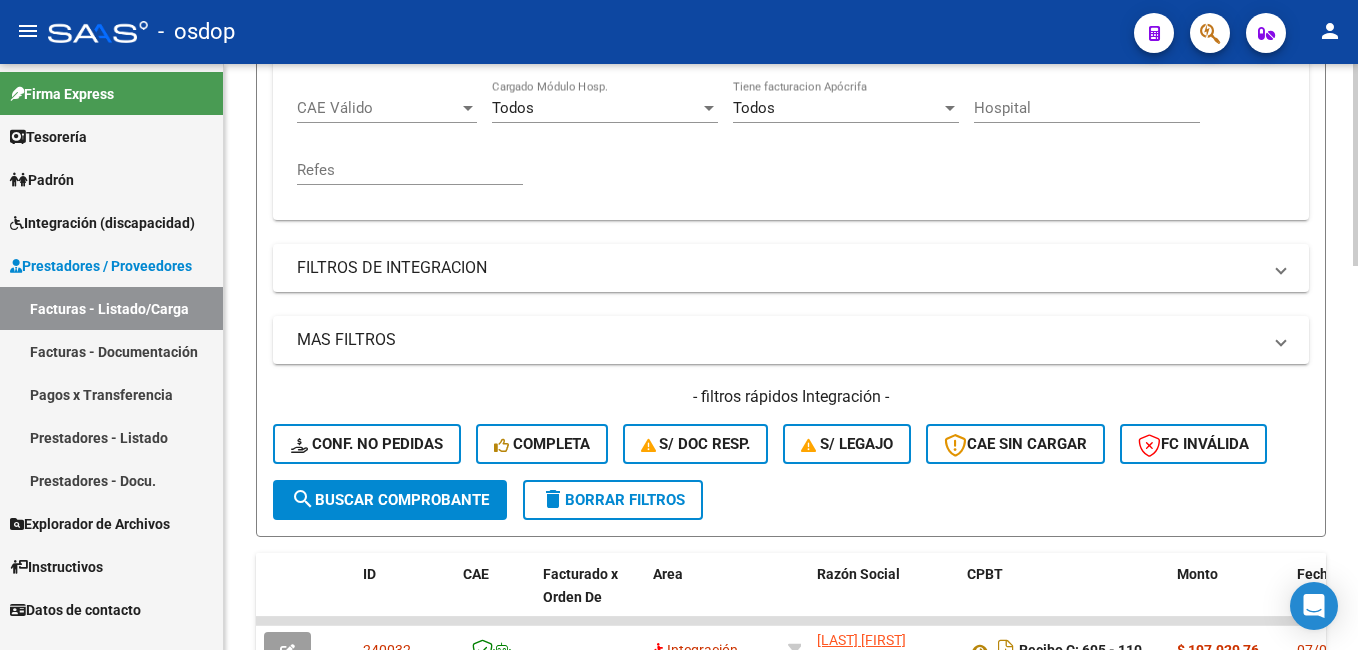 type on "27347164734" 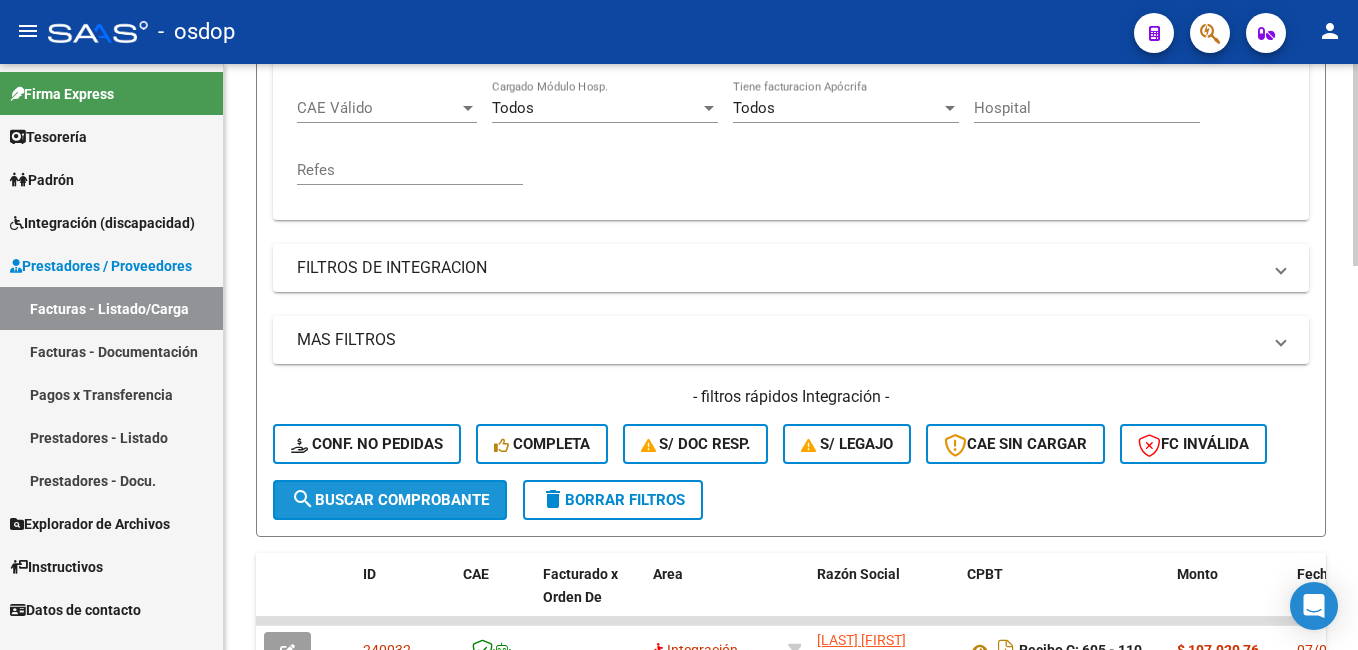 click on "search  Buscar Comprobante" 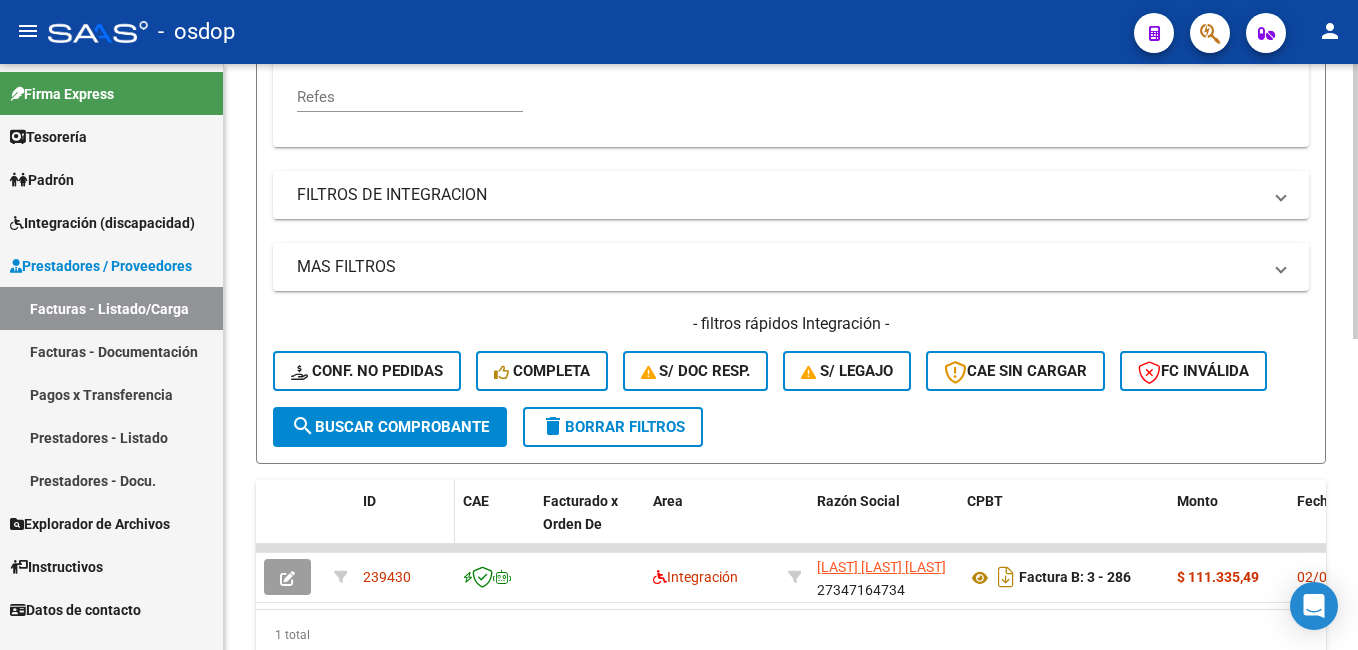 scroll, scrollTop: 600, scrollLeft: 0, axis: vertical 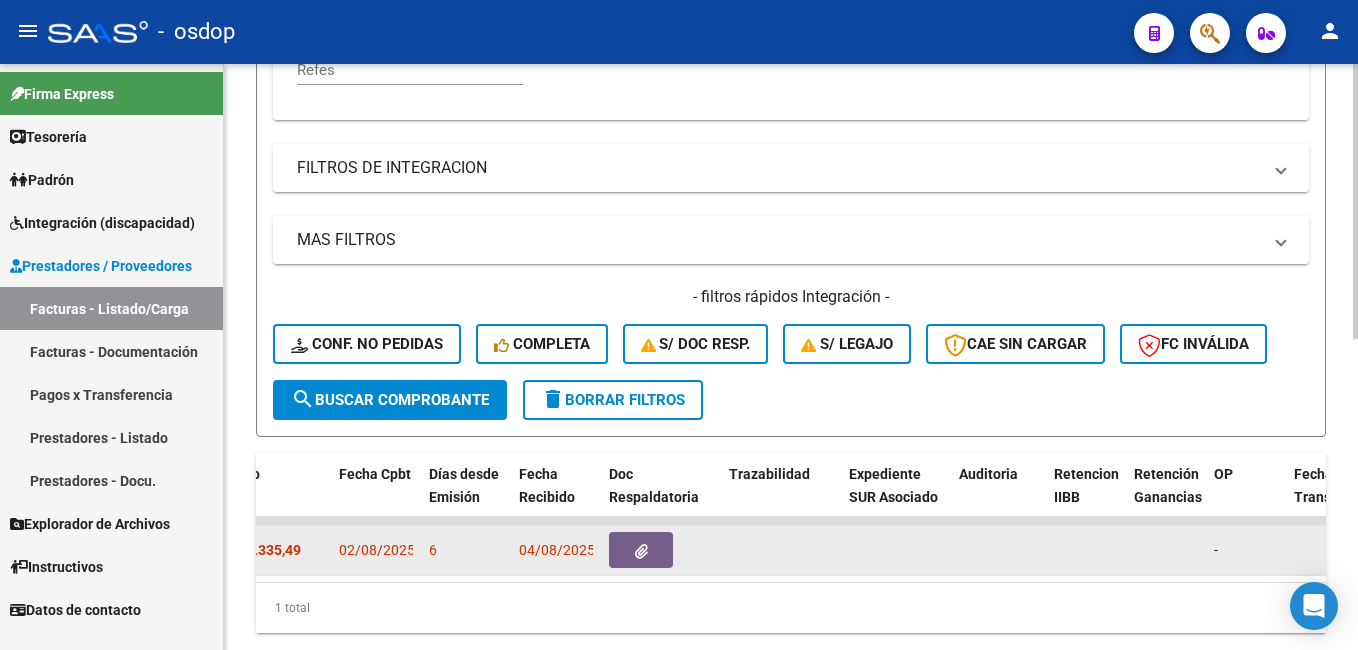 click 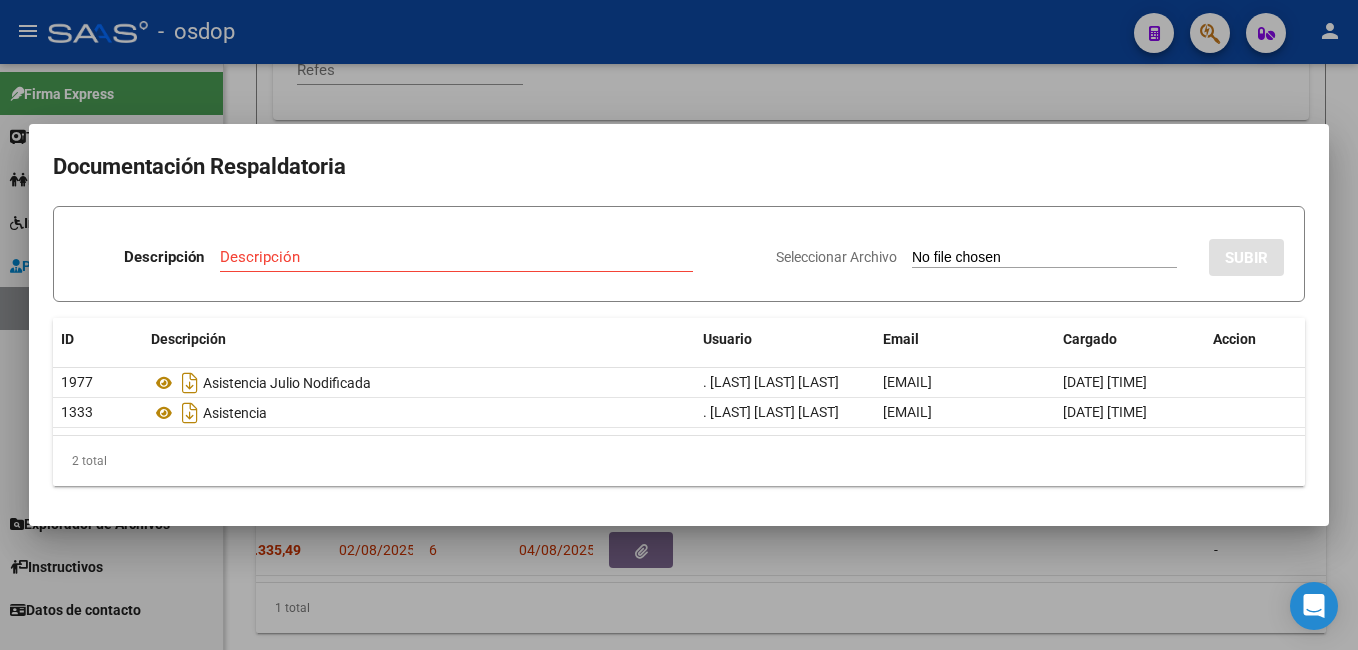 click at bounding box center [679, 325] 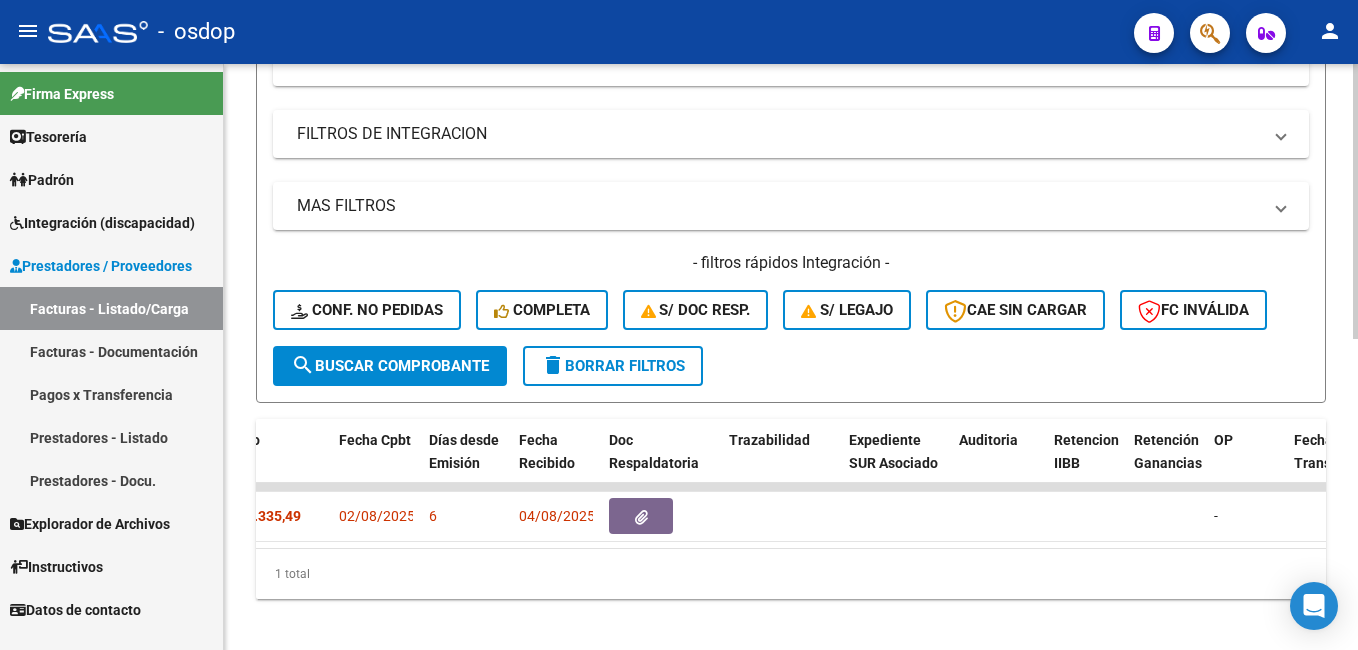 scroll, scrollTop: 663, scrollLeft: 0, axis: vertical 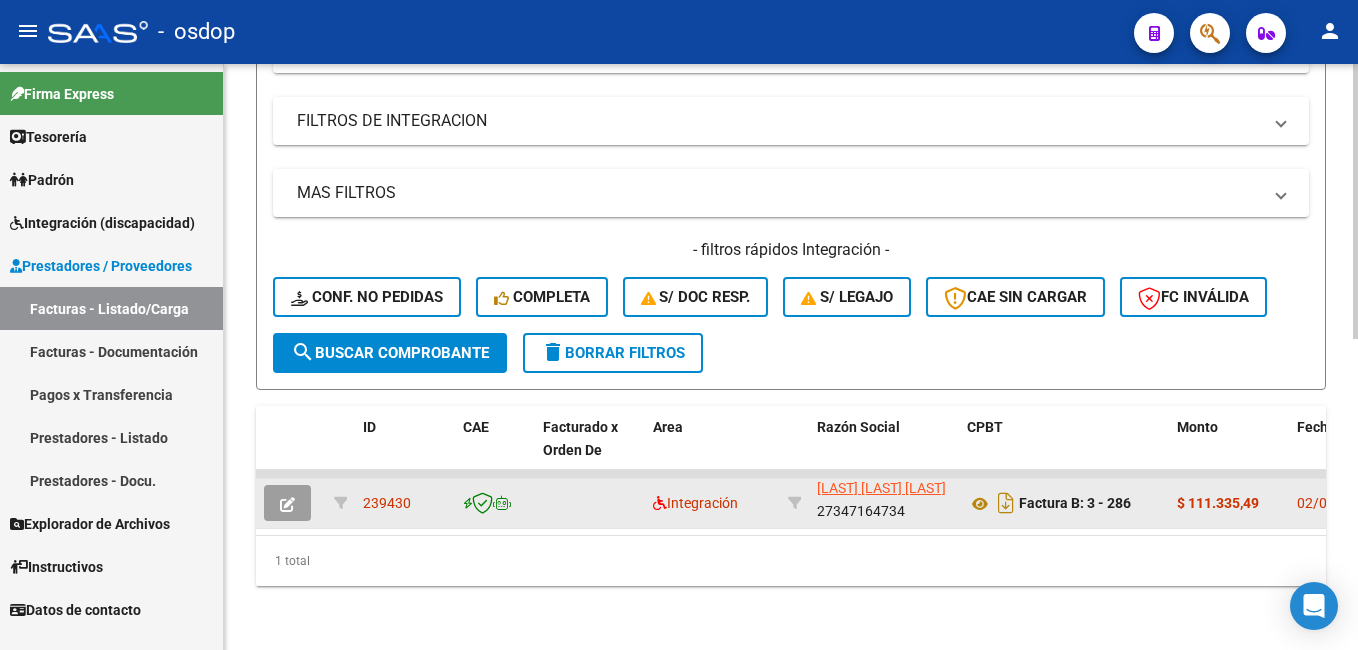 drag, startPoint x: 814, startPoint y: 500, endPoint x: 909, endPoint y: 500, distance: 95 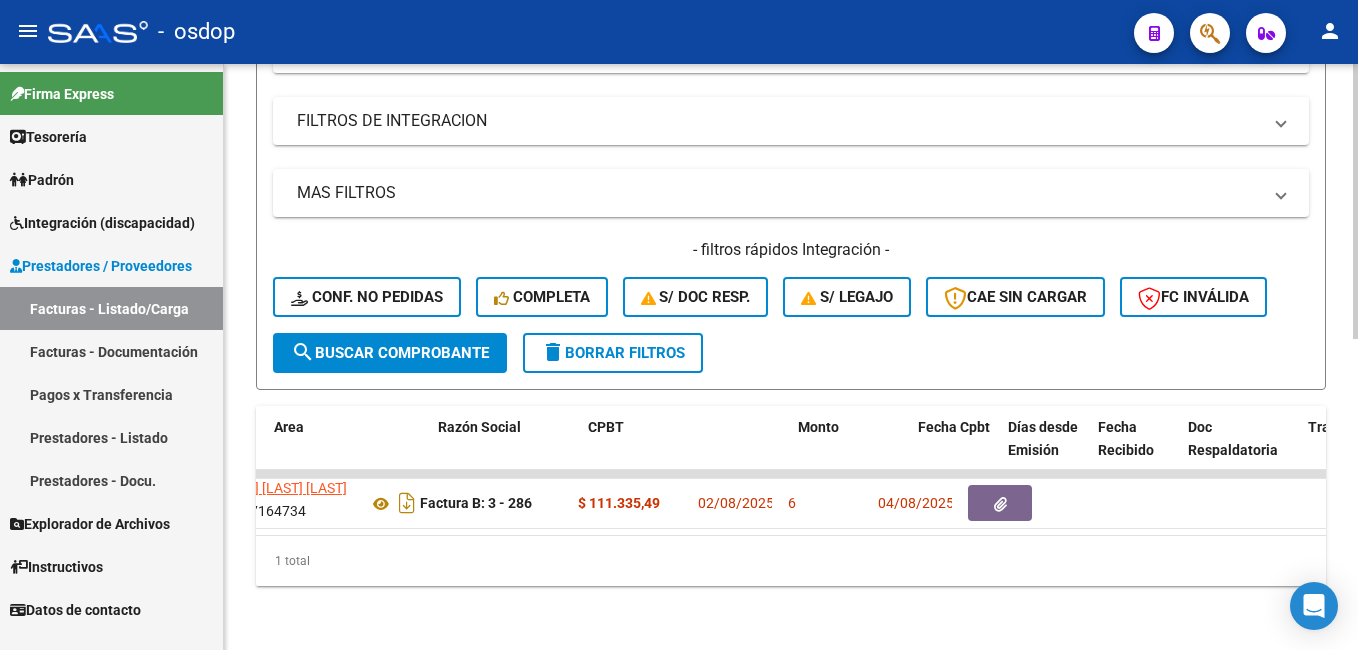 scroll, scrollTop: 0, scrollLeft: 379, axis: horizontal 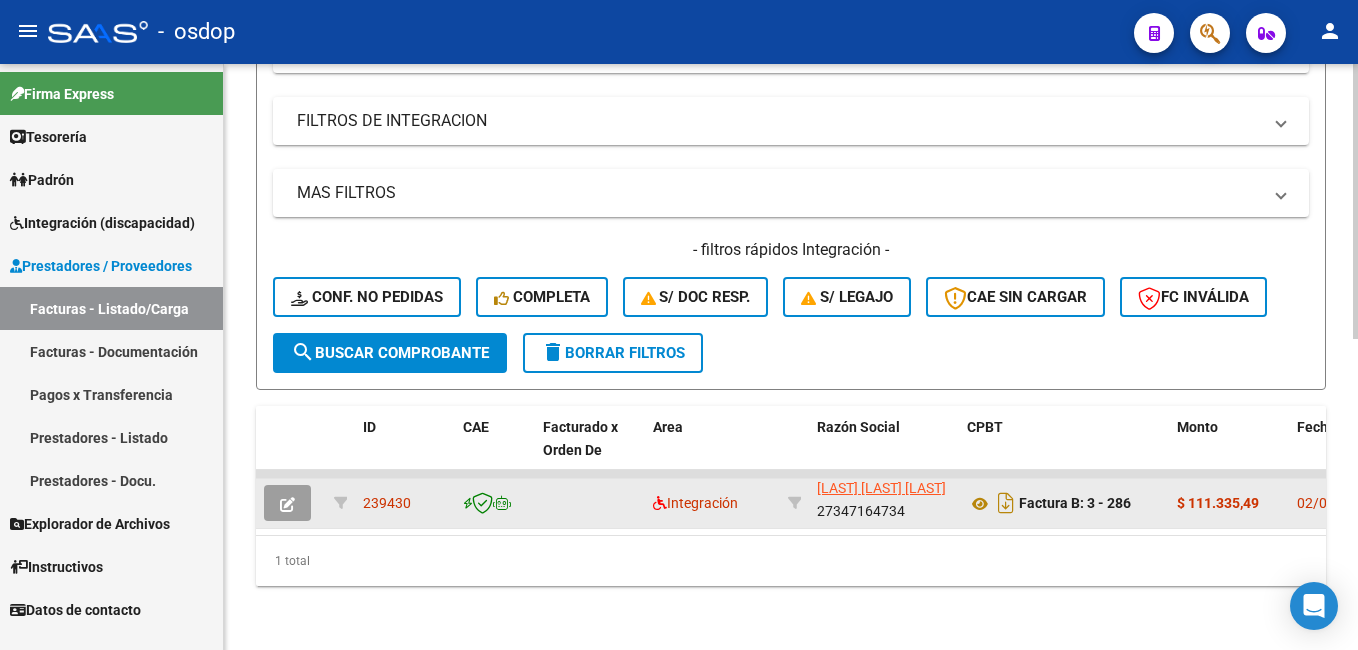 drag, startPoint x: 365, startPoint y: 485, endPoint x: 409, endPoint y: 482, distance: 44.102154 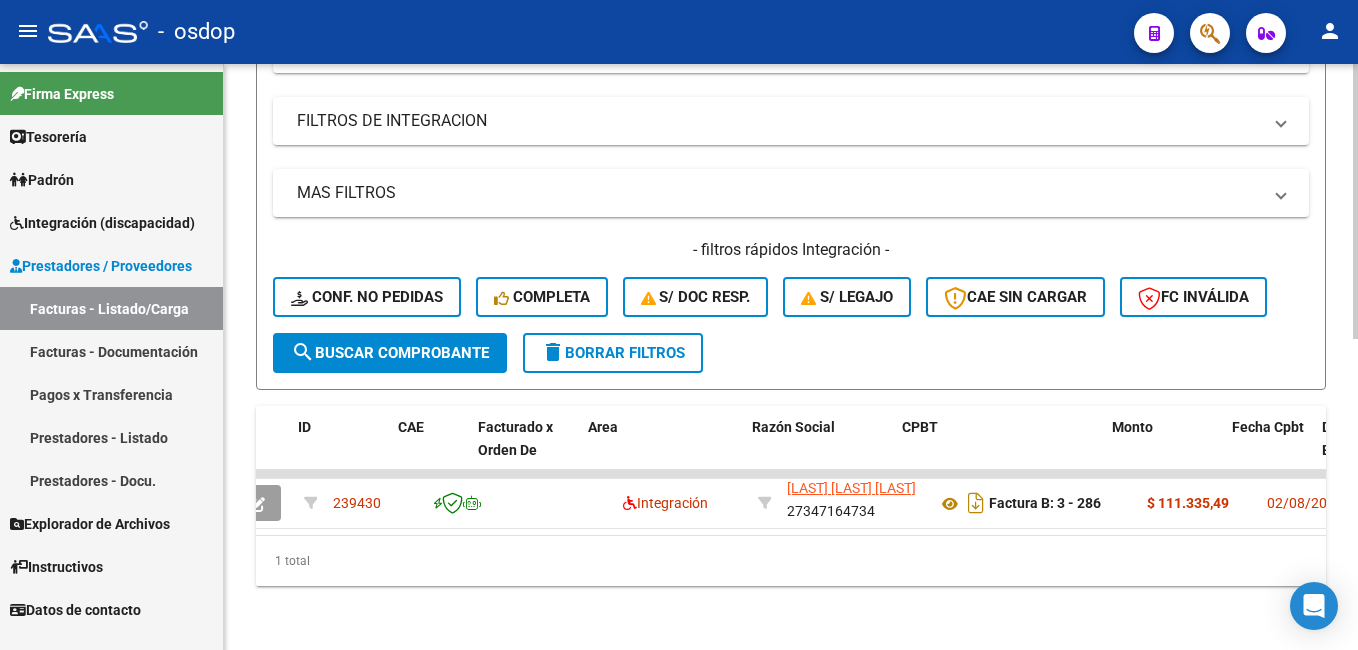 scroll, scrollTop: 0, scrollLeft: 115, axis: horizontal 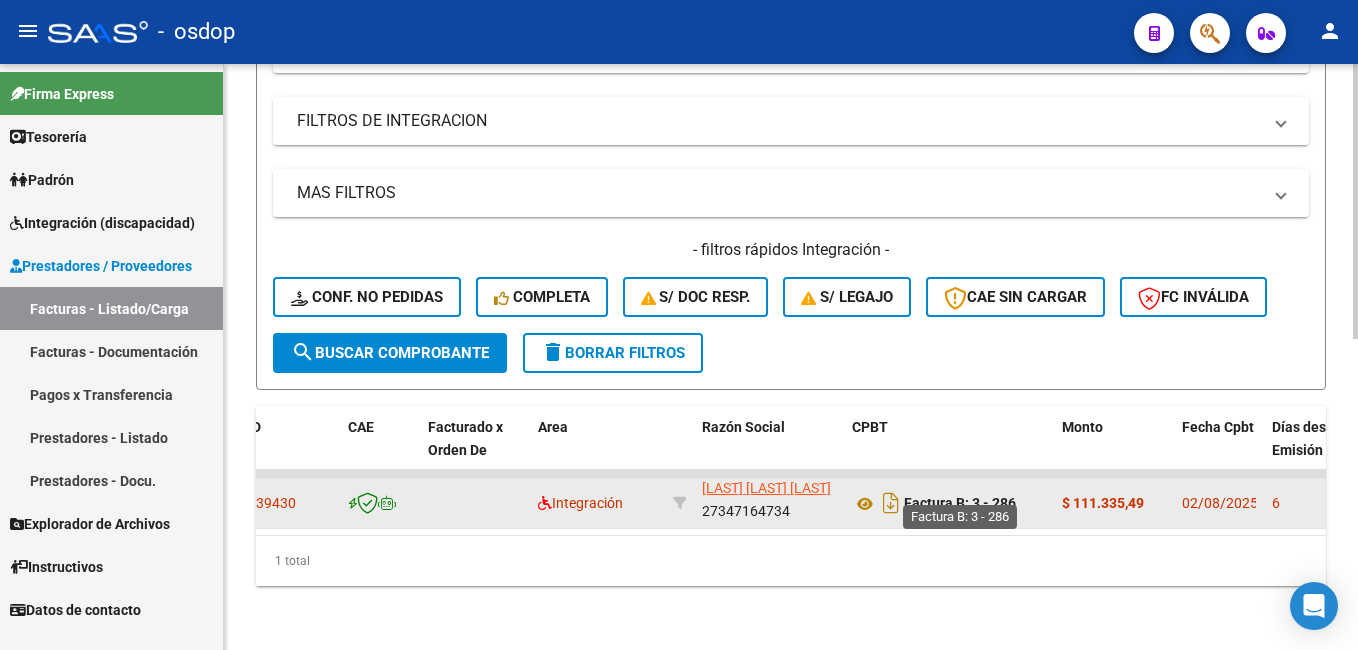 drag, startPoint x: 1020, startPoint y: 484, endPoint x: 909, endPoint y: 484, distance: 111 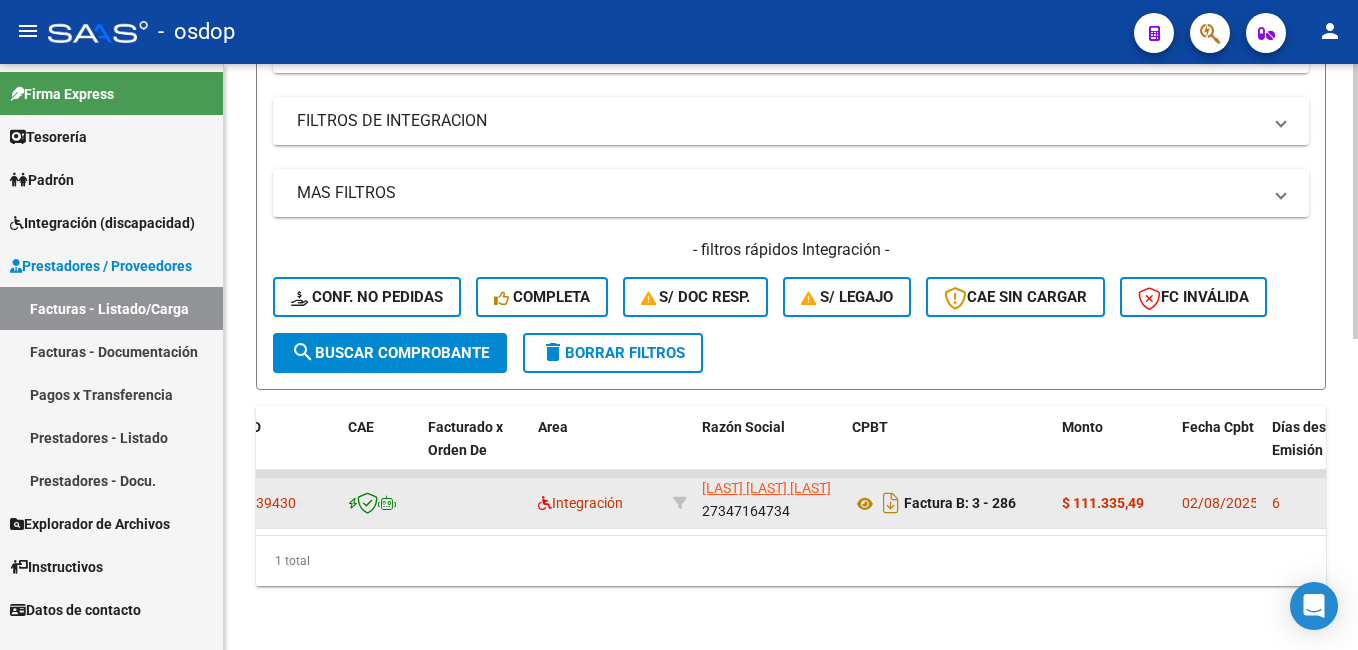 copy on "Factura B: 3 - 286" 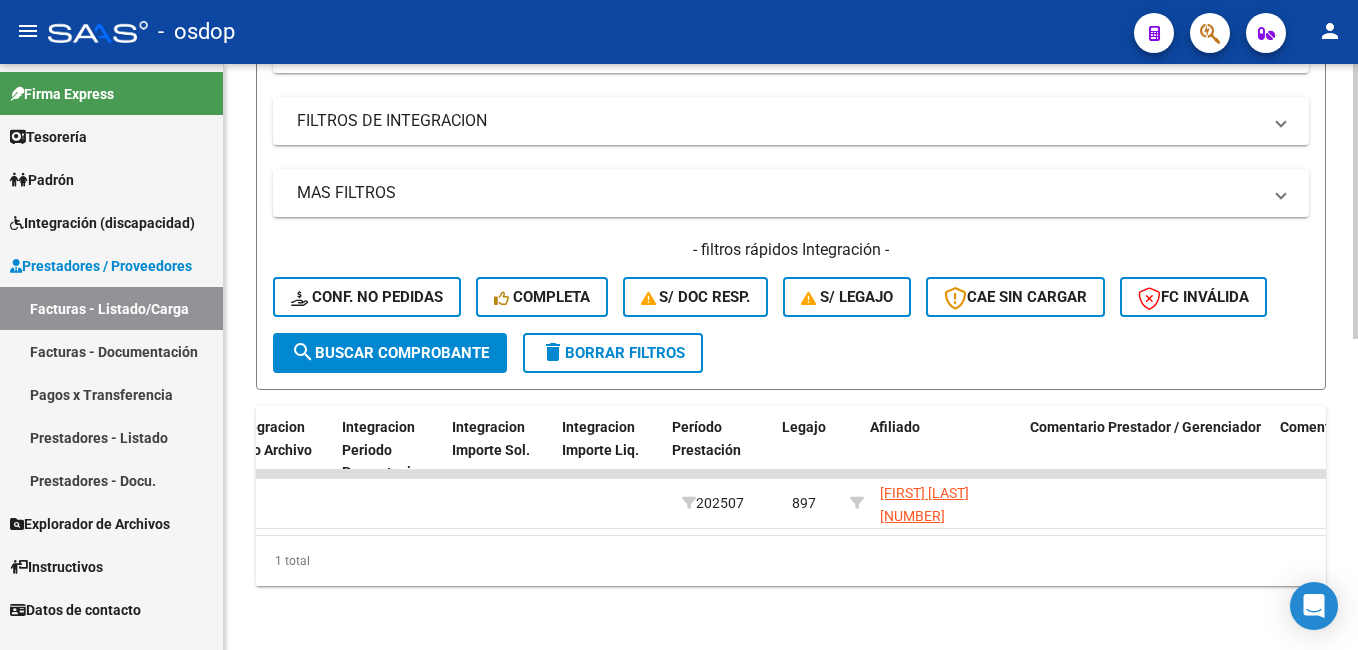 scroll, scrollTop: 0, scrollLeft: 2420, axis: horizontal 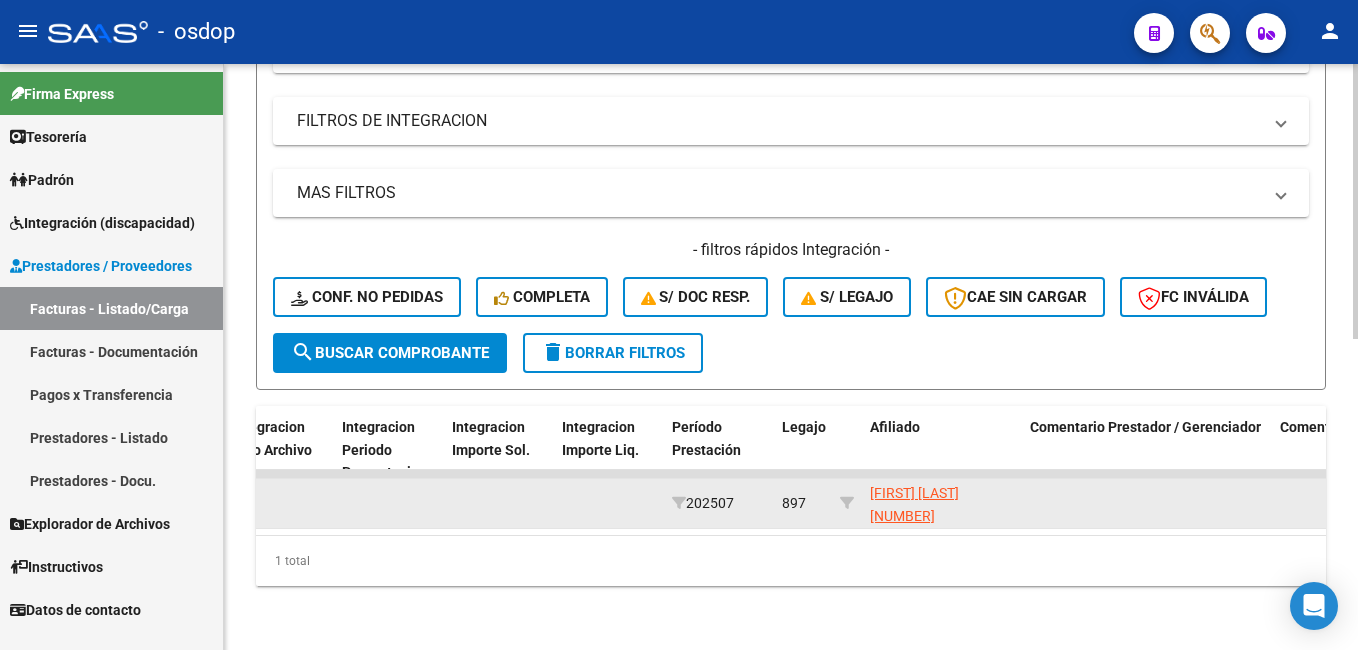 drag, startPoint x: 690, startPoint y: 482, endPoint x: 1014, endPoint y: 508, distance: 325.04153 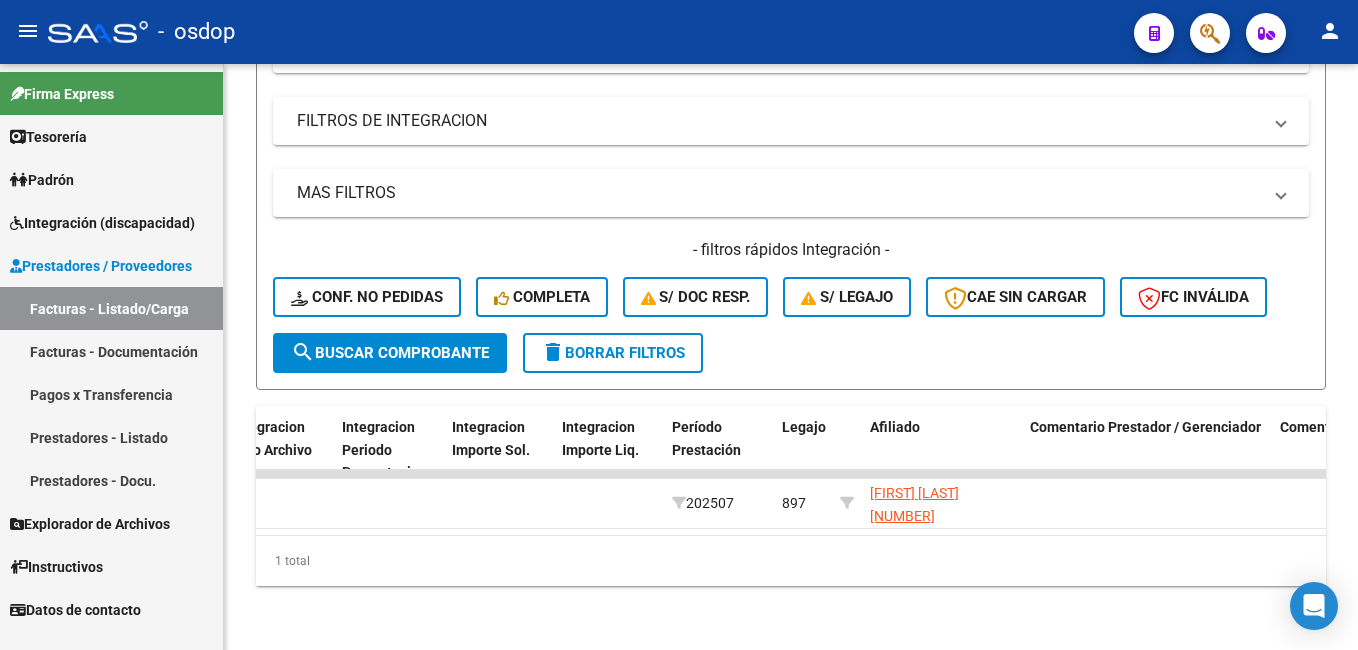 click on "Facturas - Listado/Carga" at bounding box center [111, 308] 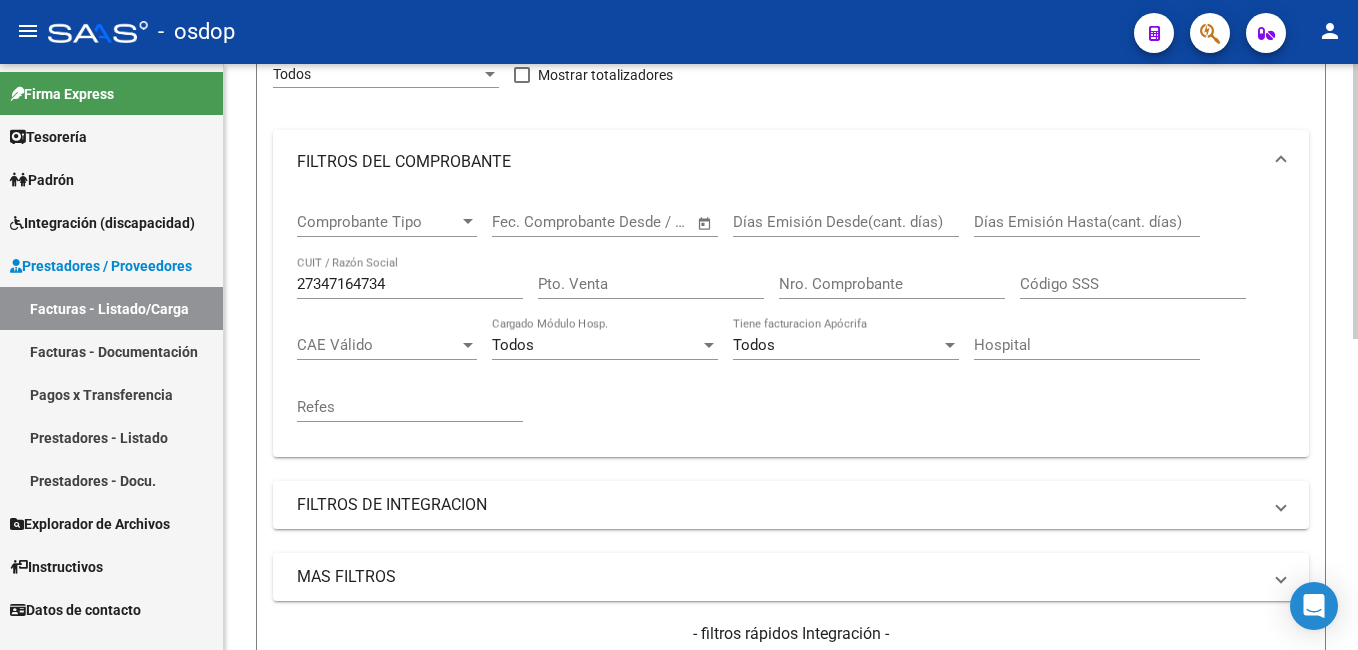 scroll, scrollTop: 0, scrollLeft: 0, axis: both 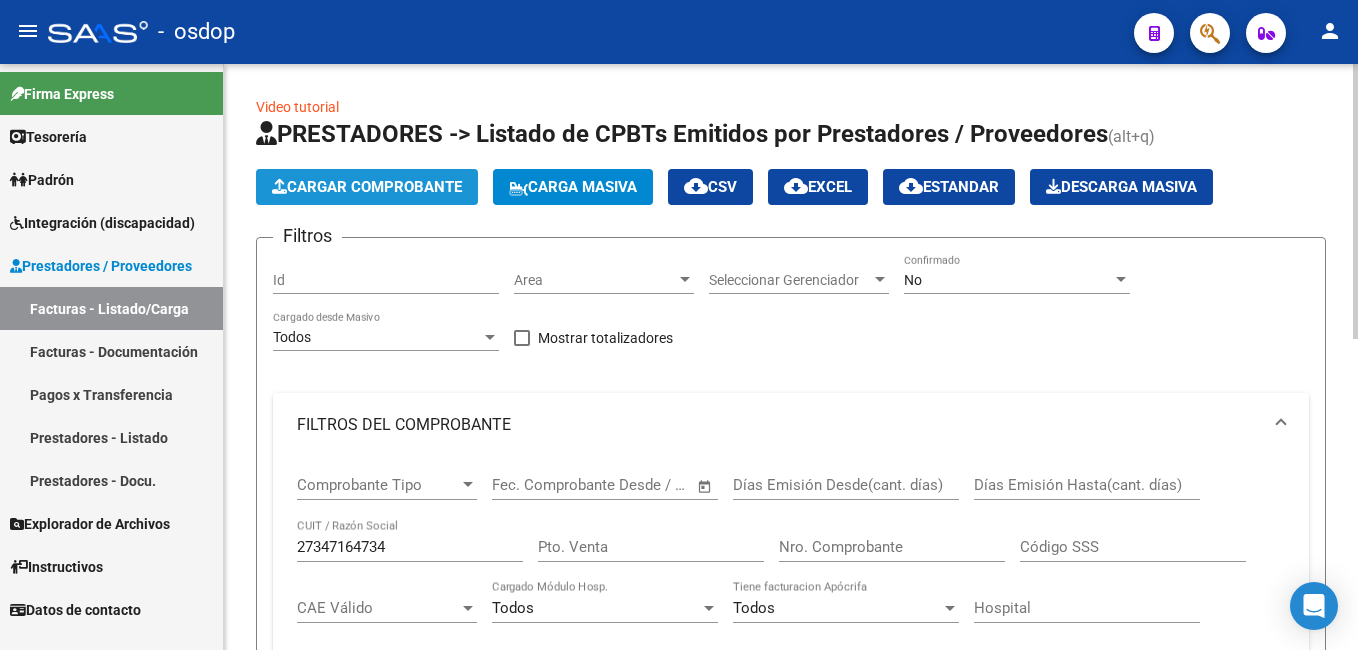 click on "Cargar Comprobante" 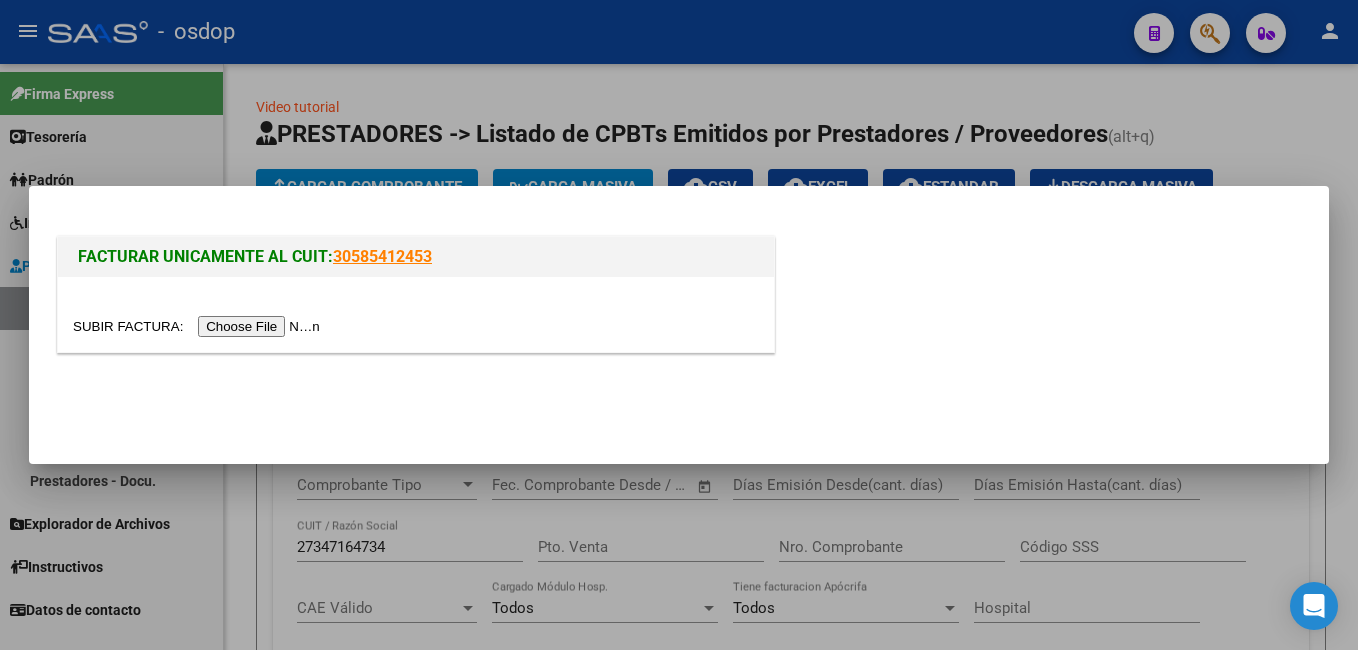 click at bounding box center (199, 326) 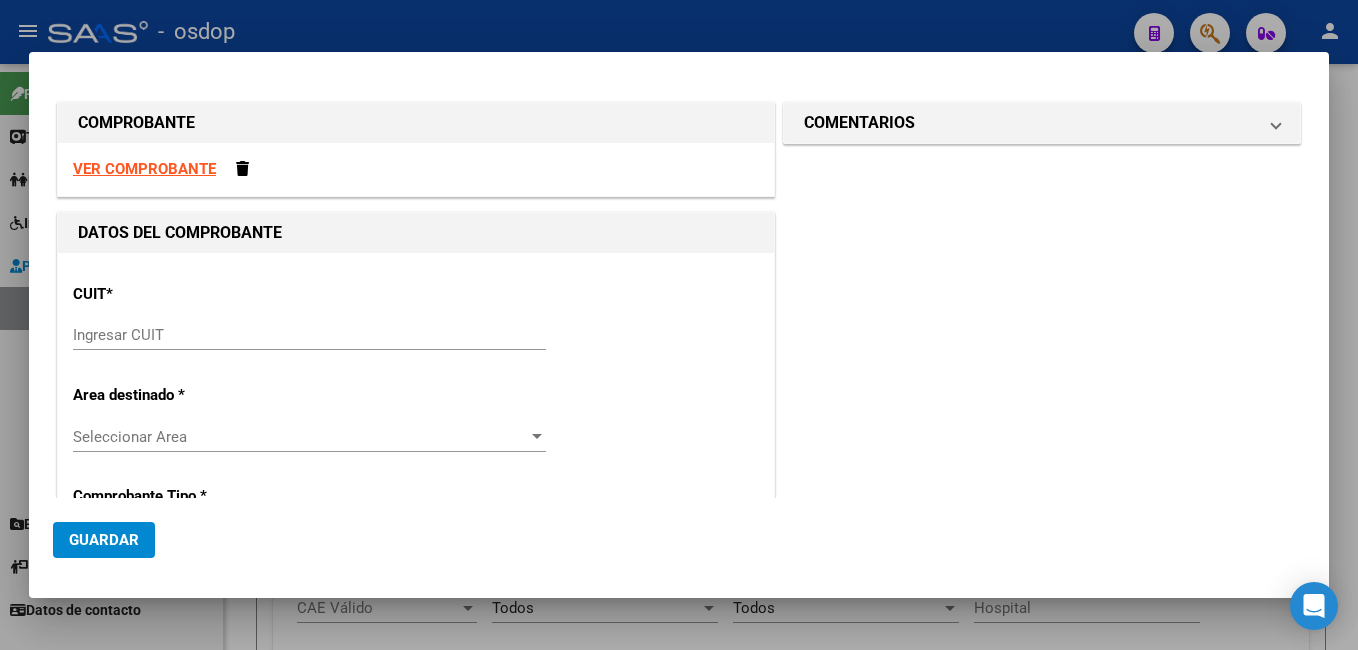 click at bounding box center (679, 325) 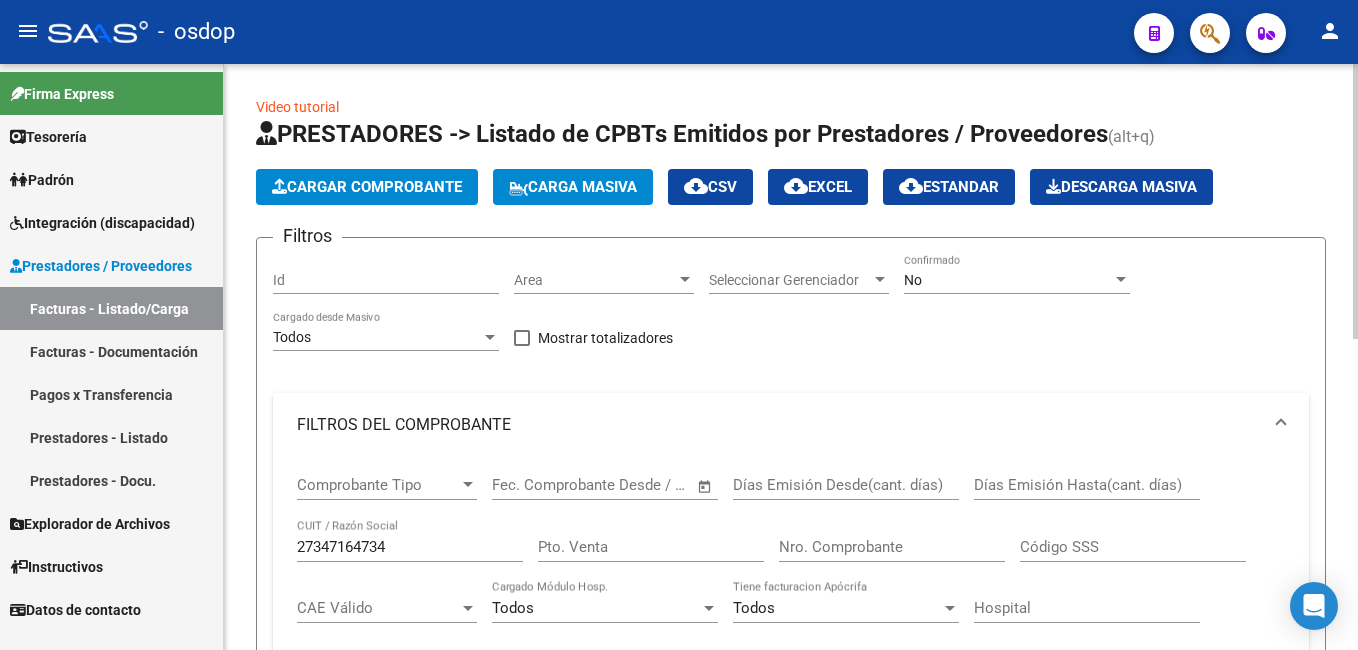 click on "Cargar Comprobante" 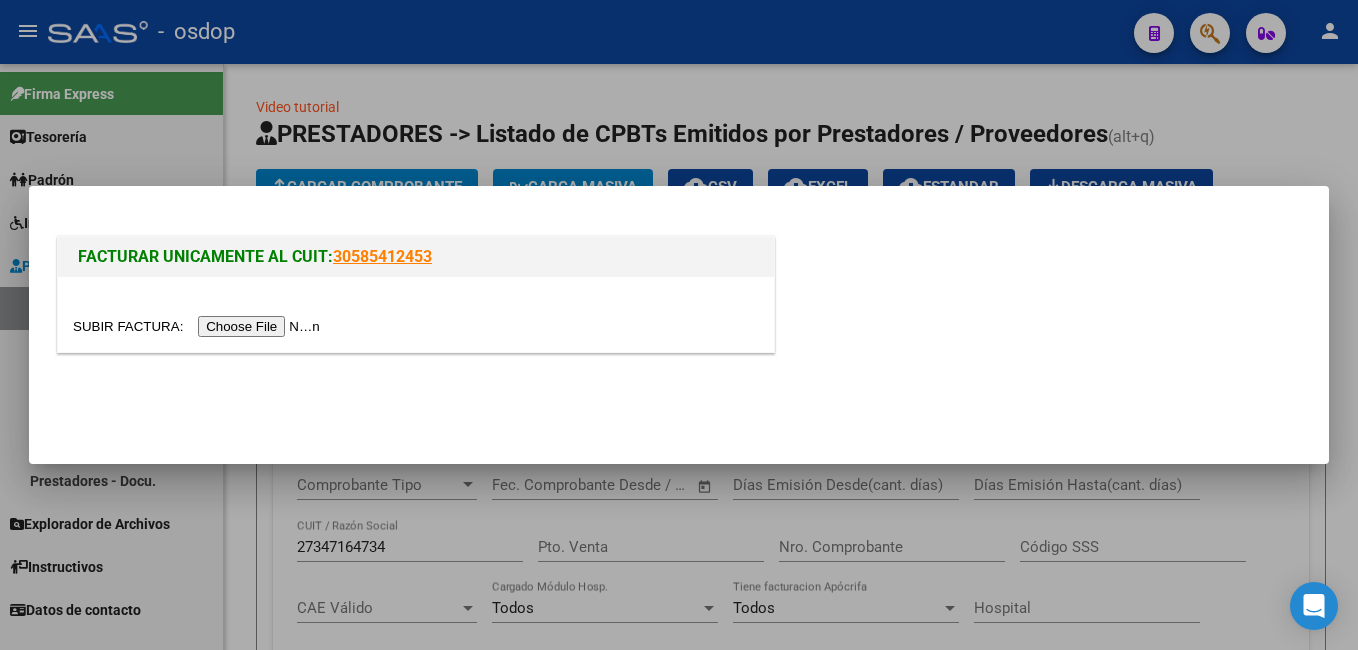 click at bounding box center [199, 326] 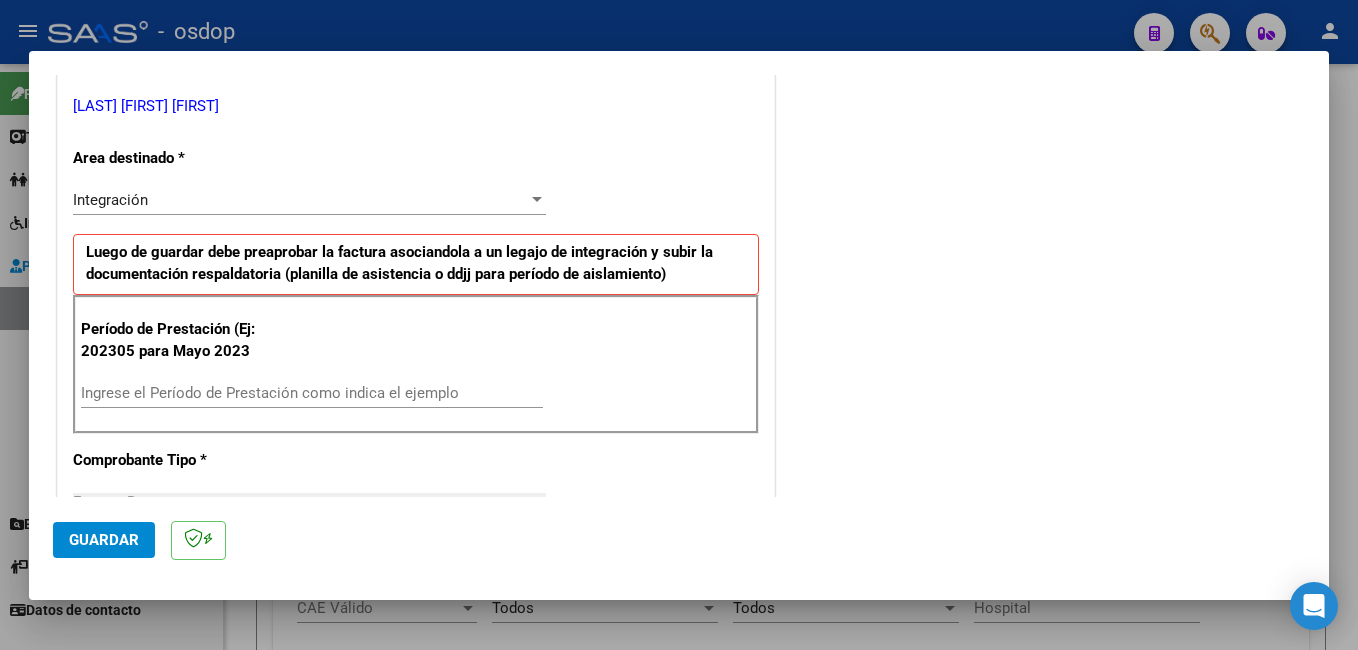 scroll, scrollTop: 400, scrollLeft: 0, axis: vertical 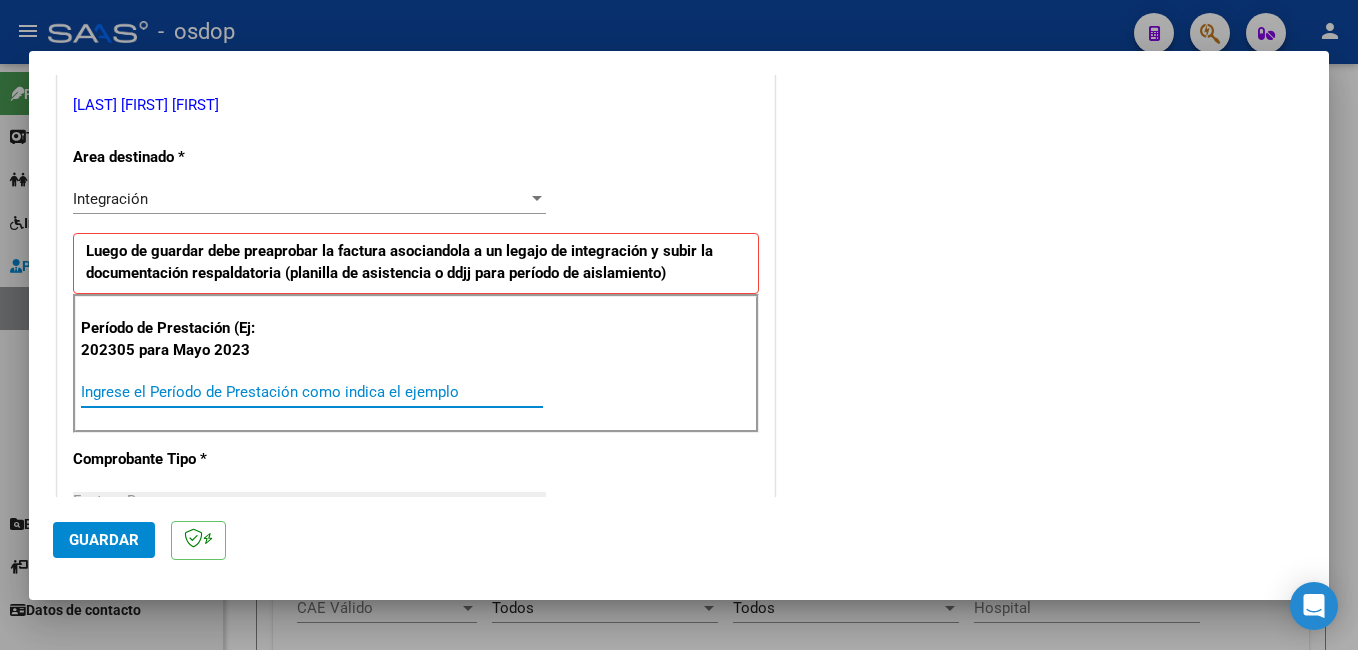 click on "Ingrese el Período de Prestación como indica el ejemplo" at bounding box center (312, 392) 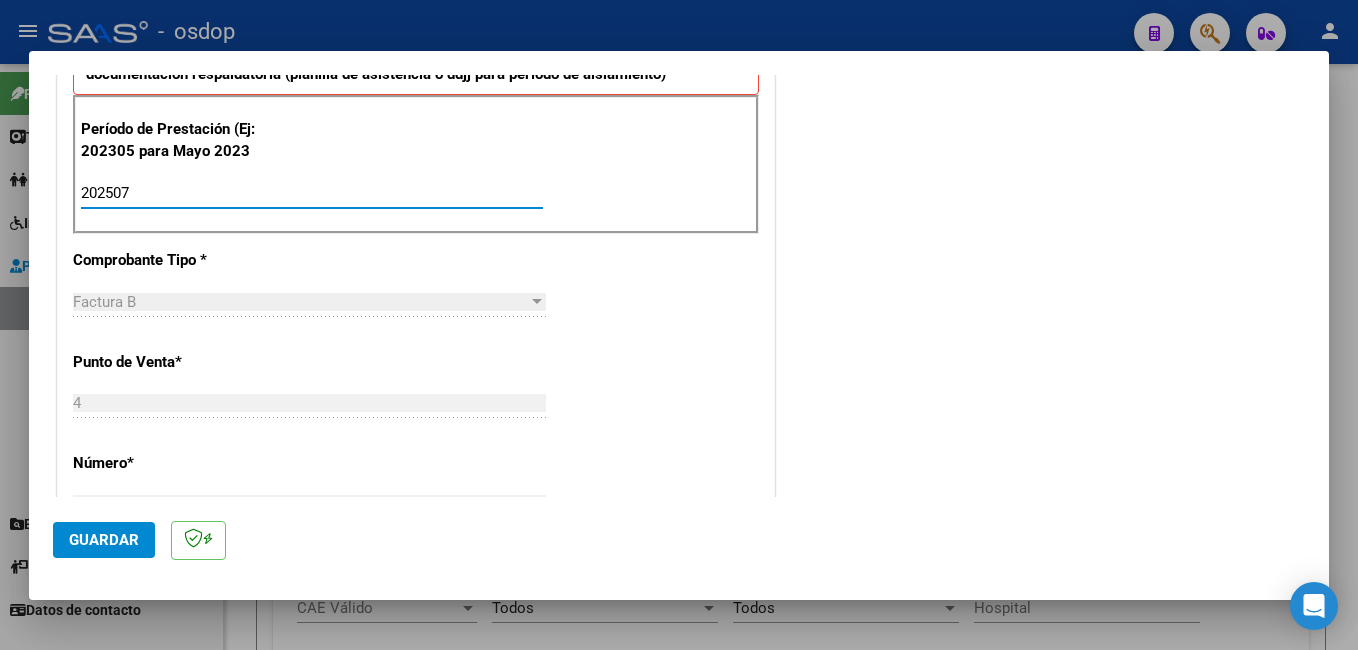 scroll, scrollTop: 600, scrollLeft: 0, axis: vertical 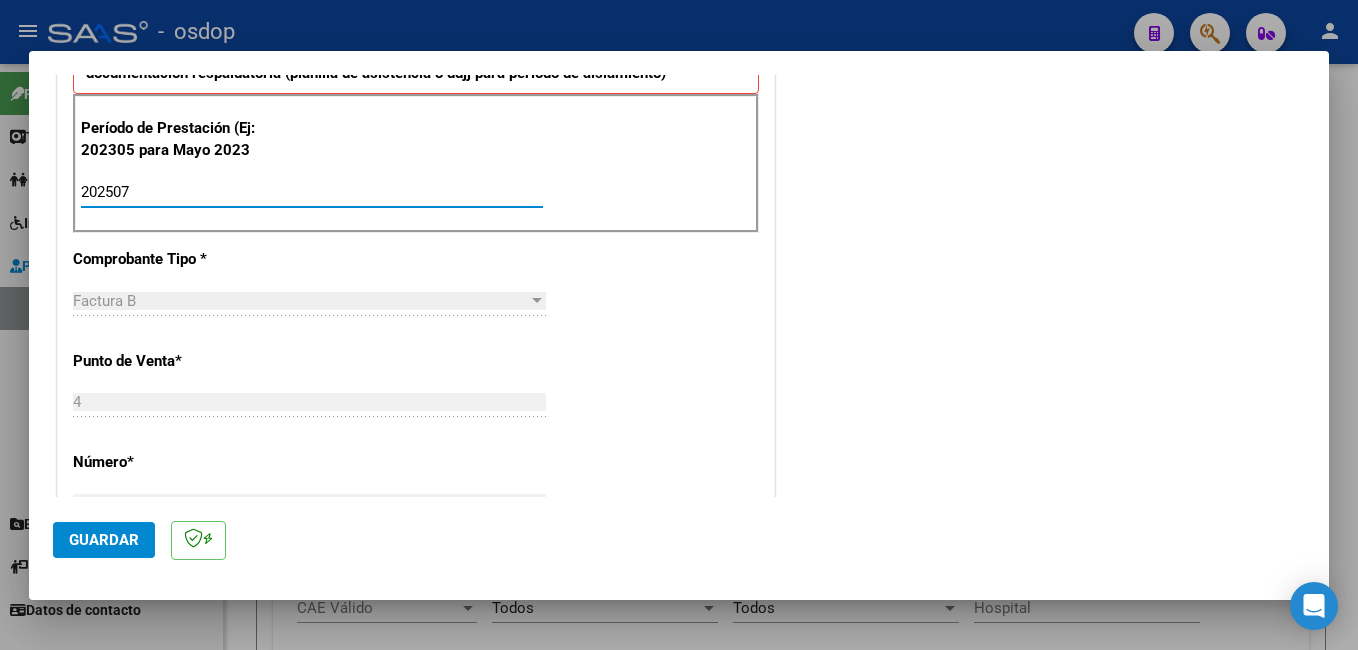 type on "202507" 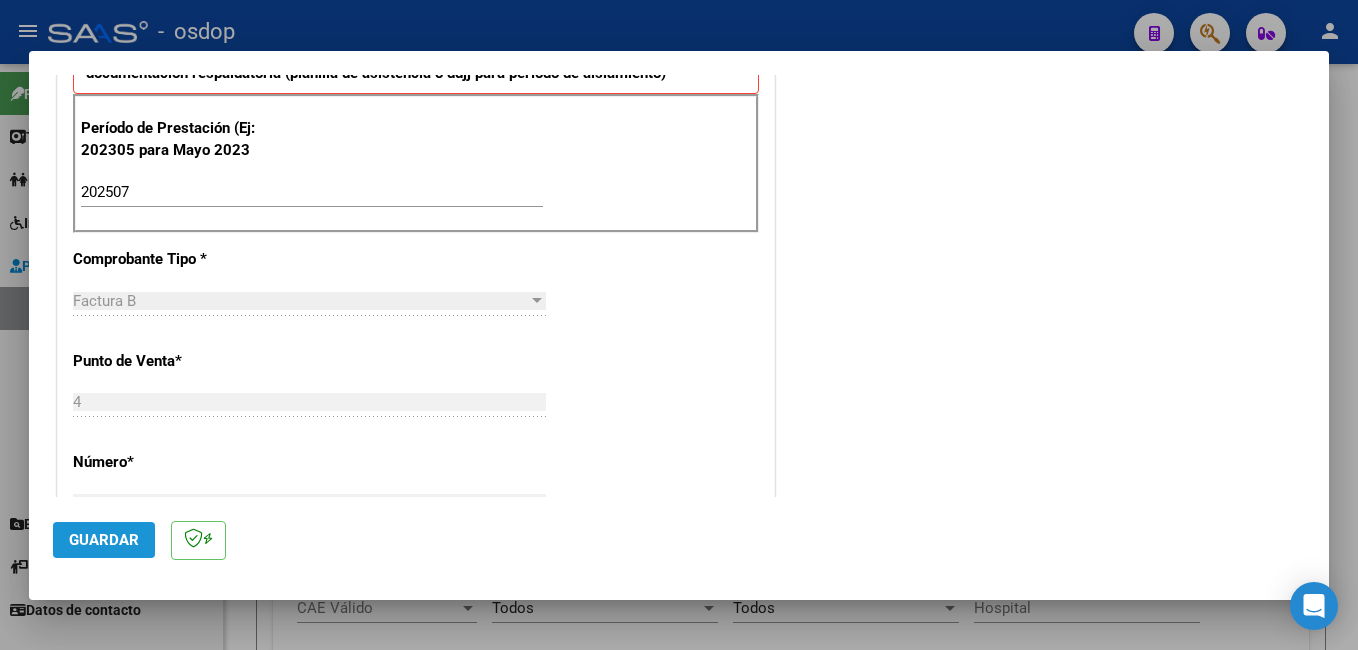 click on "Guardar" 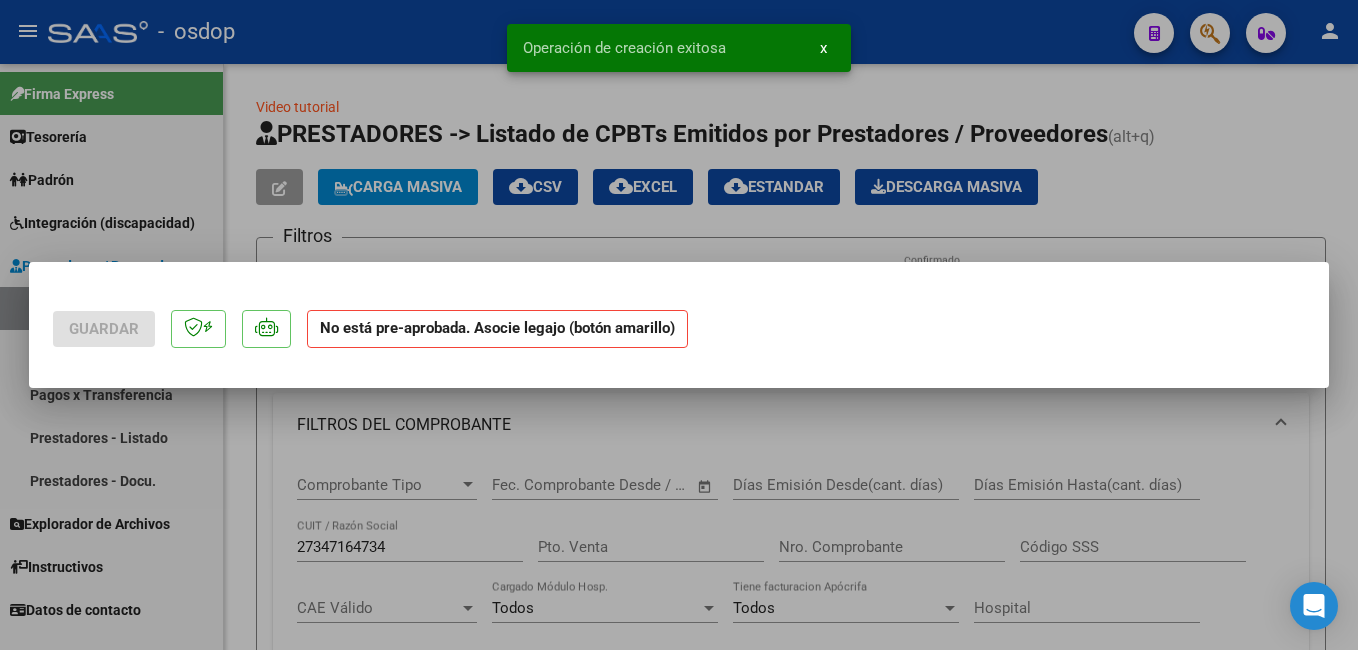 scroll, scrollTop: 0, scrollLeft: 0, axis: both 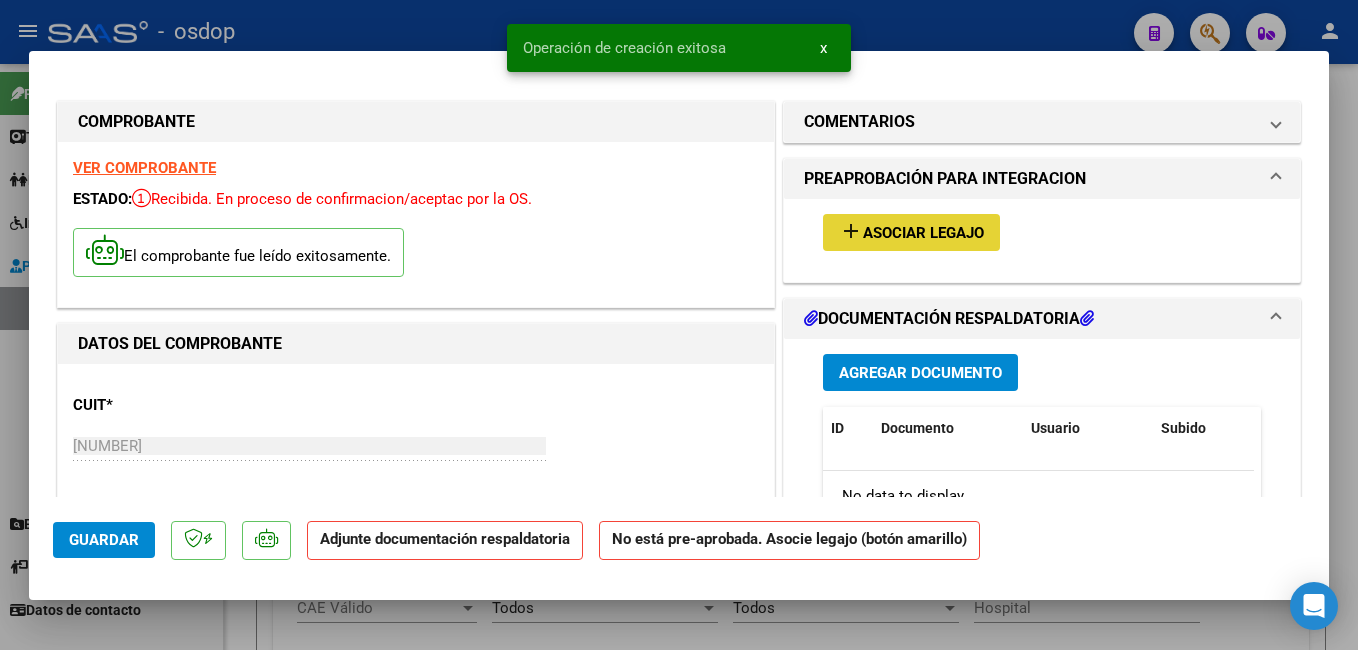 click on "Asociar Legajo" at bounding box center (923, 233) 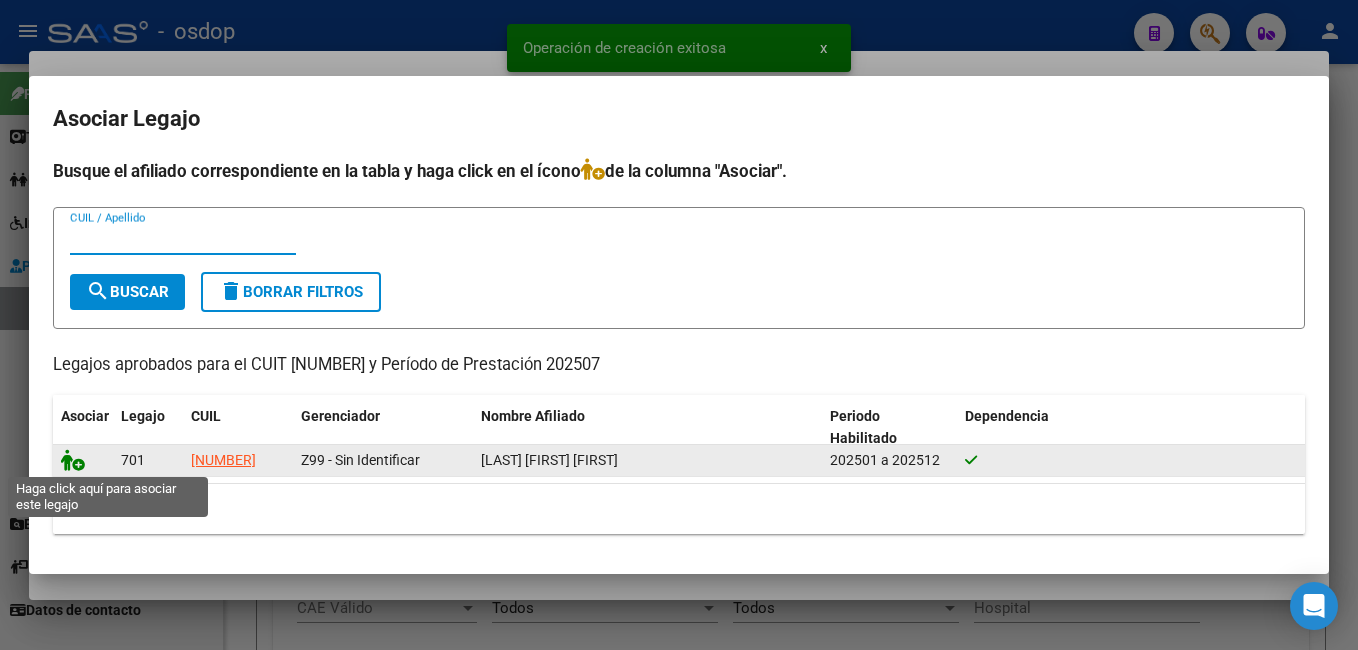 click 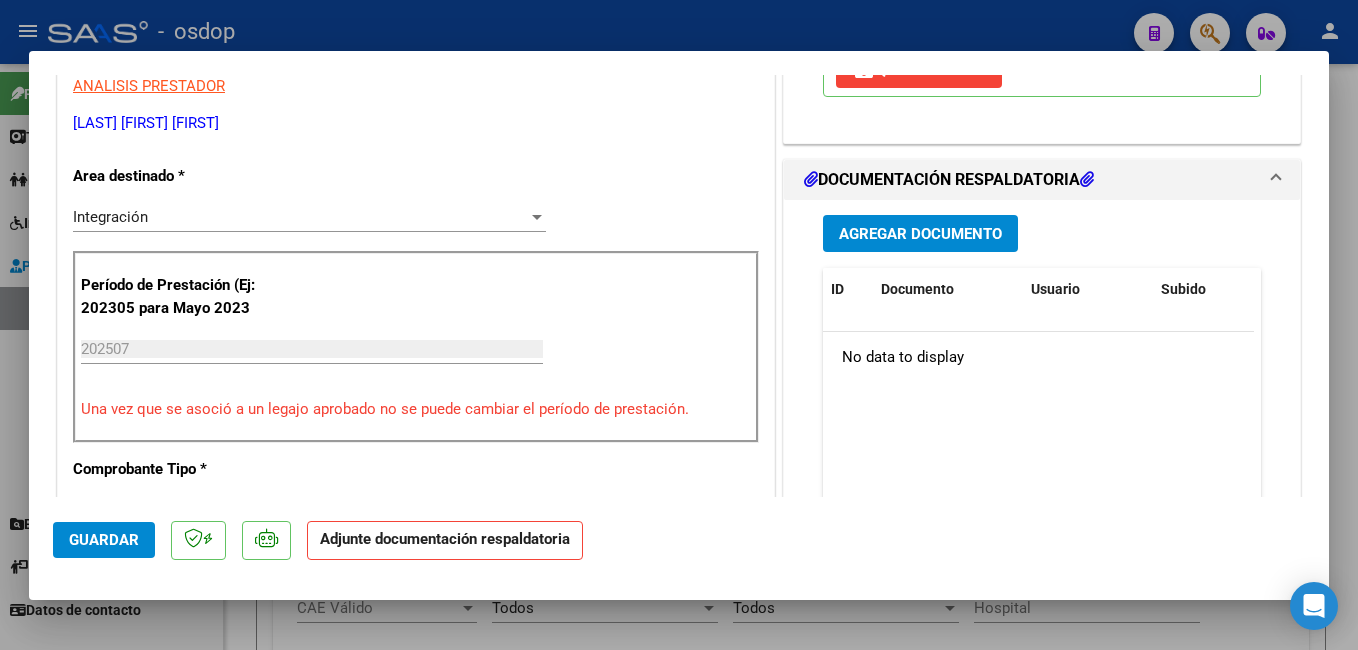 scroll, scrollTop: 400, scrollLeft: 0, axis: vertical 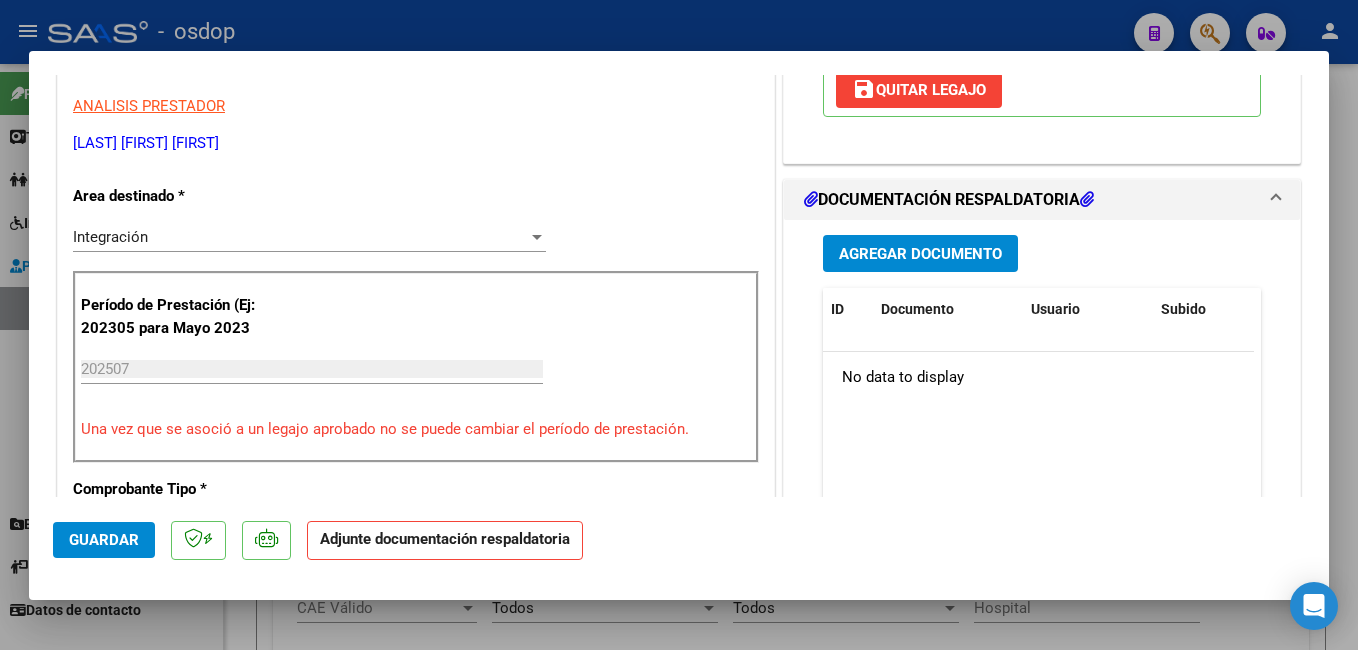 click on "Agregar Documento" at bounding box center (920, 254) 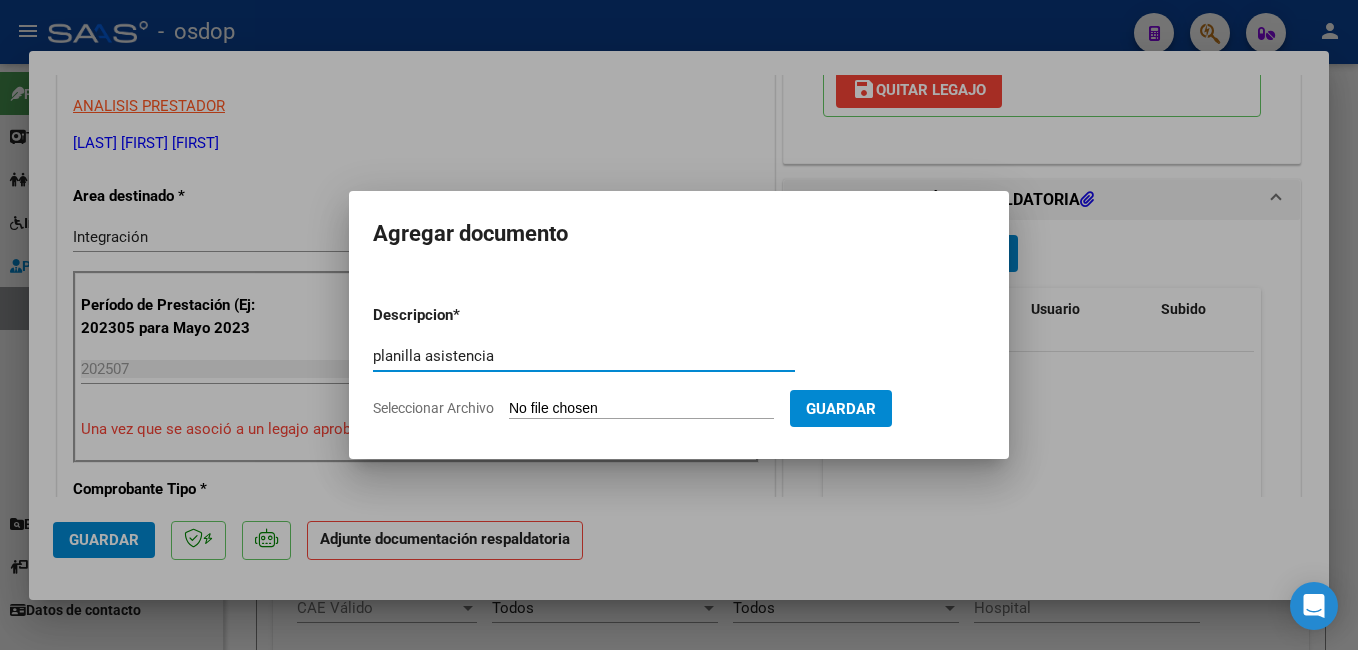 type on "planilla asistencia" 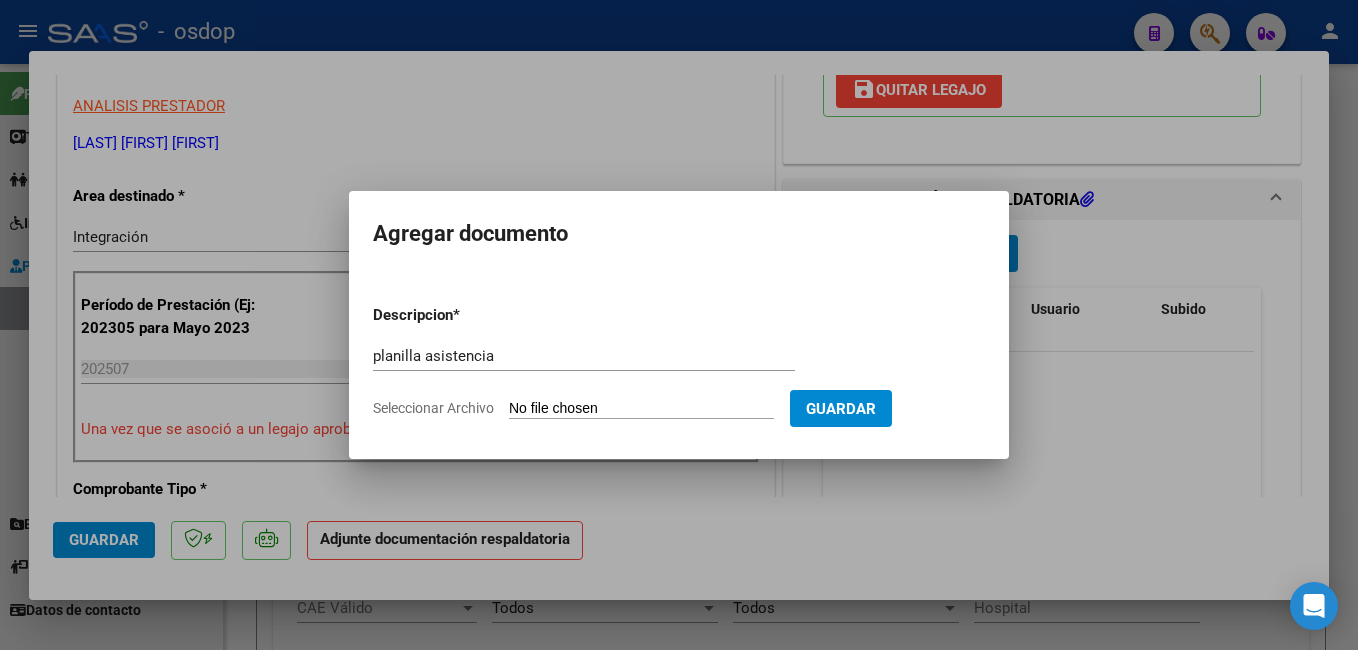 click on "Seleccionar Archivo" at bounding box center [641, 409] 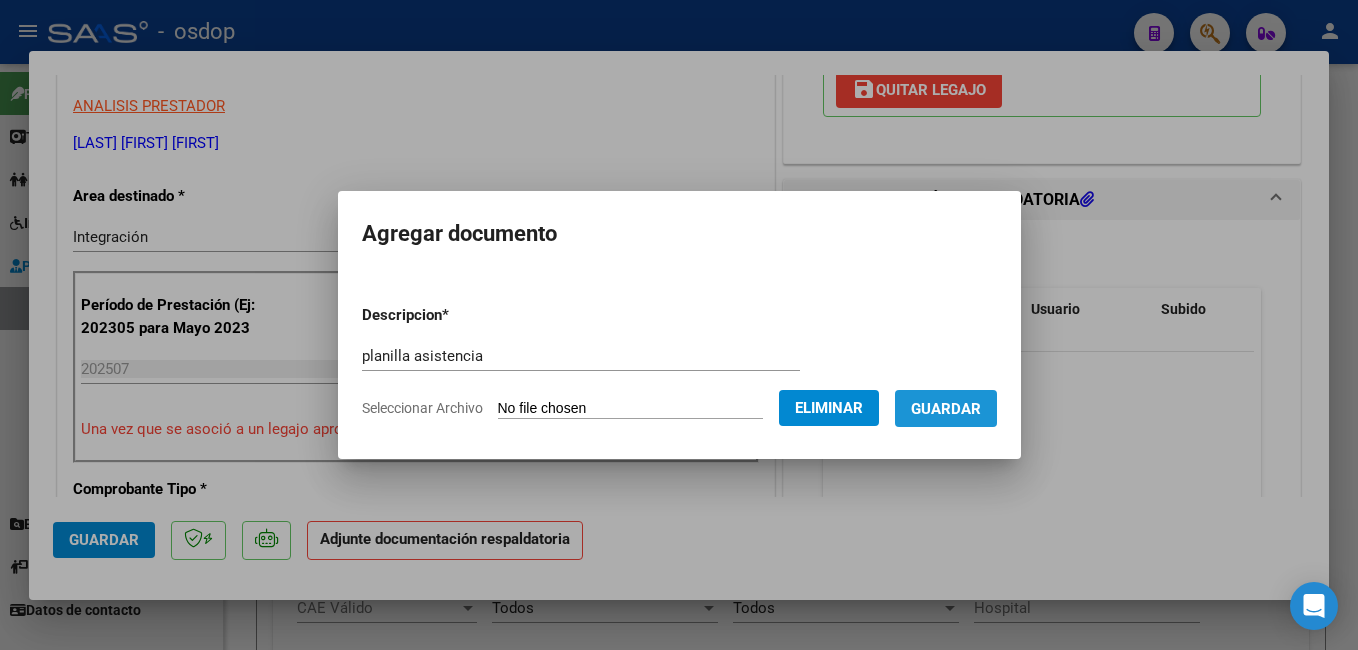 click on "Guardar" at bounding box center [946, 409] 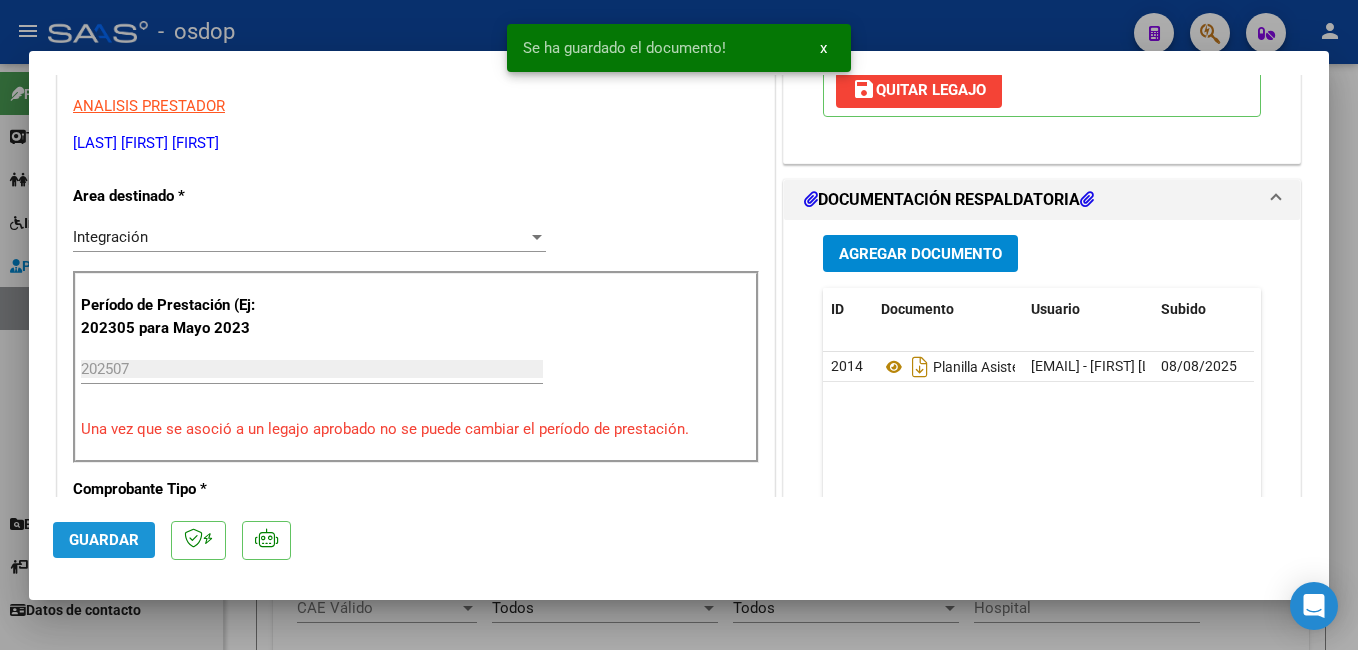 click on "Guardar" 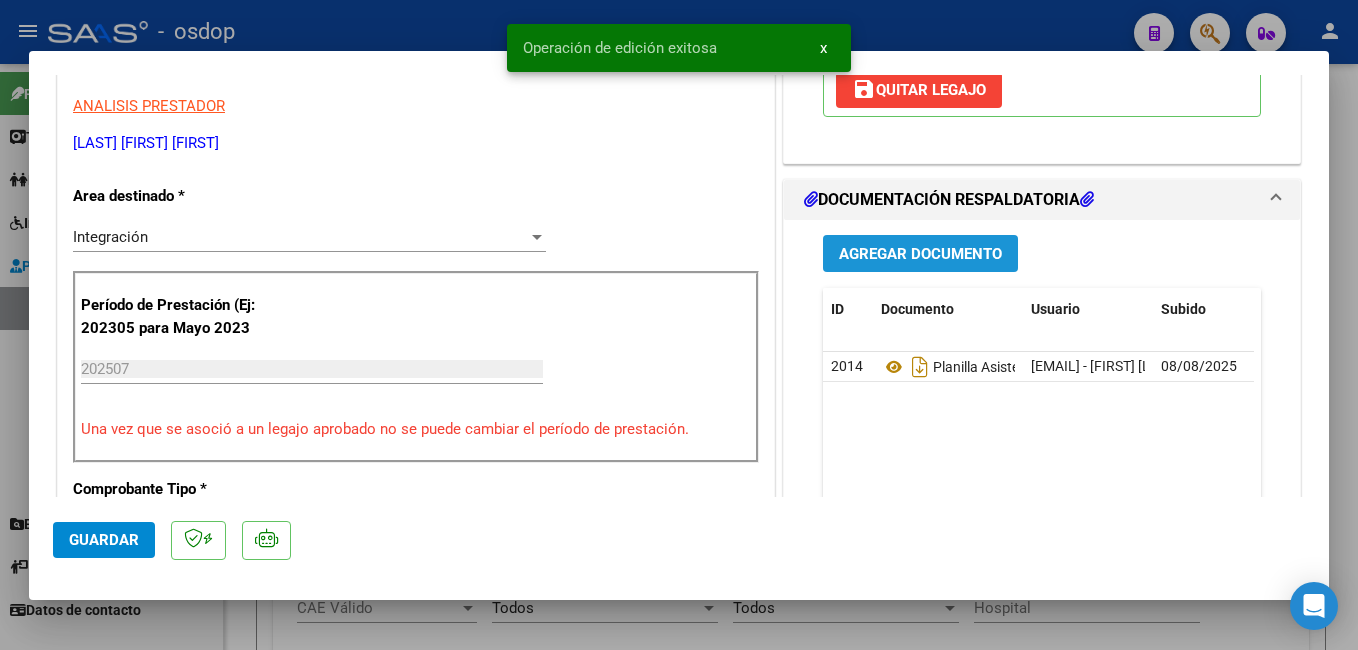 click on "Agregar Documento" at bounding box center (920, 254) 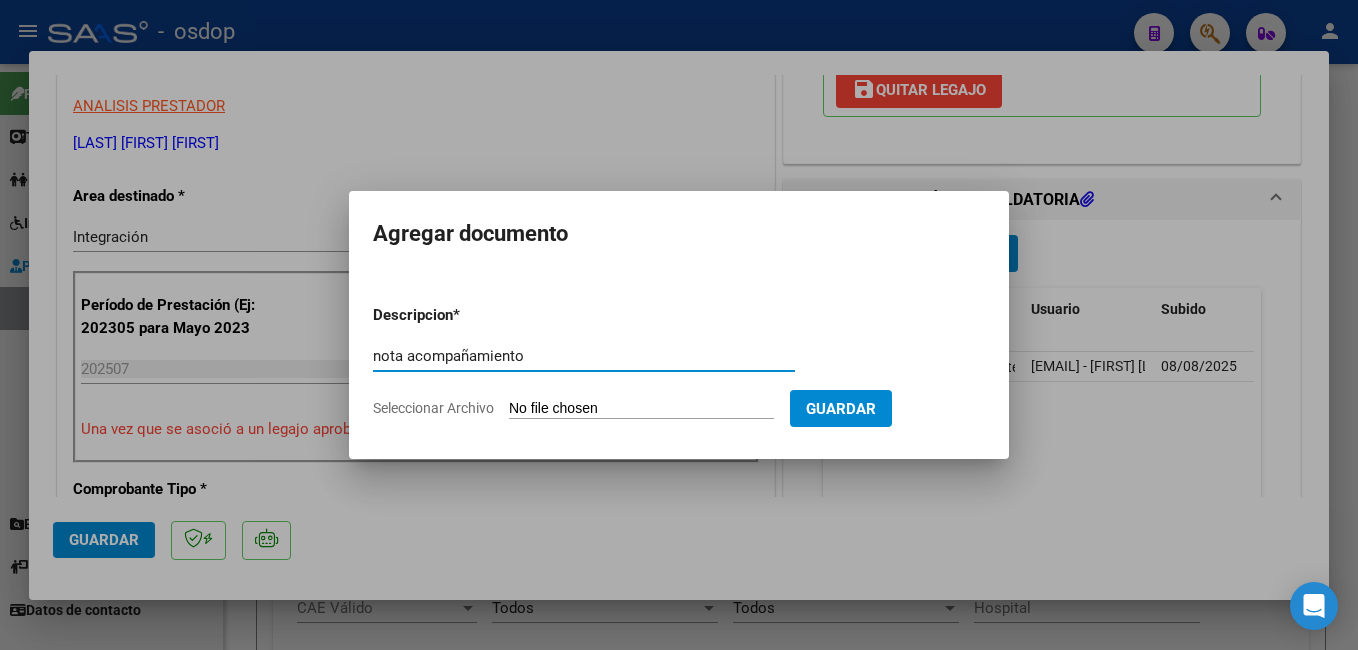 type on "nota acompañamiento" 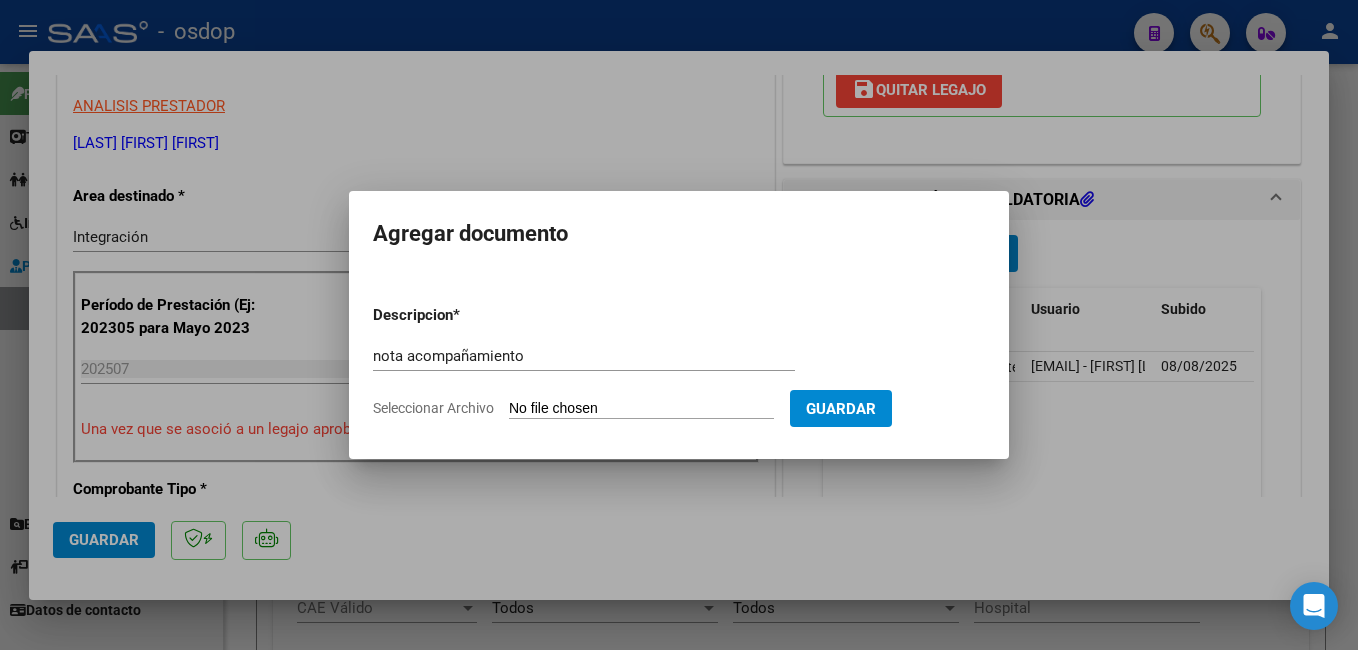 type on "C:\fakepath\acompañante nerina.pdf" 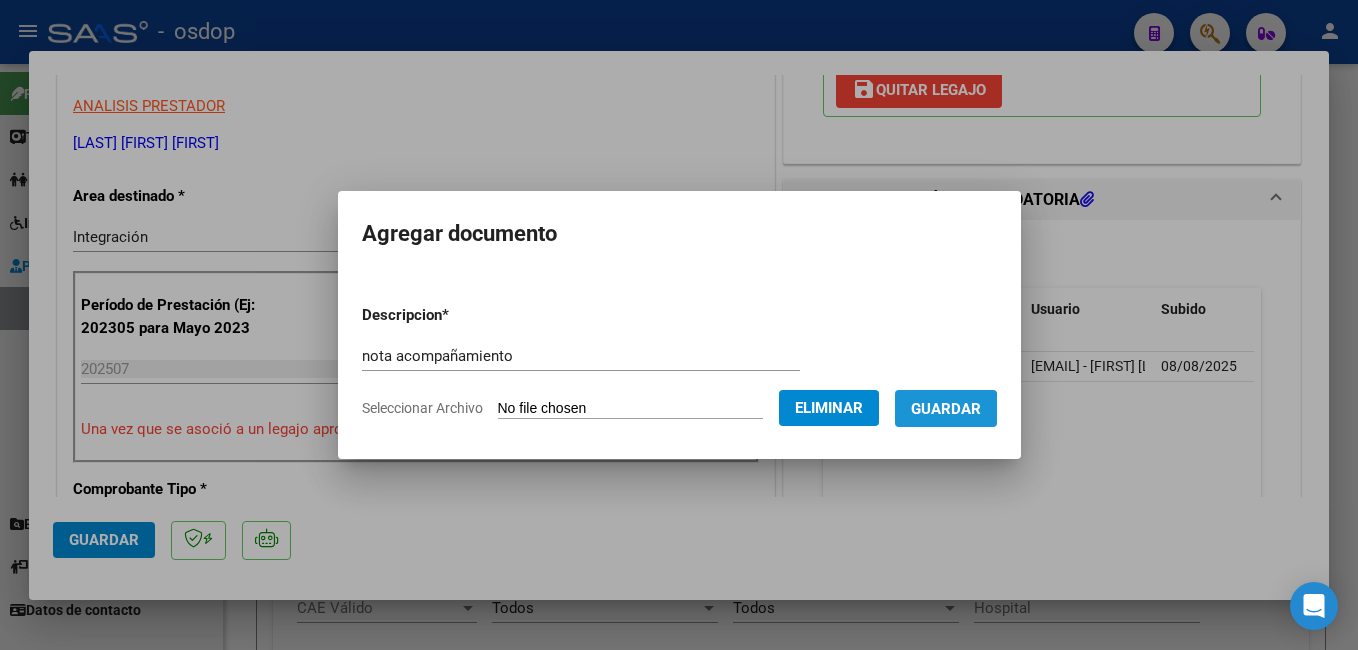 click on "Guardar" at bounding box center (946, 409) 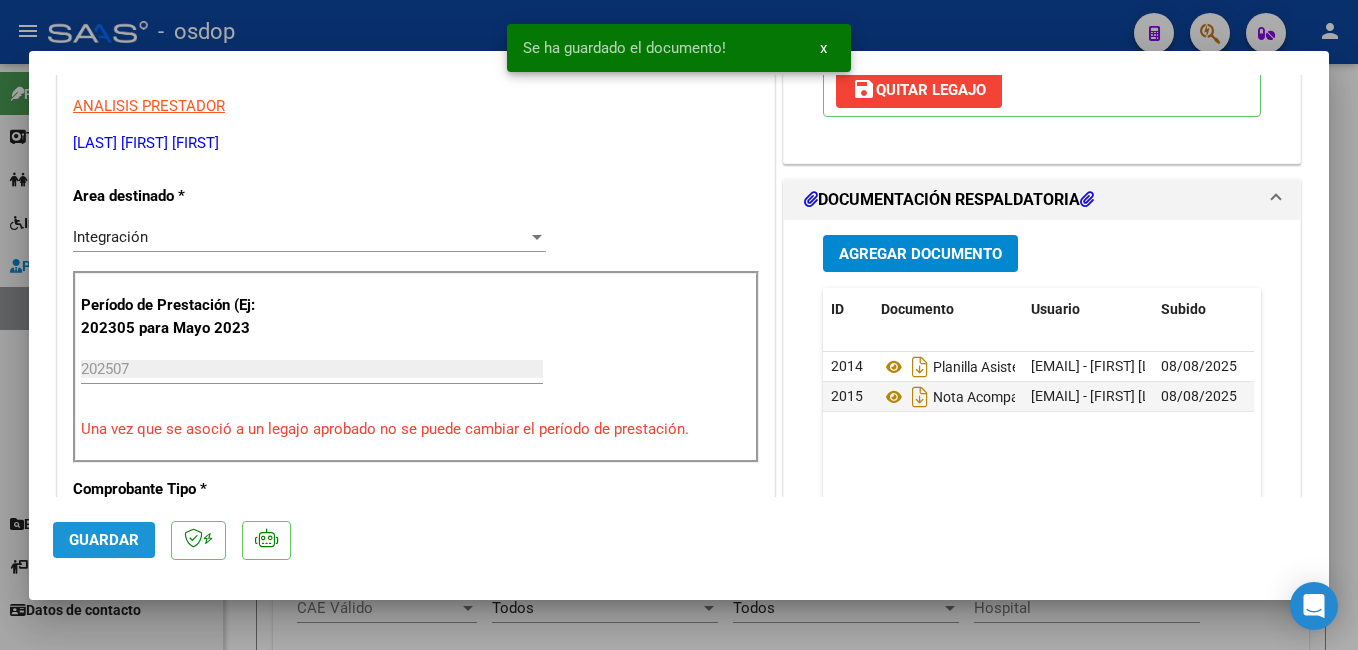 click on "Guardar" 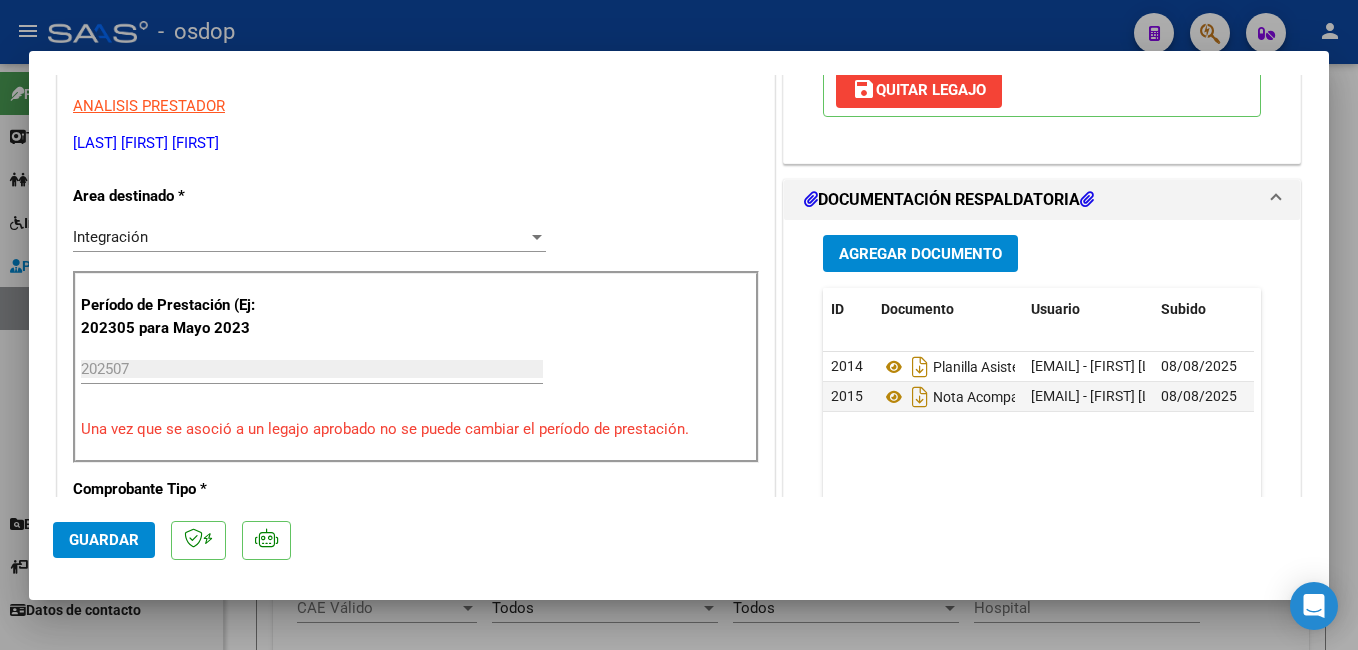 click at bounding box center (679, 325) 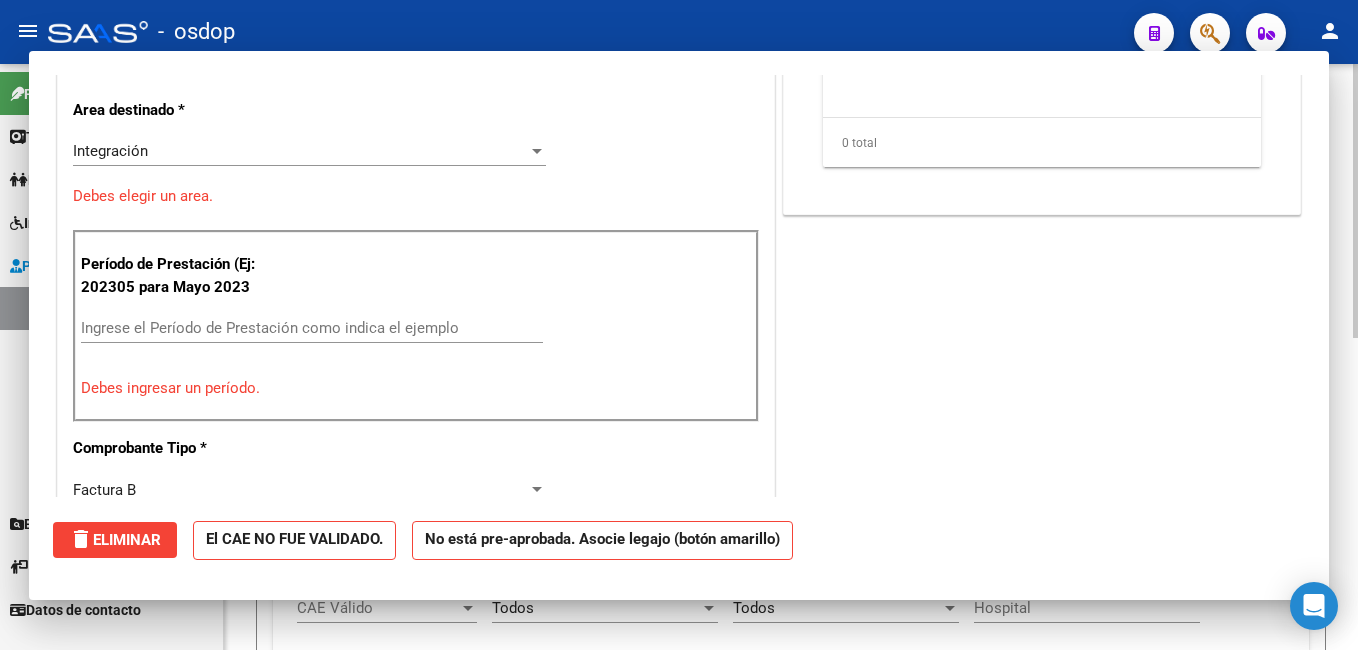 scroll, scrollTop: 339, scrollLeft: 0, axis: vertical 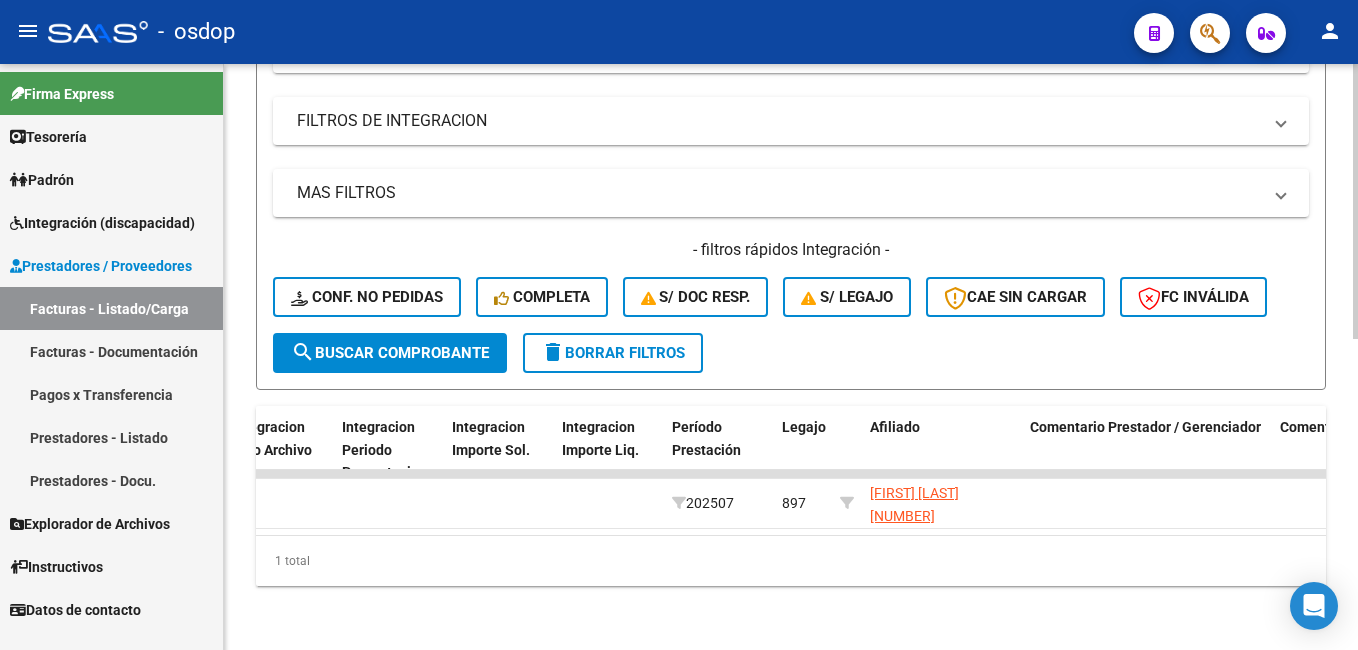 click on "delete  Borrar Filtros" 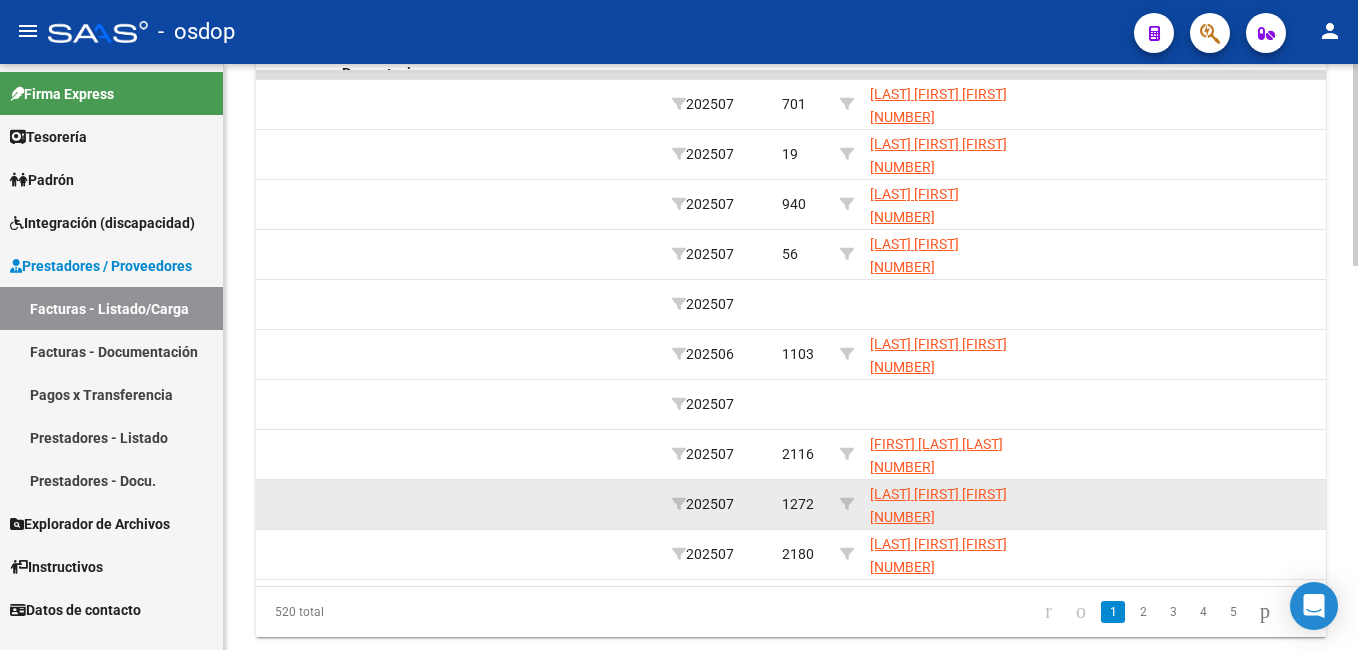 scroll, scrollTop: 1013, scrollLeft: 0, axis: vertical 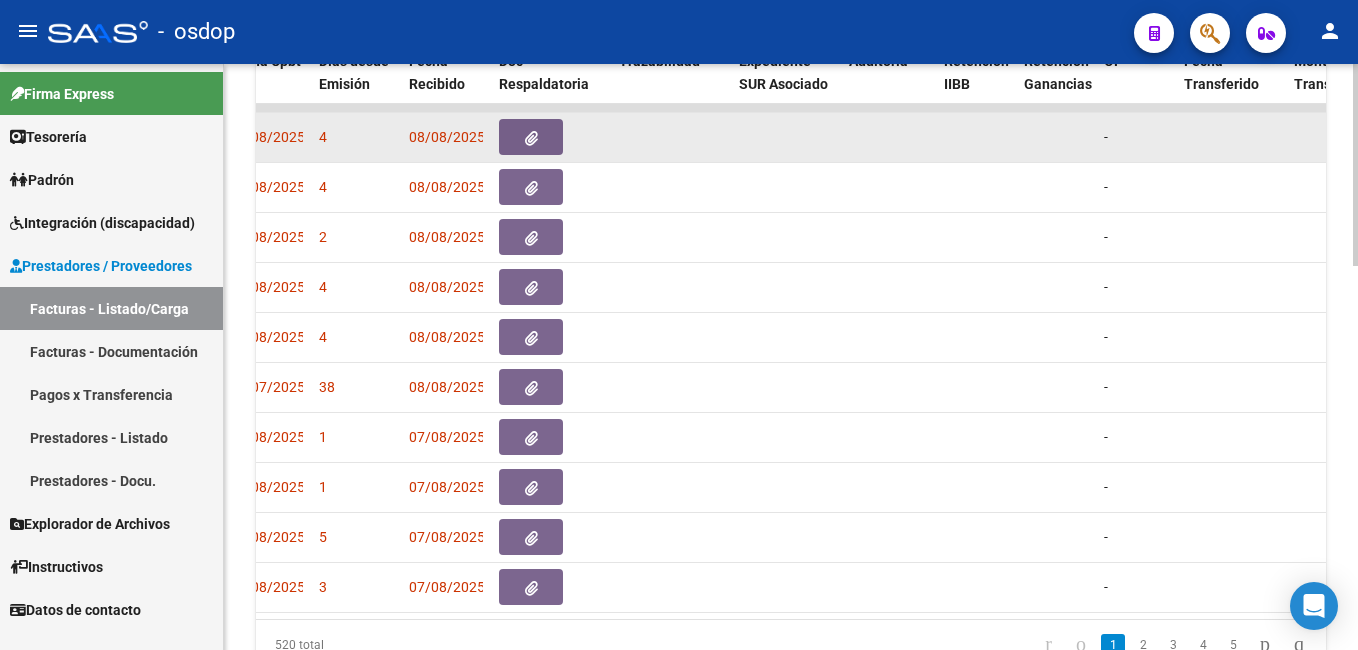 click 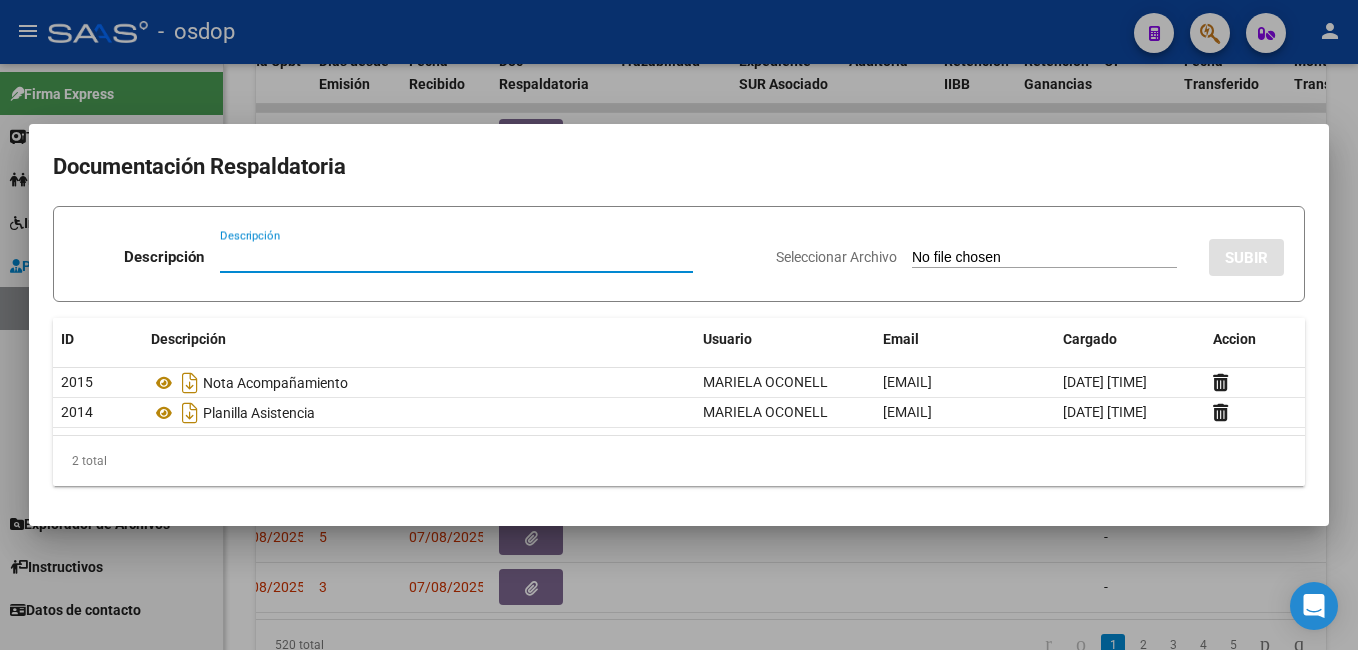 click at bounding box center [679, 325] 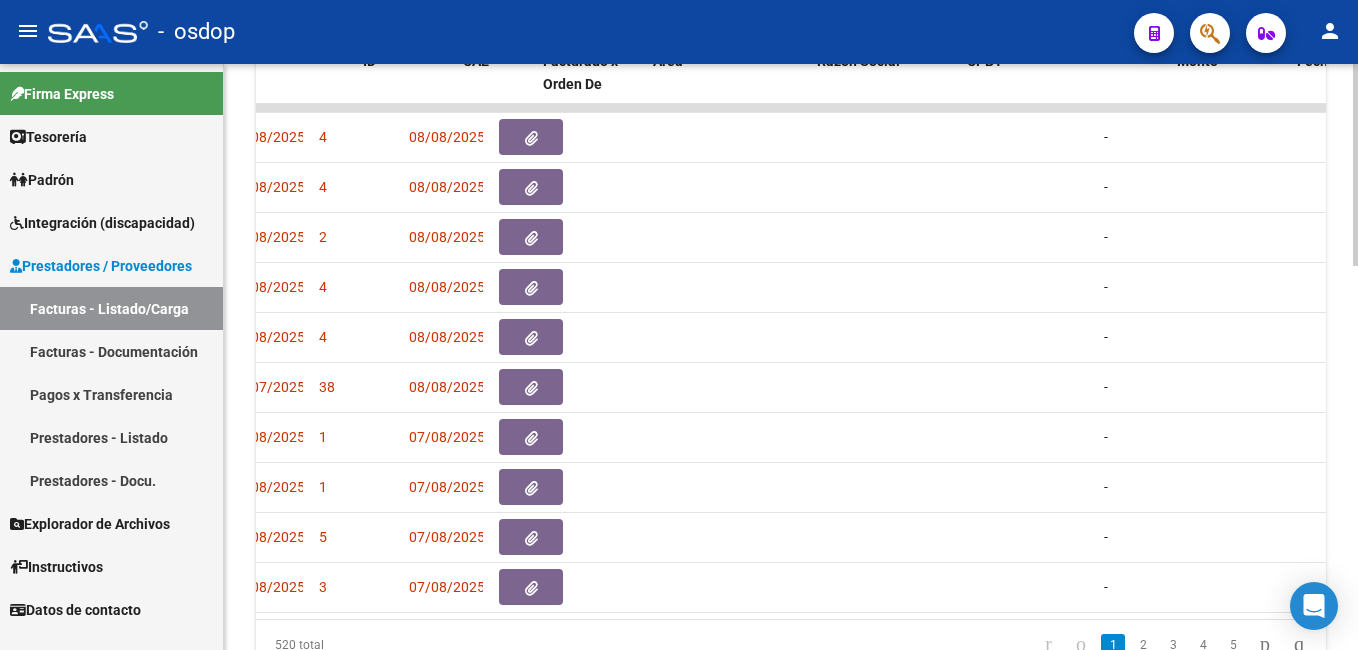 scroll, scrollTop: 0, scrollLeft: 0, axis: both 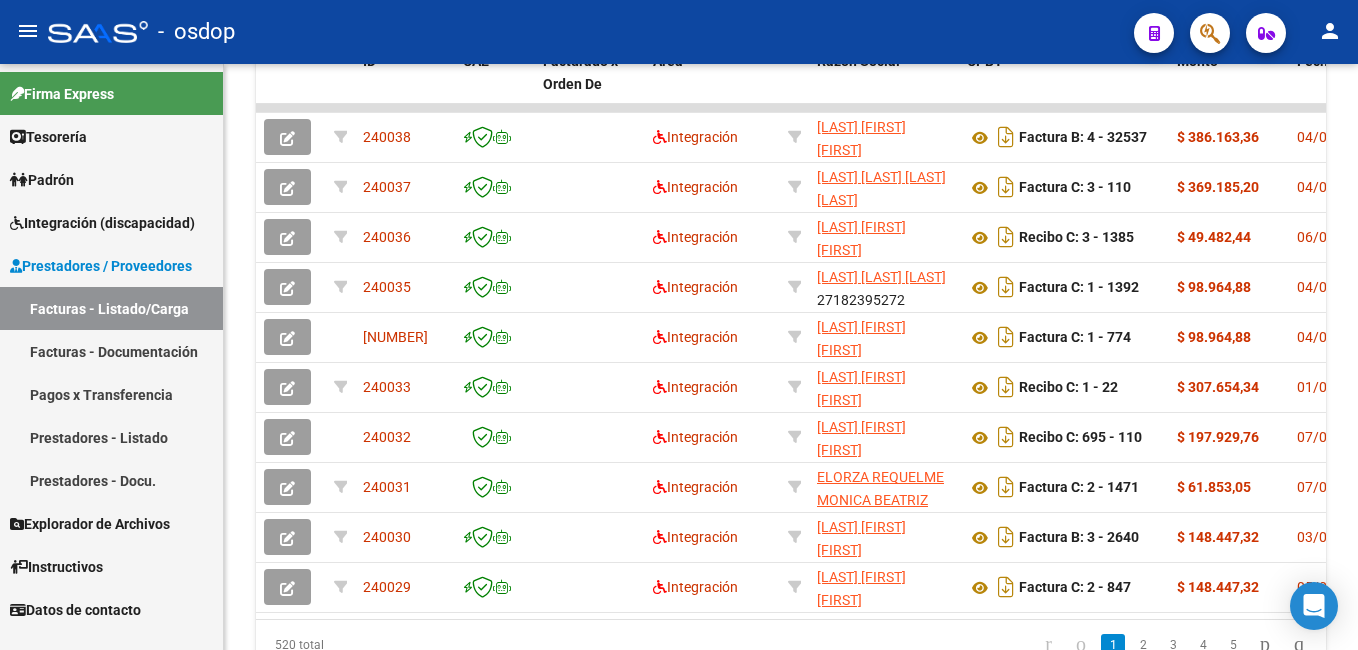 click on "-   osdop" 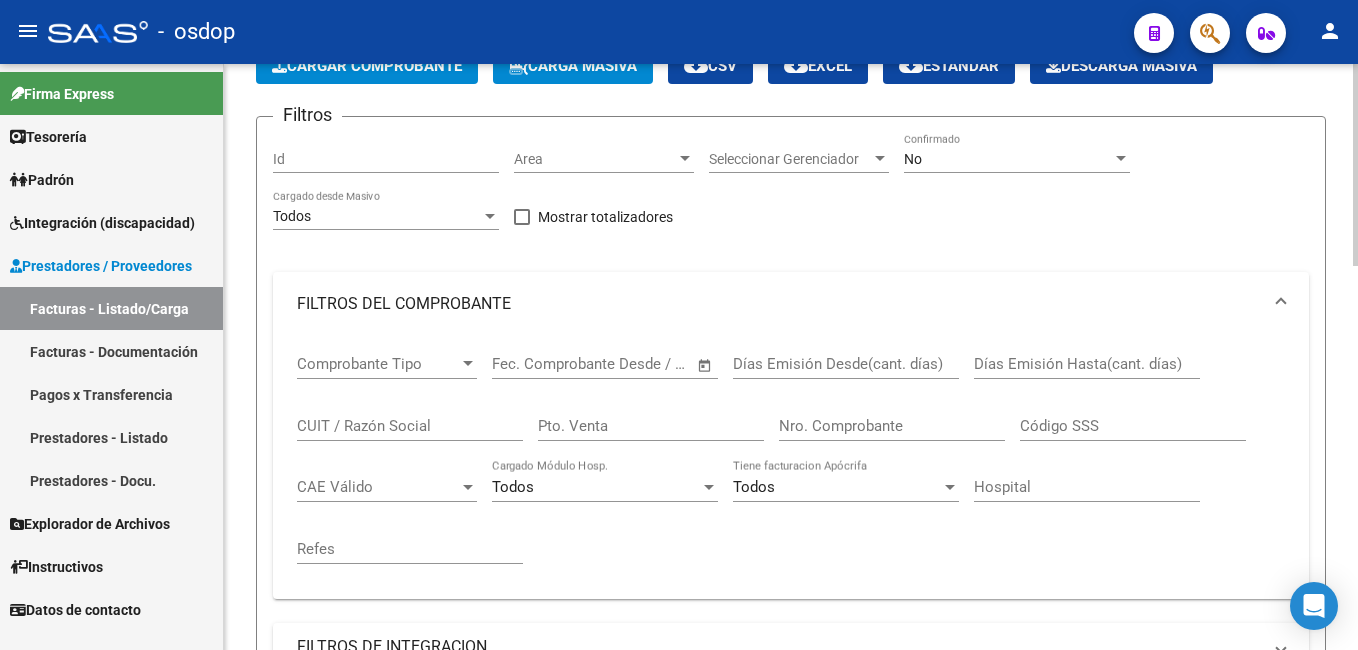 scroll, scrollTop: 0, scrollLeft: 0, axis: both 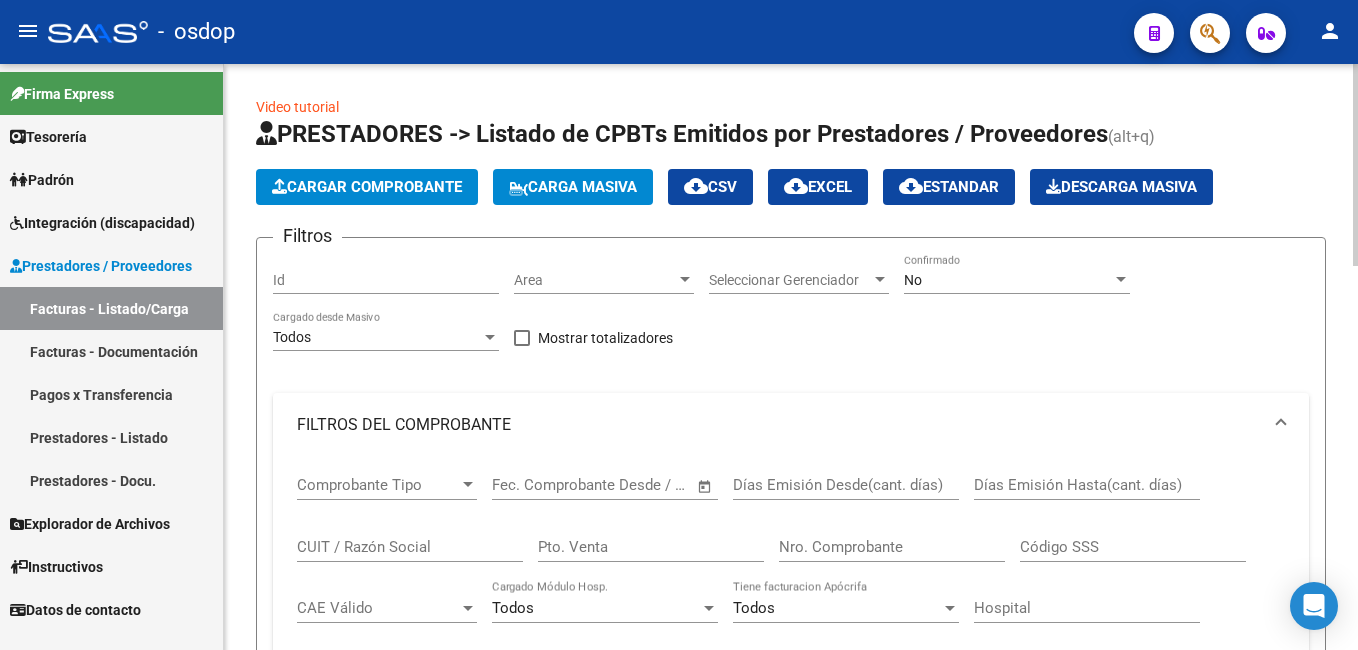click on "Cargar Comprobante" 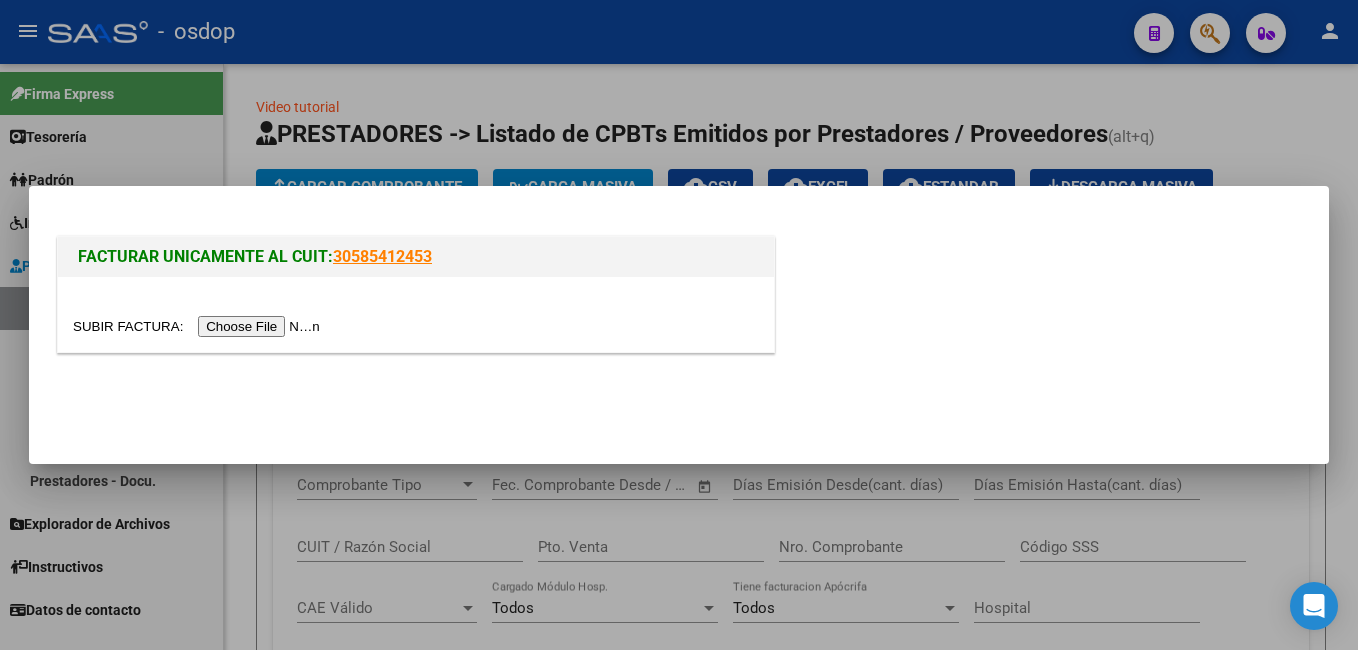 click at bounding box center [199, 326] 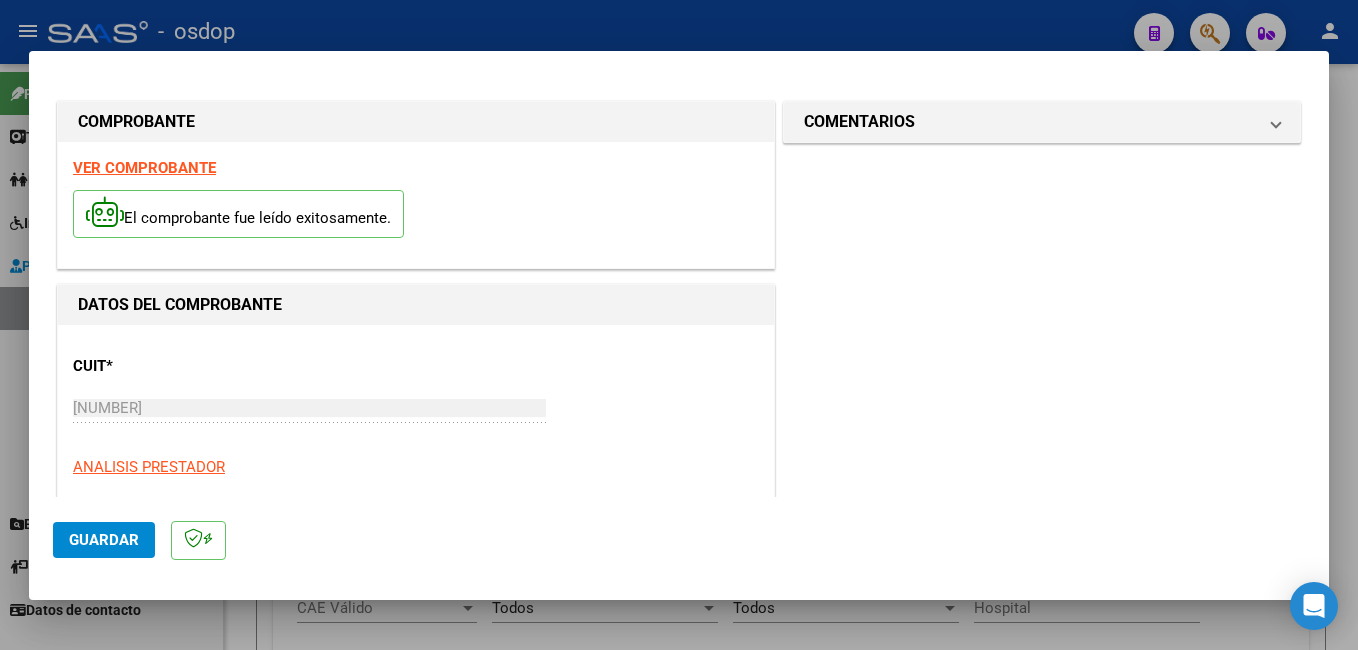 scroll, scrollTop: 300, scrollLeft: 0, axis: vertical 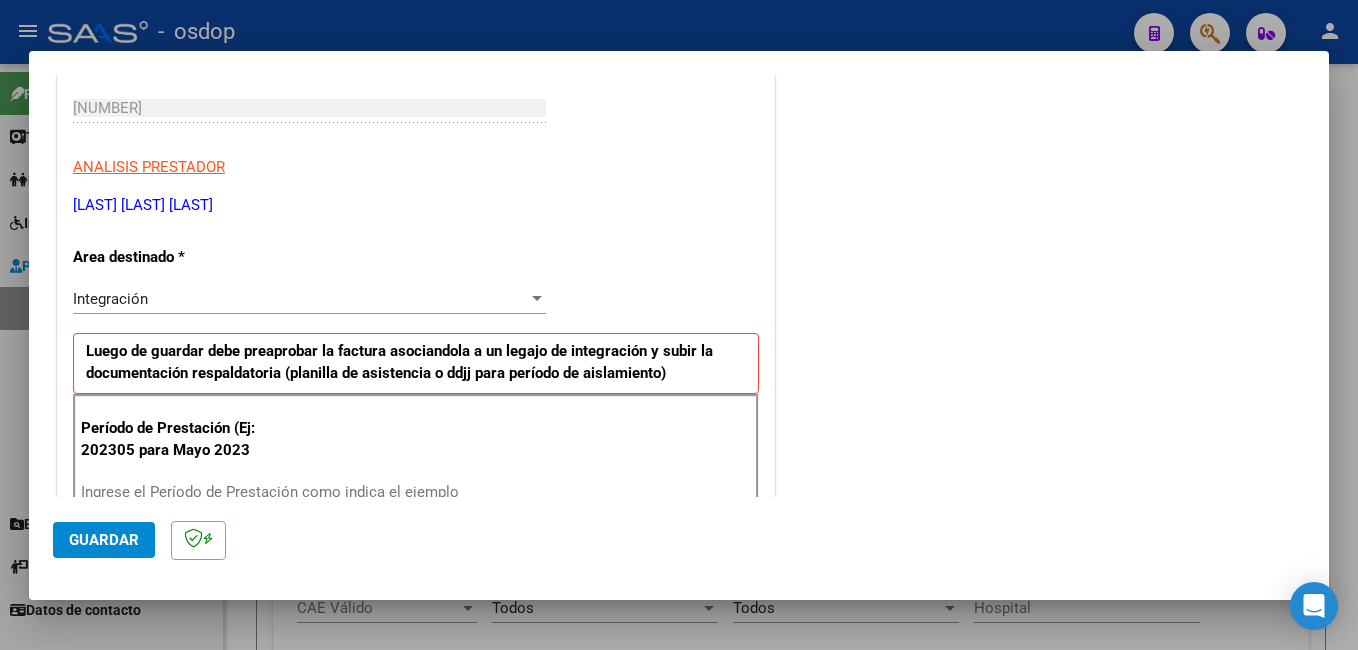 click on "Ingrese el Período de Prestación como indica el ejemplo" at bounding box center (312, 492) 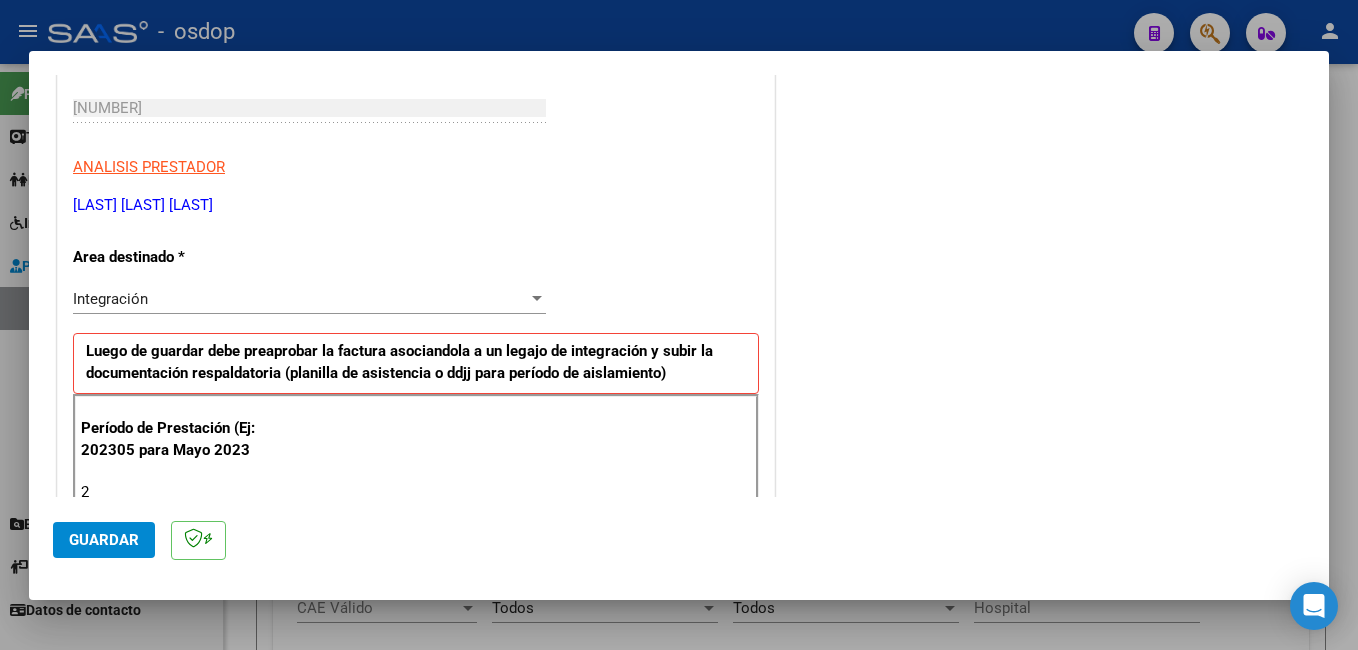 scroll, scrollTop: 304, scrollLeft: 0, axis: vertical 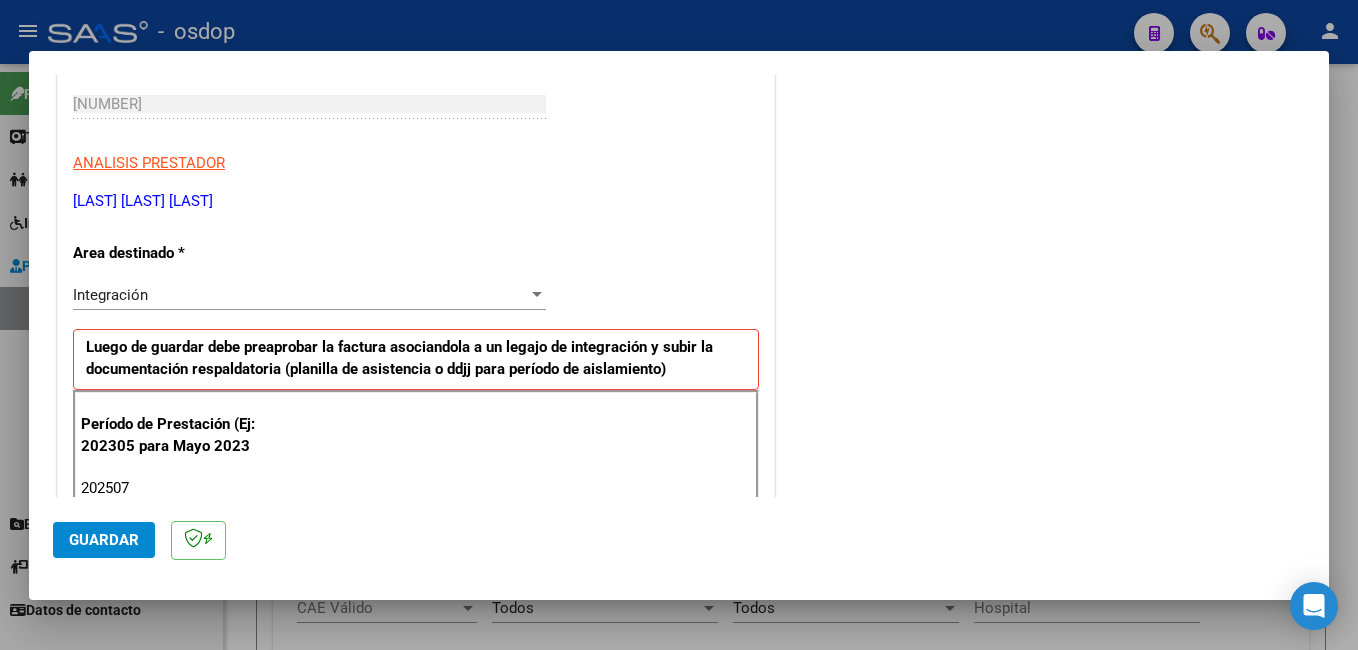 type on "202507" 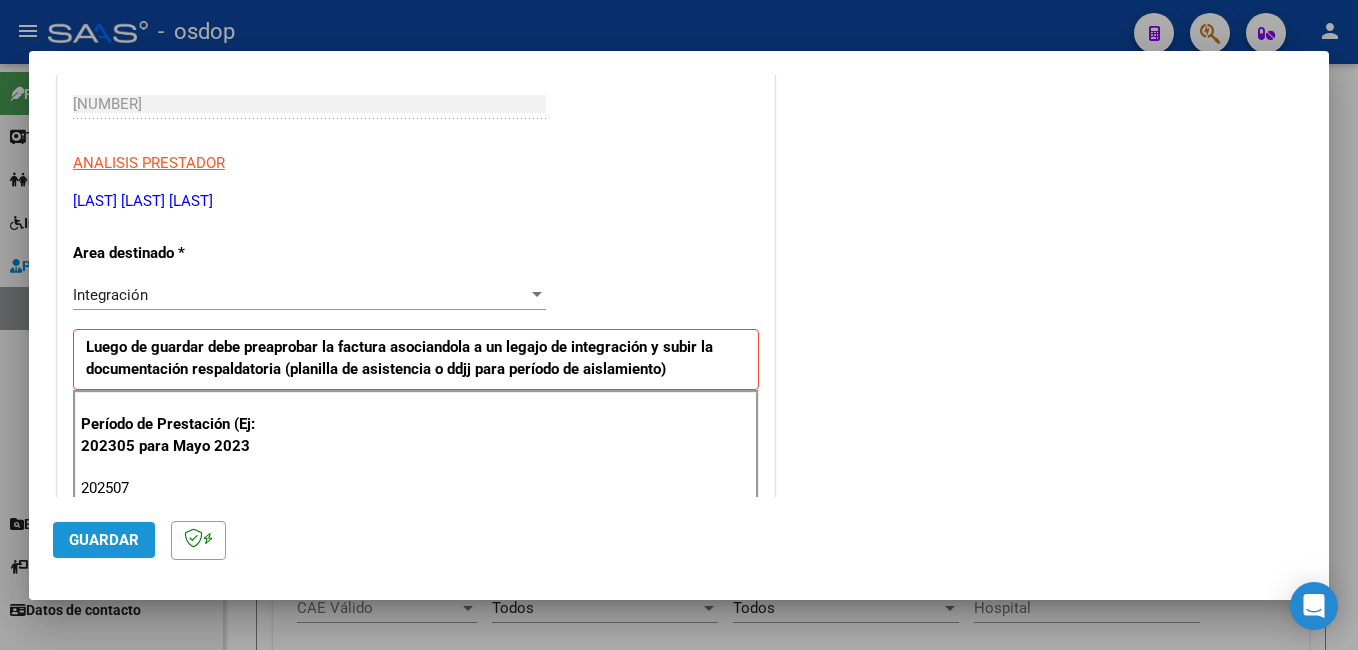 click on "Guardar" 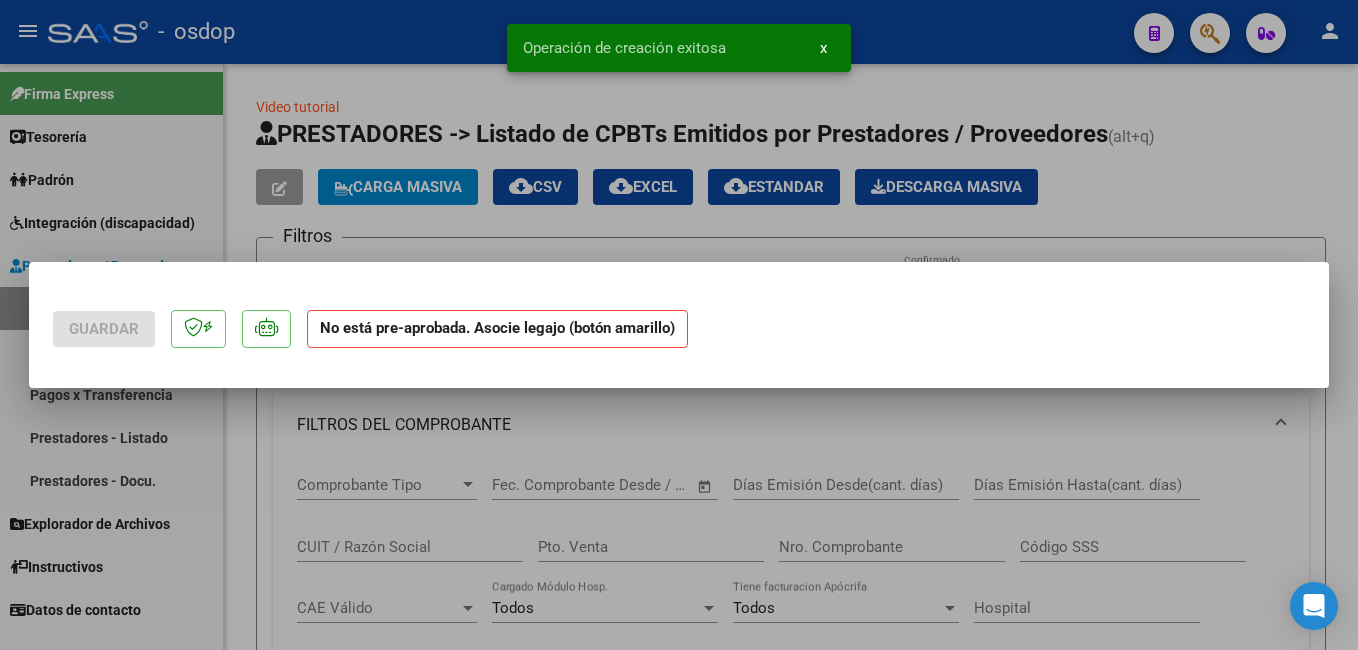 scroll, scrollTop: 0, scrollLeft: 0, axis: both 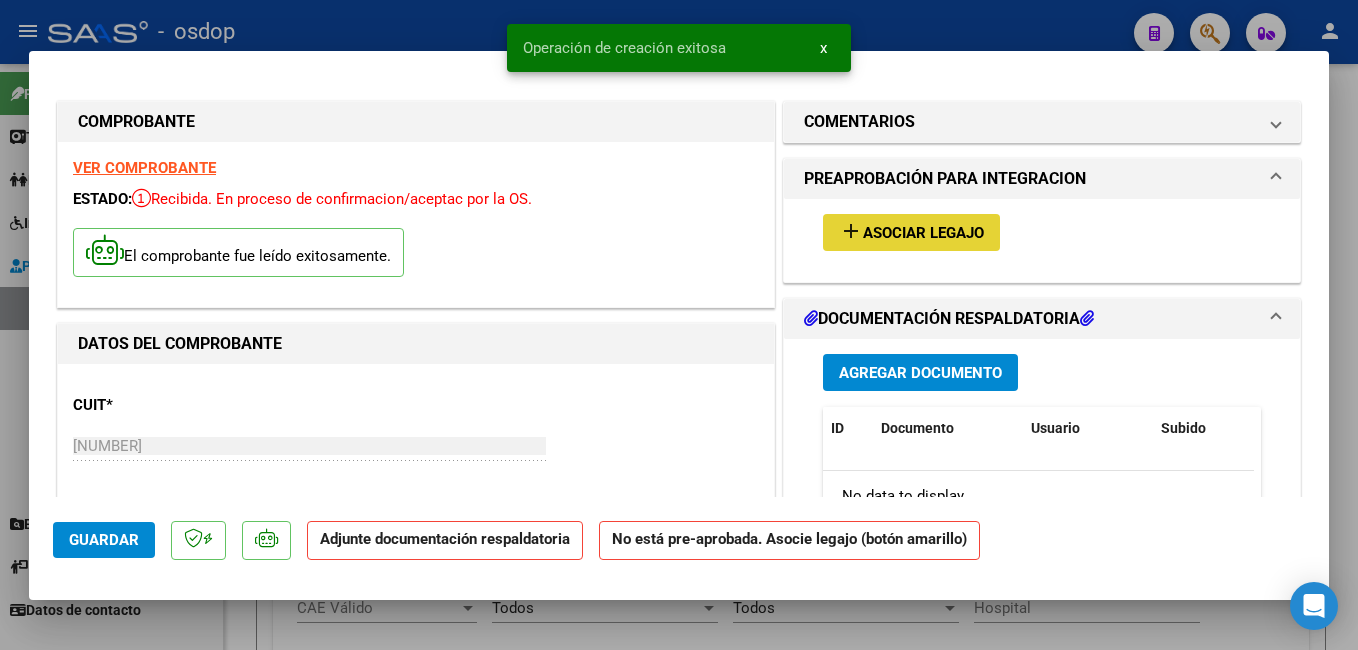 click on "Asociar Legajo" at bounding box center (923, 233) 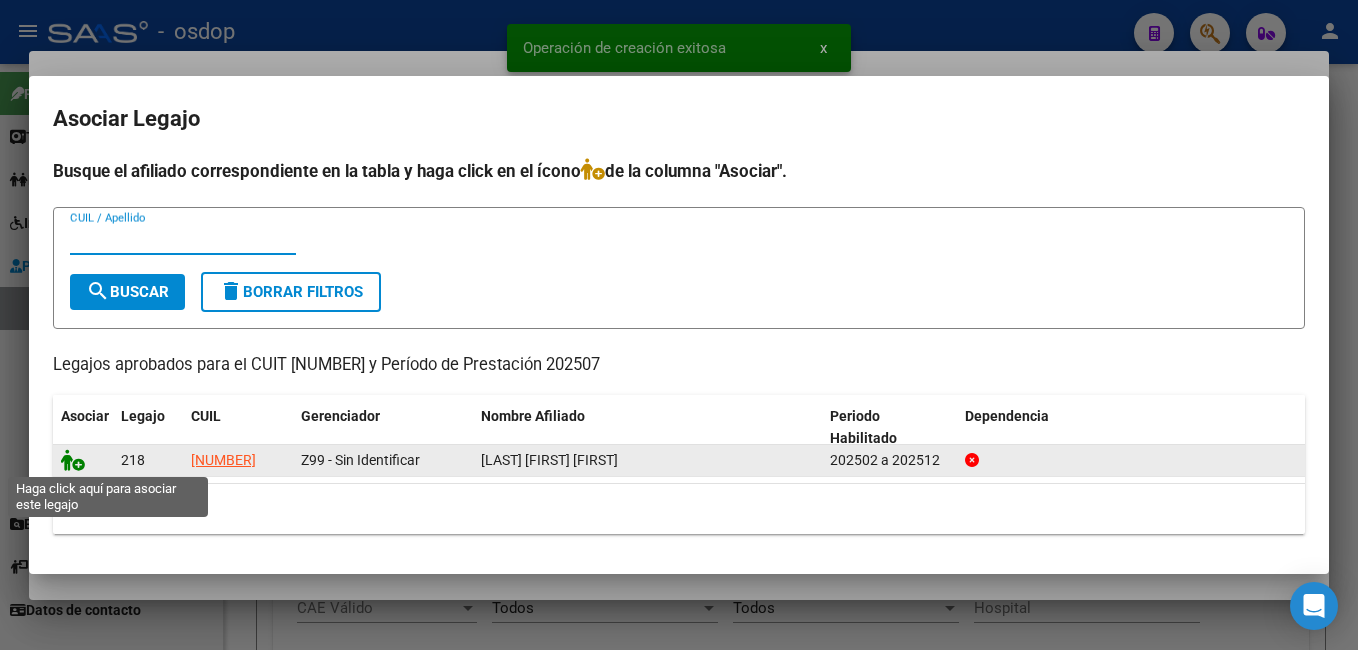 click 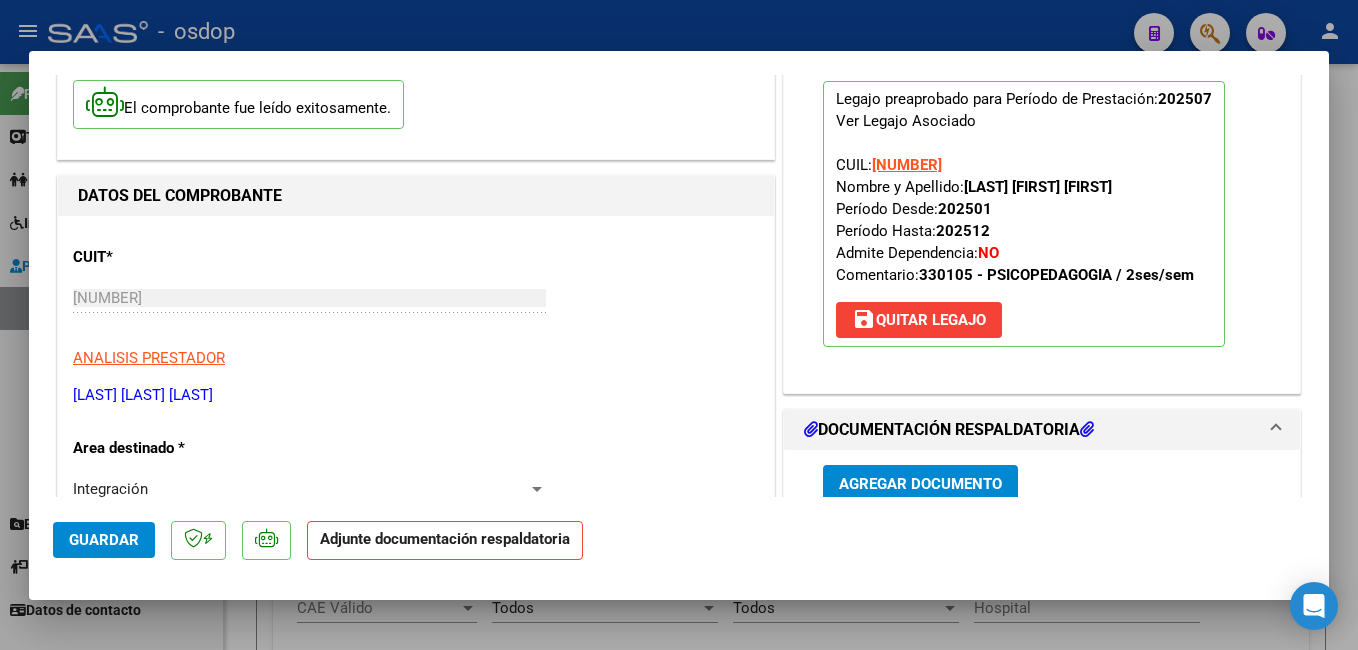 scroll, scrollTop: 300, scrollLeft: 0, axis: vertical 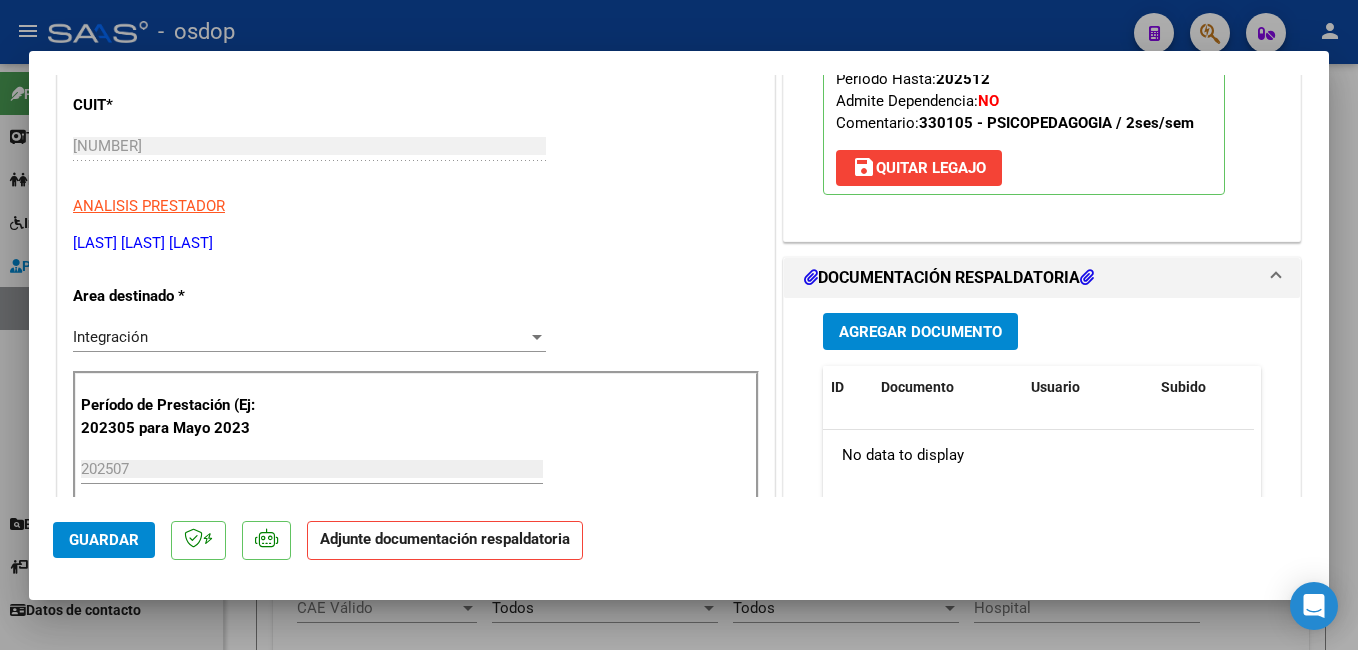 click on "Agregar Documento" at bounding box center [920, 332] 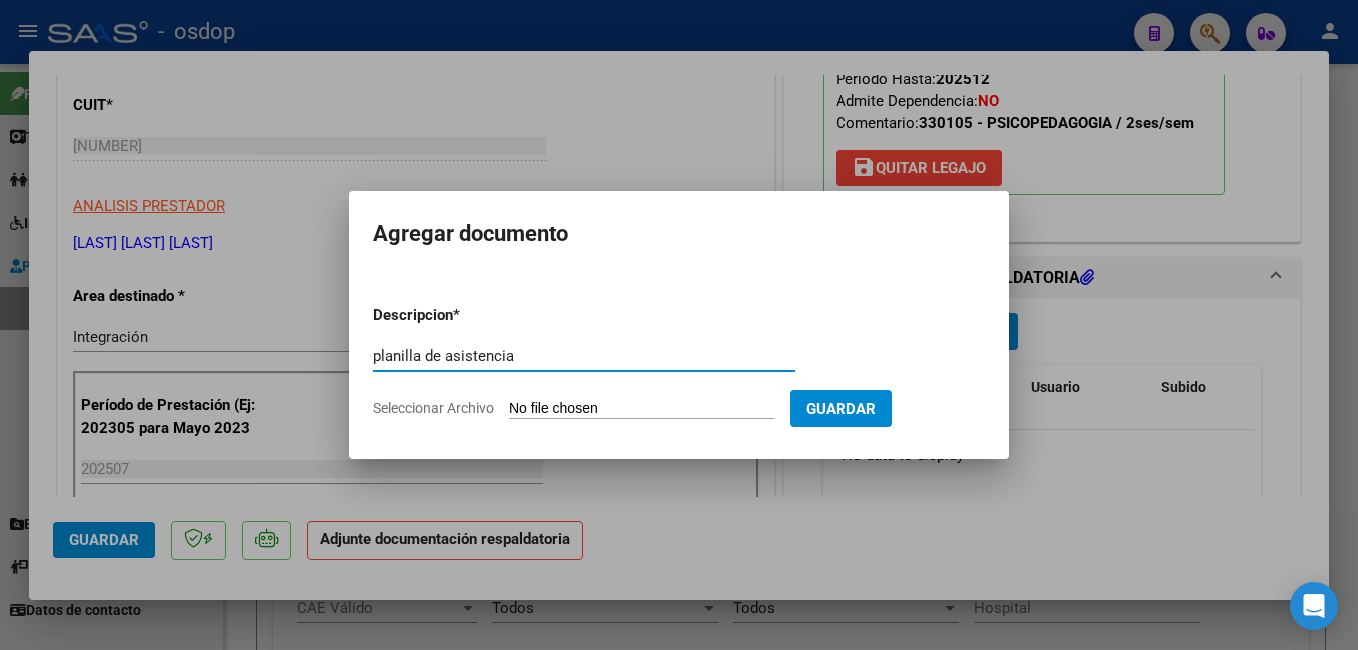 type on "planilla de asistencia" 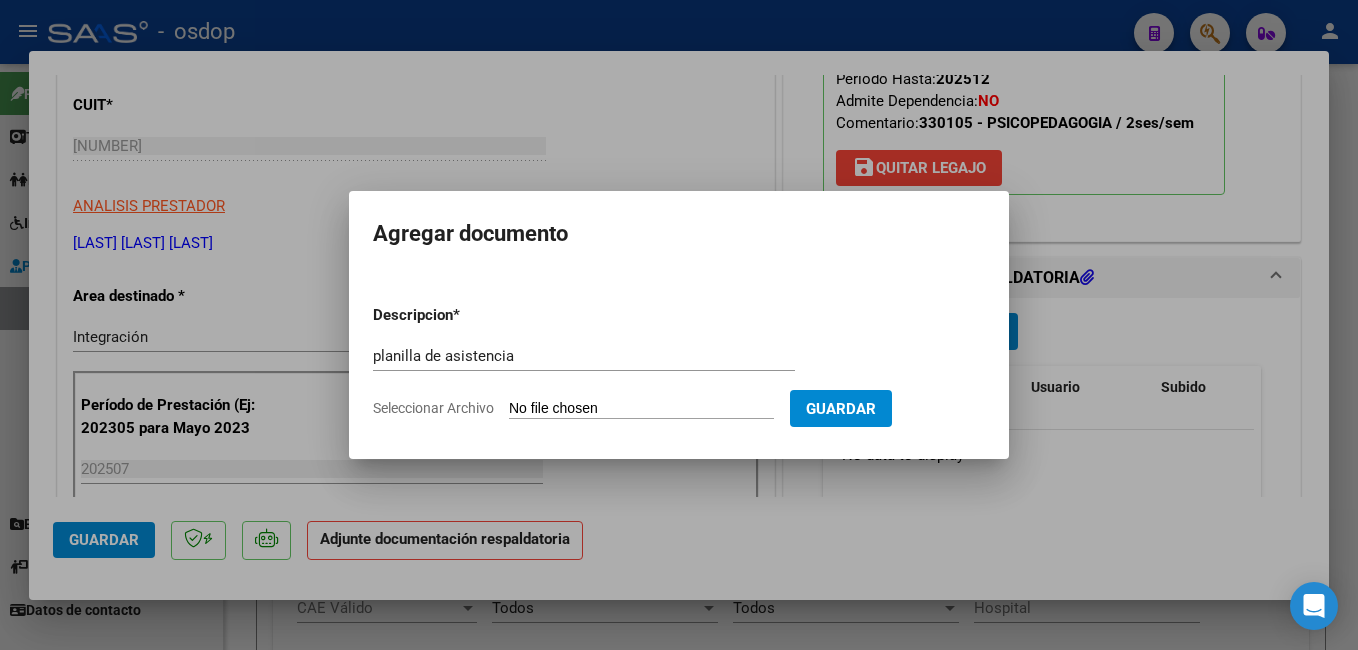 click on "Seleccionar Archivo" at bounding box center [641, 409] 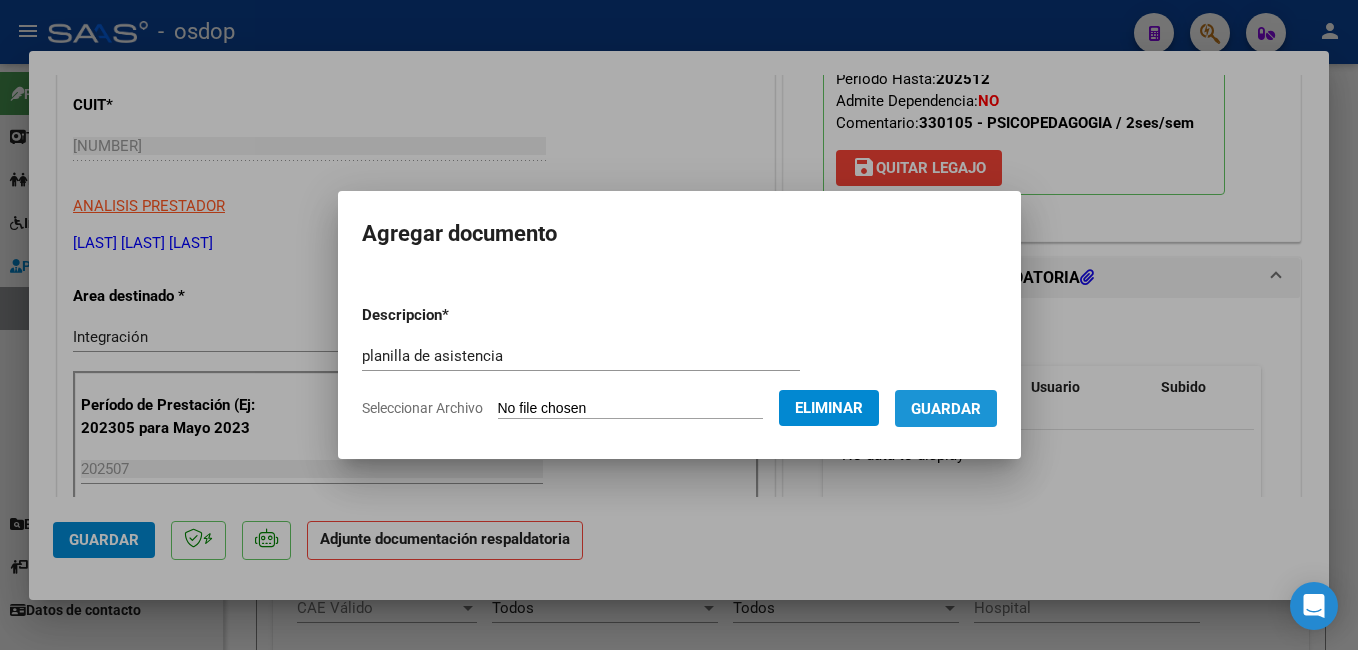 click on "Guardar" at bounding box center [946, 409] 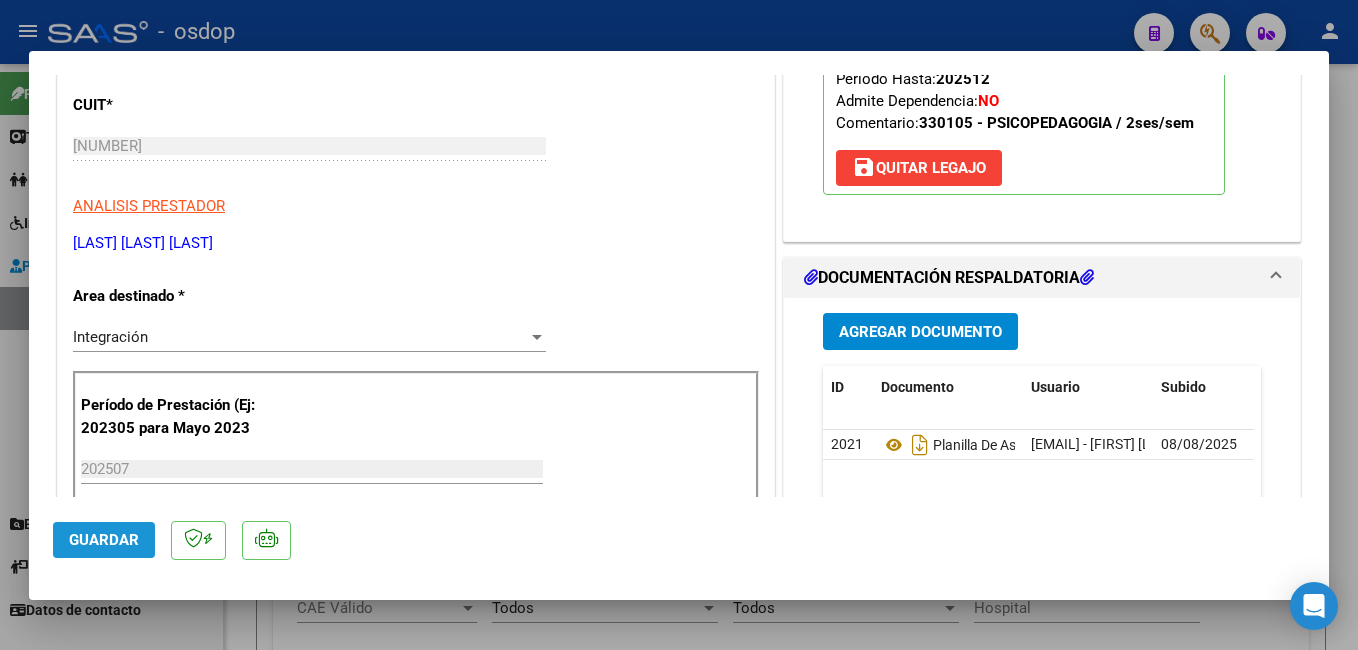 click on "Guardar" 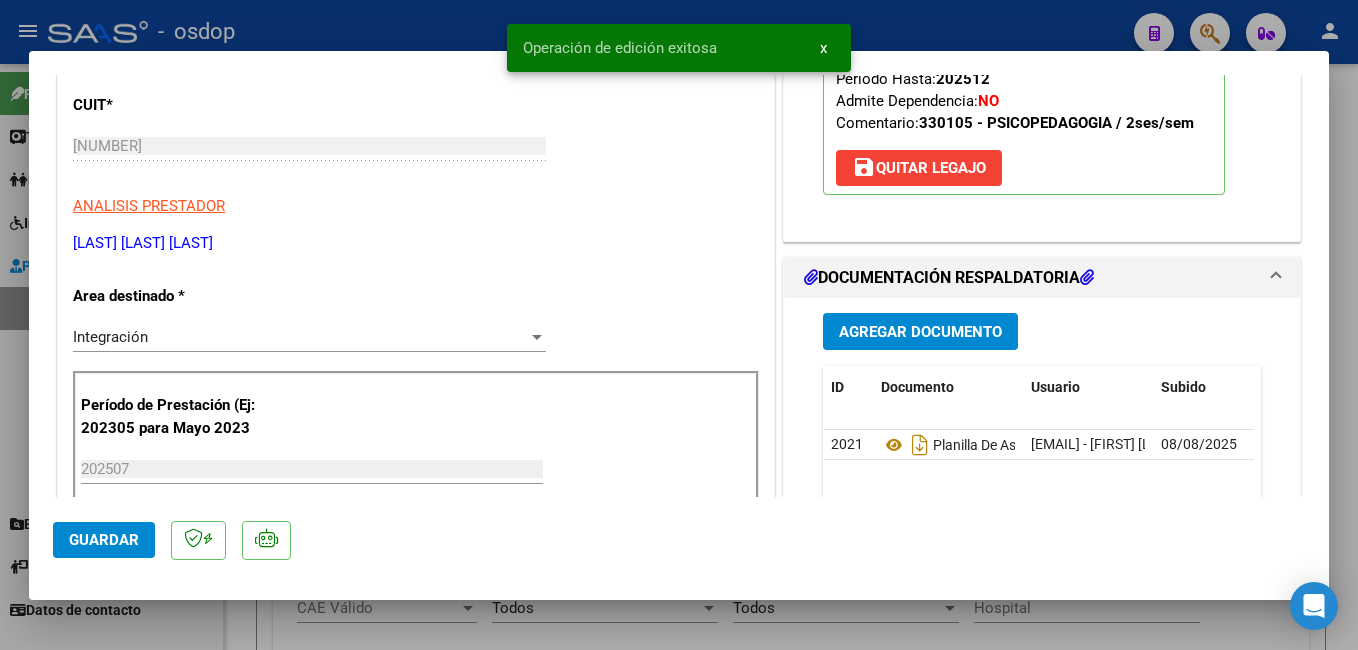 click at bounding box center [679, 325] 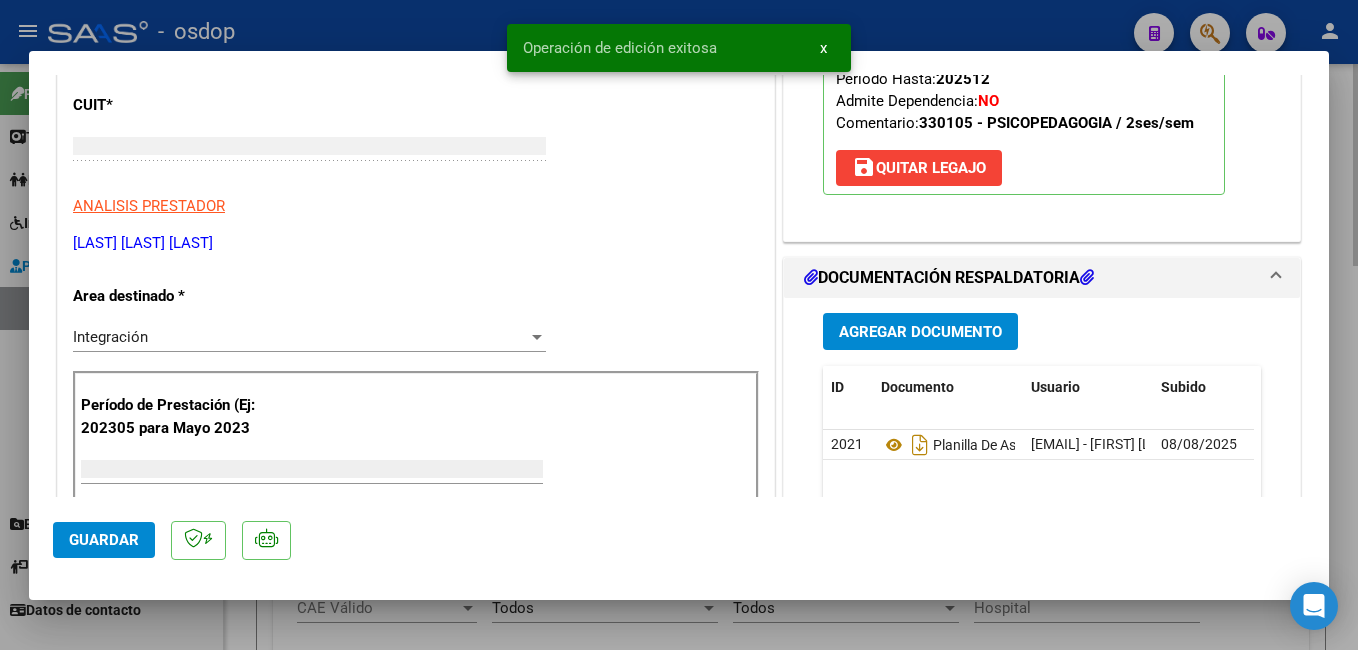 scroll, scrollTop: 239, scrollLeft: 0, axis: vertical 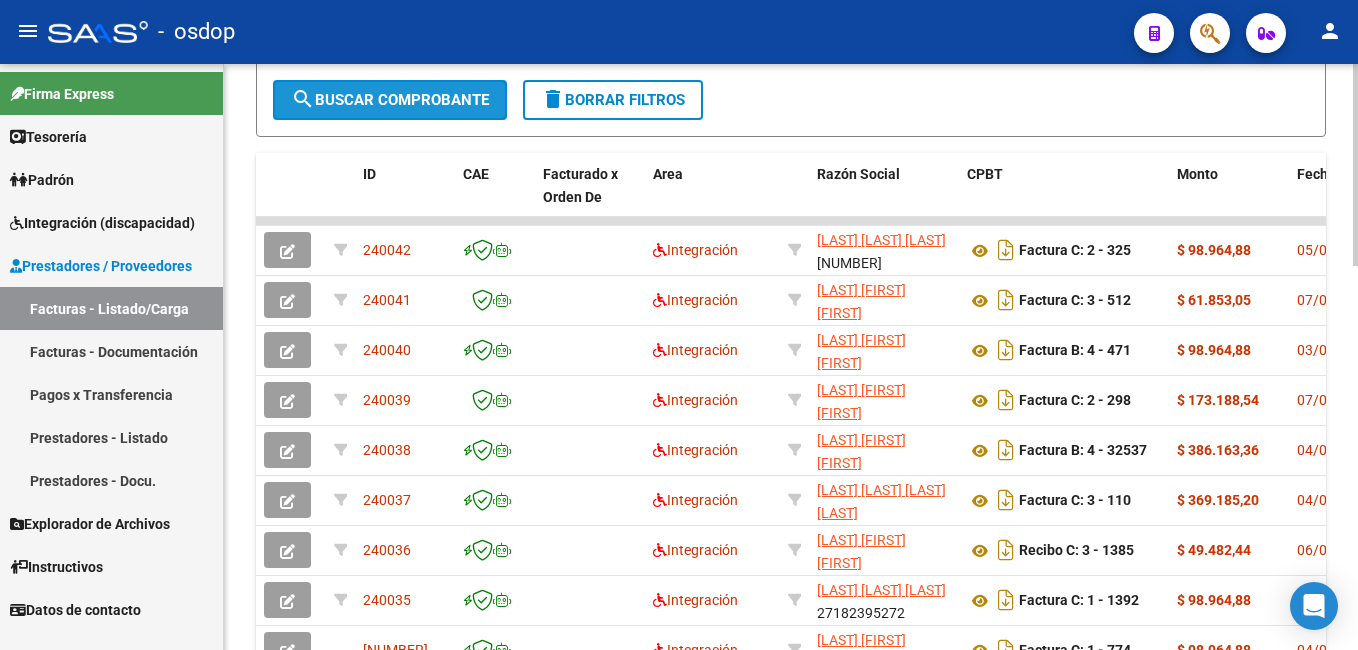 click on "search  Buscar Comprobante" 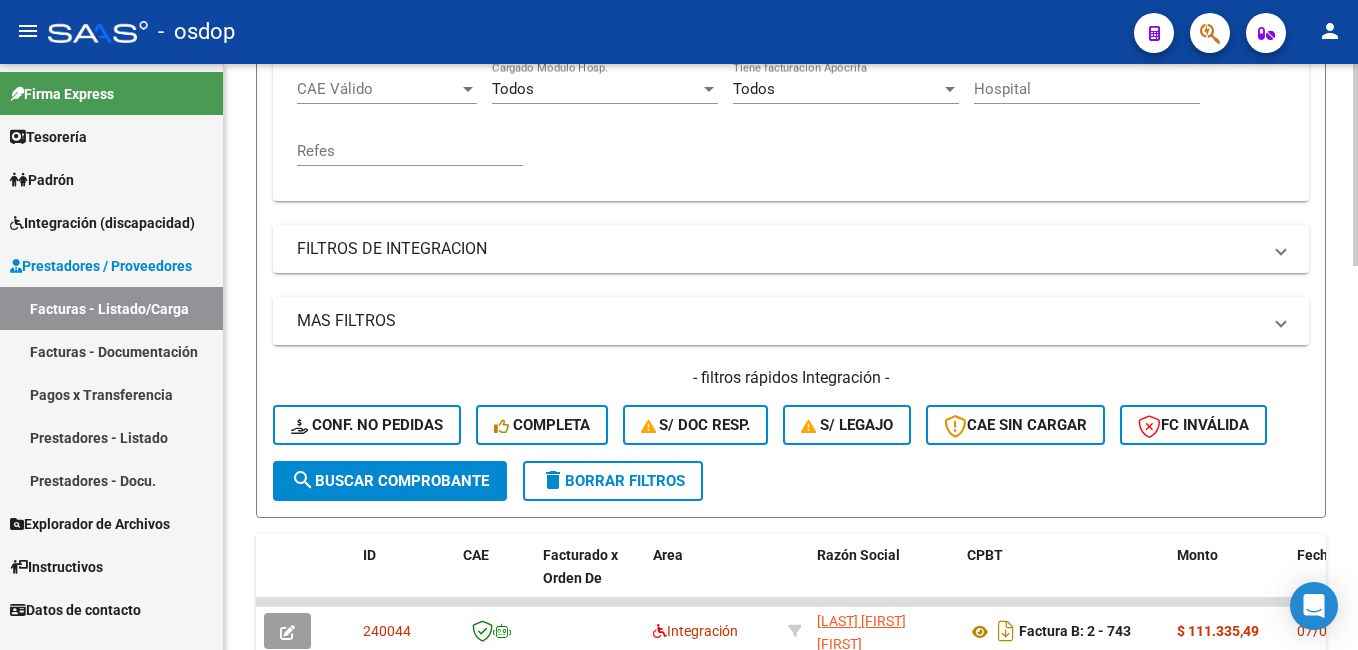 scroll, scrollTop: 300, scrollLeft: 0, axis: vertical 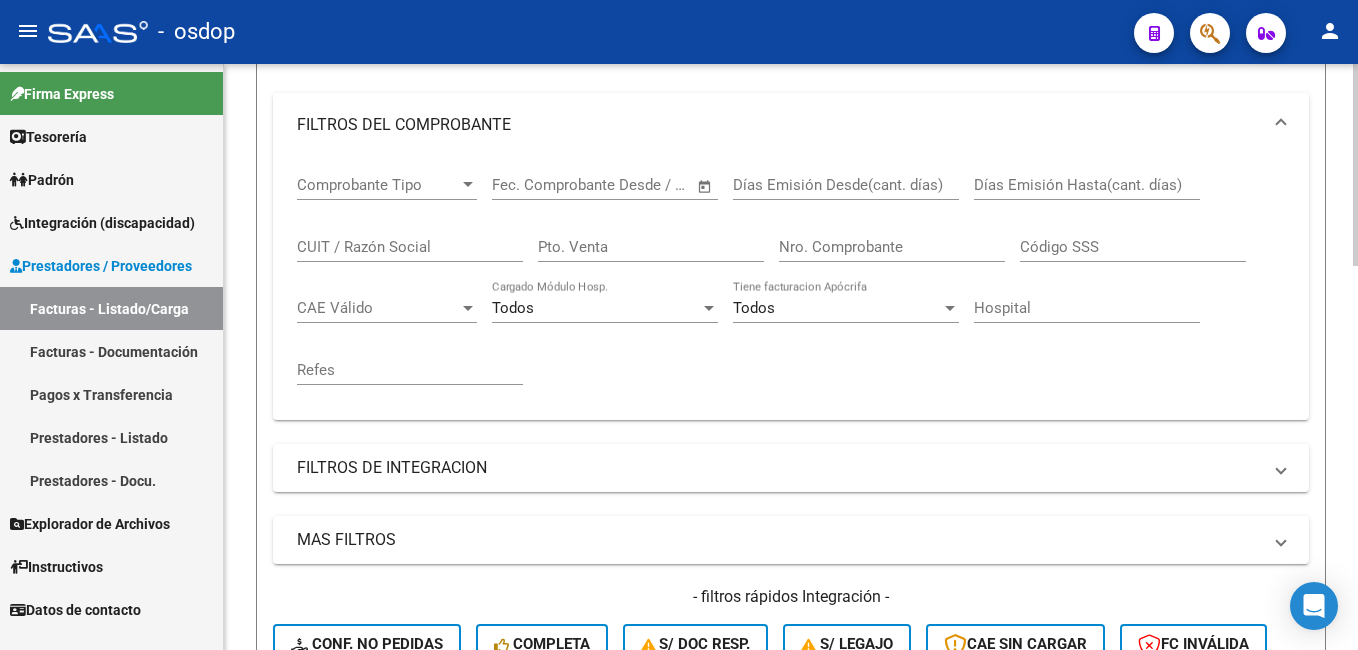 click on "CUIT / Razón Social" 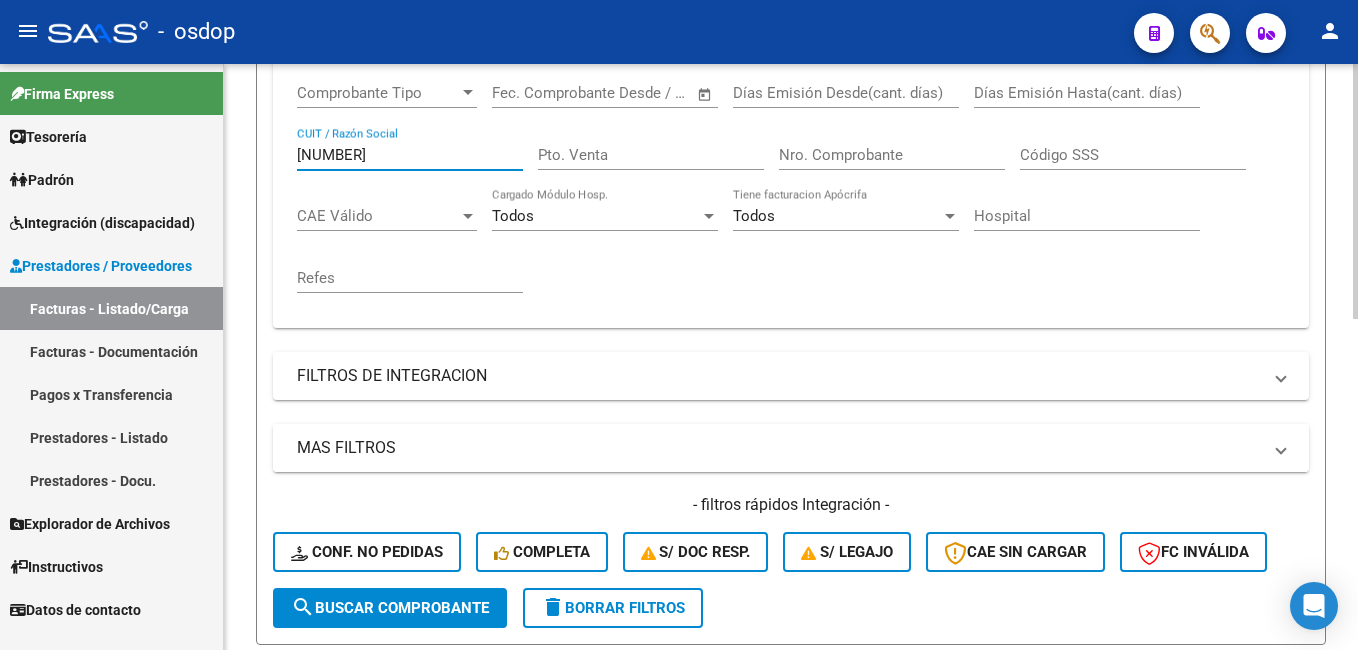 scroll, scrollTop: 600, scrollLeft: 0, axis: vertical 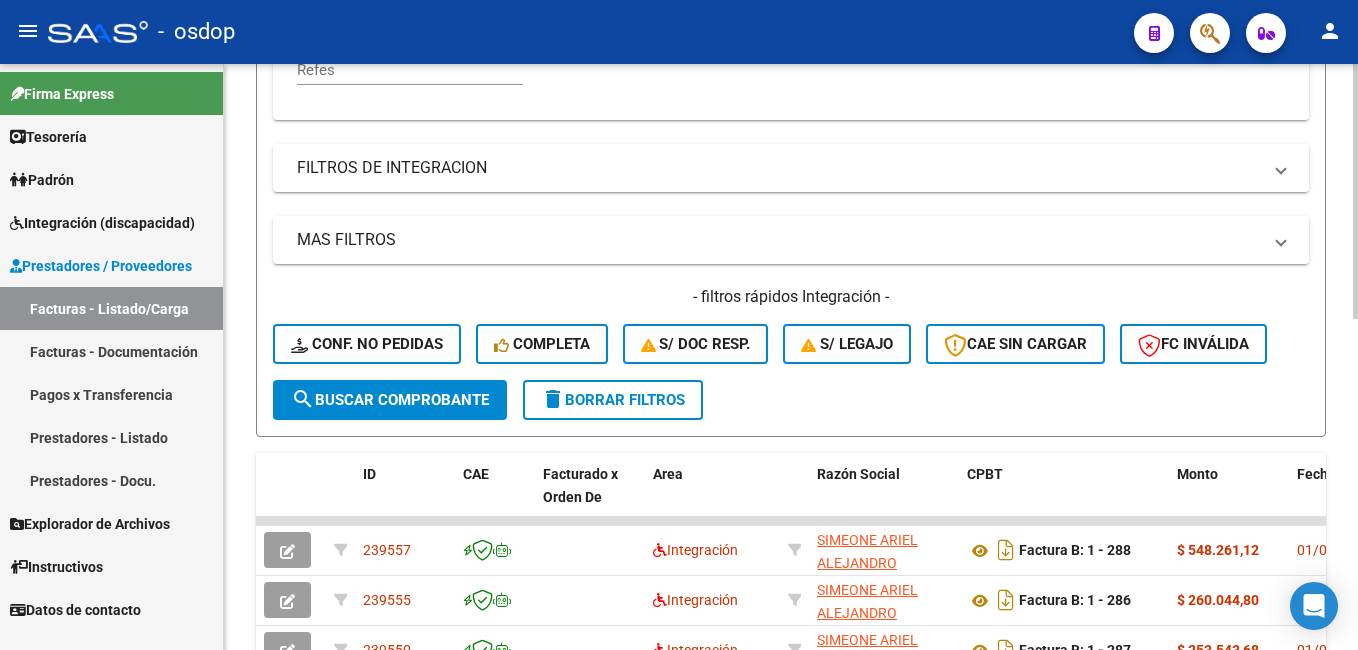 type on "[NUMBER]" 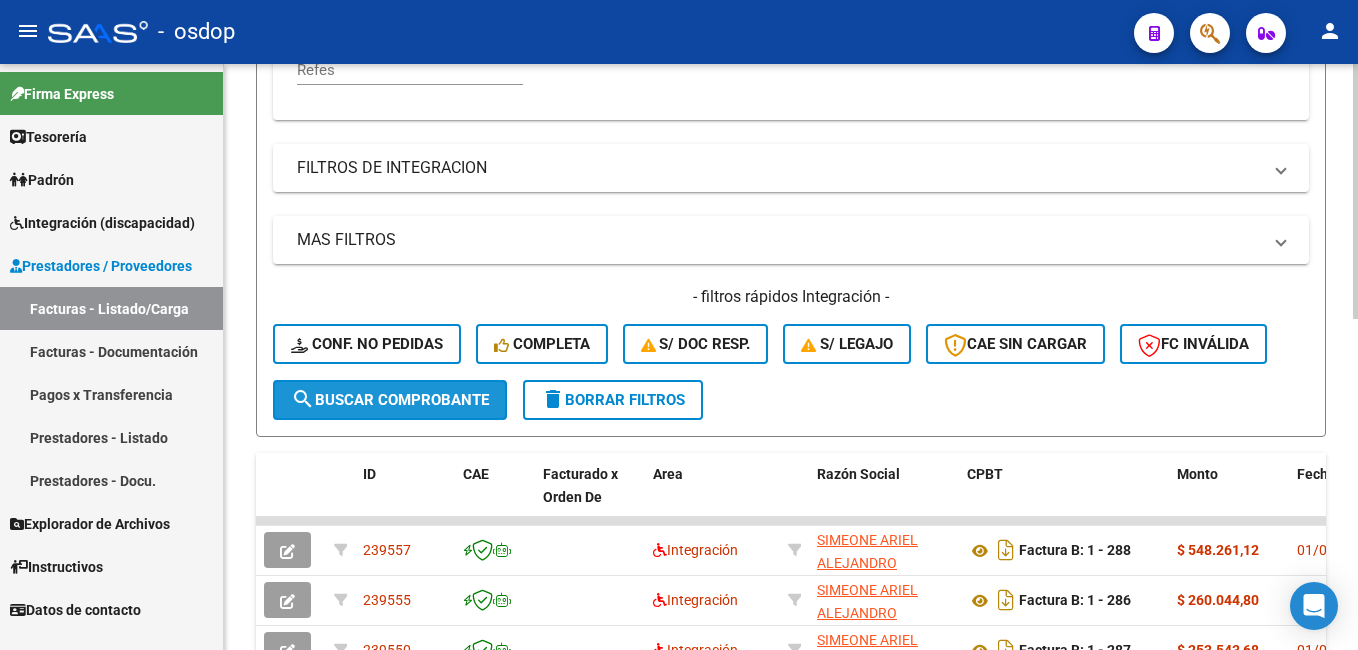 click on "search  Buscar Comprobante" 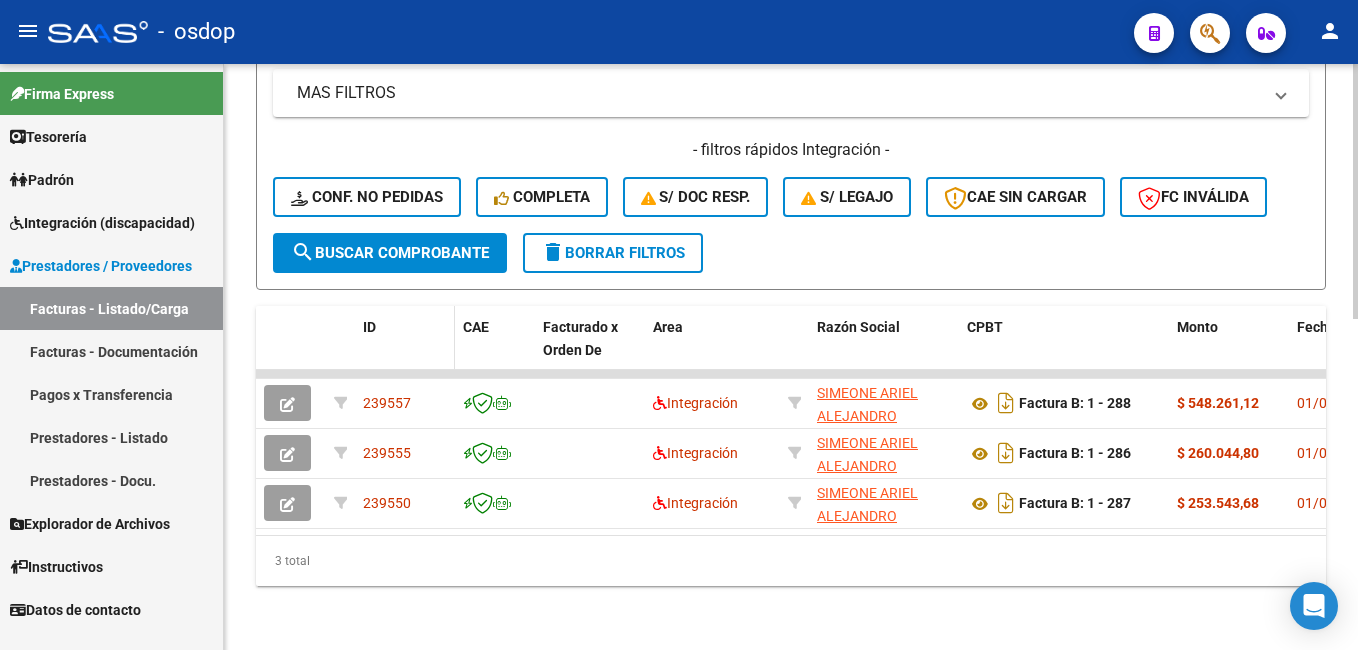 scroll, scrollTop: 763, scrollLeft: 0, axis: vertical 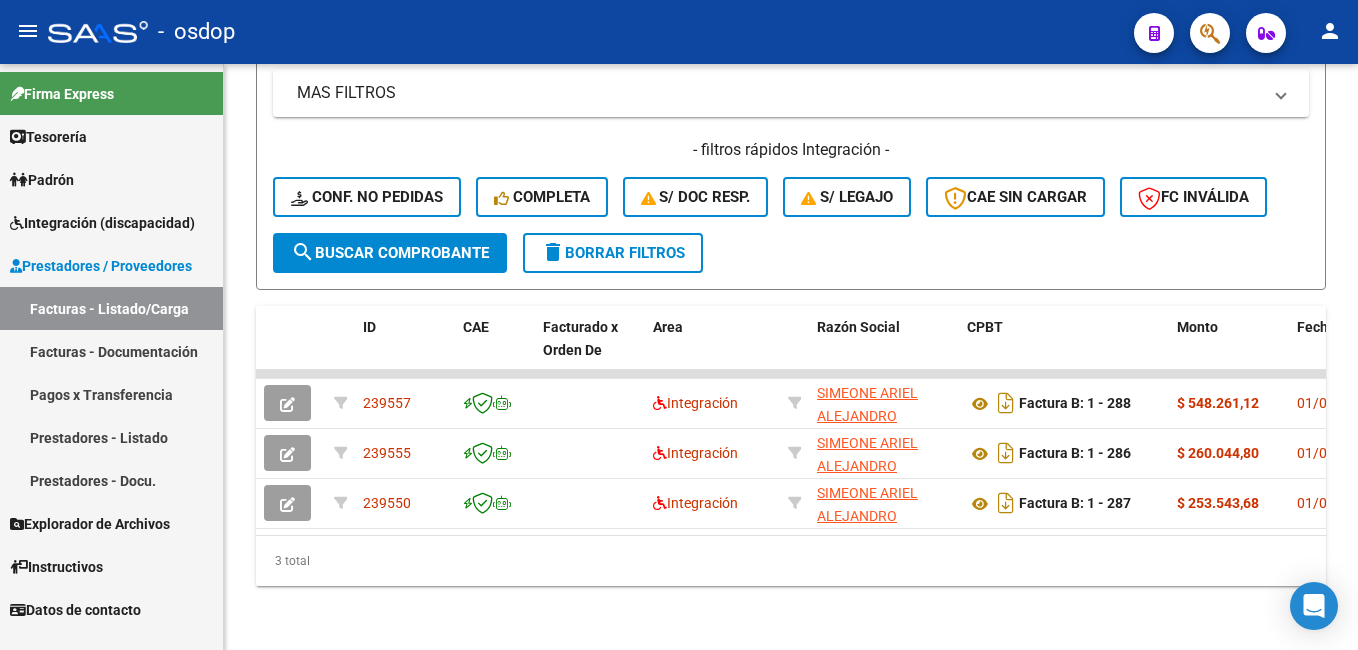 click on "Instructivos" at bounding box center [56, 567] 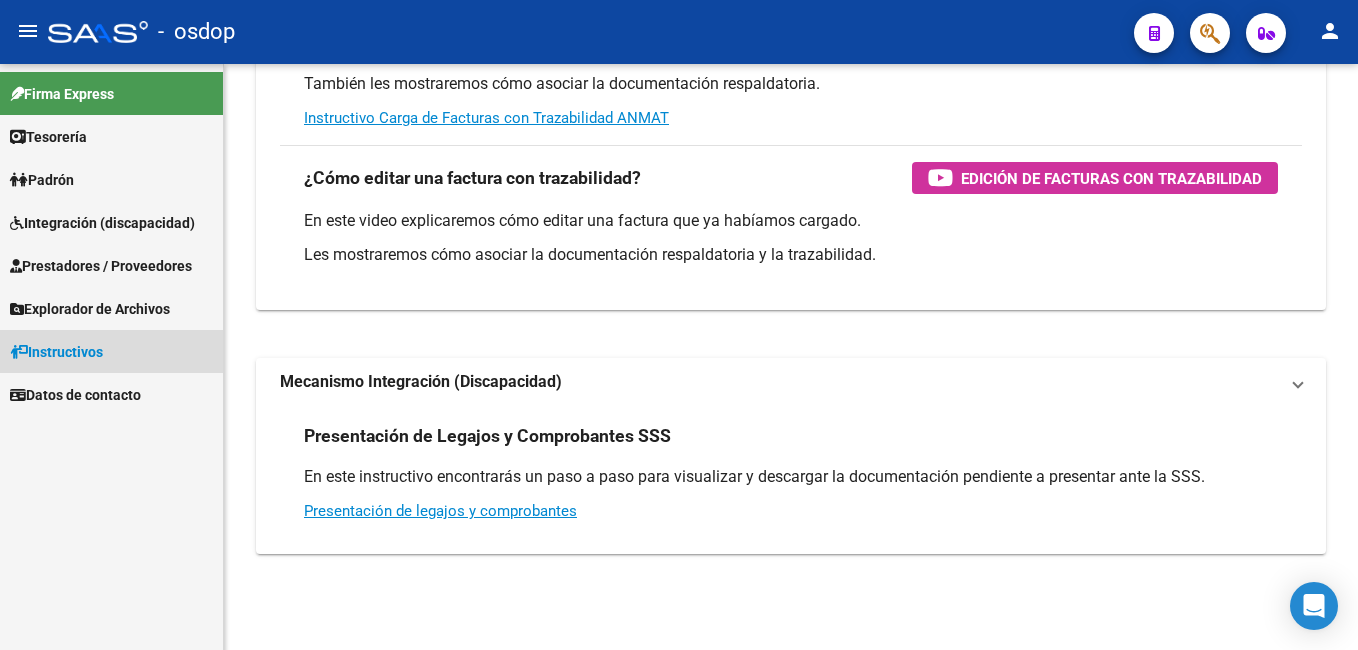 scroll, scrollTop: 0, scrollLeft: 0, axis: both 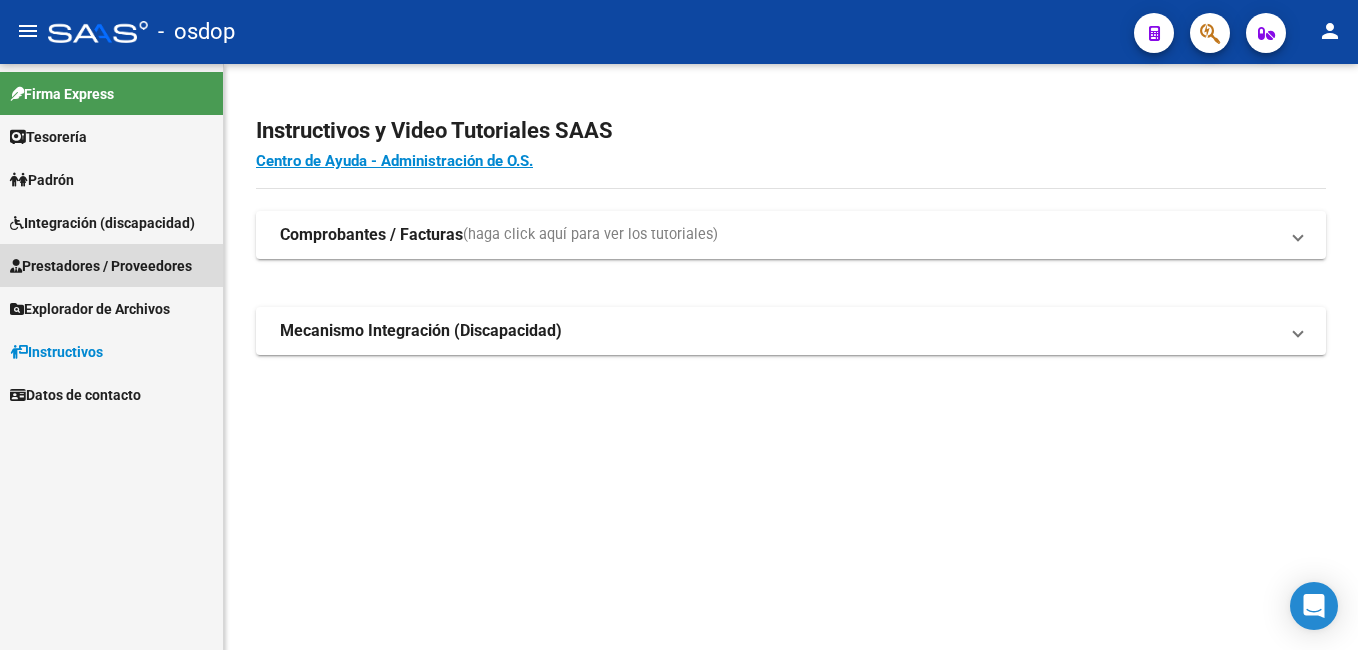 click on "Prestadores / Proveedores" at bounding box center (101, 266) 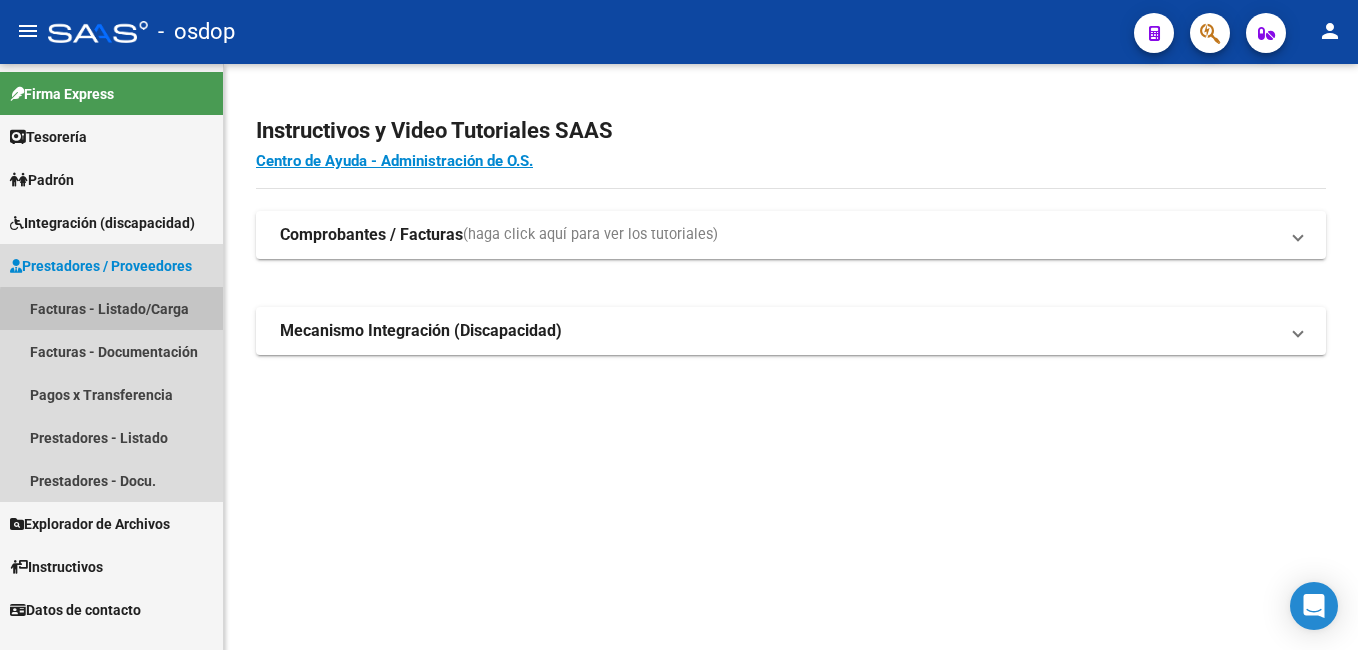 click on "Facturas - Listado/Carga" at bounding box center (111, 308) 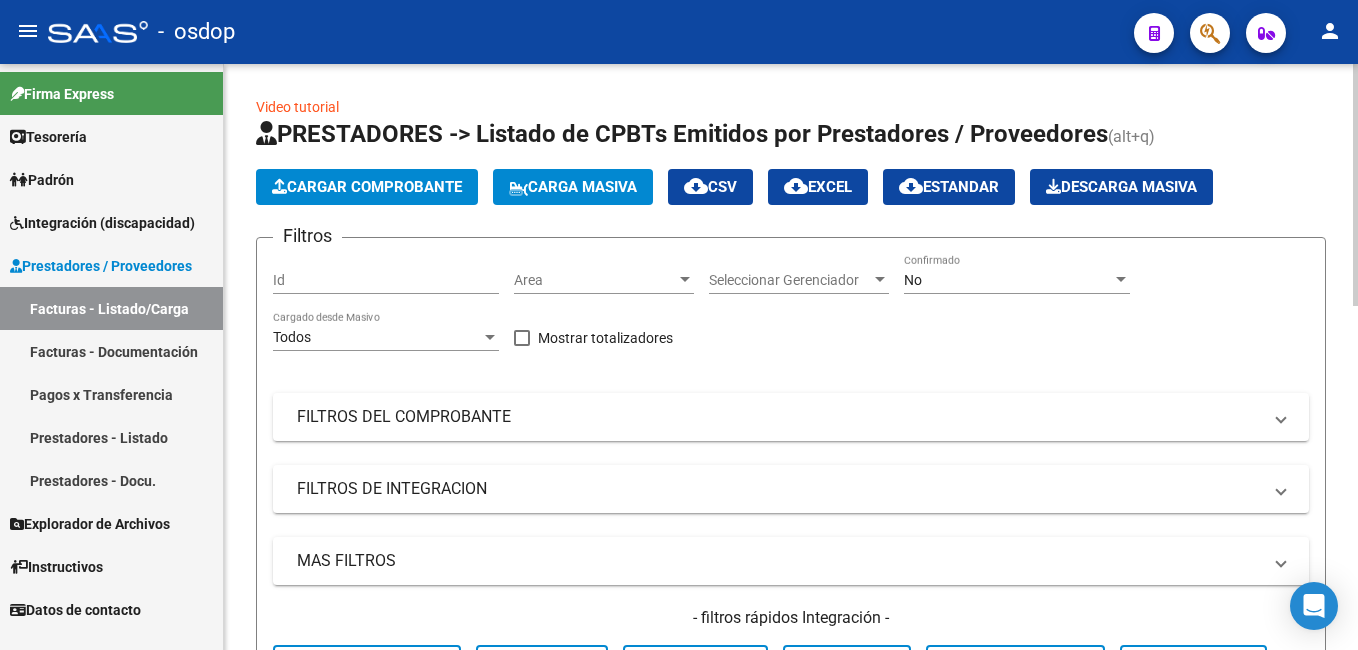 click on "Cargar Comprobante" 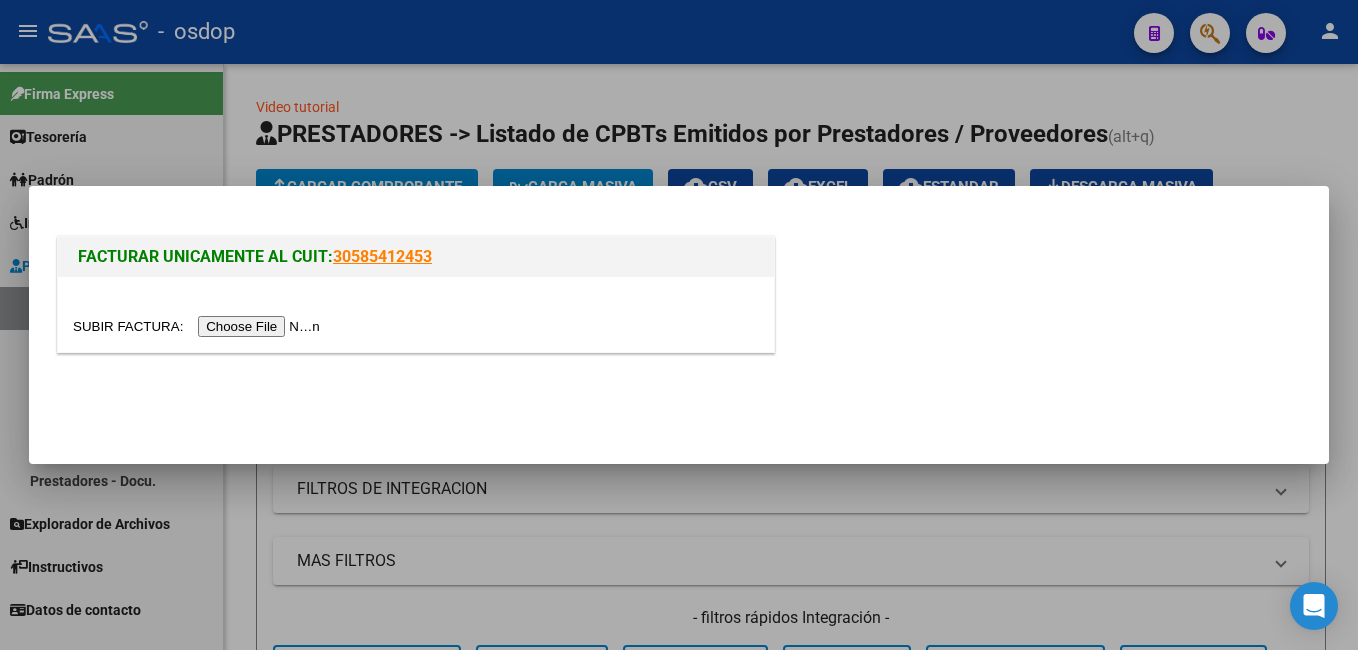 click at bounding box center (199, 326) 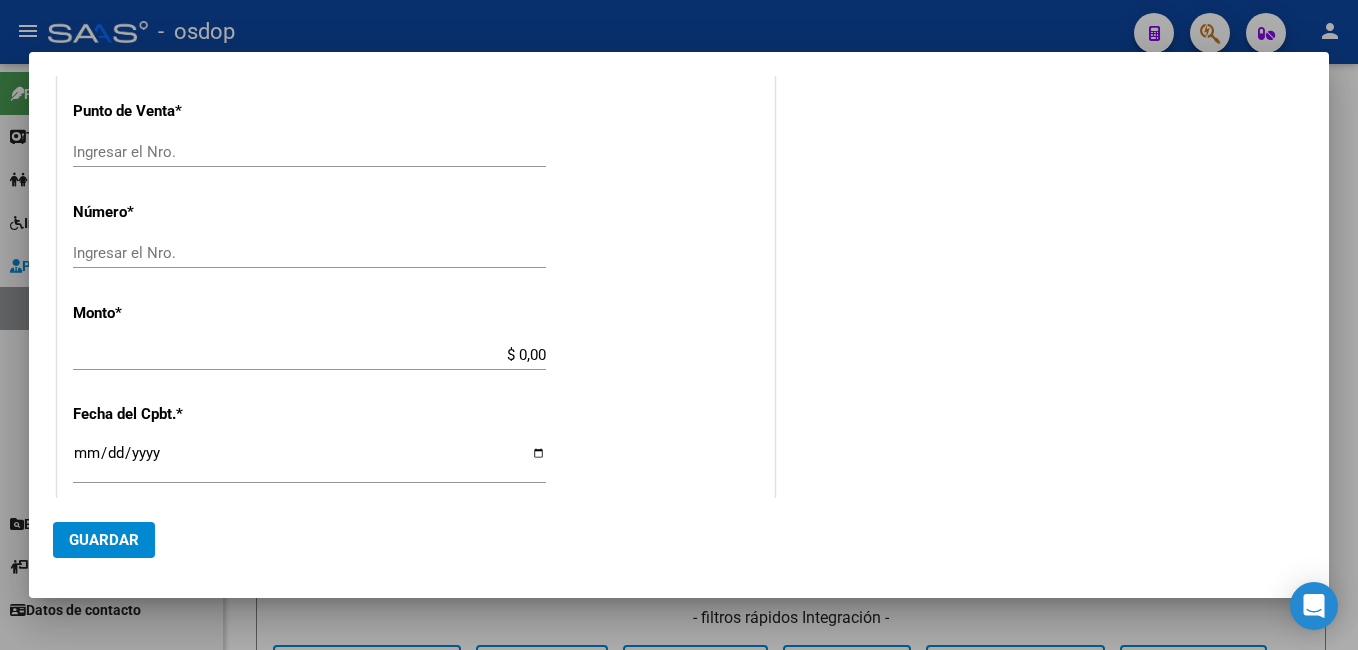 scroll, scrollTop: 0, scrollLeft: 0, axis: both 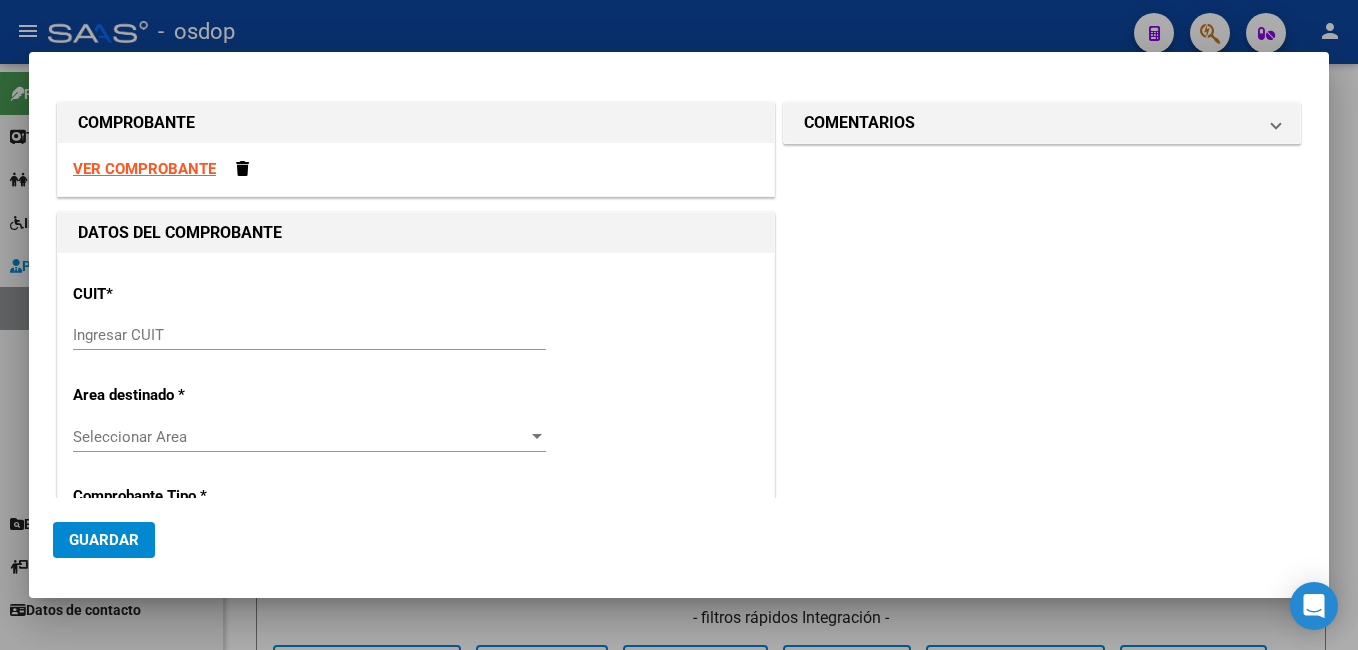 click at bounding box center [679, 325] 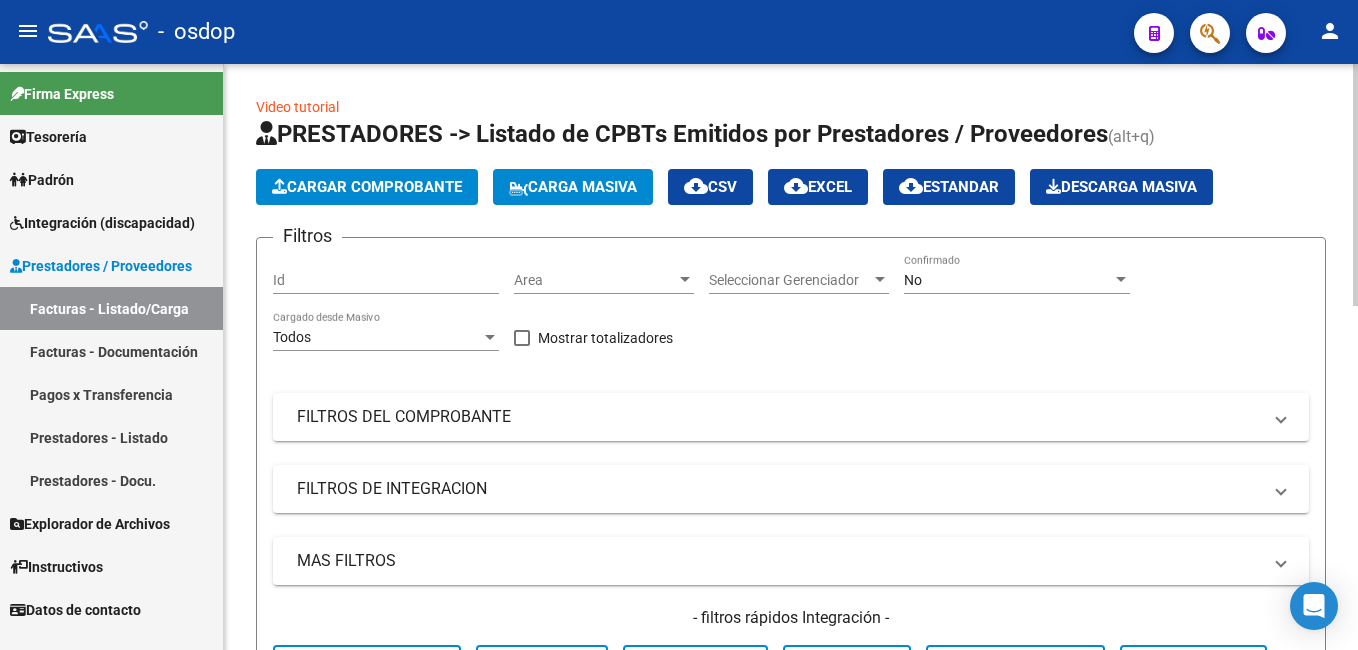 click on "Cargar Comprobante" 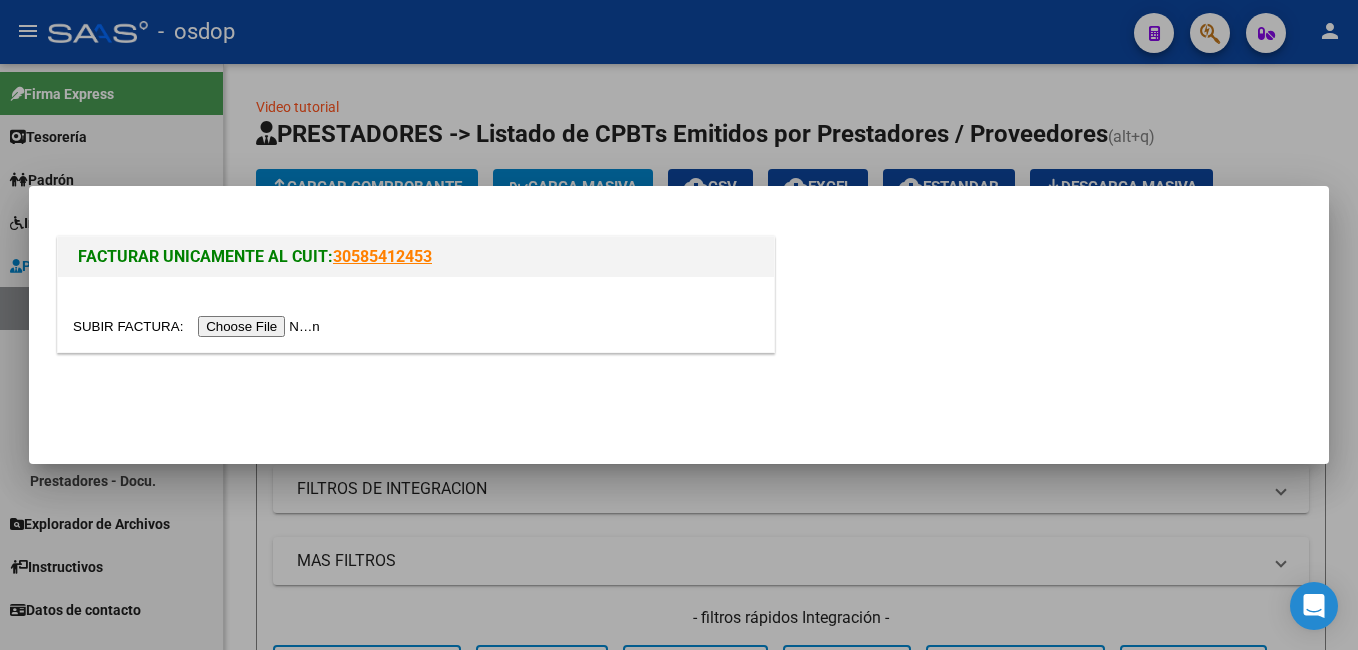 click at bounding box center [199, 326] 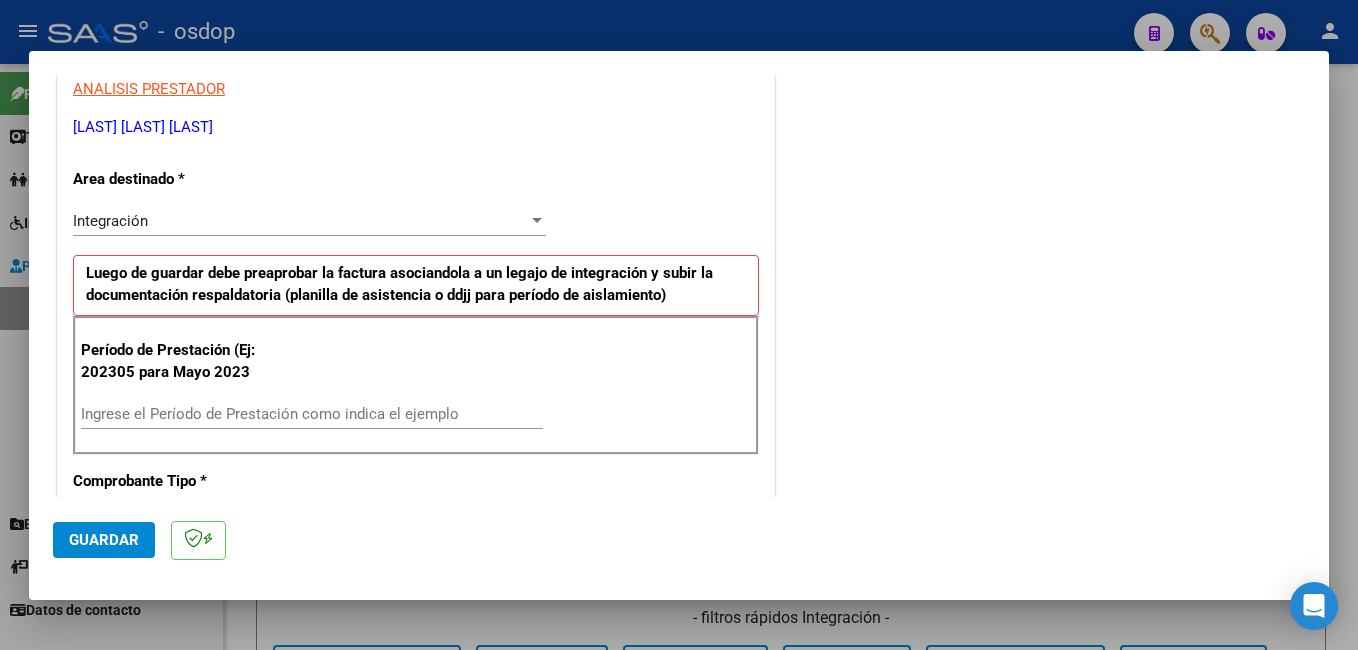 scroll, scrollTop: 500, scrollLeft: 0, axis: vertical 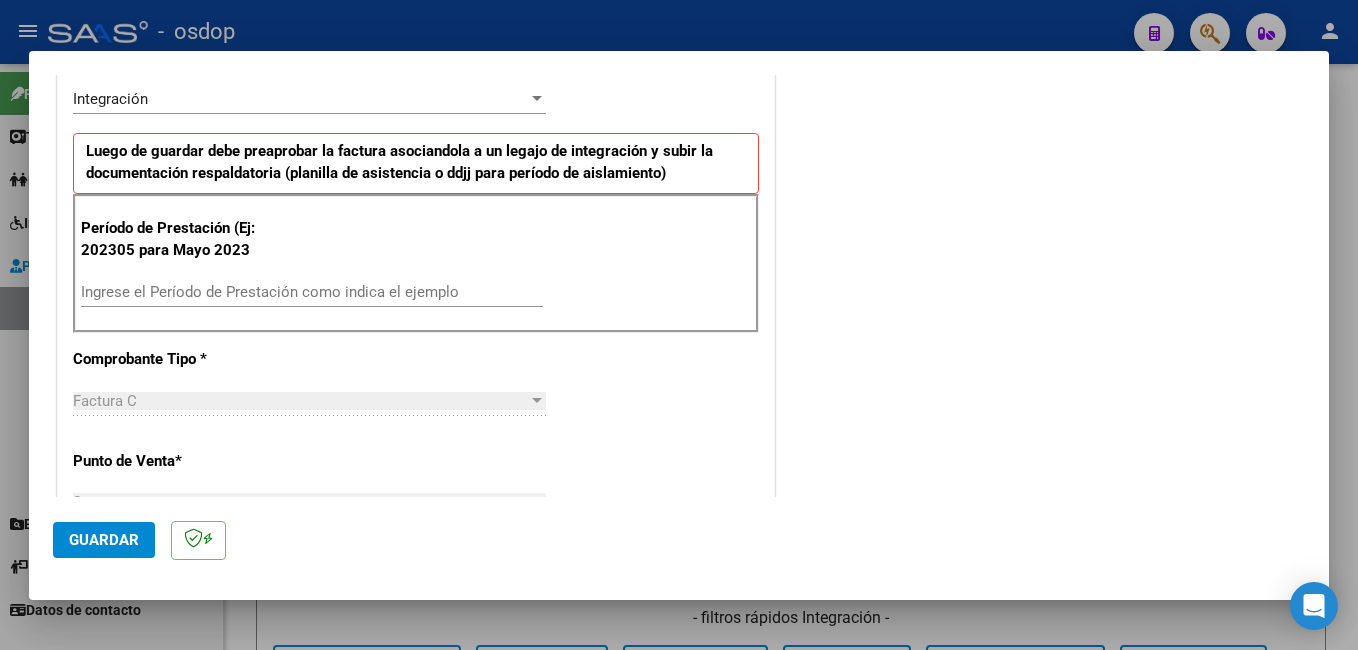 click on "Ingrese el Período de Prestación como indica el ejemplo" at bounding box center [312, 292] 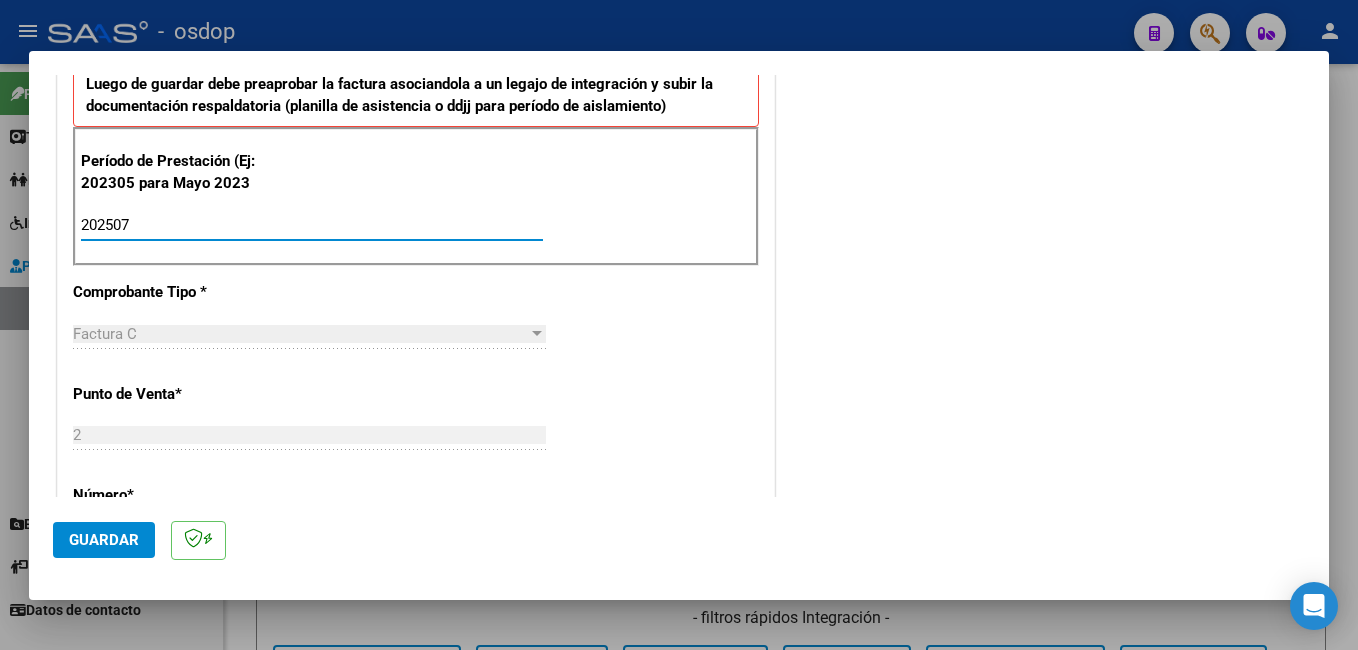 scroll, scrollTop: 600, scrollLeft: 0, axis: vertical 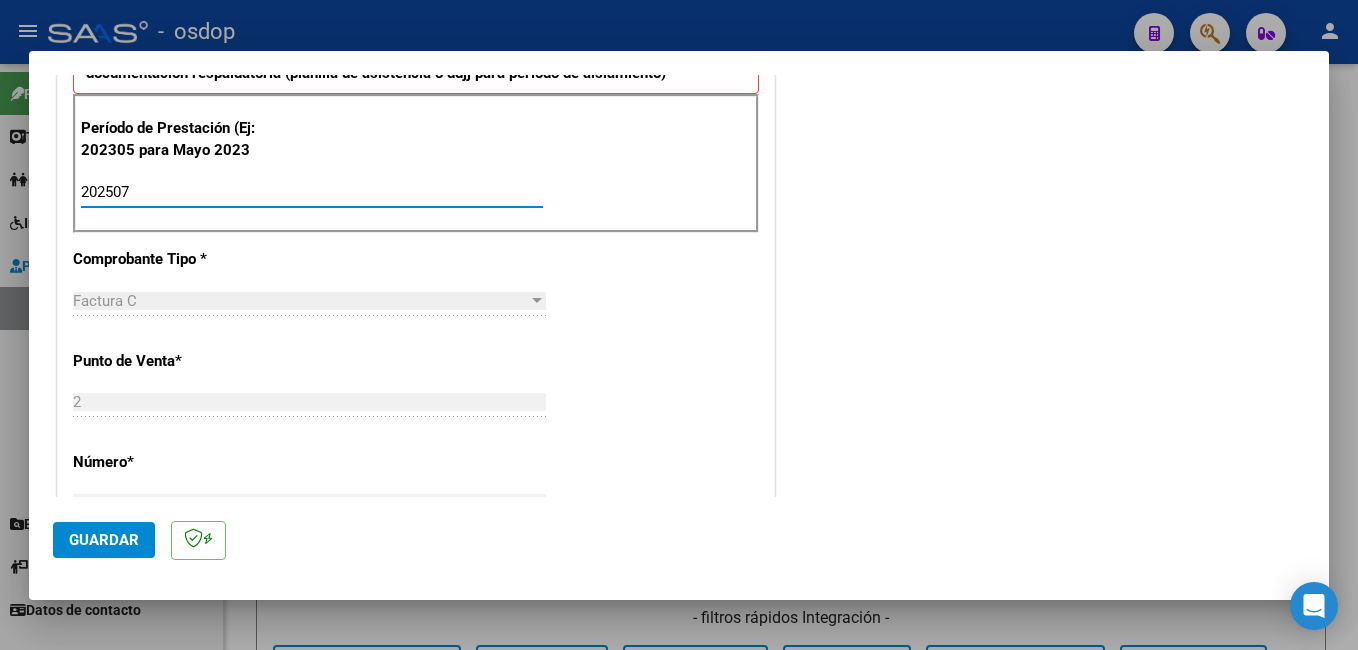 type on "202507" 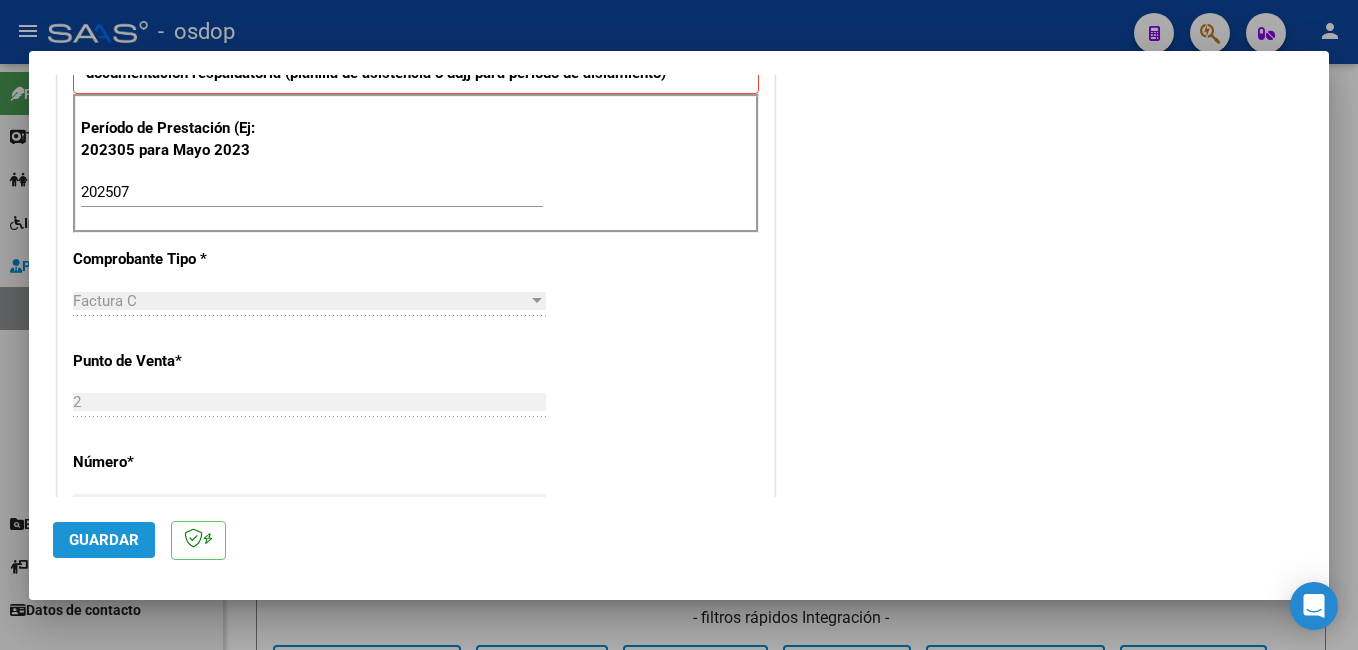 click on "Guardar" 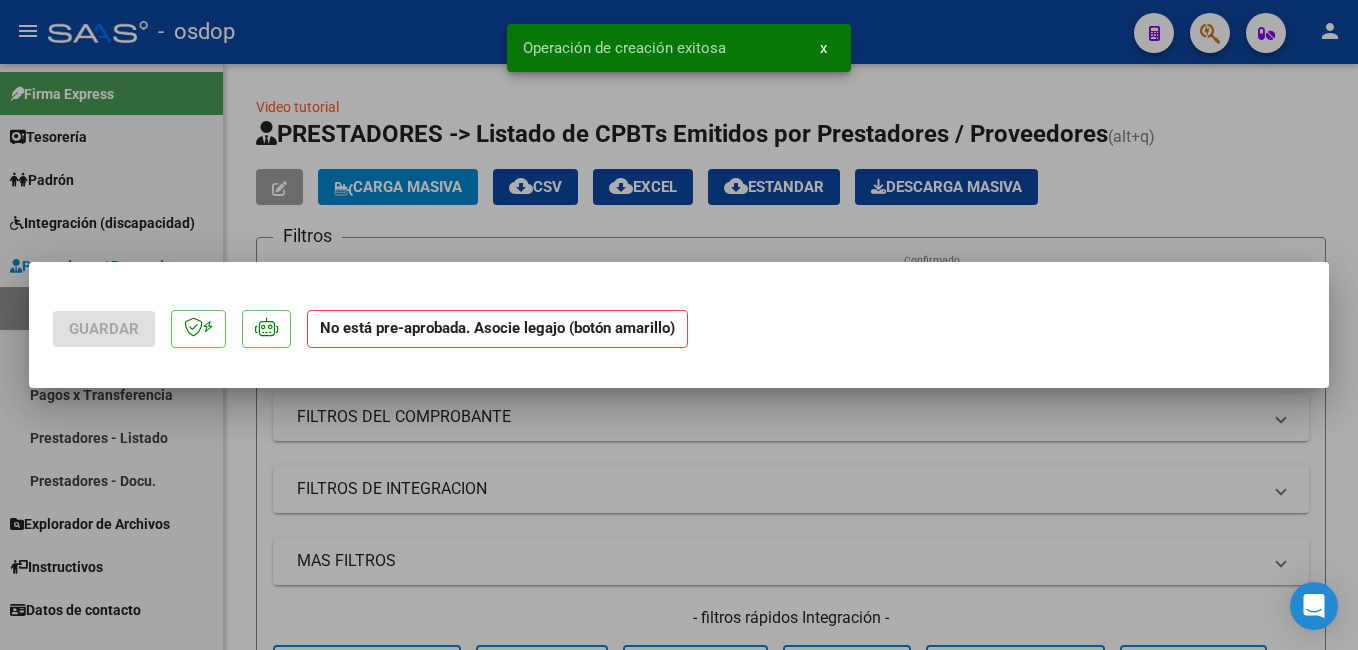 scroll, scrollTop: 0, scrollLeft: 0, axis: both 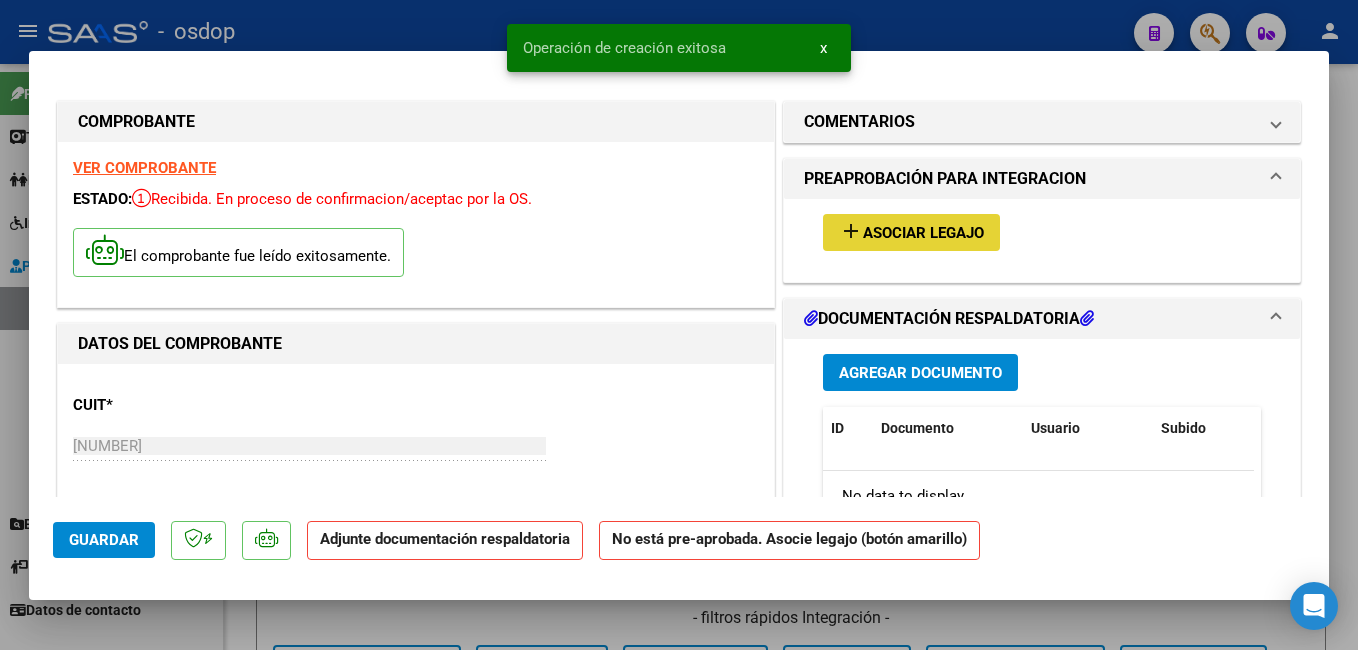click on "Asociar Legajo" at bounding box center [923, 233] 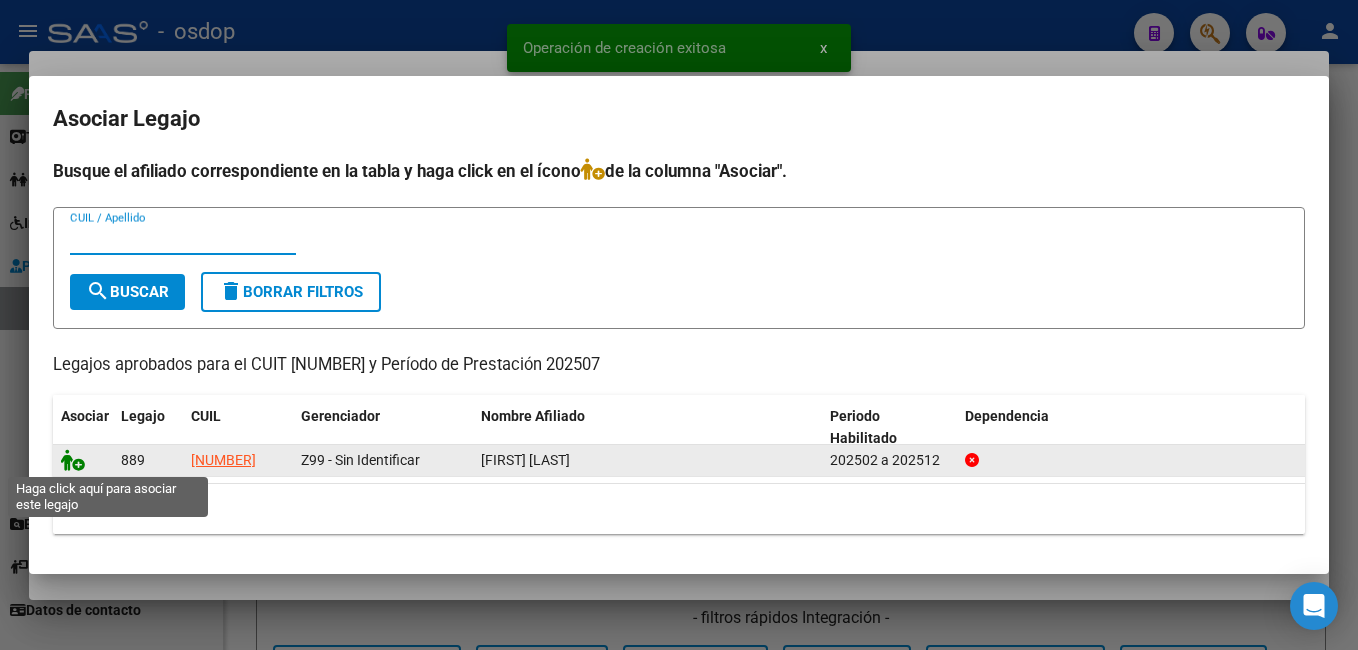 click 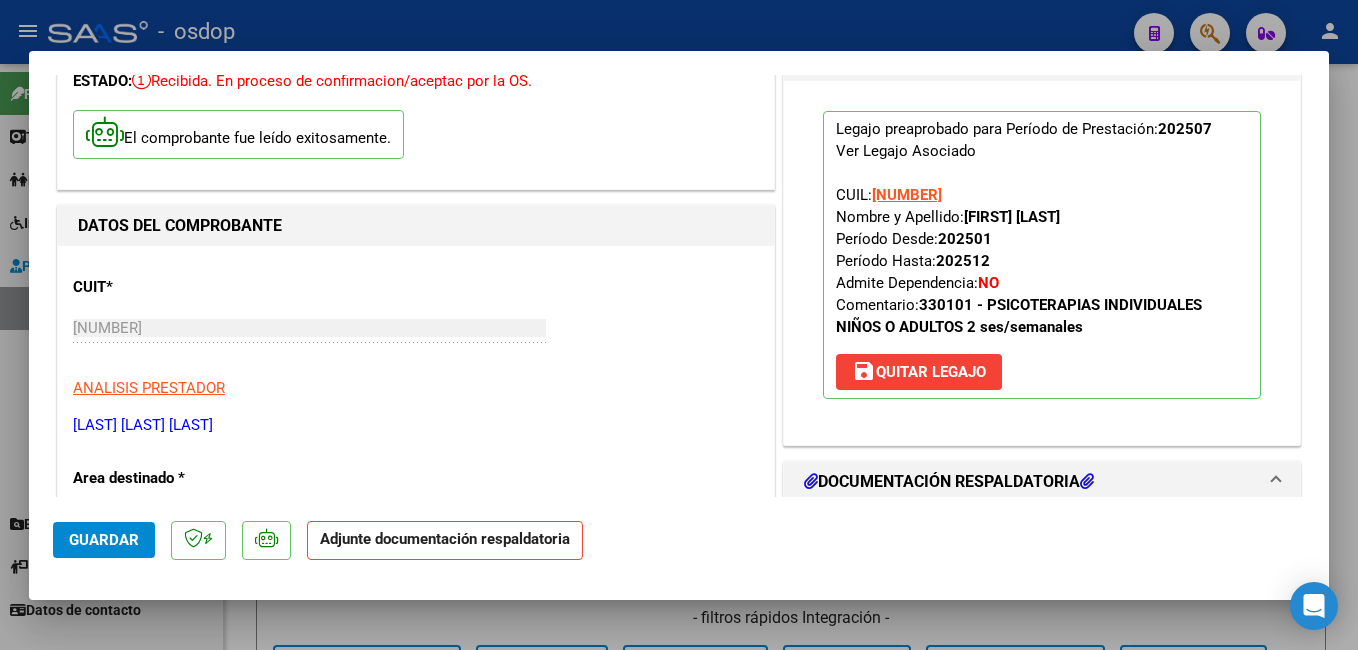 scroll, scrollTop: 300, scrollLeft: 0, axis: vertical 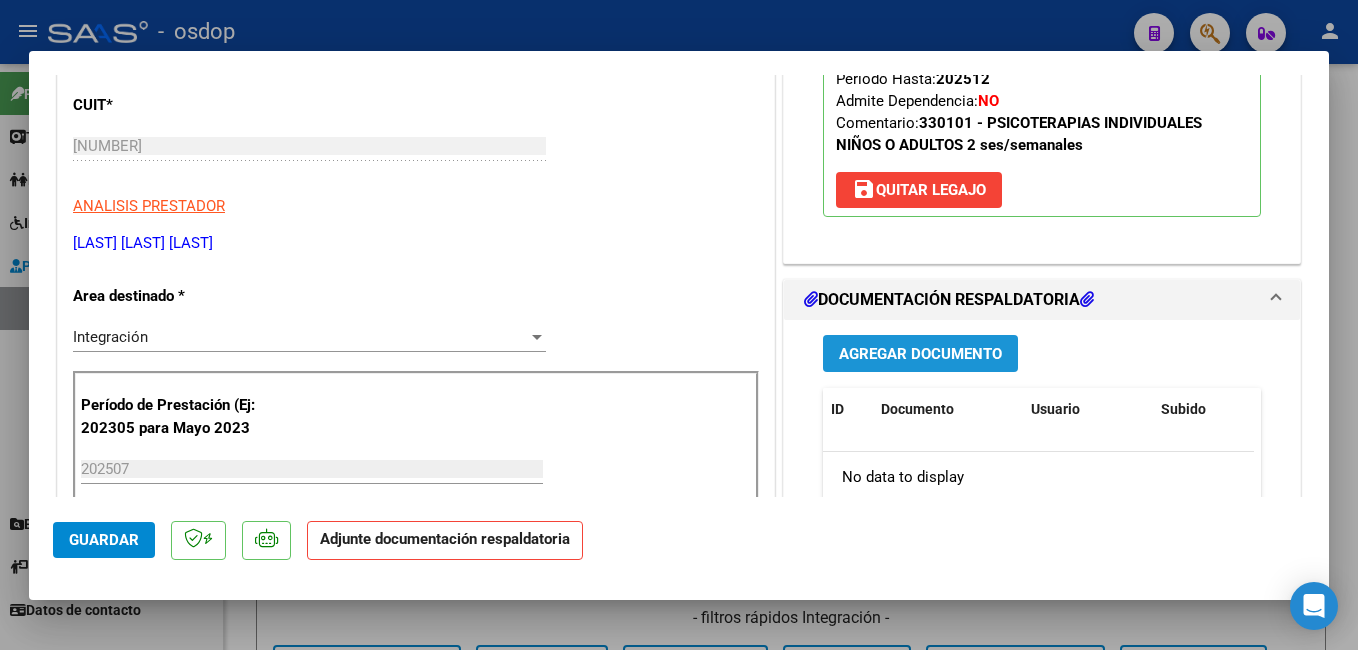 click on "Agregar Documento" at bounding box center [920, 354] 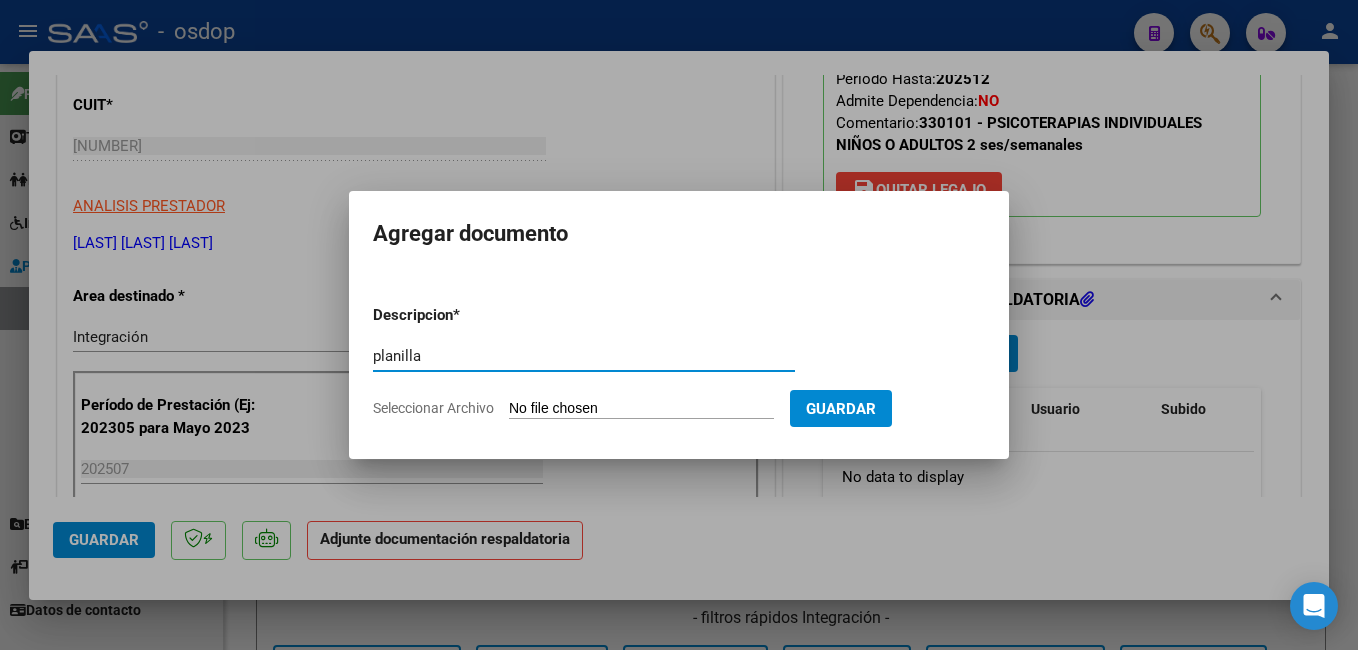 type on "planilla de asistencia" 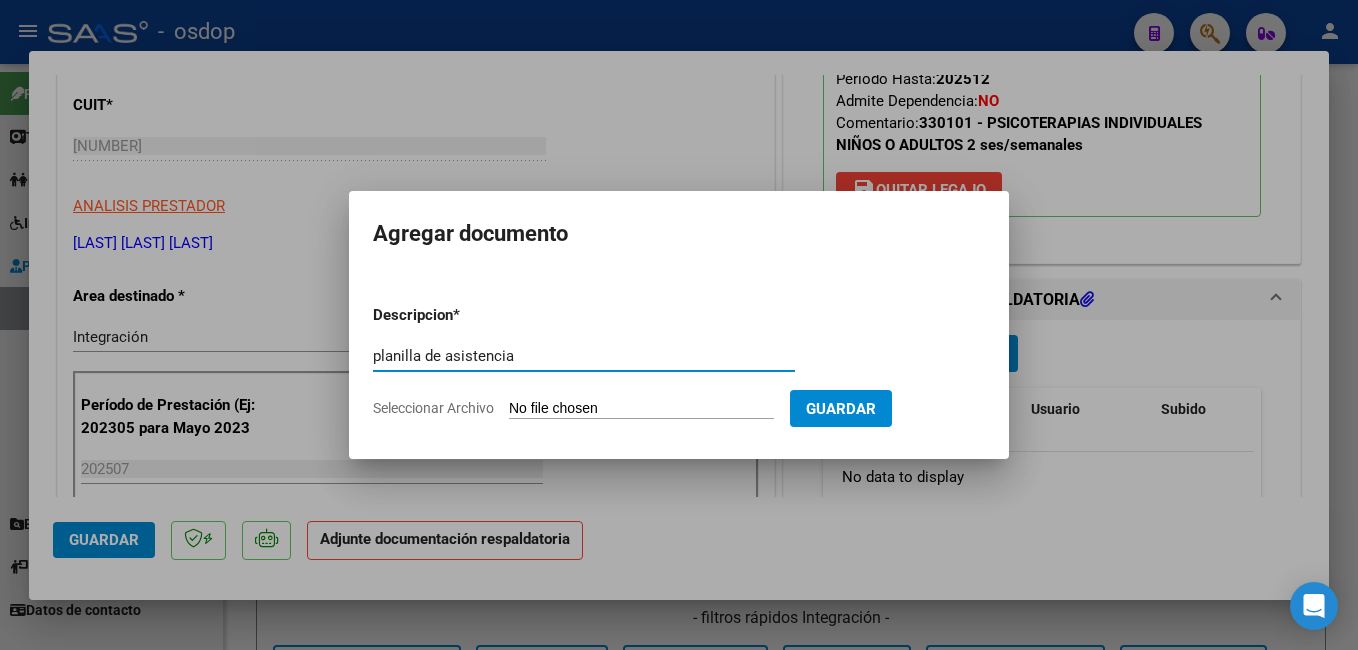 click on "Seleccionar Archivo" at bounding box center [641, 409] 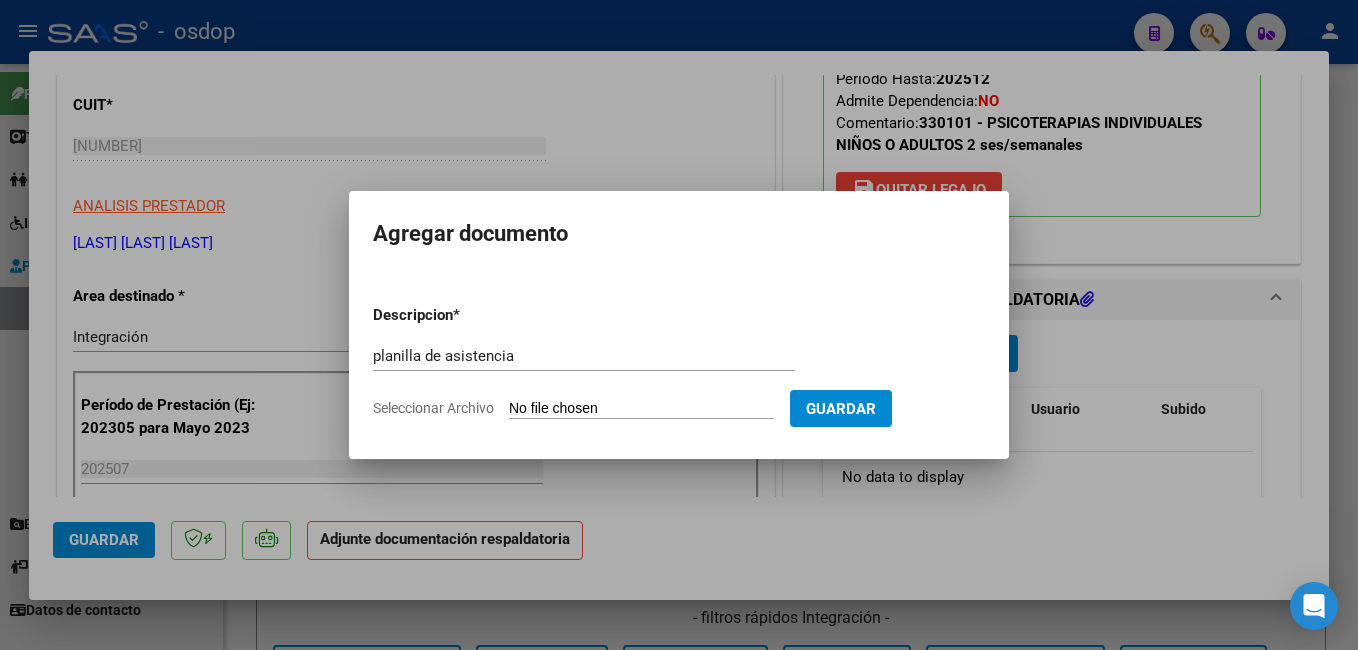 type on "C:\fakepath\Asistencia julio.pdf" 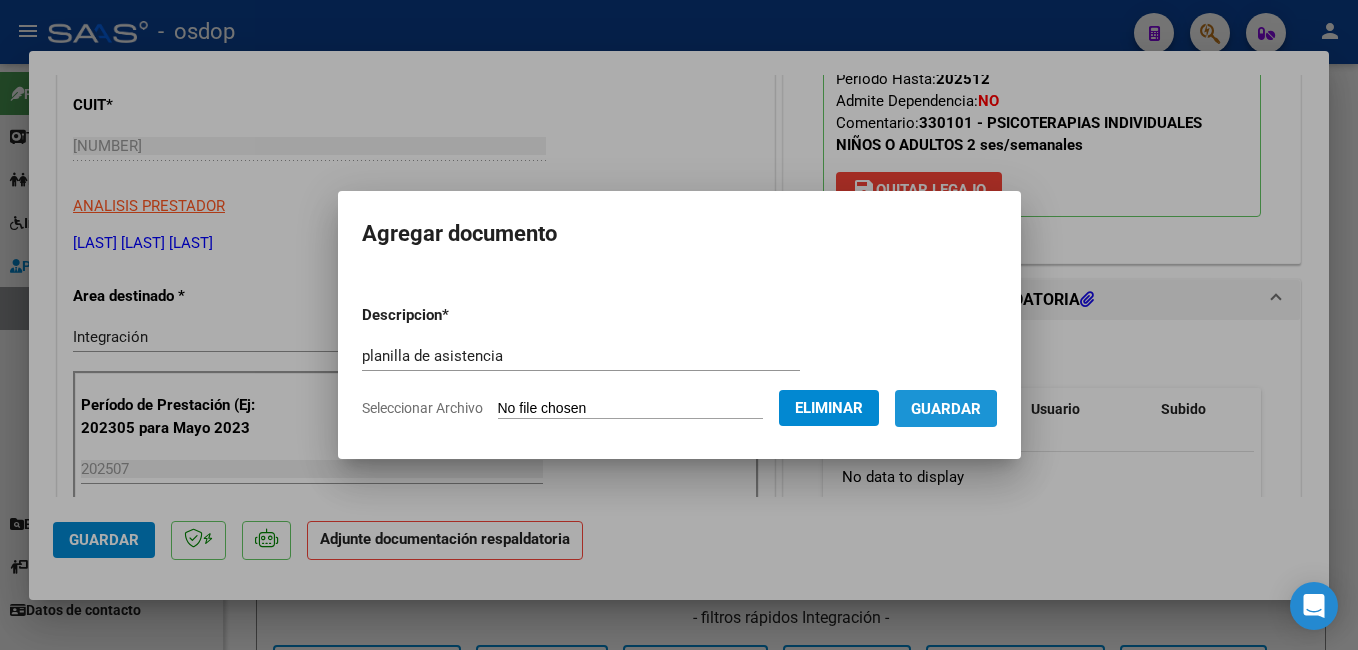 click on "Guardar" at bounding box center [946, 409] 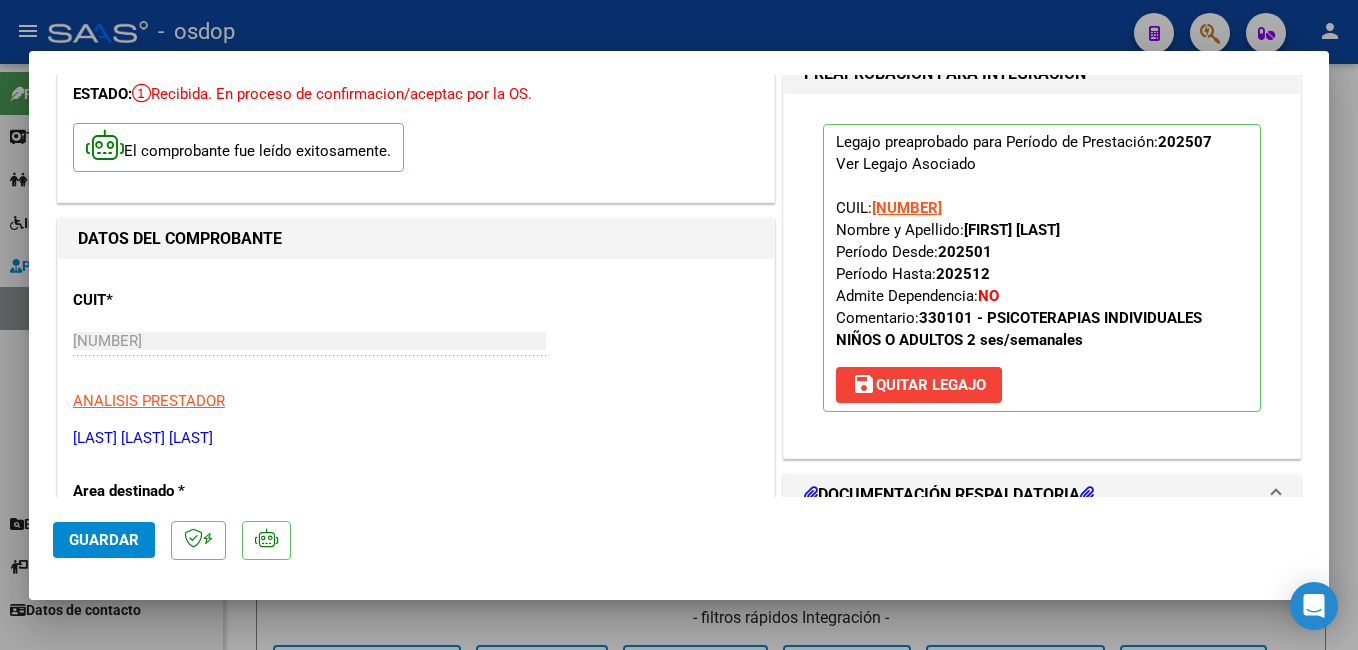 scroll, scrollTop: 100, scrollLeft: 0, axis: vertical 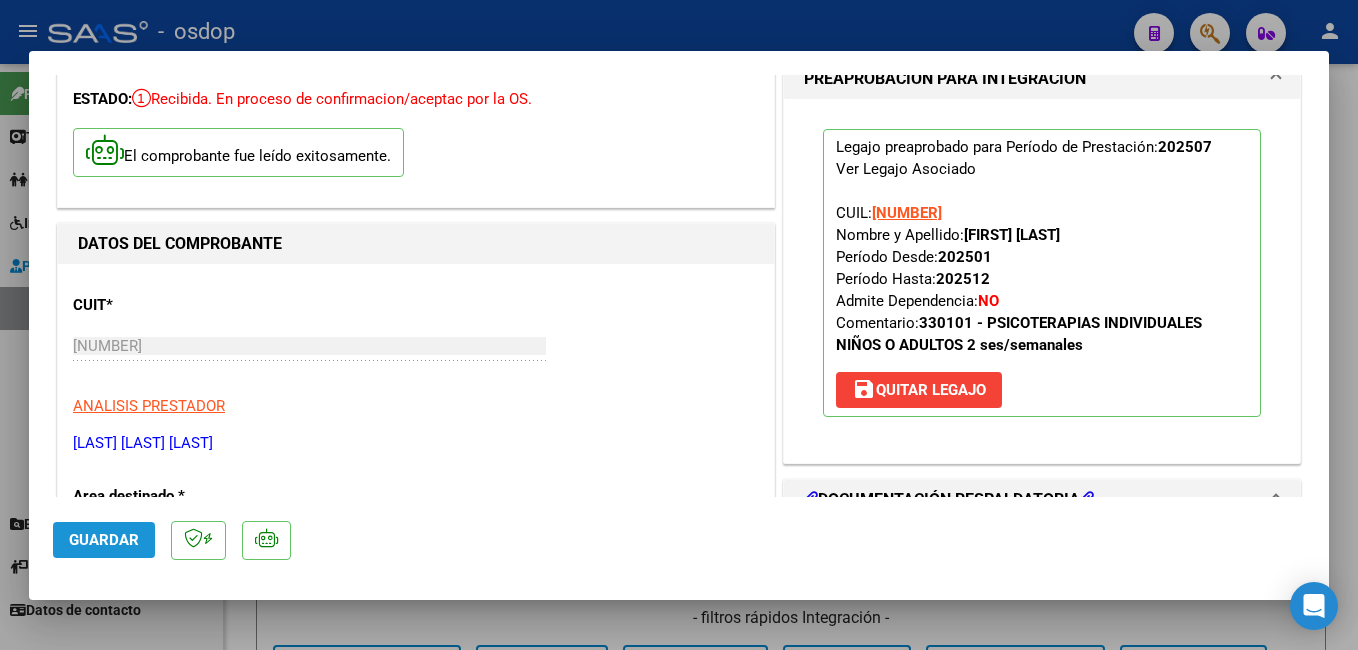 click on "Guardar" 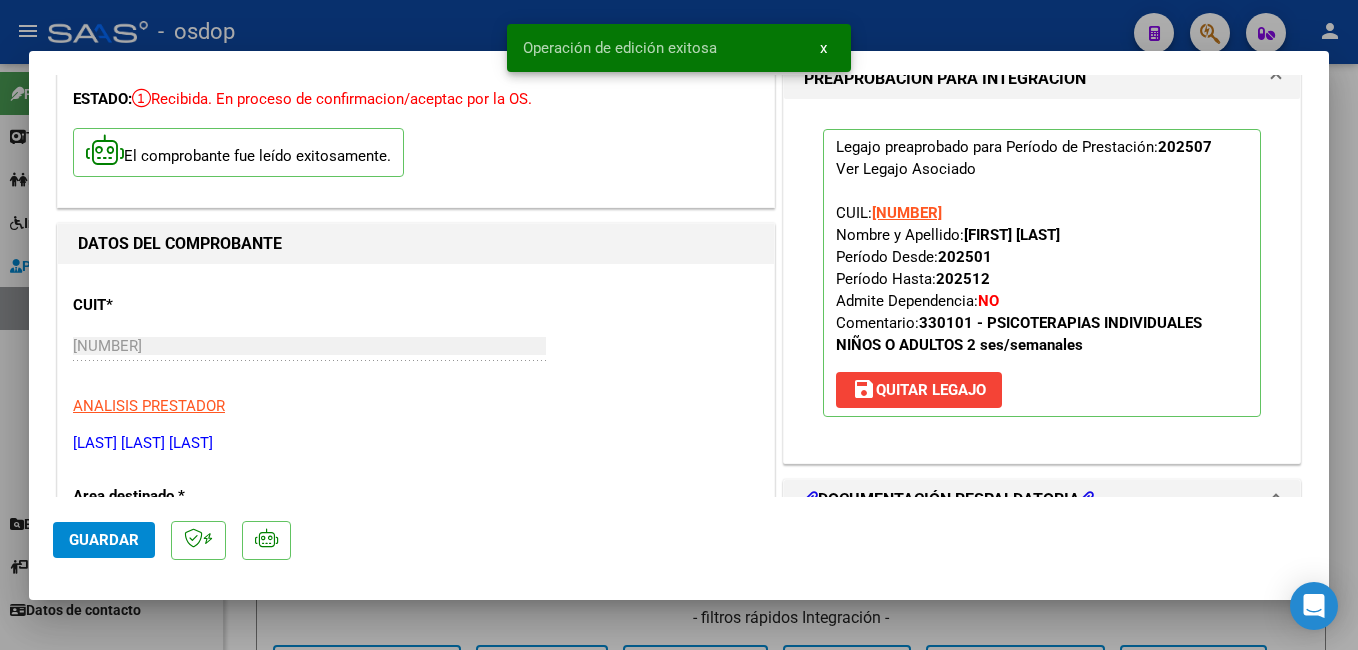 click at bounding box center [679, 325] 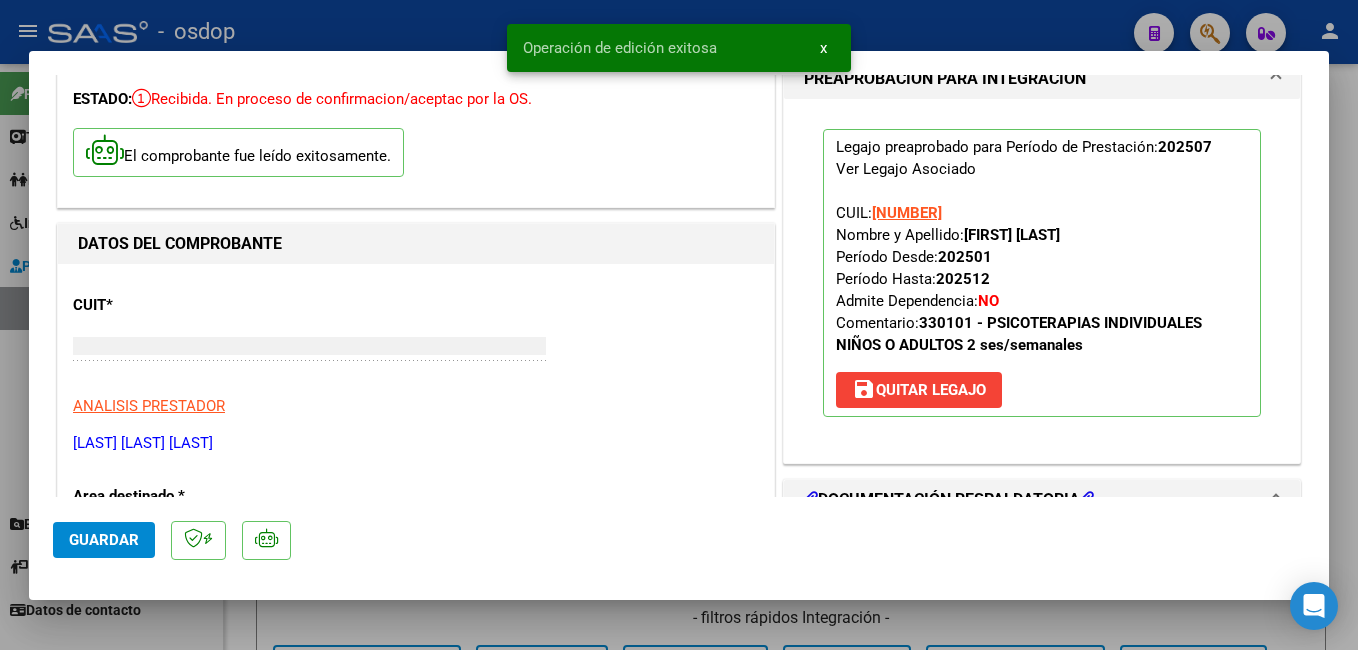 type 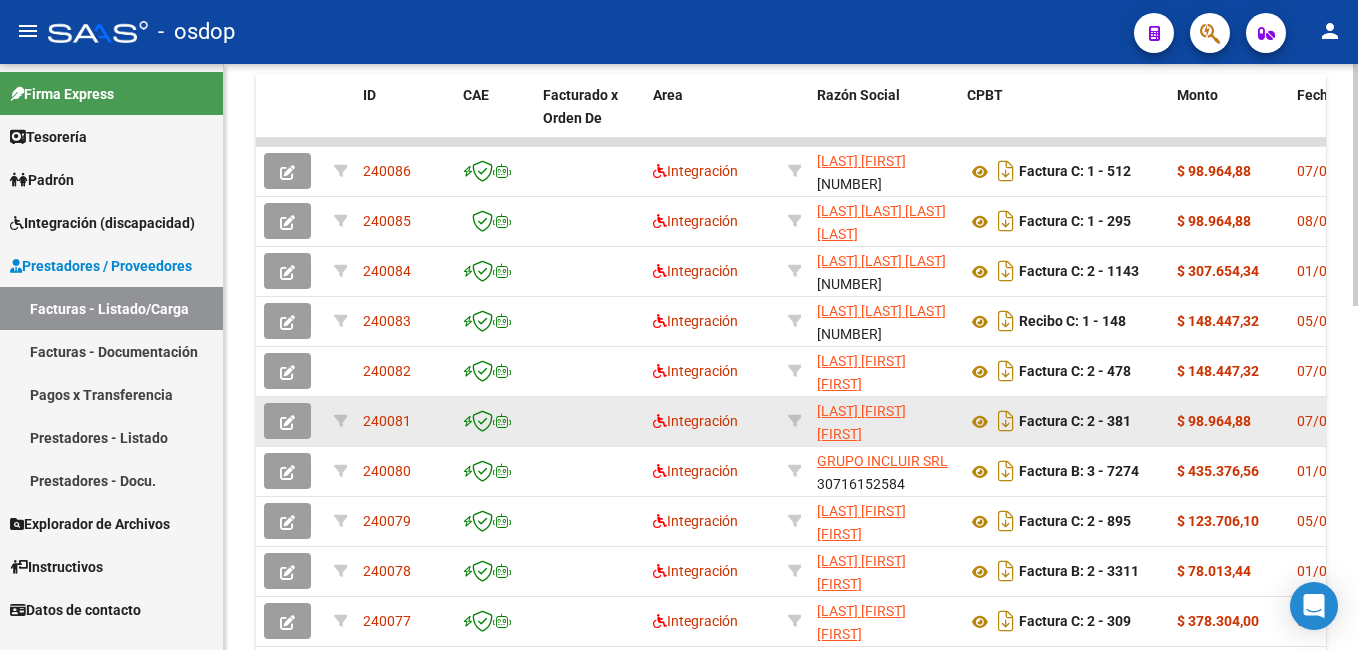 scroll, scrollTop: 800, scrollLeft: 0, axis: vertical 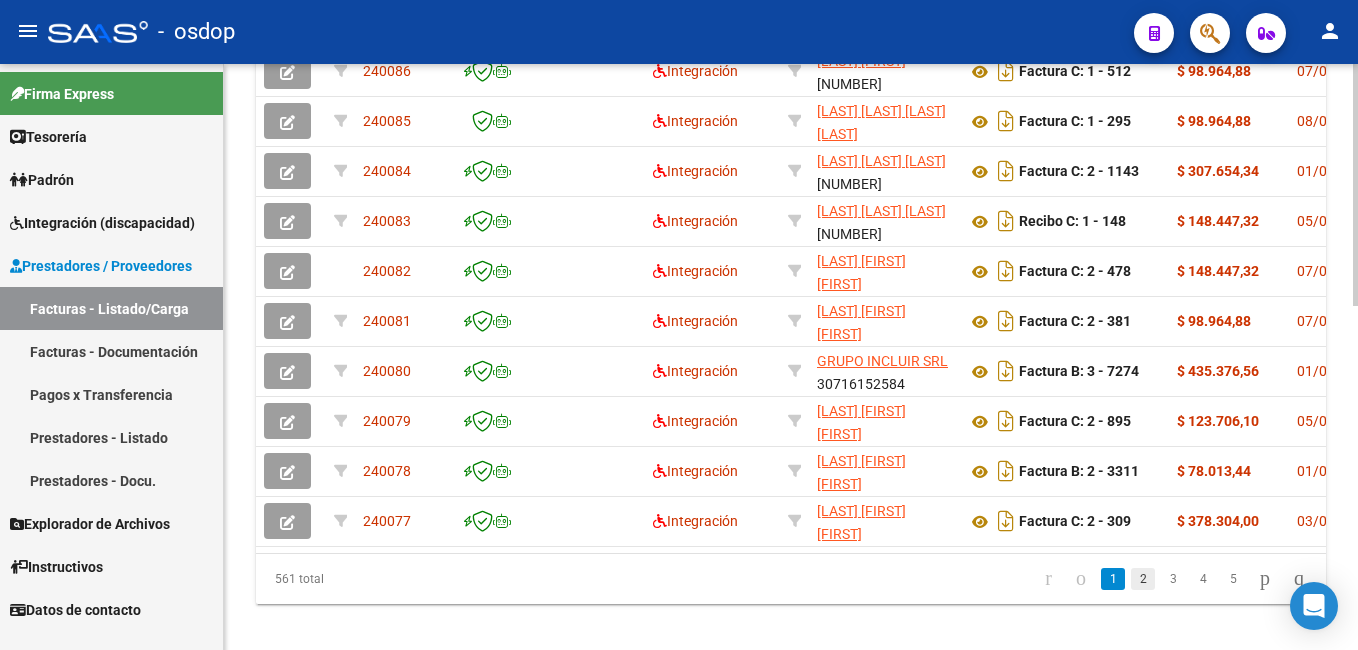 click on "2" 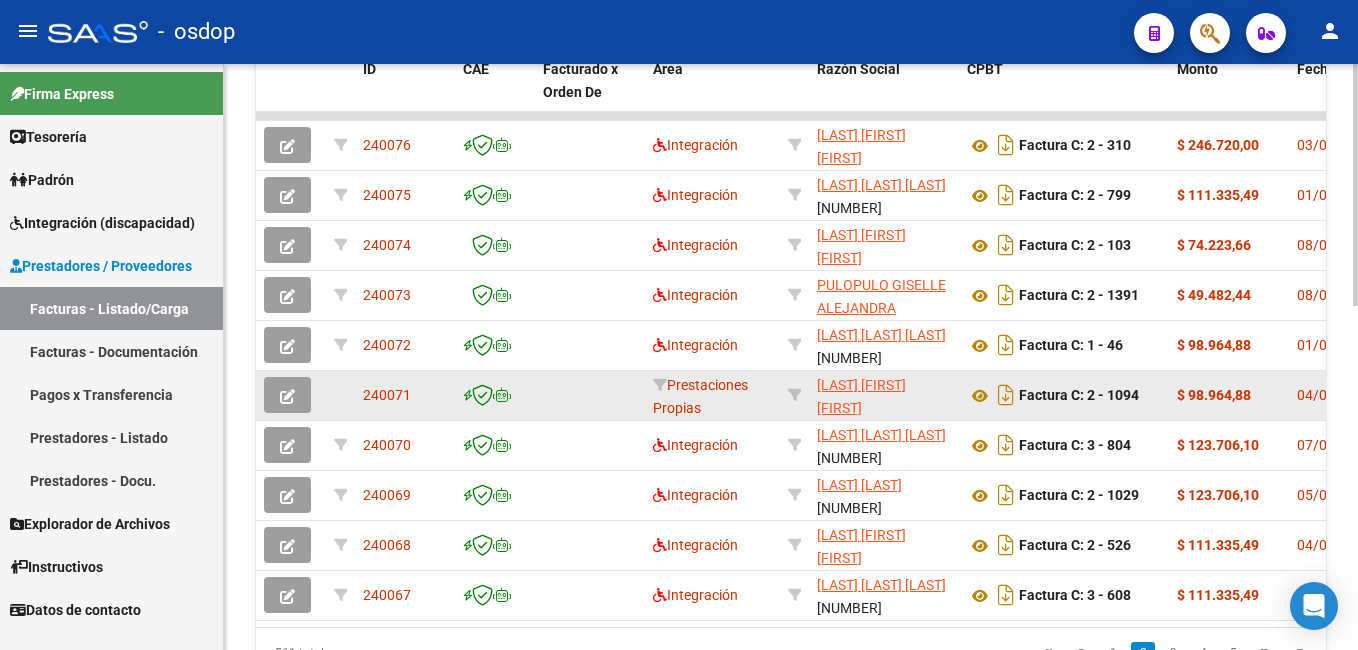 scroll, scrollTop: 700, scrollLeft: 0, axis: vertical 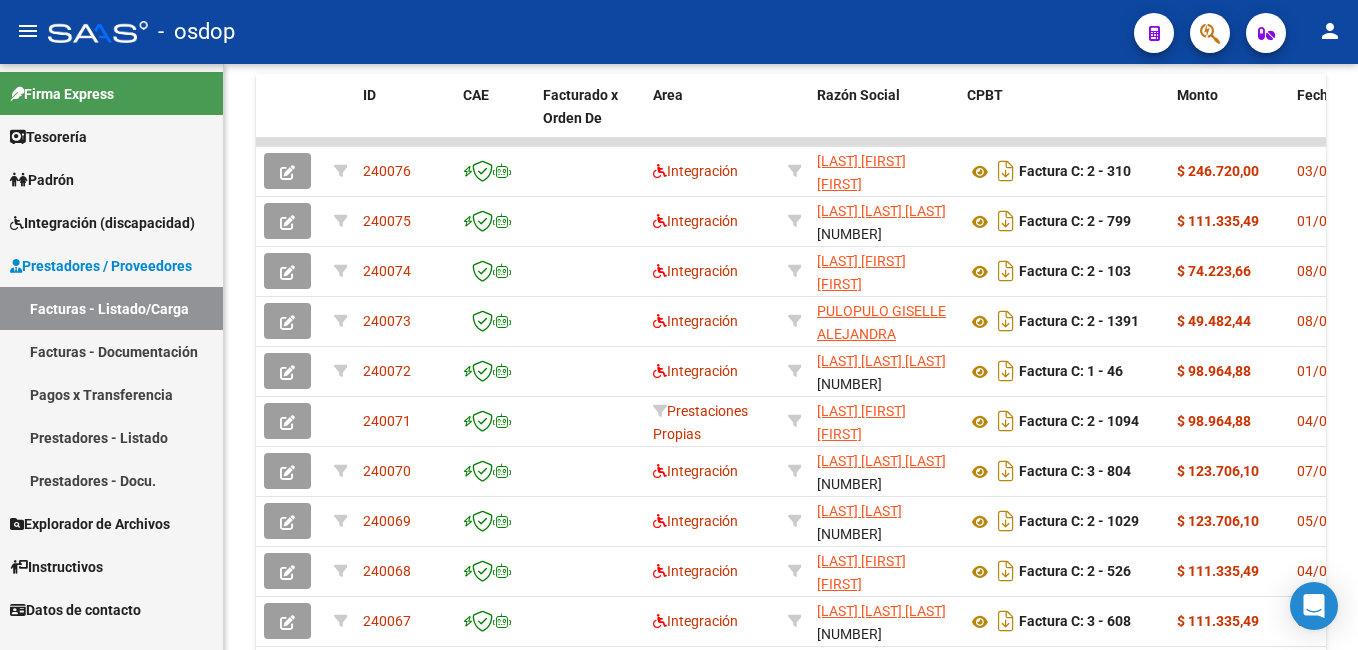 click on "-   osdop" 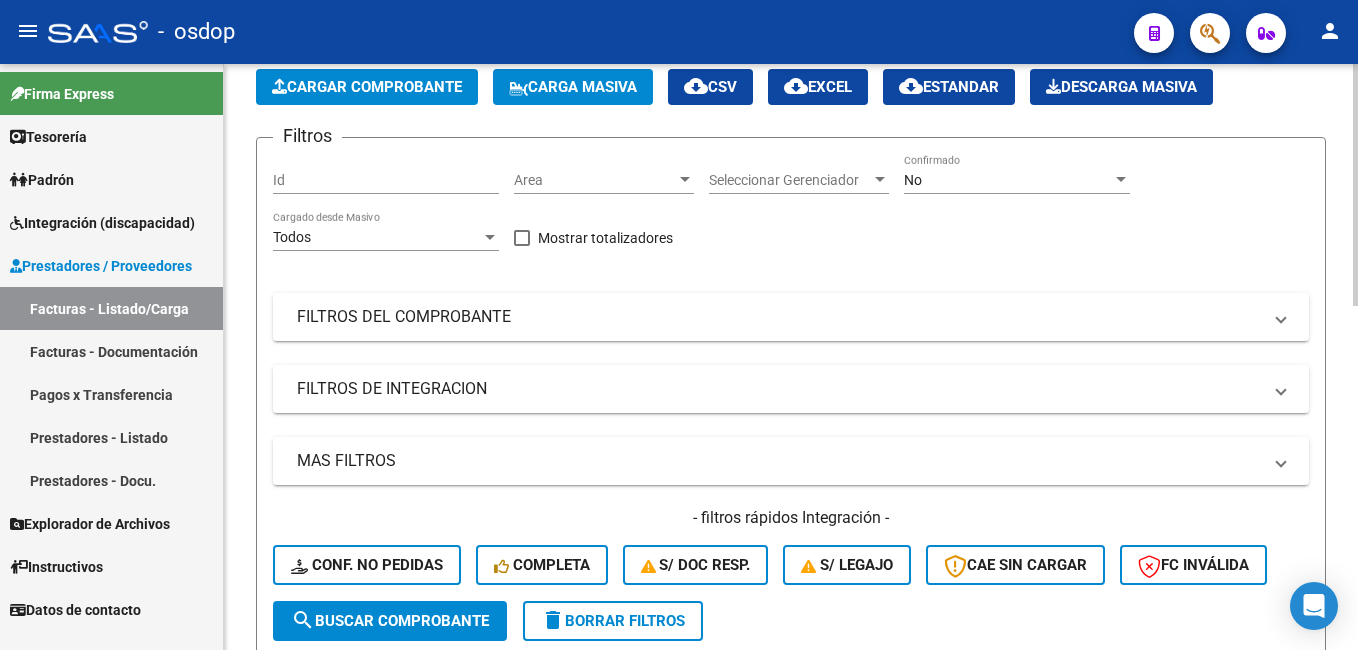 scroll, scrollTop: 0, scrollLeft: 0, axis: both 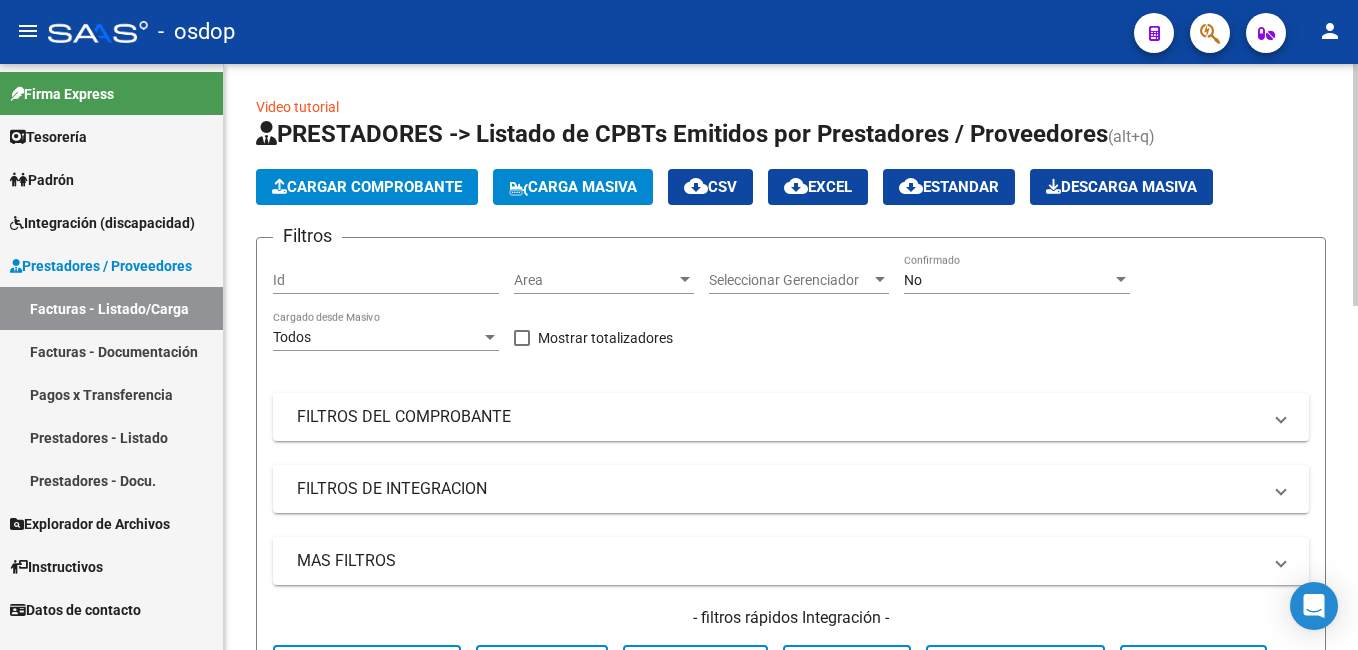 click on "Cargar Comprobante" 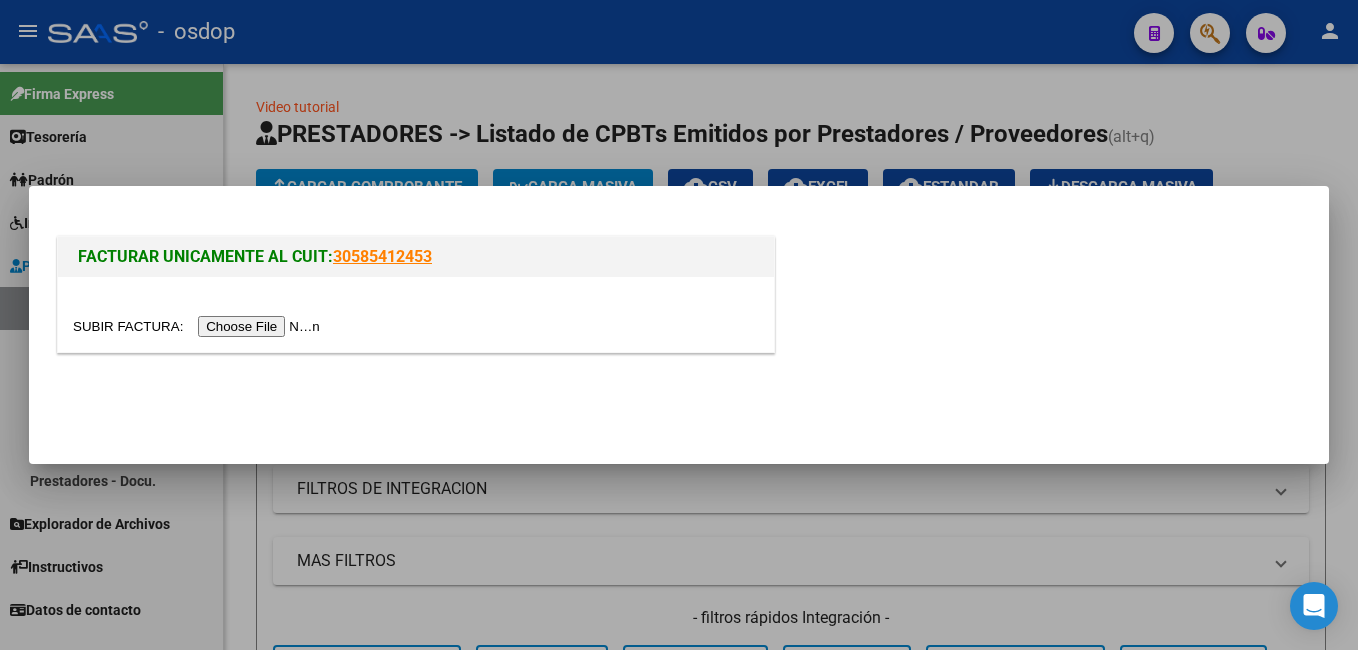 click at bounding box center [199, 326] 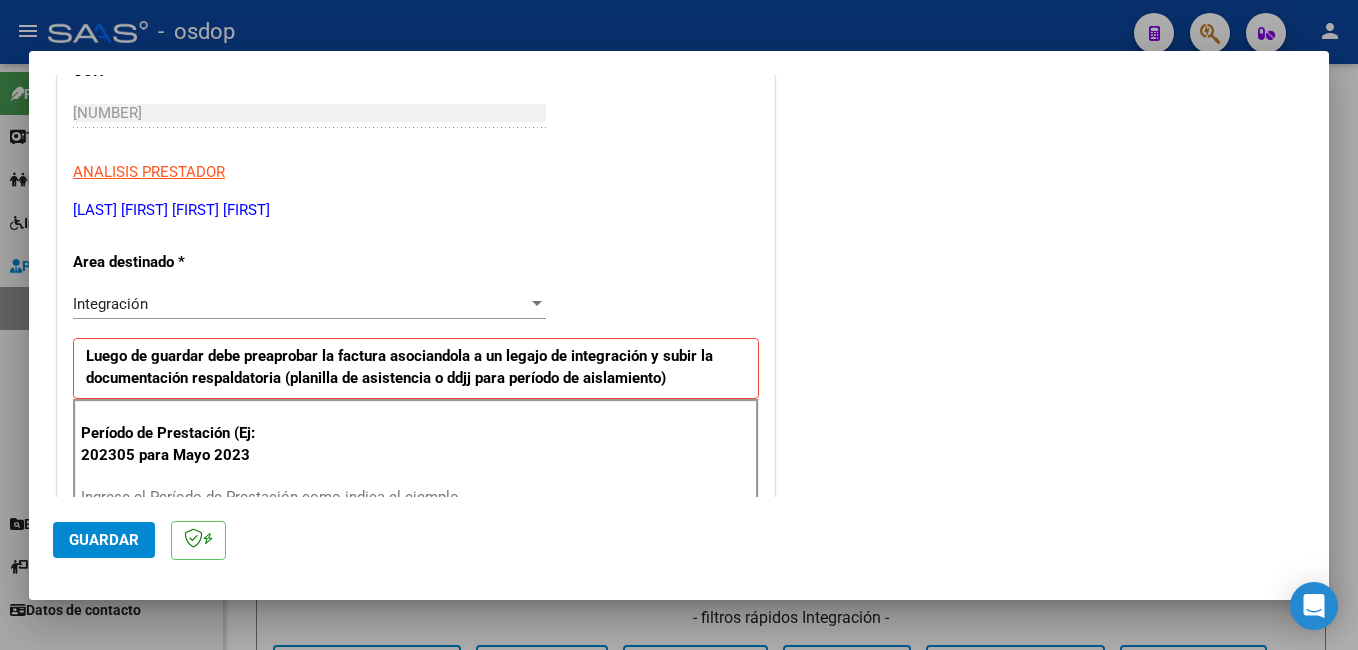 scroll, scrollTop: 500, scrollLeft: 0, axis: vertical 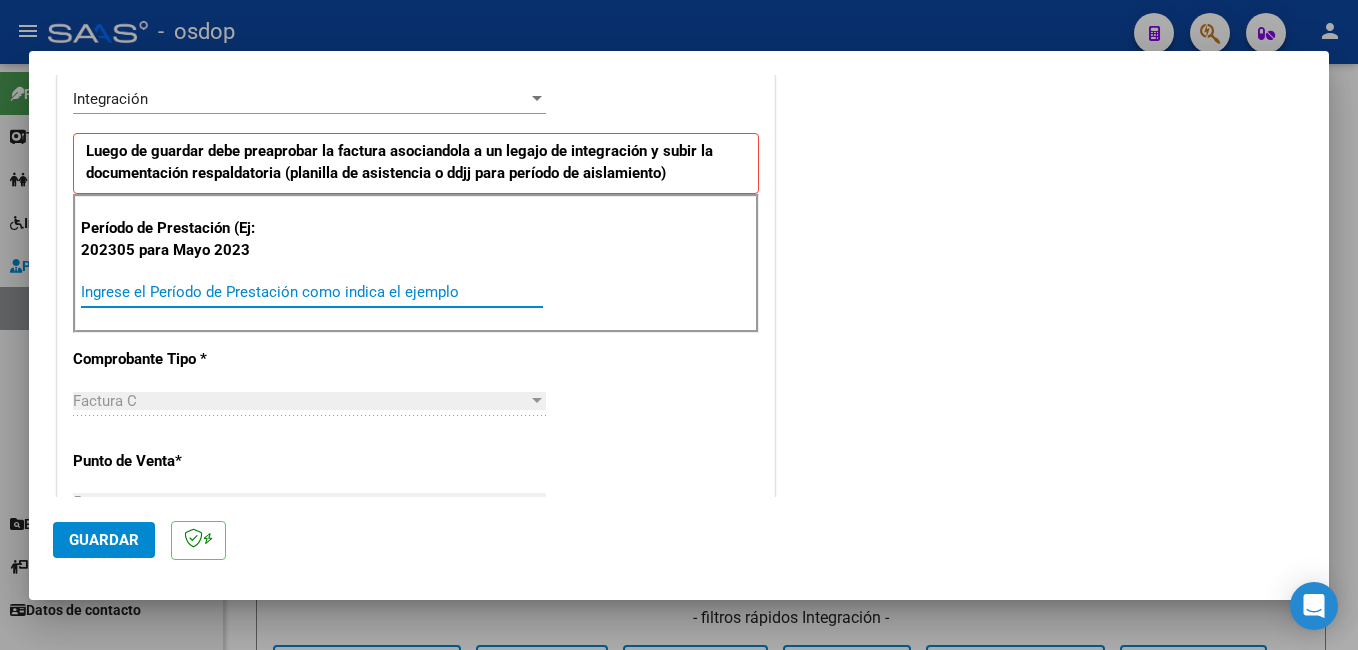 click on "Ingrese el Período de Prestación como indica el ejemplo" at bounding box center (312, 292) 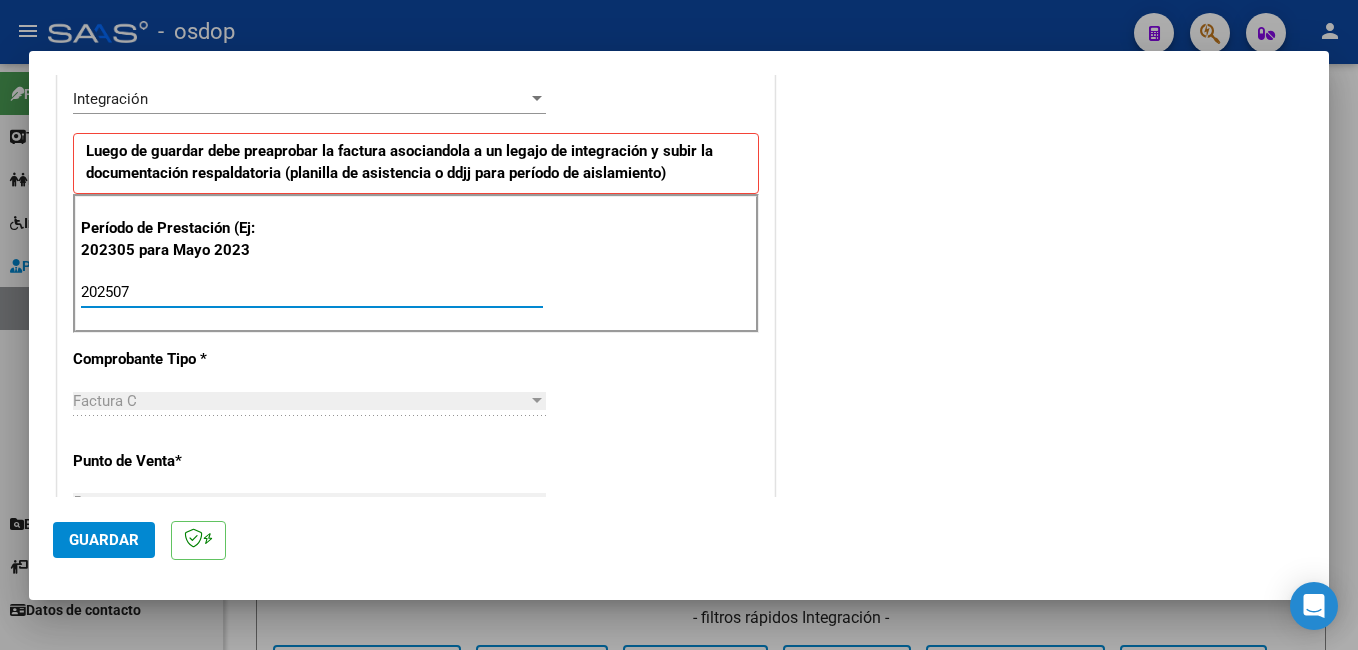 type on "202507" 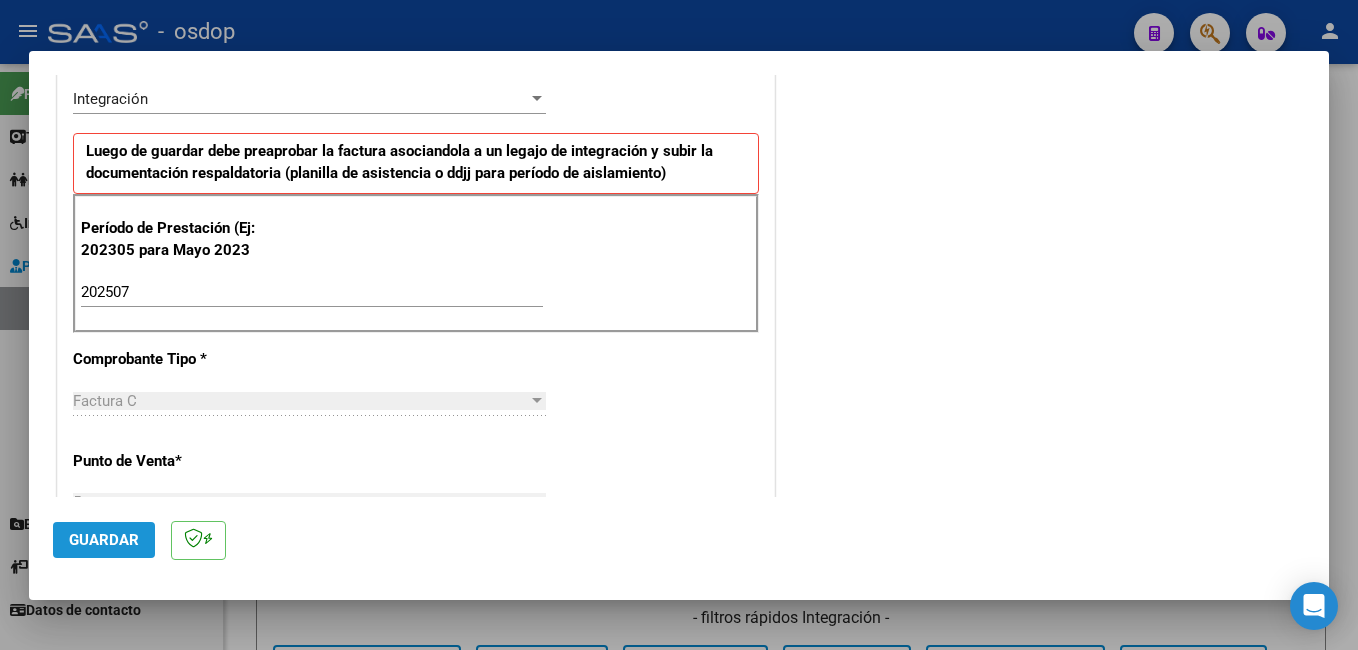 click on "Guardar" 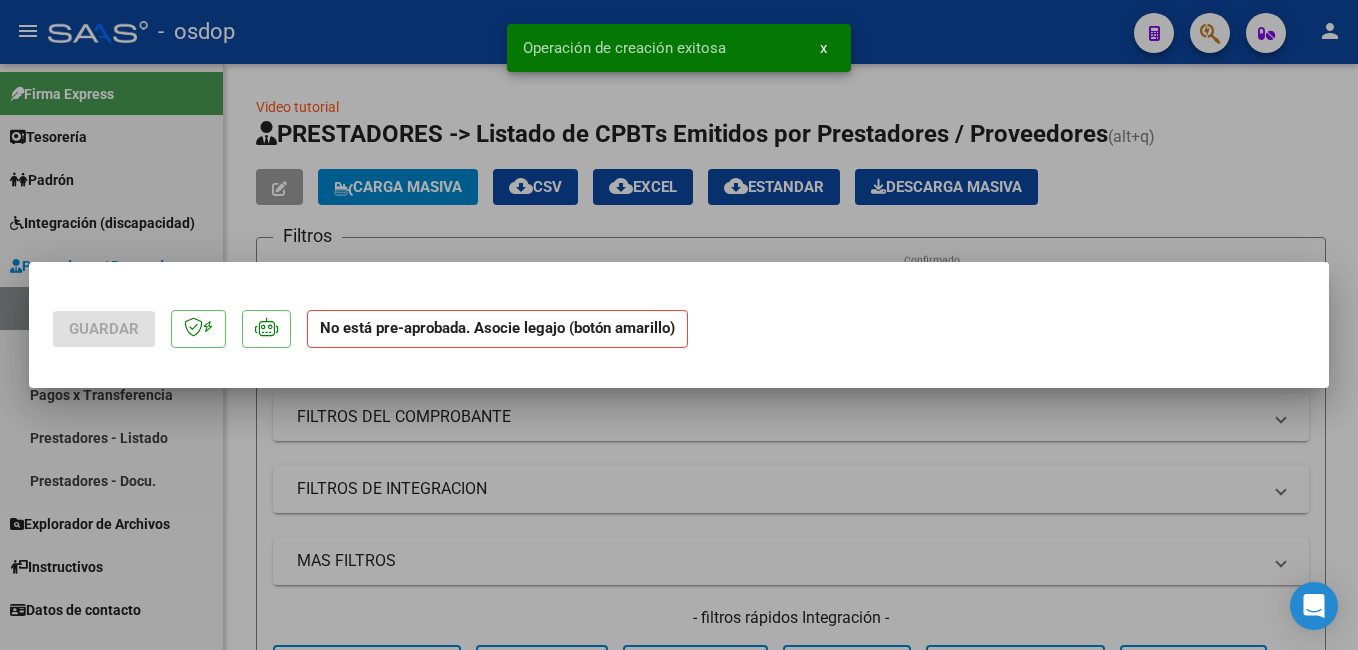 scroll, scrollTop: 0, scrollLeft: 0, axis: both 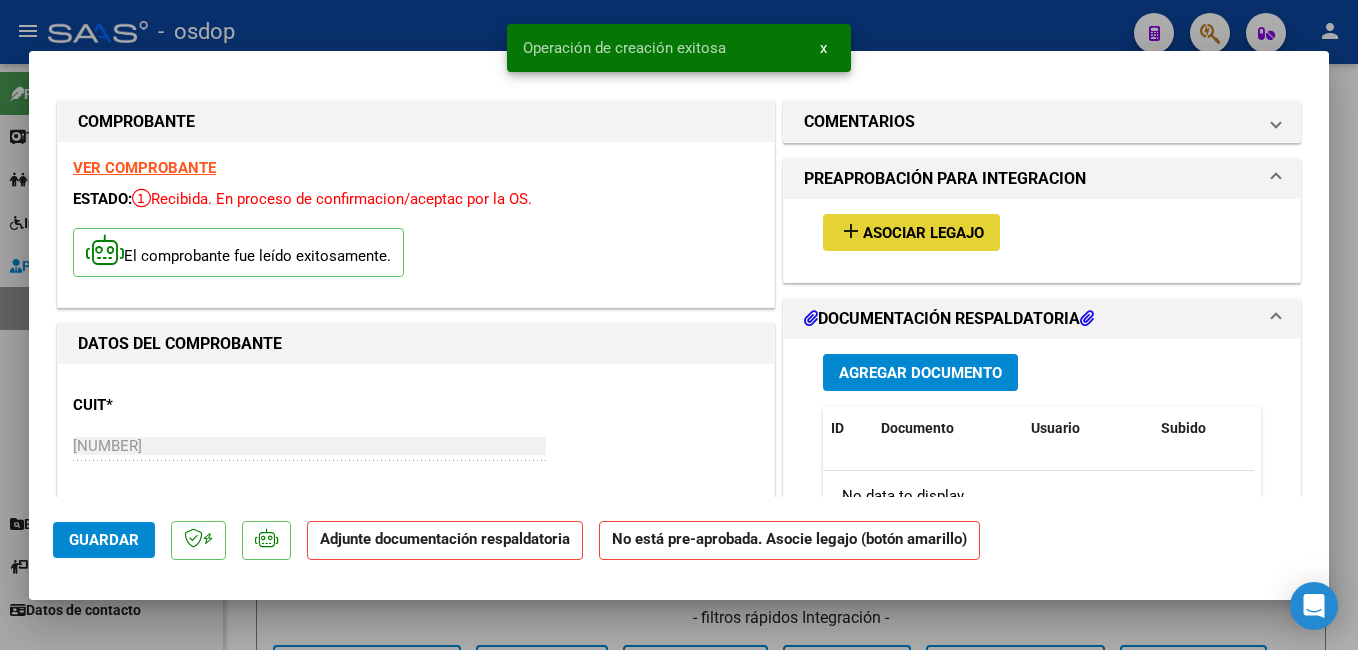 click on "Asociar Legajo" at bounding box center (923, 233) 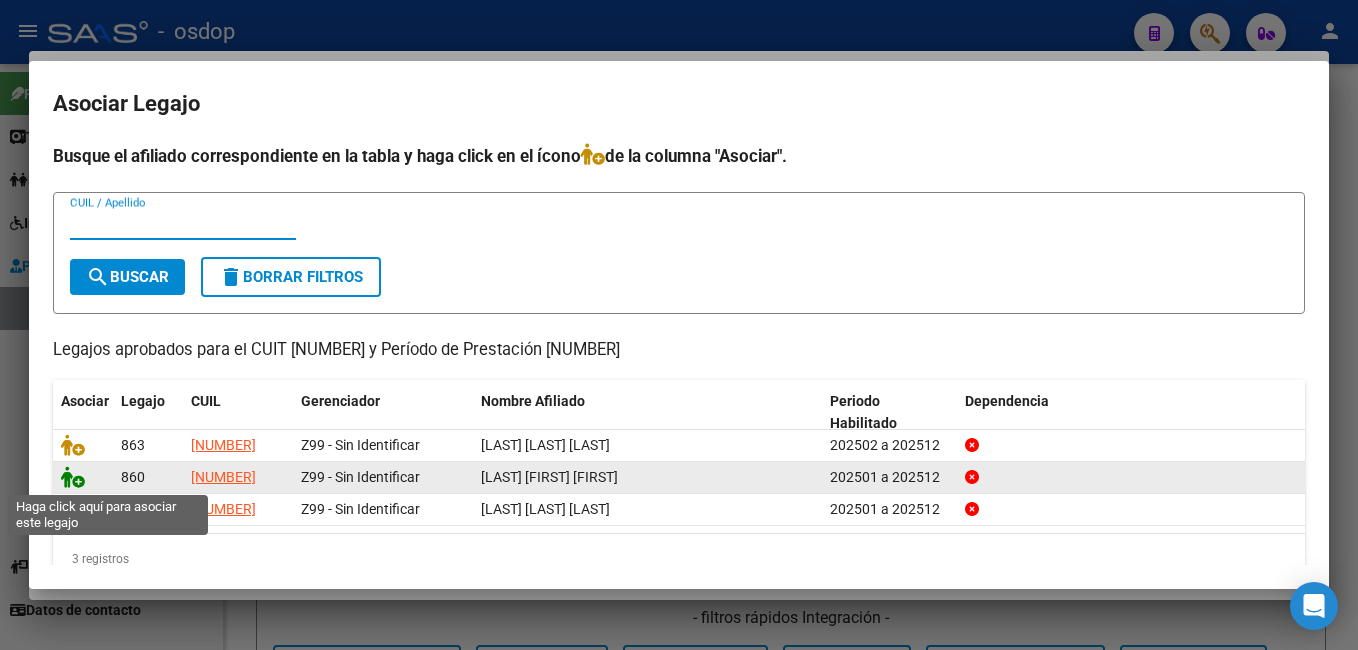 click 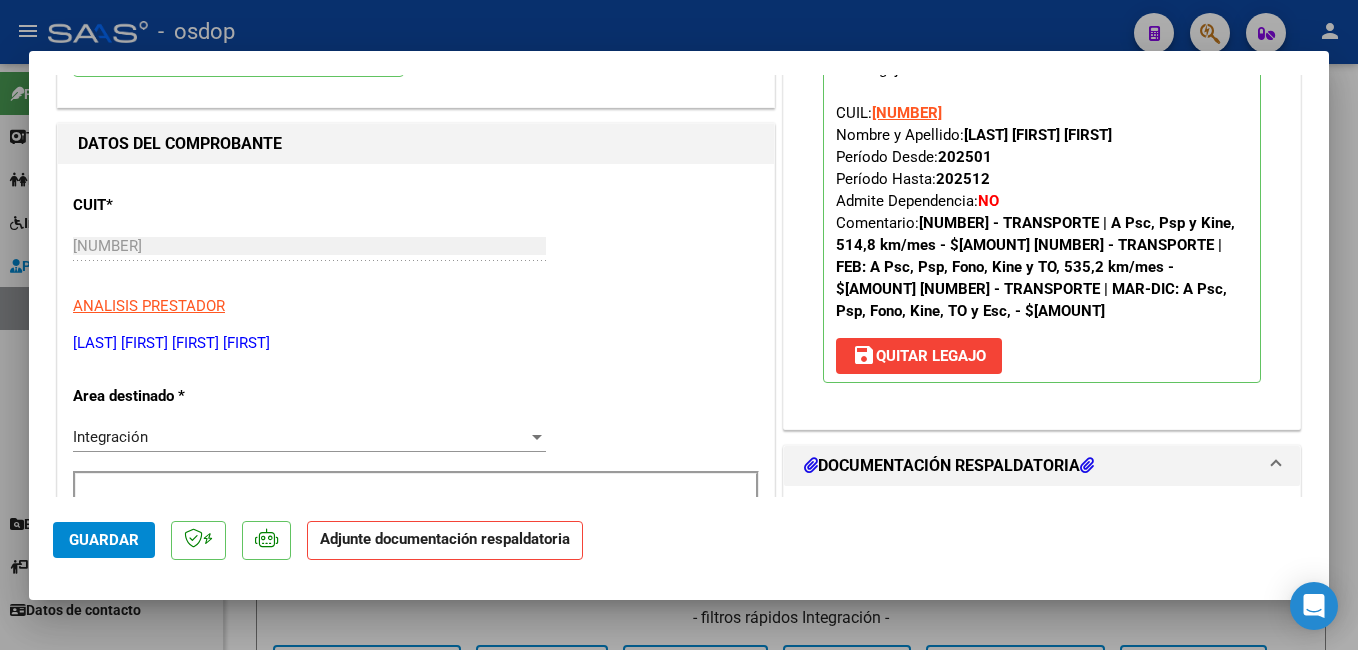 scroll, scrollTop: 400, scrollLeft: 0, axis: vertical 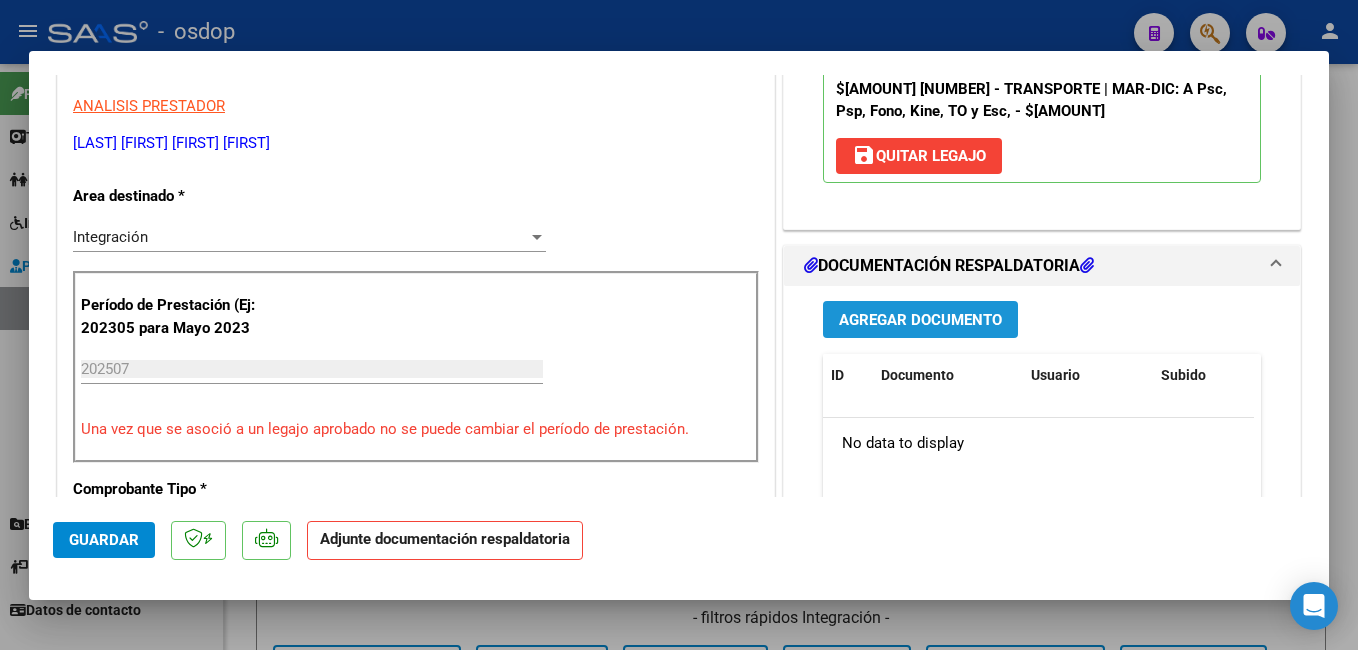 click on "Agregar Documento" at bounding box center (920, 320) 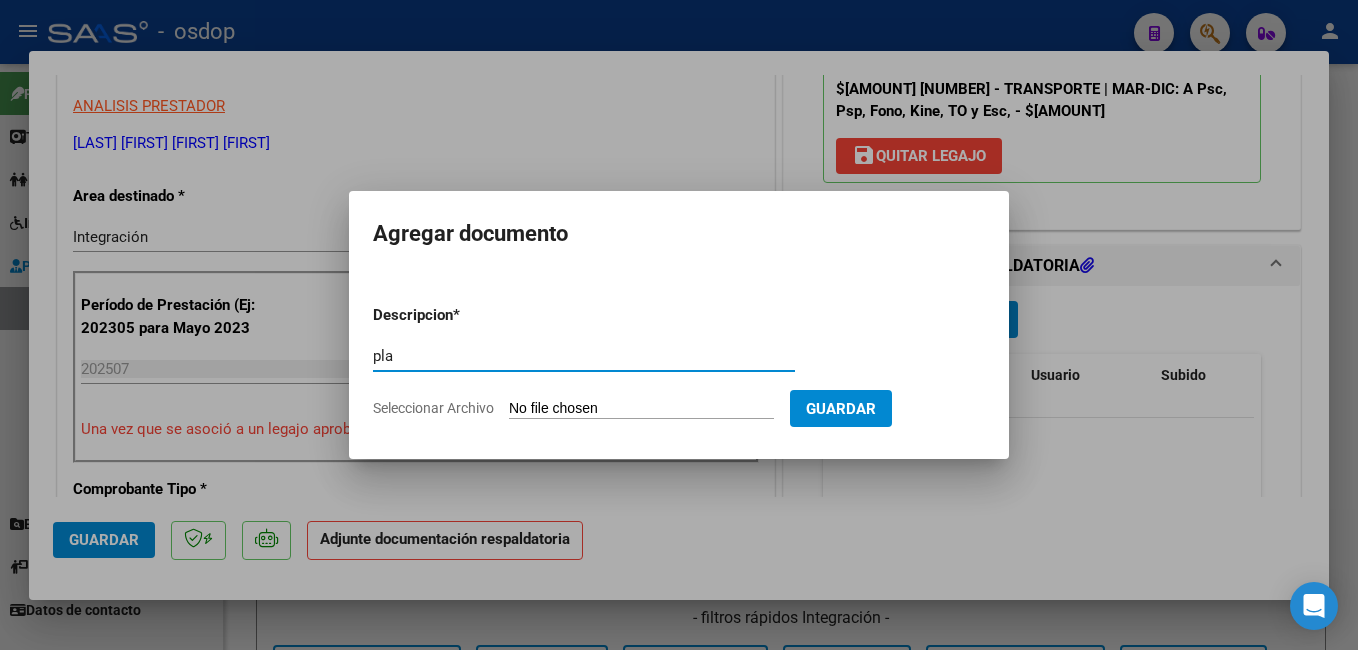 type on "planilla de asistencia" 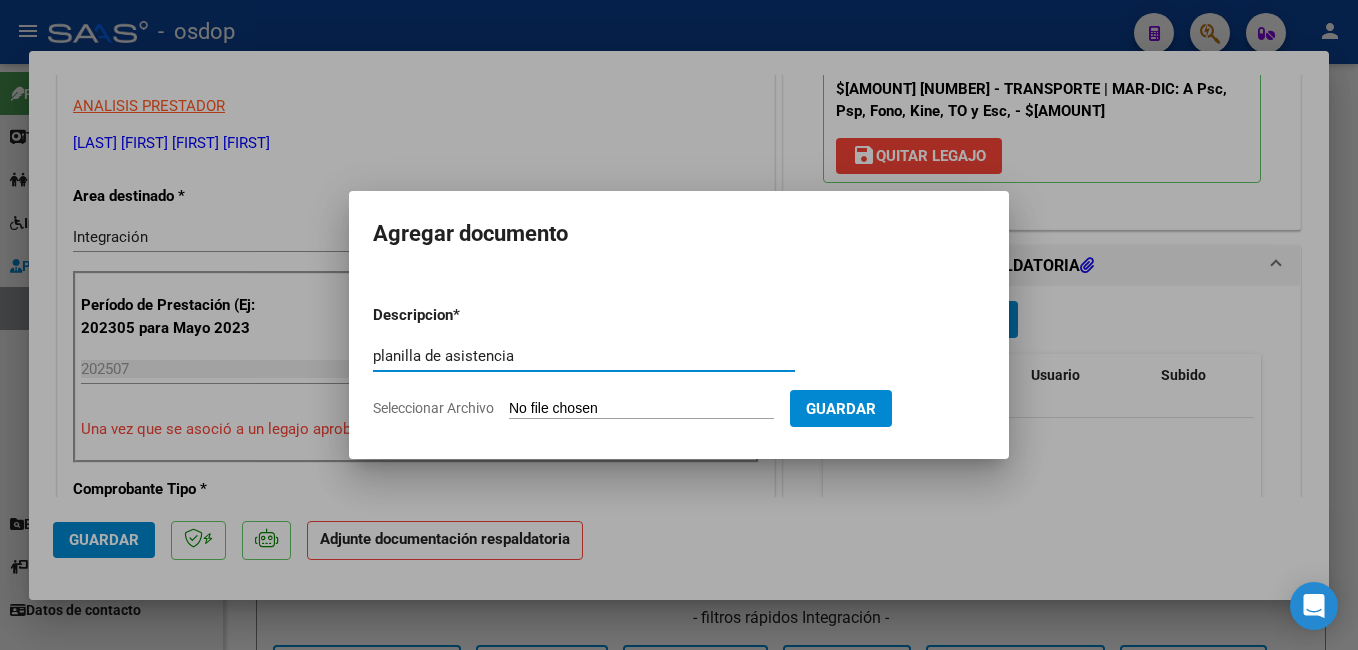 click on "Seleccionar Archivo" at bounding box center [641, 409] 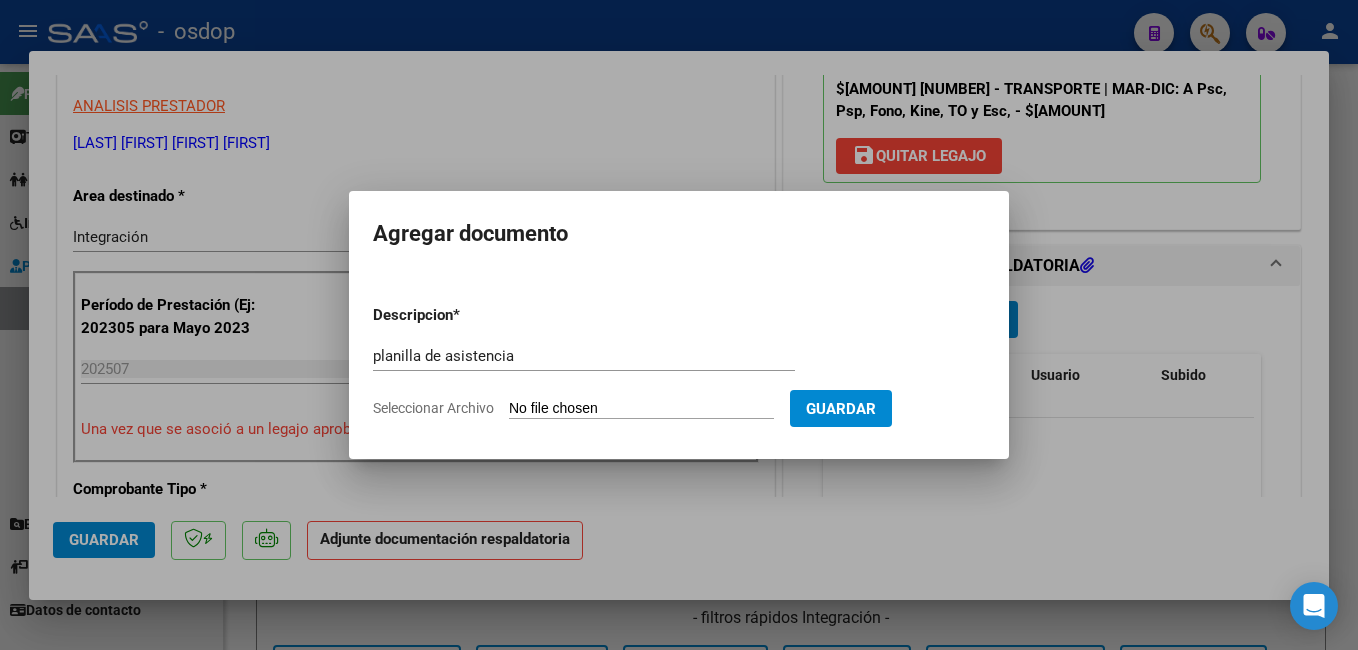 type on "C:\fakepath\asist terapias.pdf" 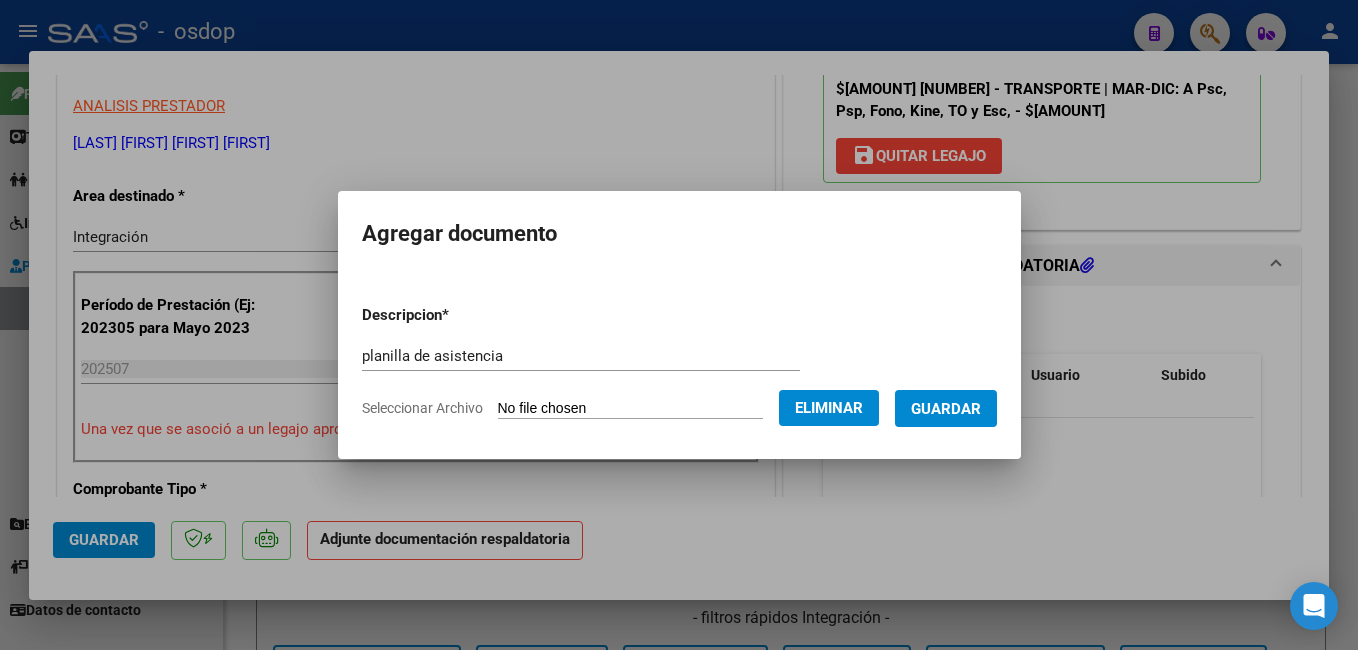 click on "Guardar" at bounding box center [946, 409] 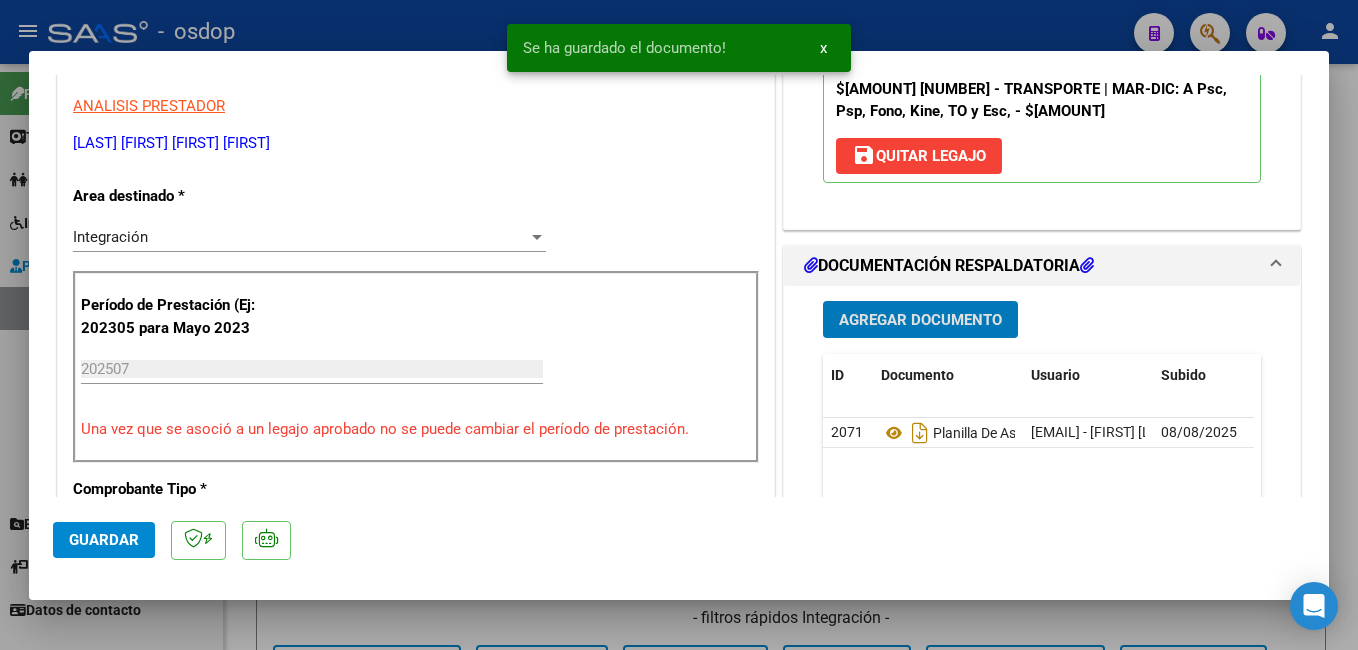 click on "Guardar" 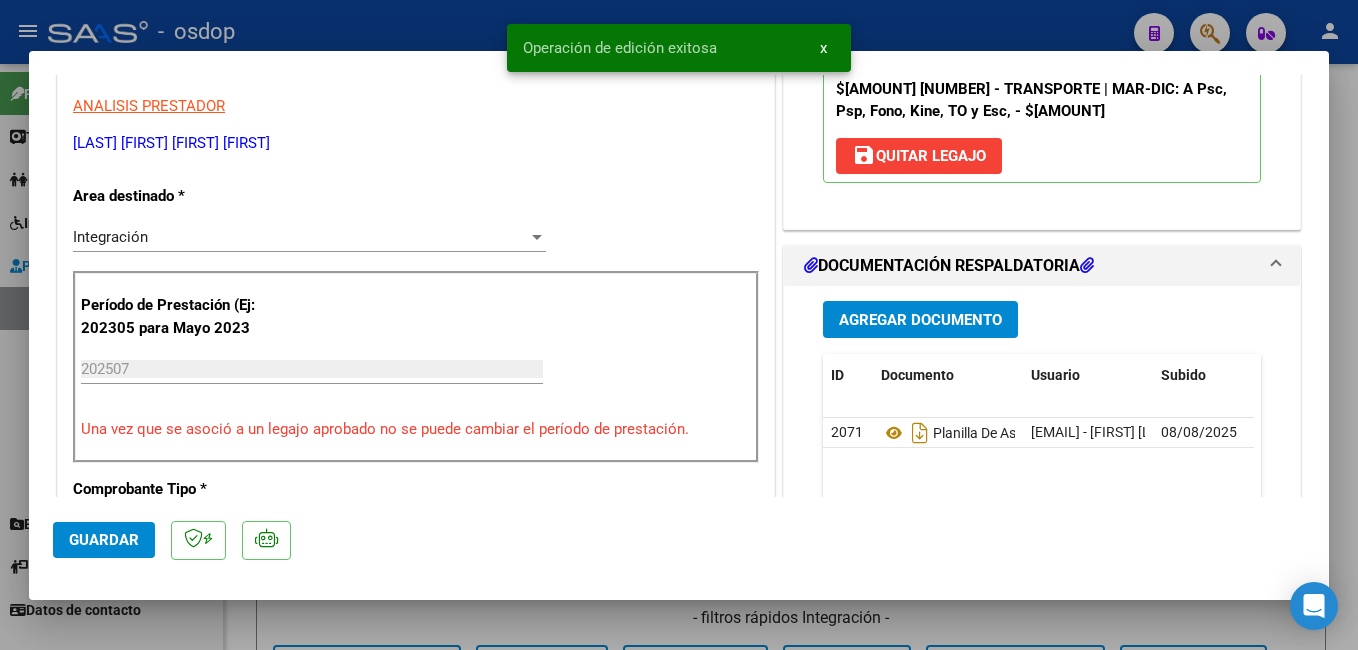 click at bounding box center (679, 325) 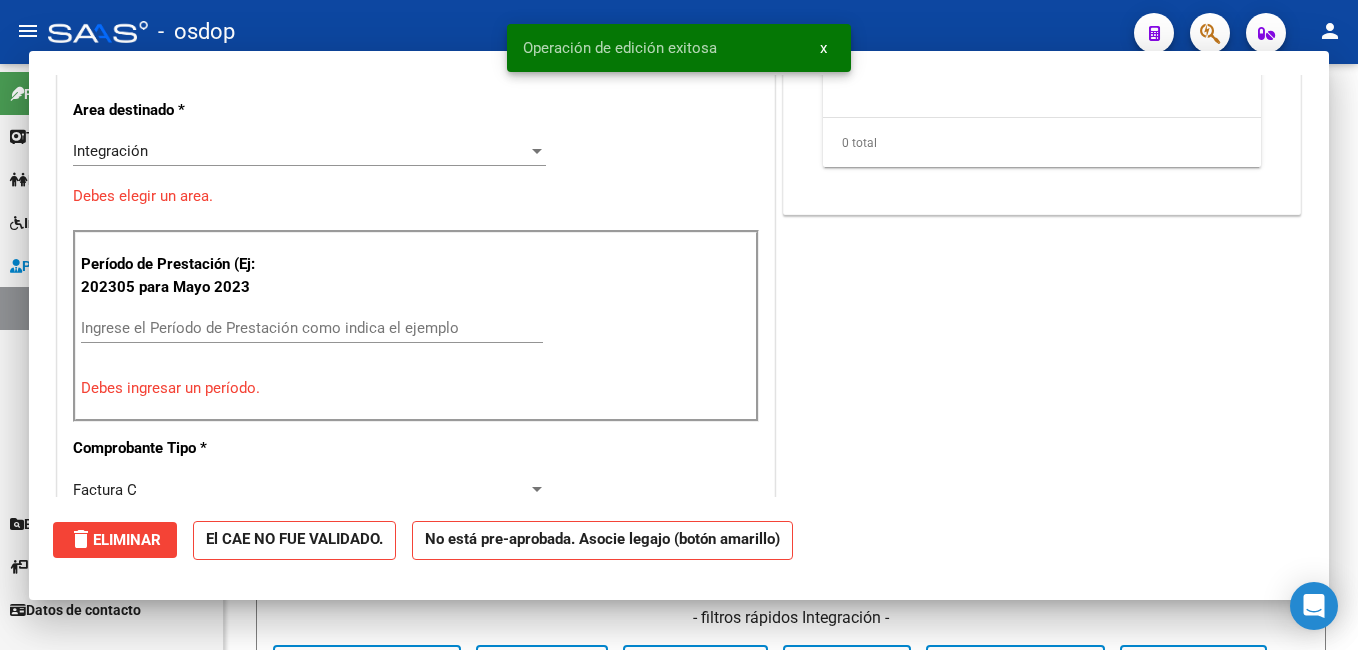 scroll, scrollTop: 339, scrollLeft: 0, axis: vertical 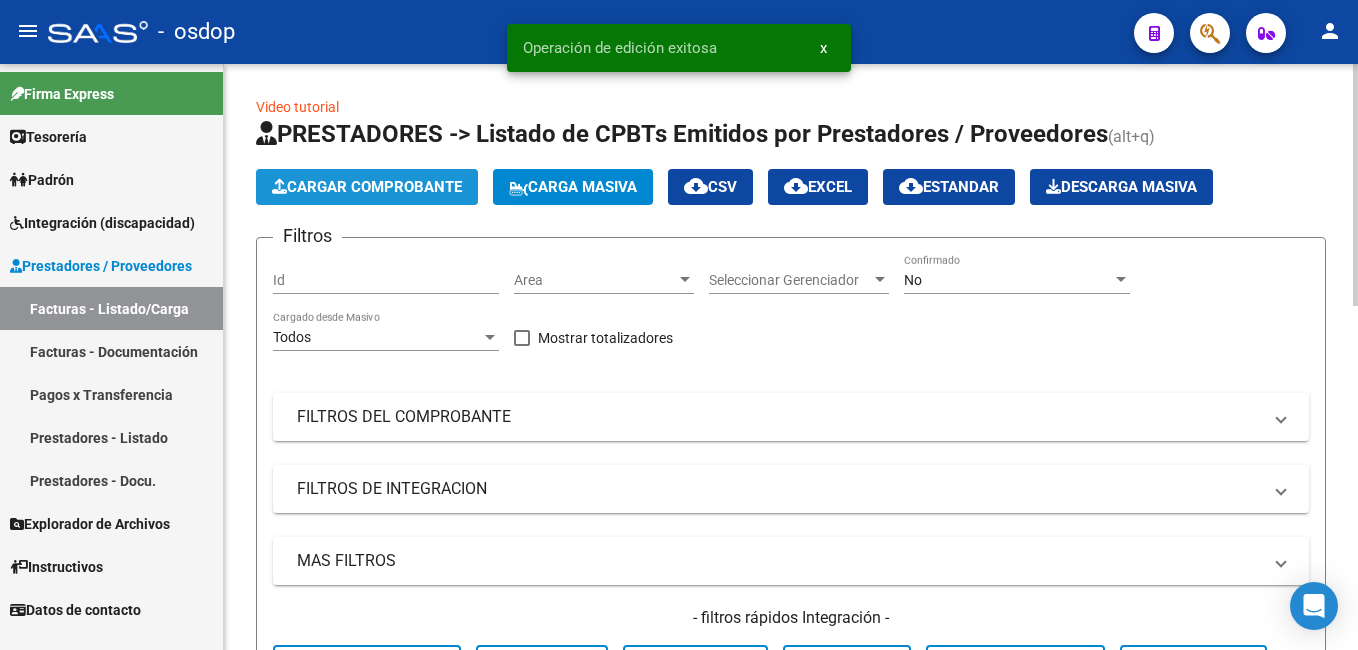 click on "Cargar Comprobante" 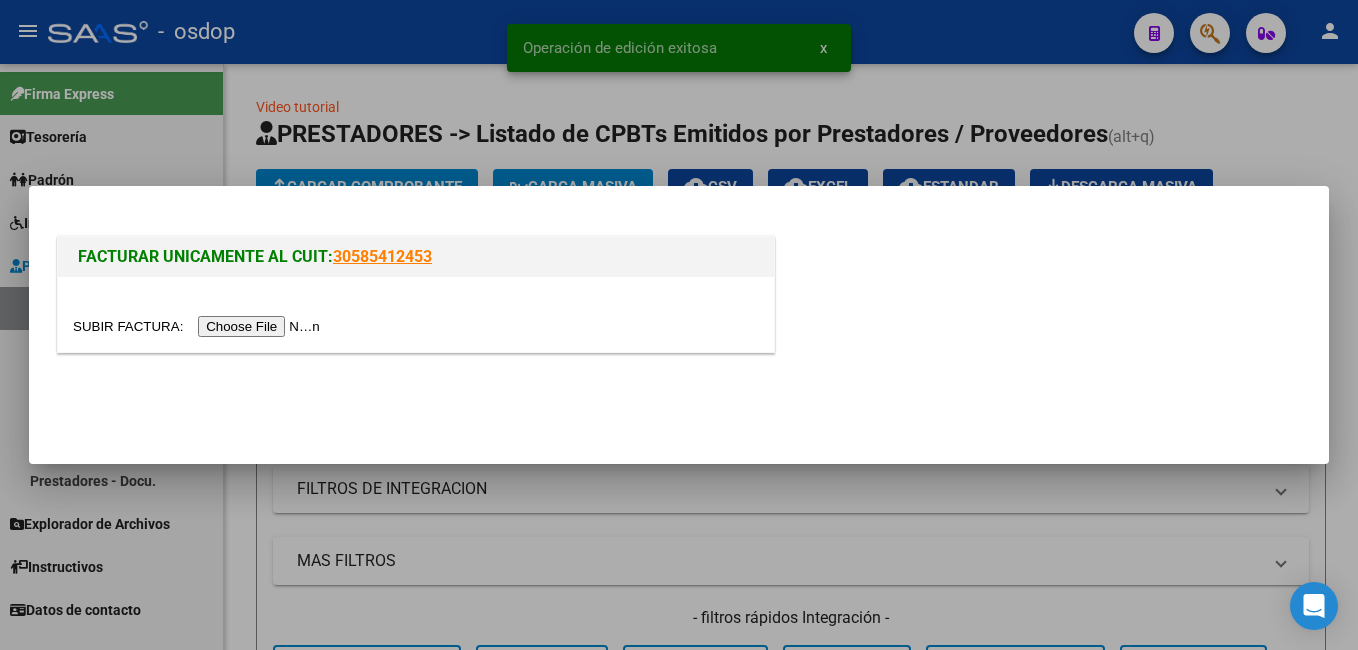 click at bounding box center [199, 326] 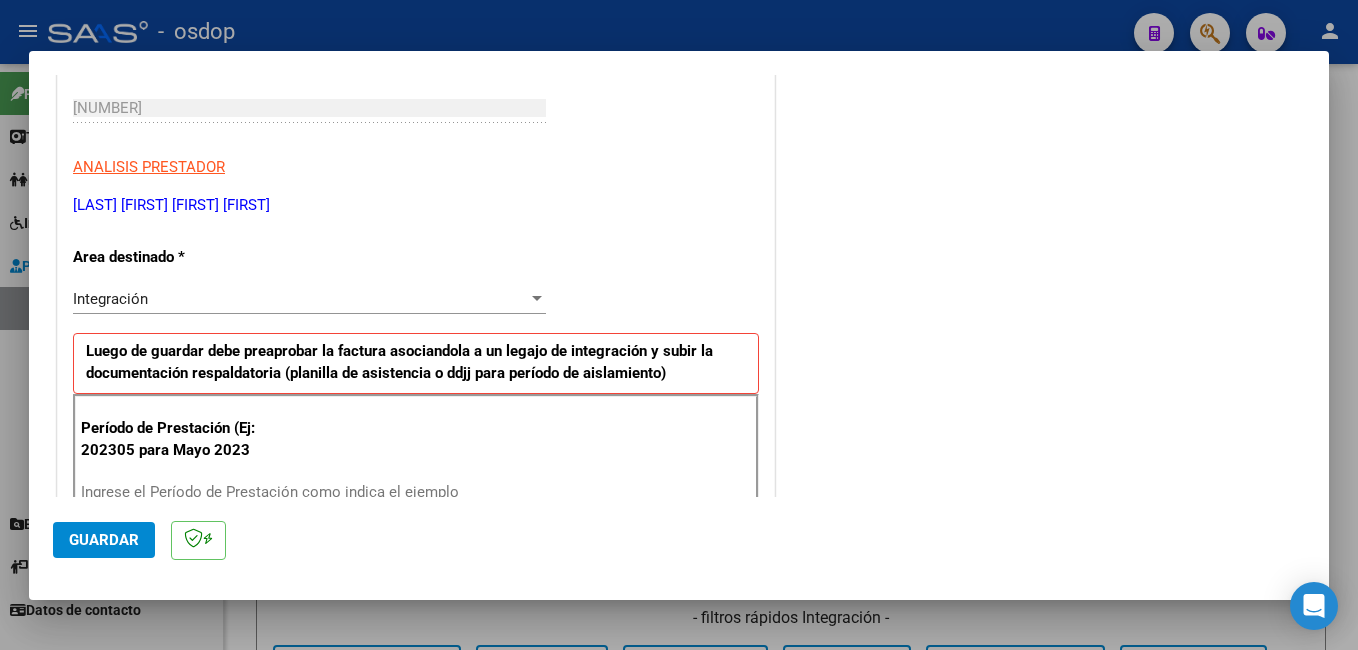scroll, scrollTop: 400, scrollLeft: 0, axis: vertical 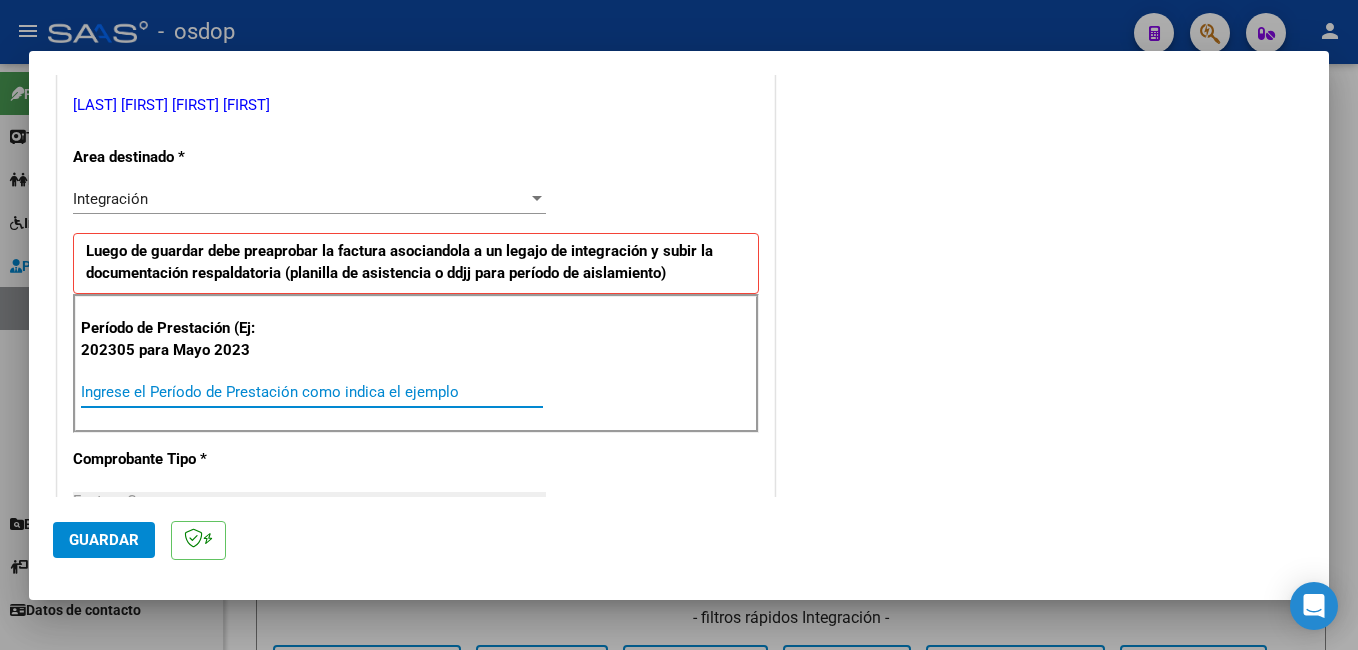 click on "Ingrese el Período de Prestación como indica el ejemplo" at bounding box center [312, 392] 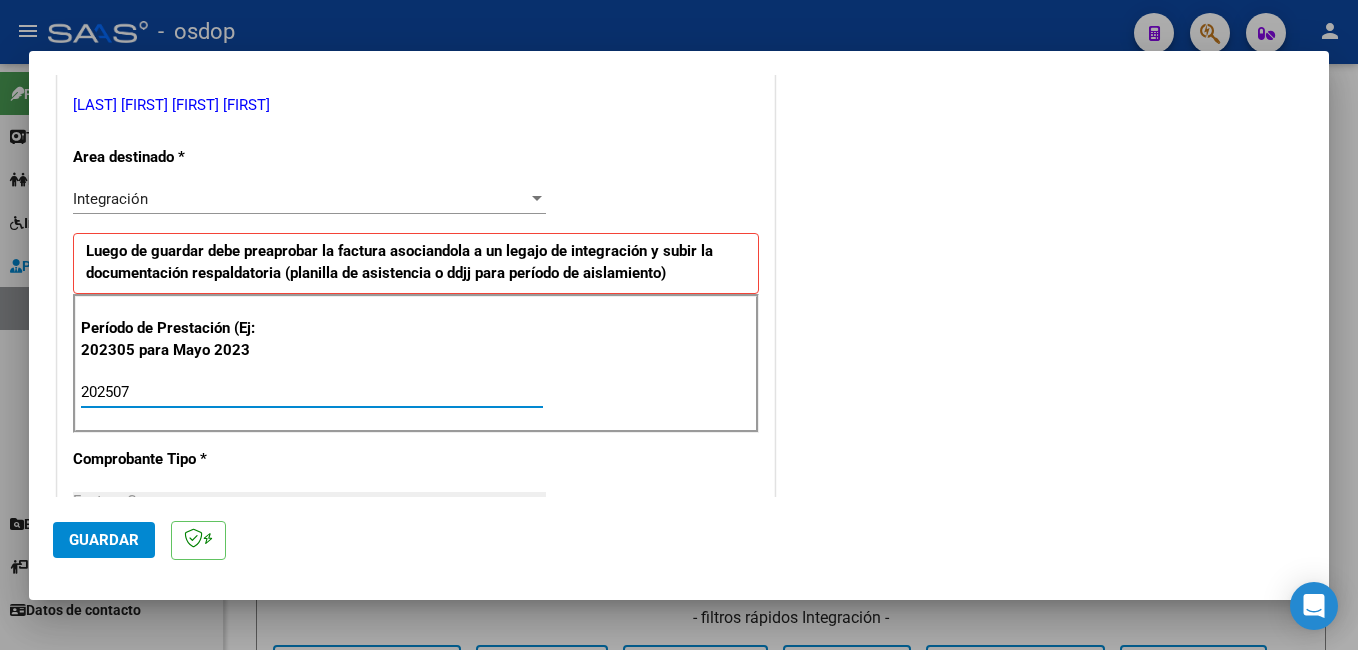 type on "202507" 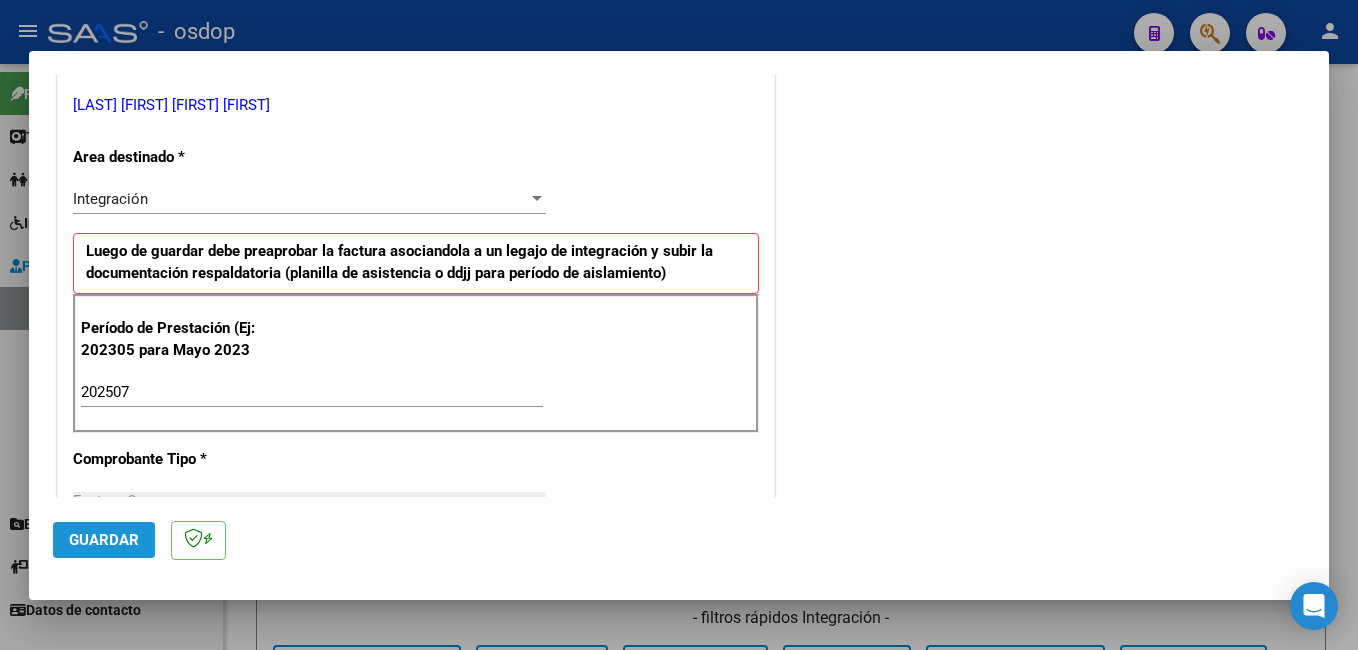 click on "Guardar" 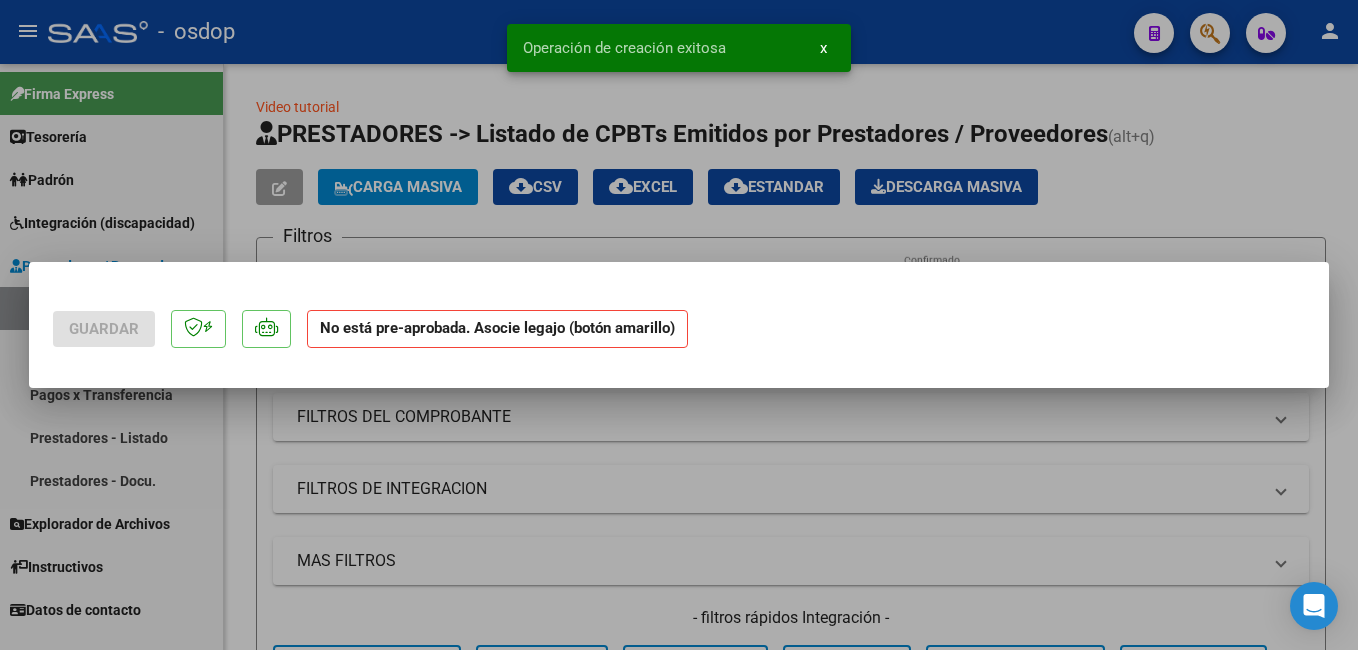 scroll, scrollTop: 0, scrollLeft: 0, axis: both 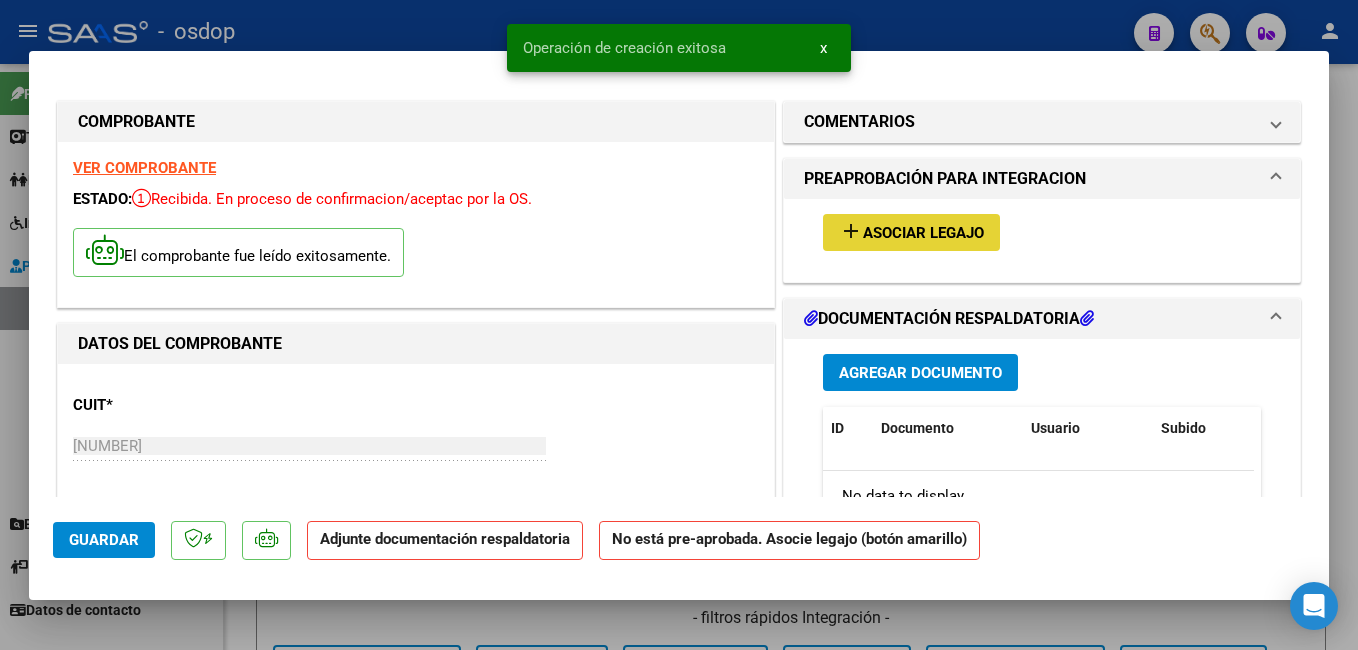click on "Asociar Legajo" at bounding box center (923, 233) 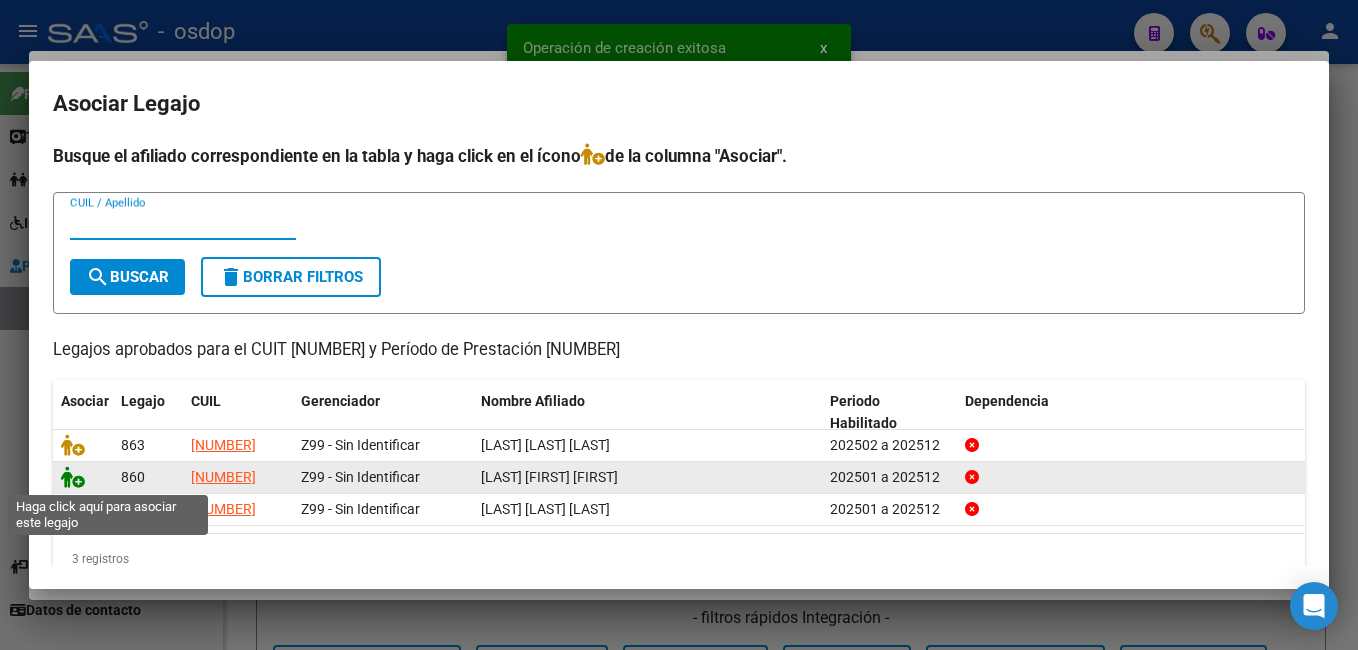 click 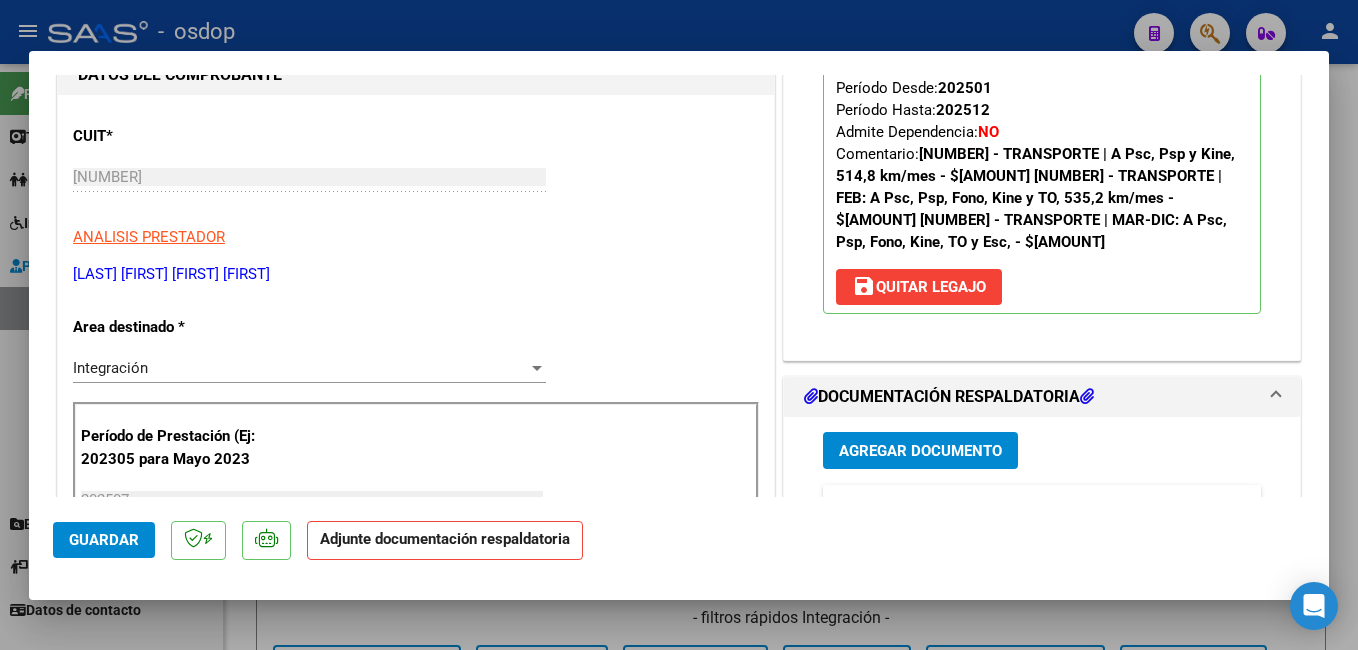 scroll, scrollTop: 300, scrollLeft: 0, axis: vertical 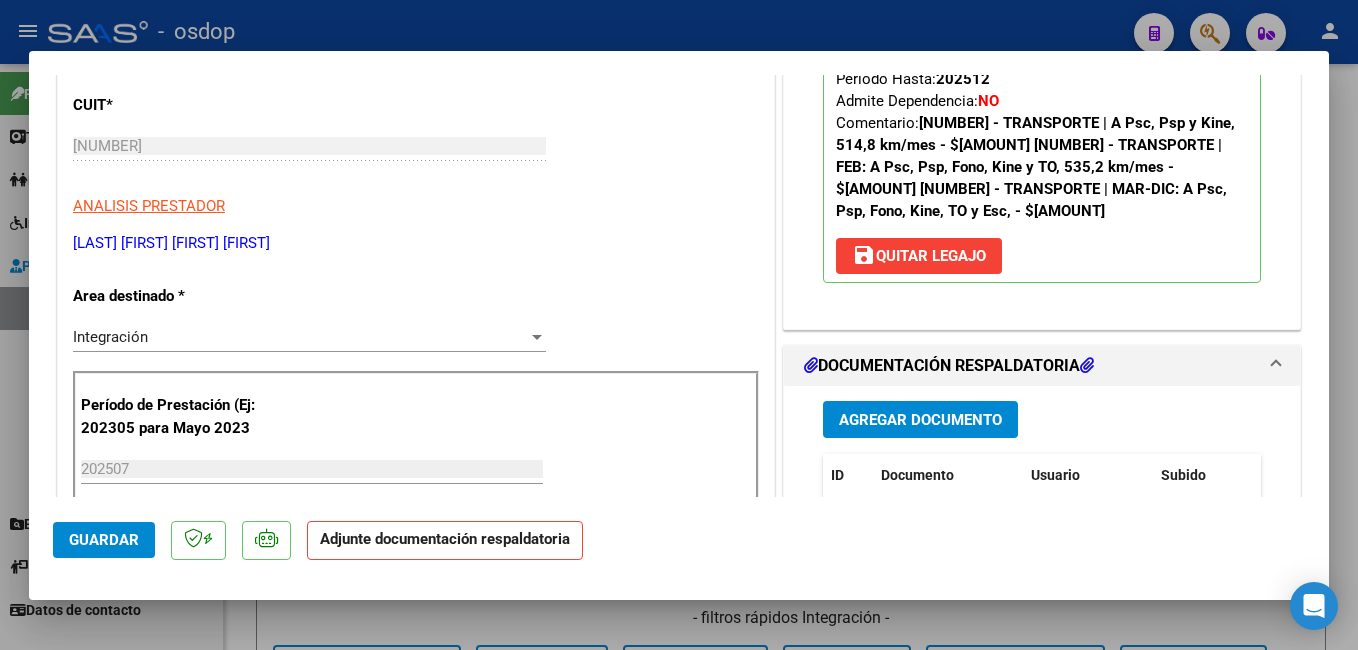click on "Agregar Documento" at bounding box center (920, 420) 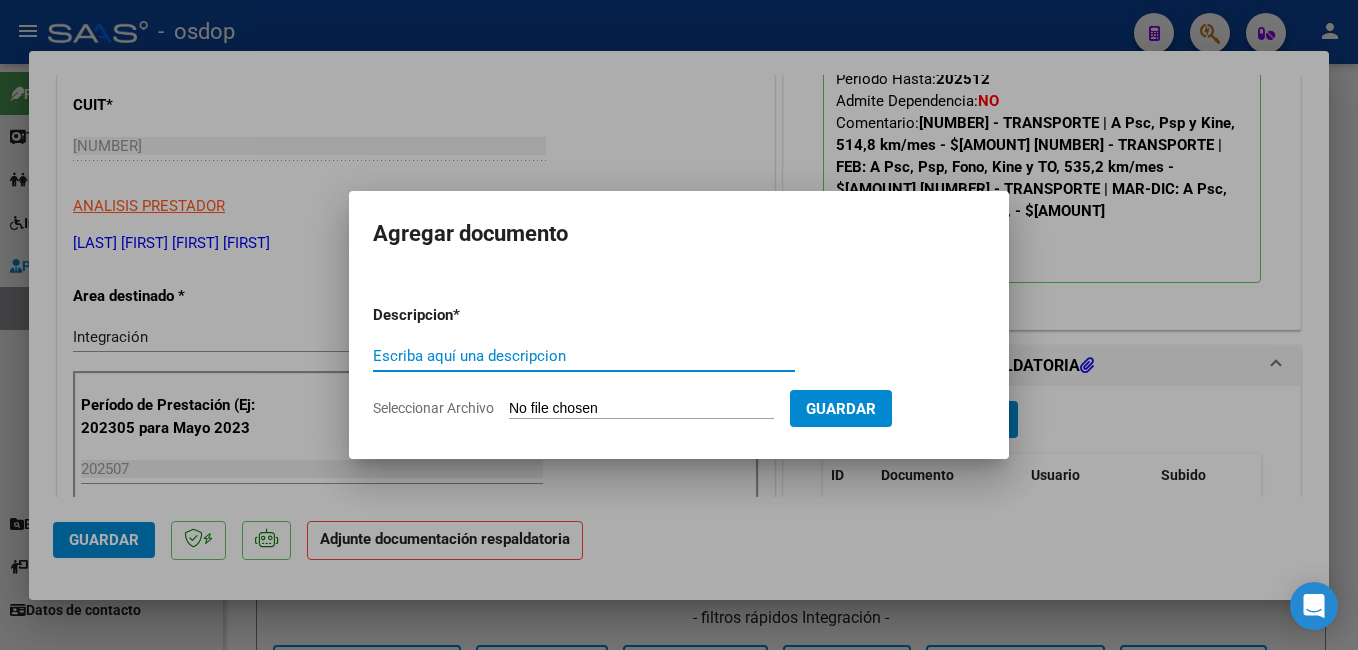 click on "Escriba aquí una descripcion" at bounding box center (584, 356) 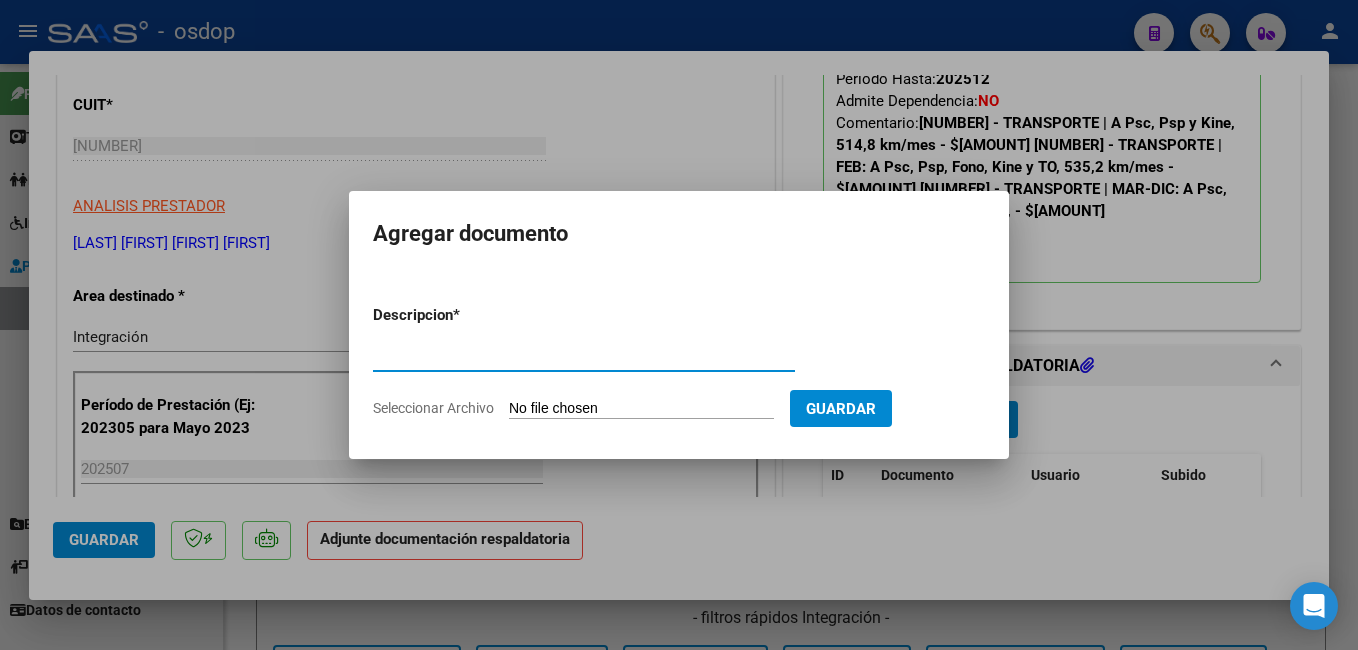 type on "planilla de asistencia" 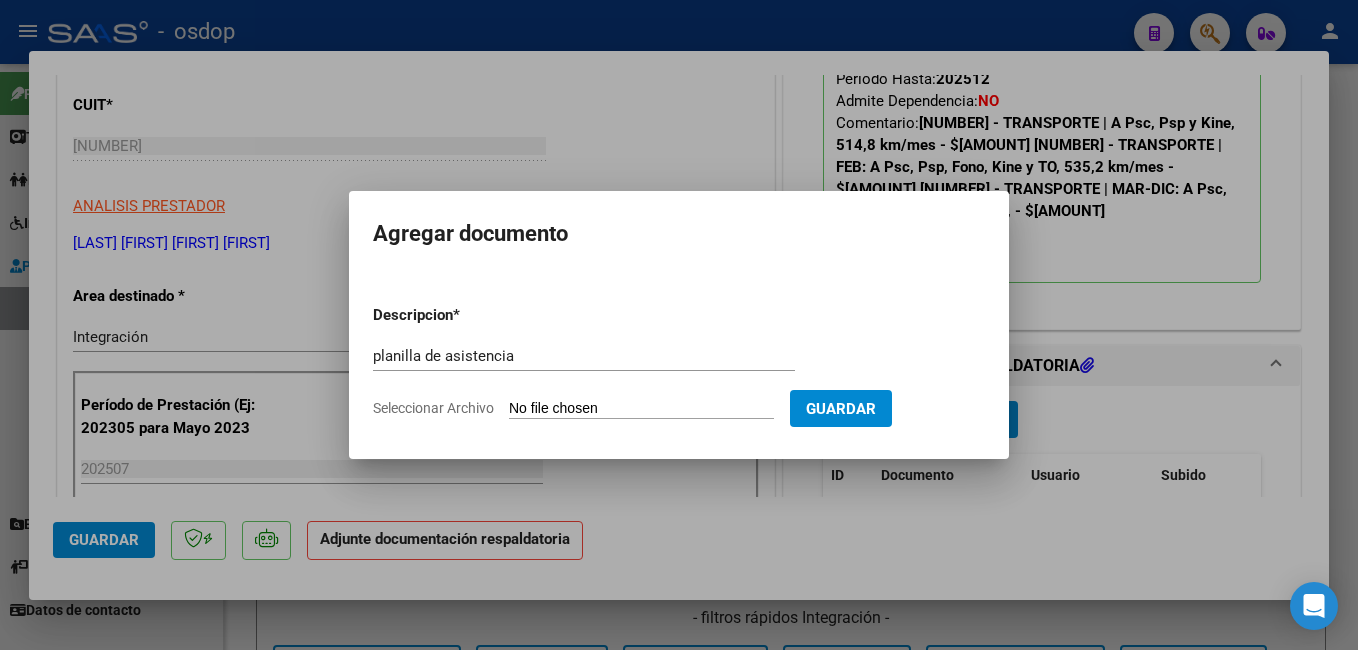 click on "Seleccionar Archivo" at bounding box center [641, 409] 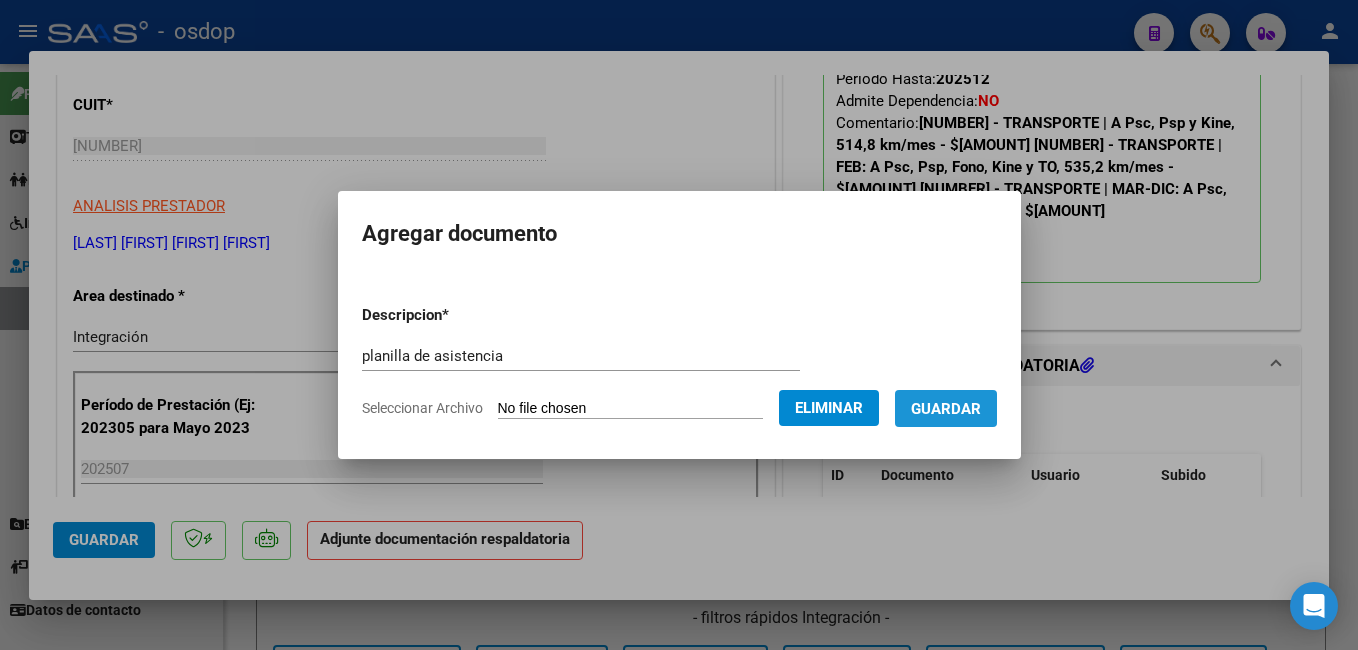 click on "Guardar" at bounding box center [946, 409] 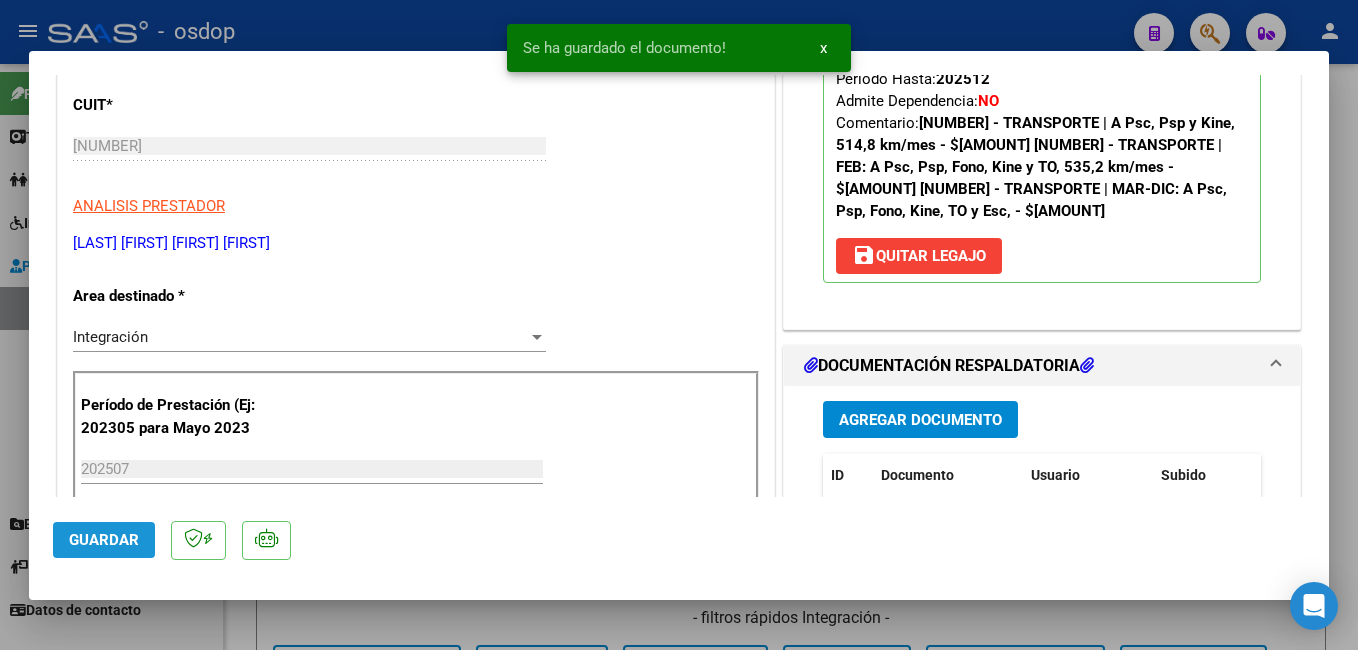 click on "Guardar" 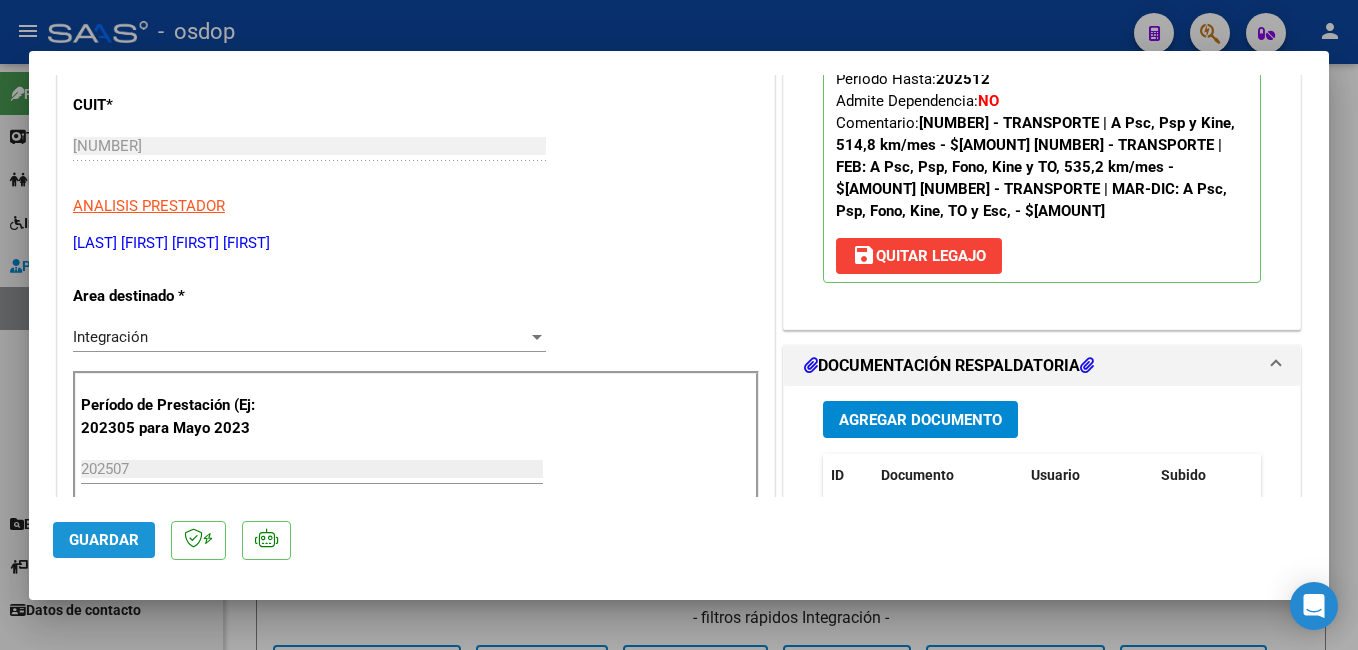 click on "Guardar" 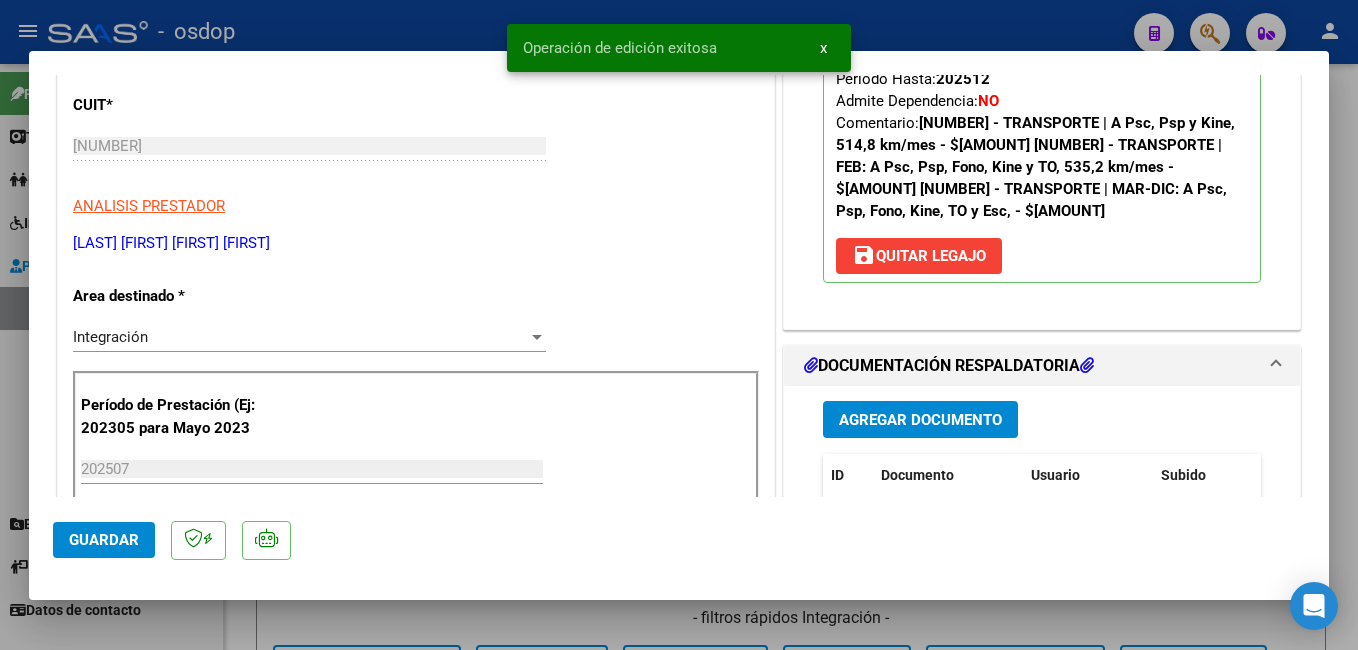 click at bounding box center (679, 325) 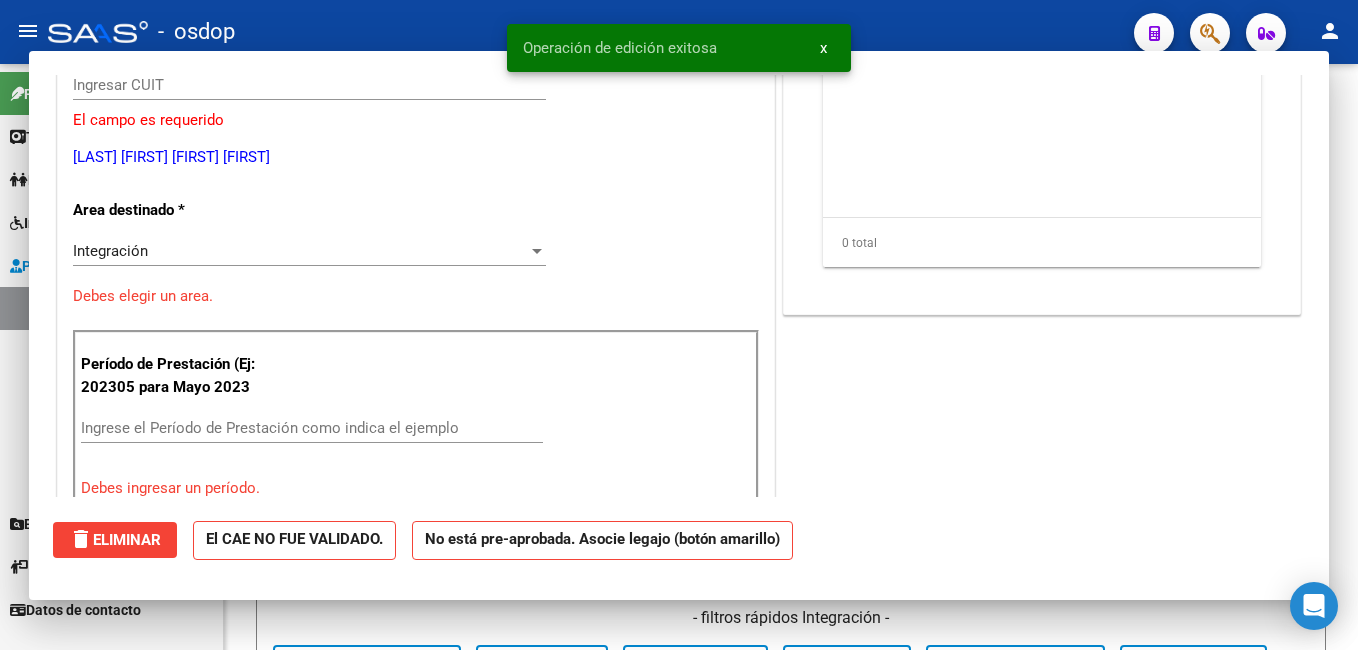 scroll, scrollTop: 239, scrollLeft: 0, axis: vertical 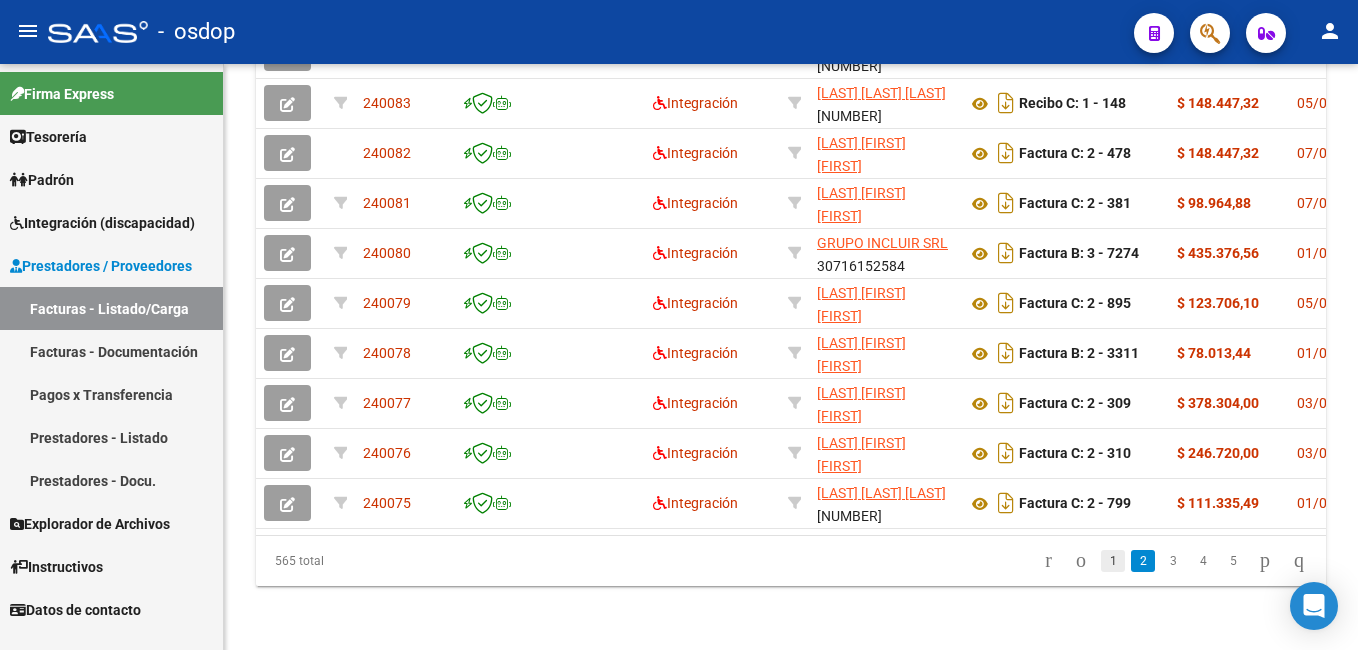 click on "1" 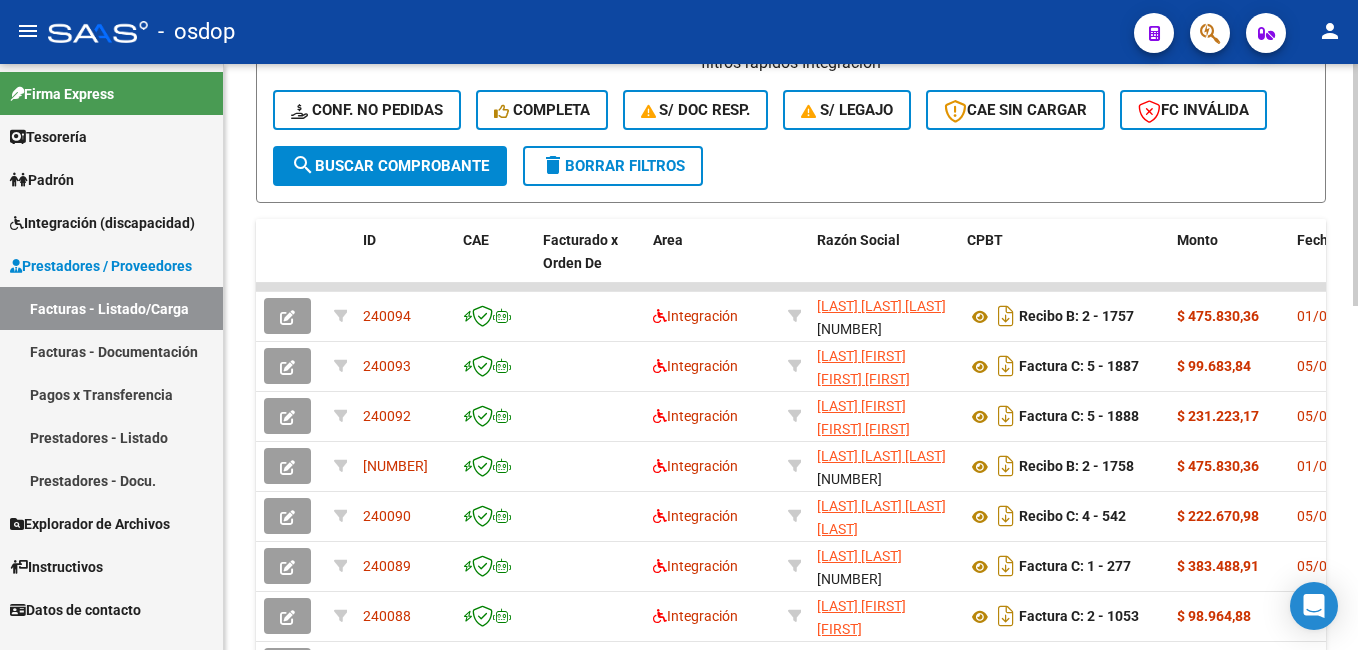scroll, scrollTop: 534, scrollLeft: 0, axis: vertical 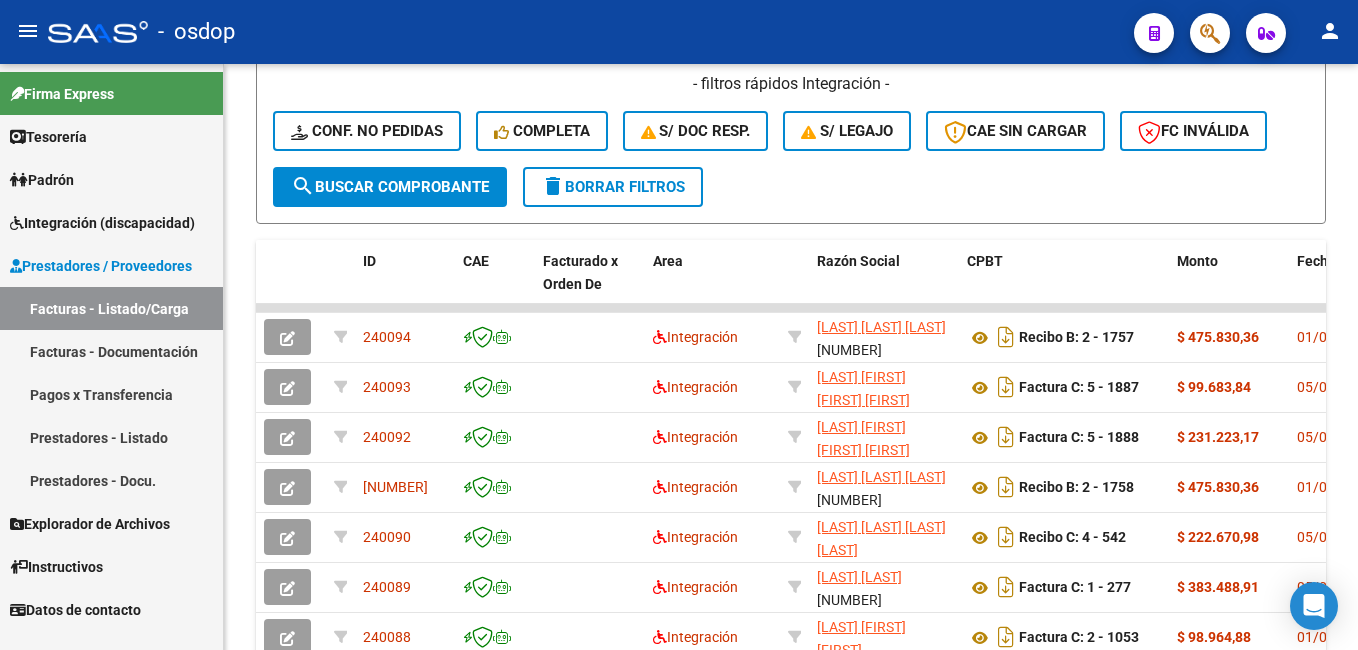 click on "-   osdop" 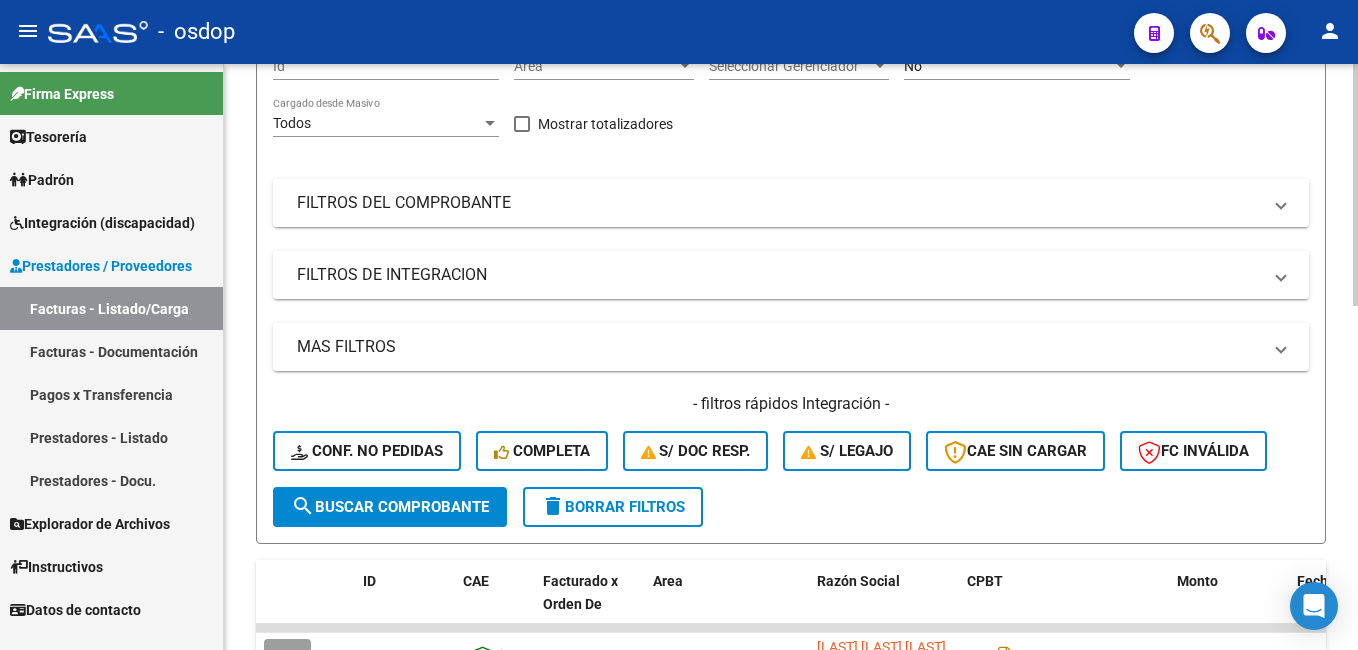 scroll, scrollTop: 0, scrollLeft: 0, axis: both 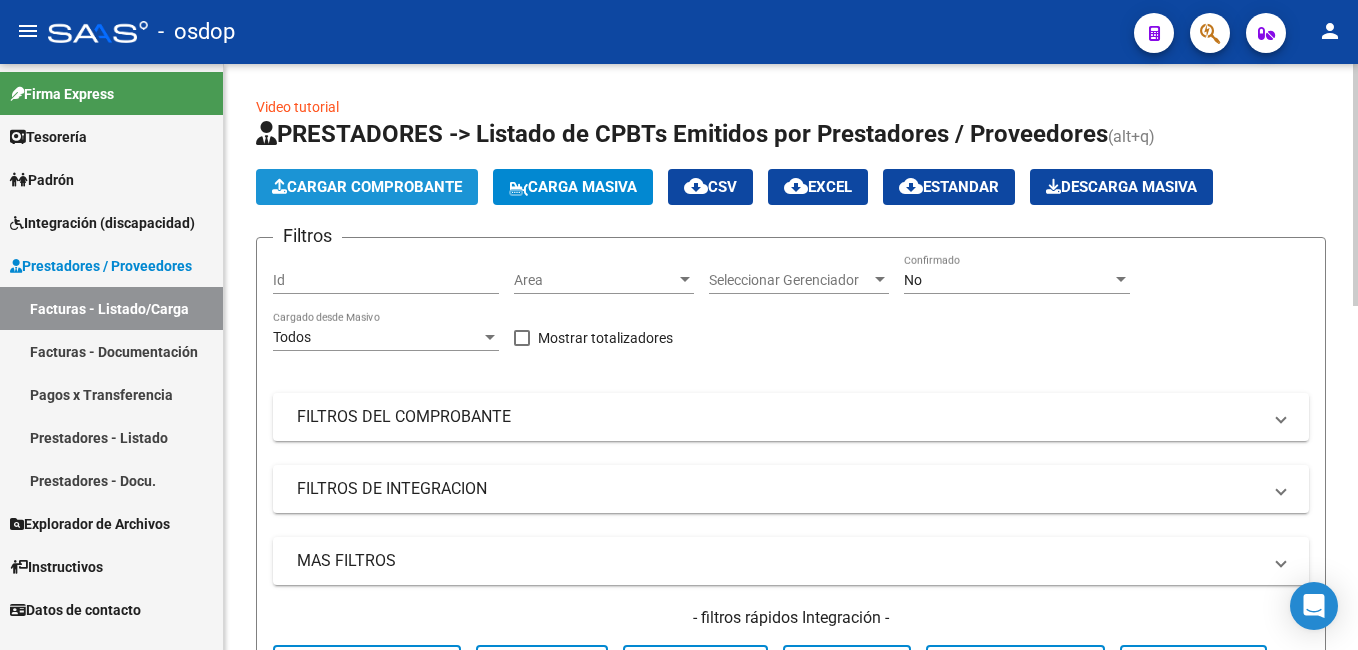 click on "Cargar Comprobante" 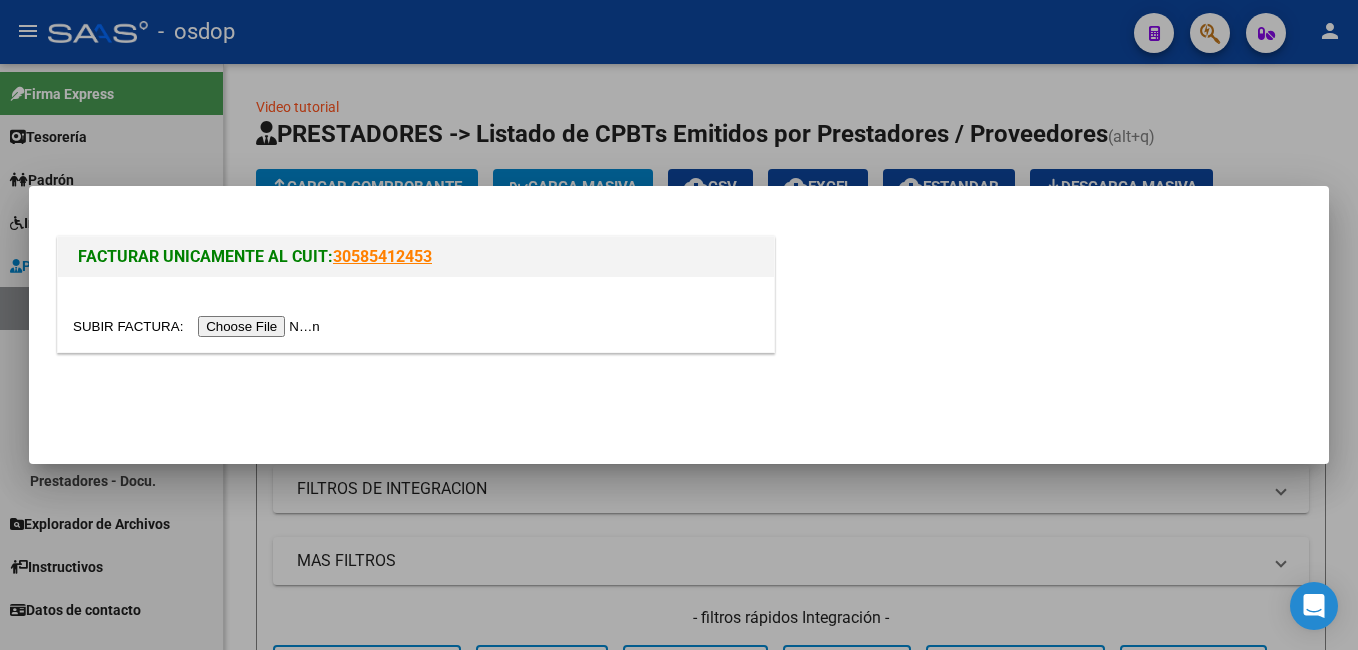 click at bounding box center (199, 326) 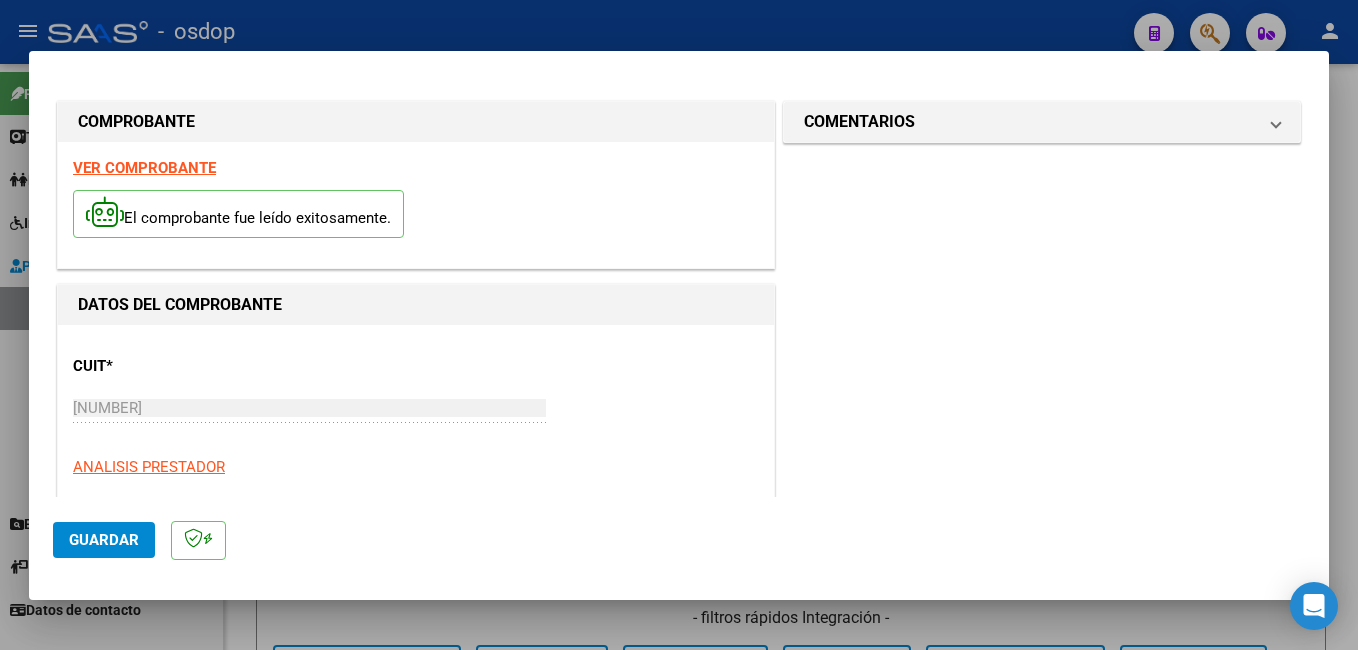 scroll, scrollTop: 400, scrollLeft: 0, axis: vertical 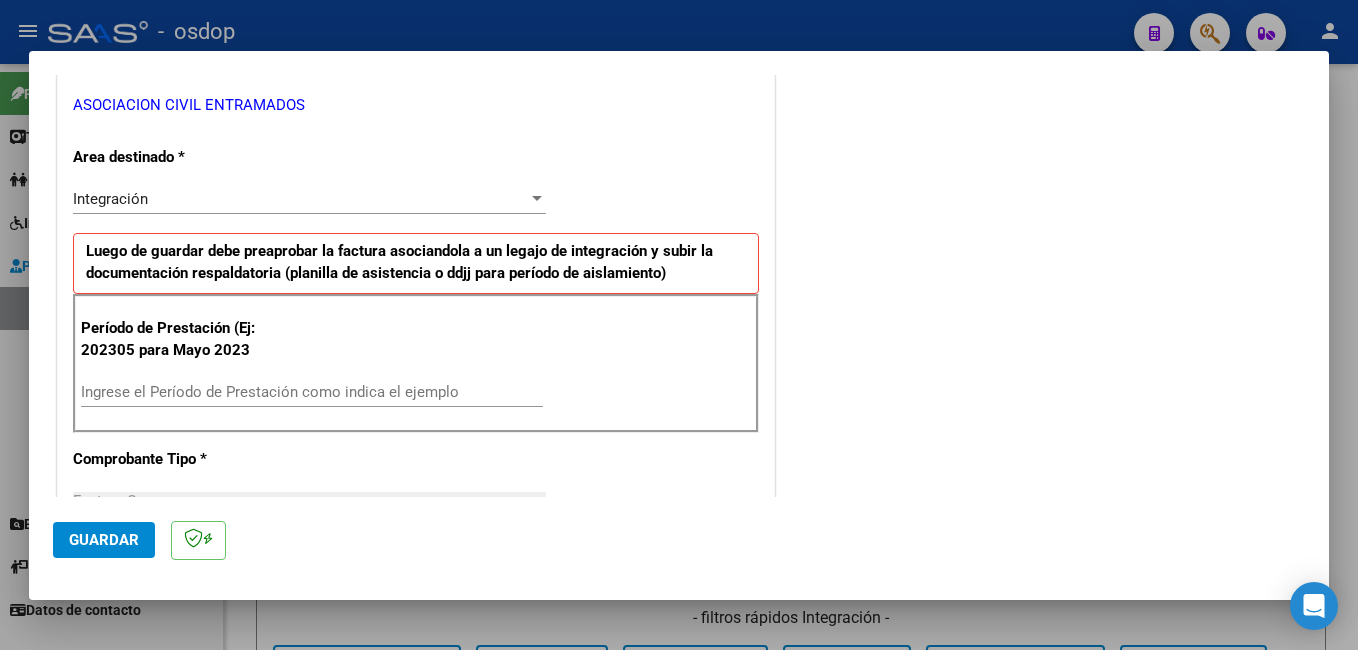 click on "Ingrese el Período de Prestación como indica el ejemplo" at bounding box center [312, 392] 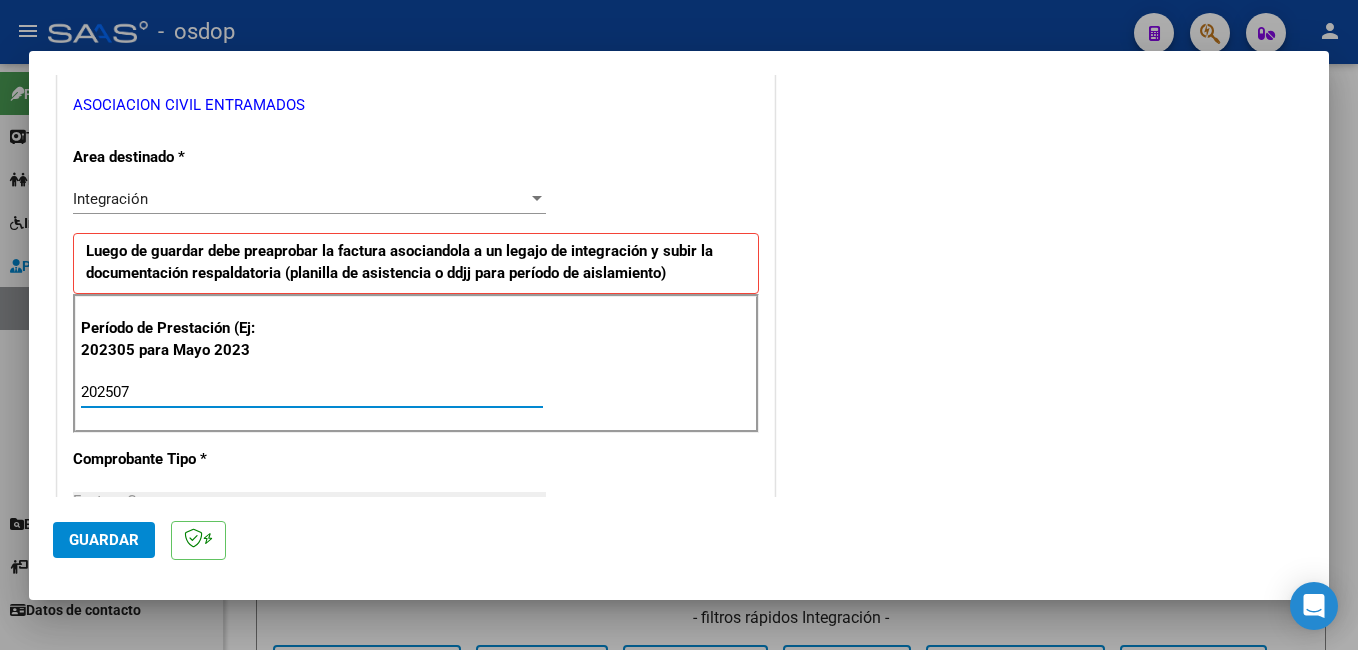 type on "202507" 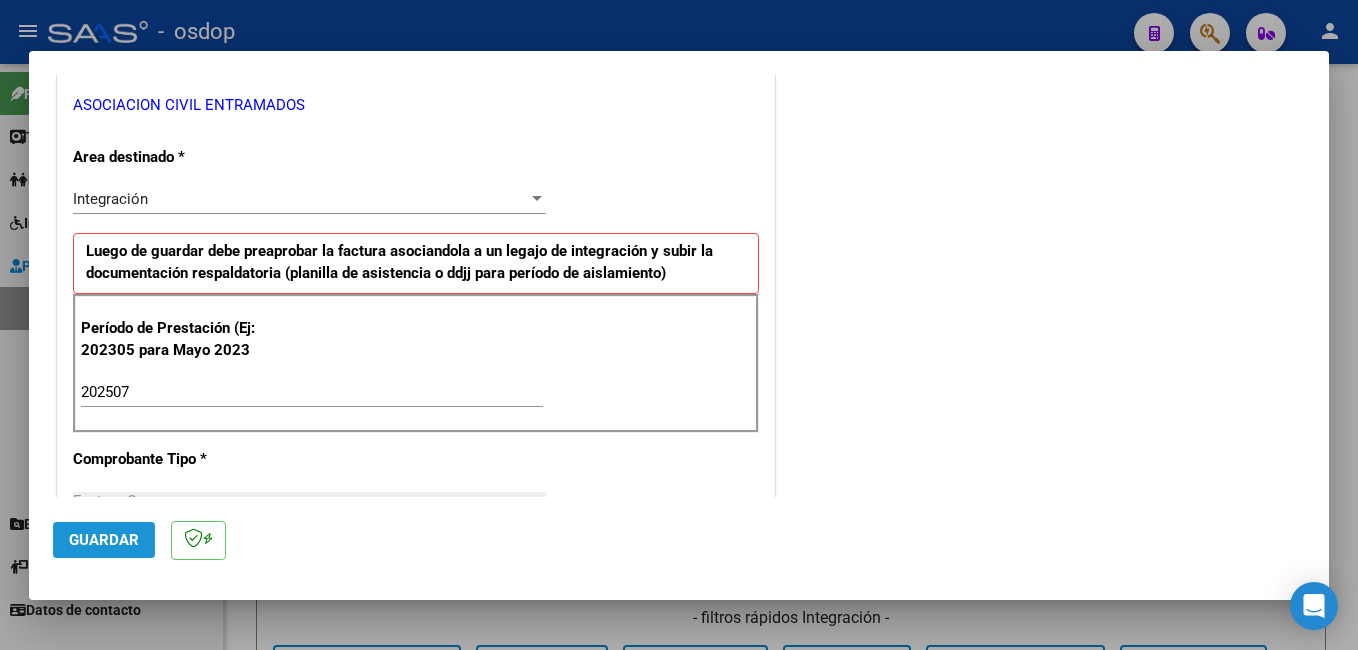 click on "Guardar" 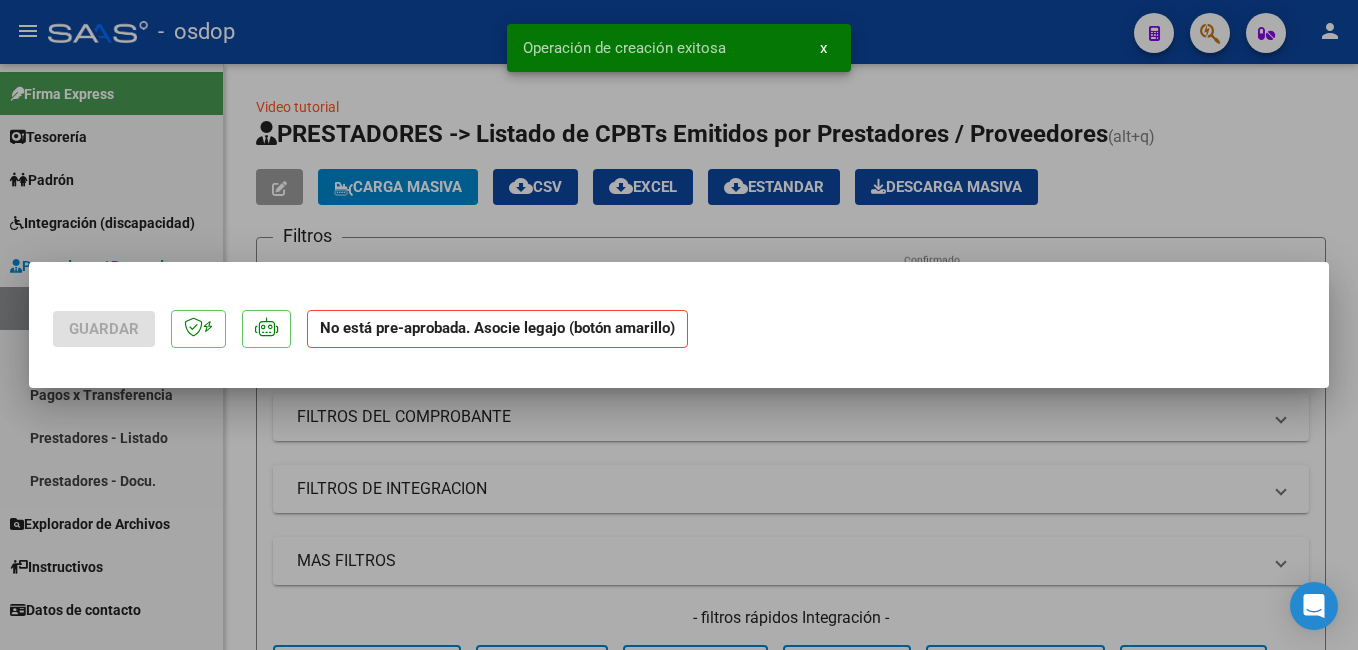 scroll, scrollTop: 0, scrollLeft: 0, axis: both 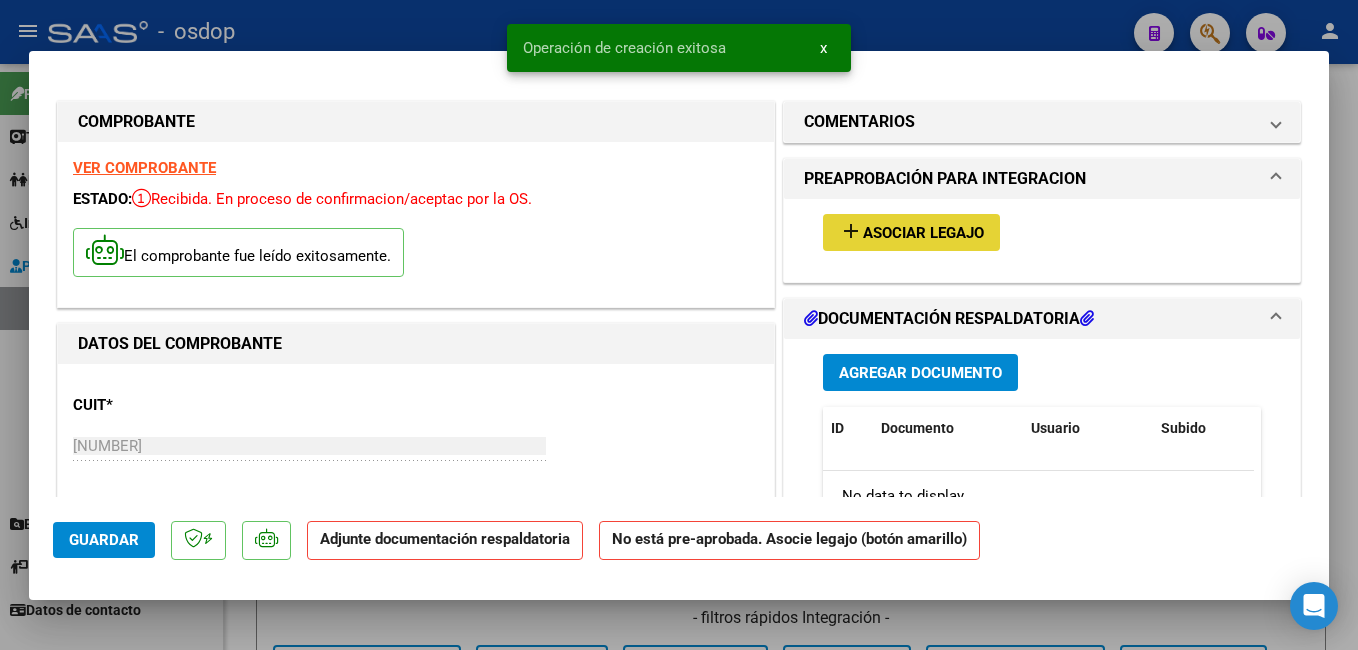click on "Asociar Legajo" at bounding box center (923, 233) 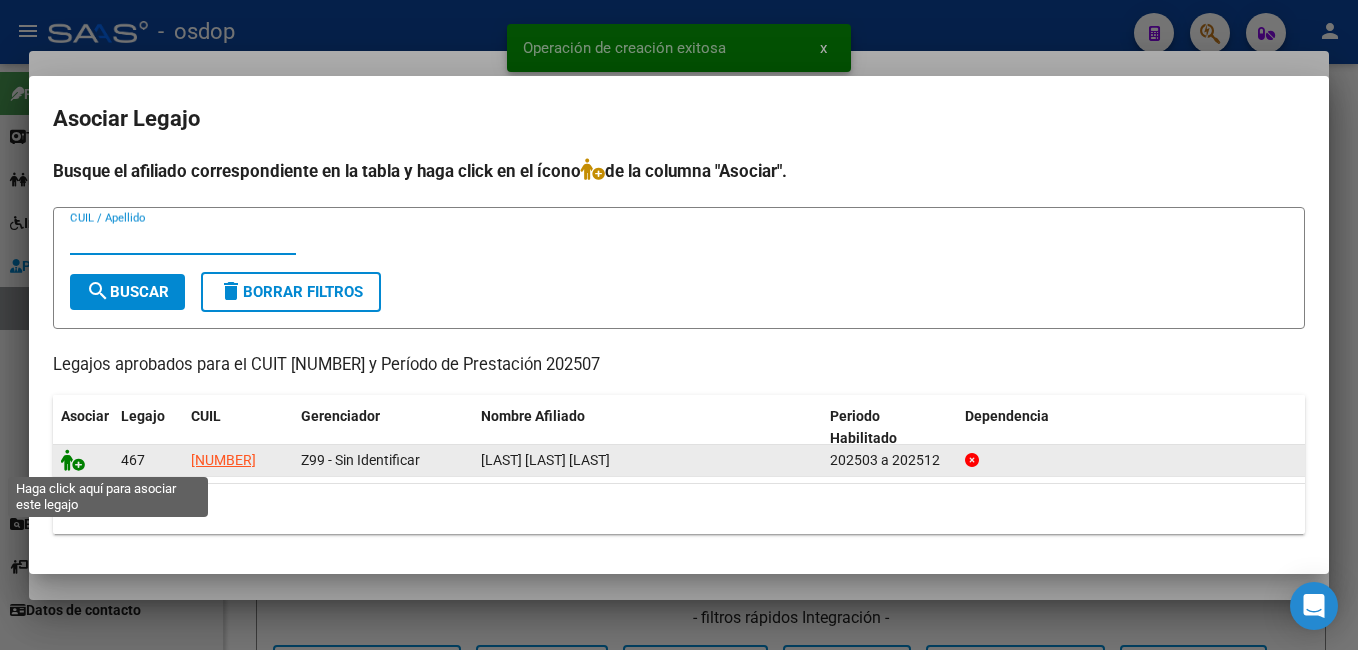 click 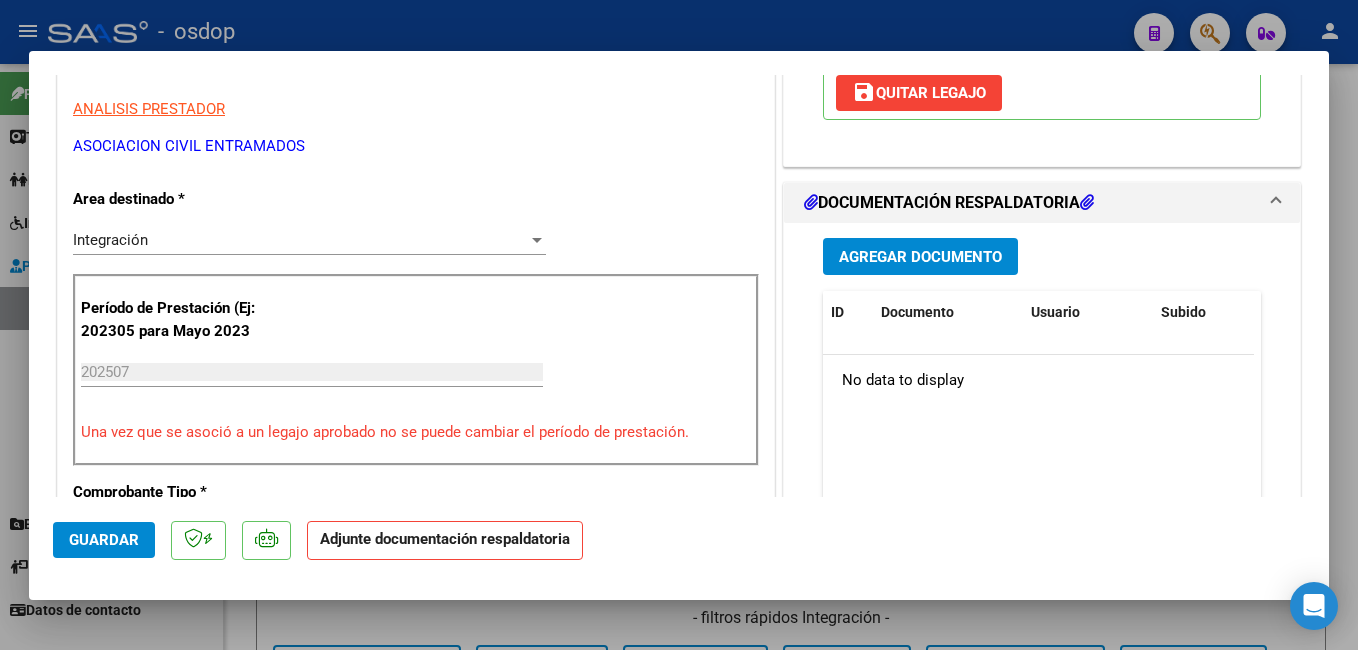 scroll, scrollTop: 400, scrollLeft: 0, axis: vertical 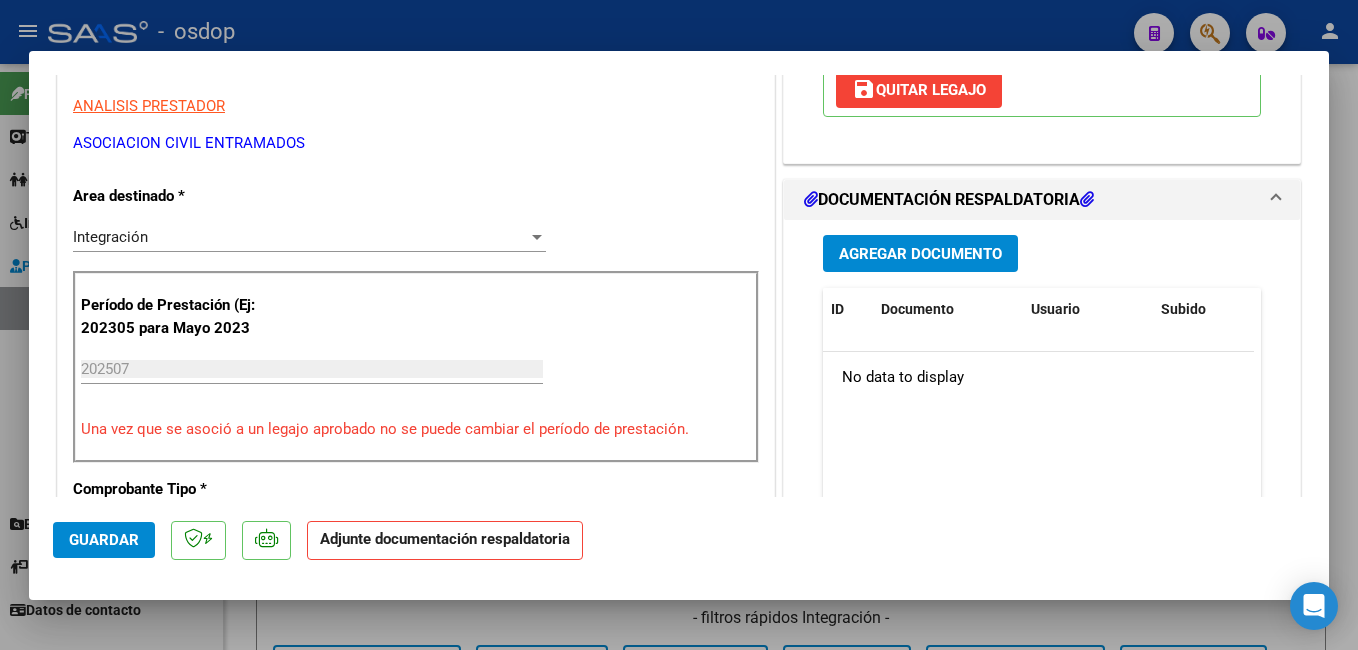 click on "Agregar Documento" at bounding box center [920, 254] 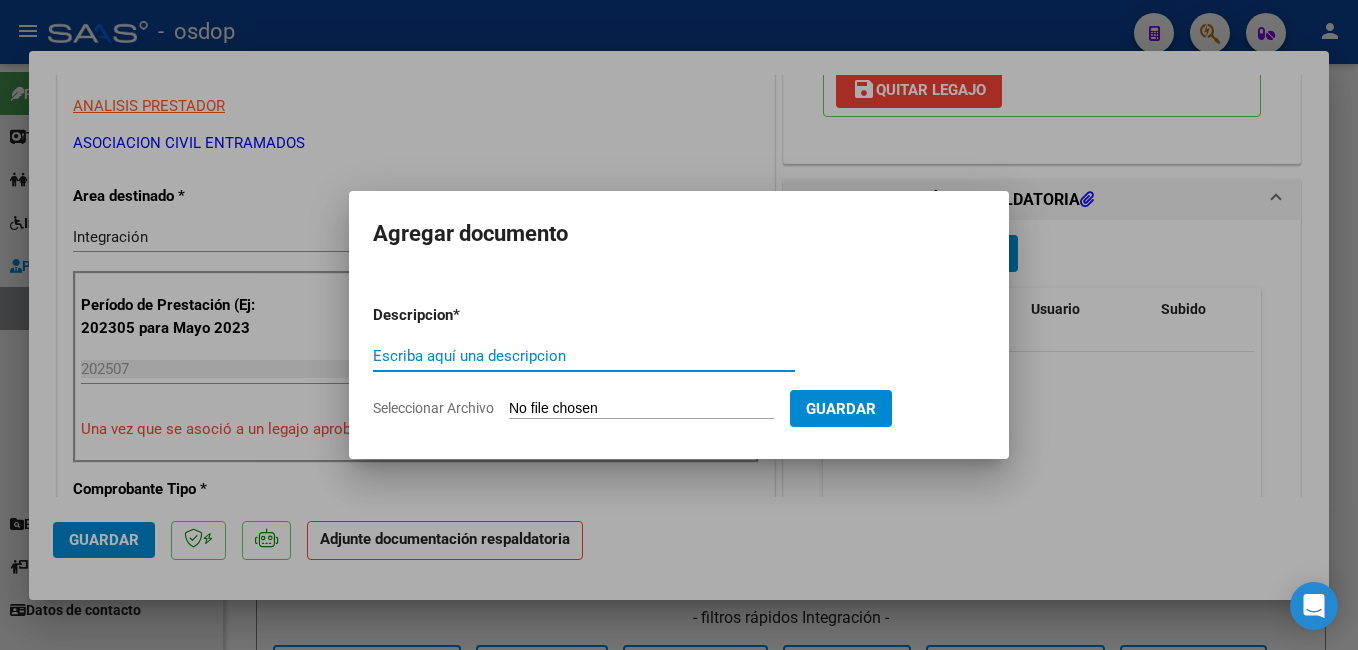 click on "Escriba aquí una descripcion" at bounding box center [584, 356] 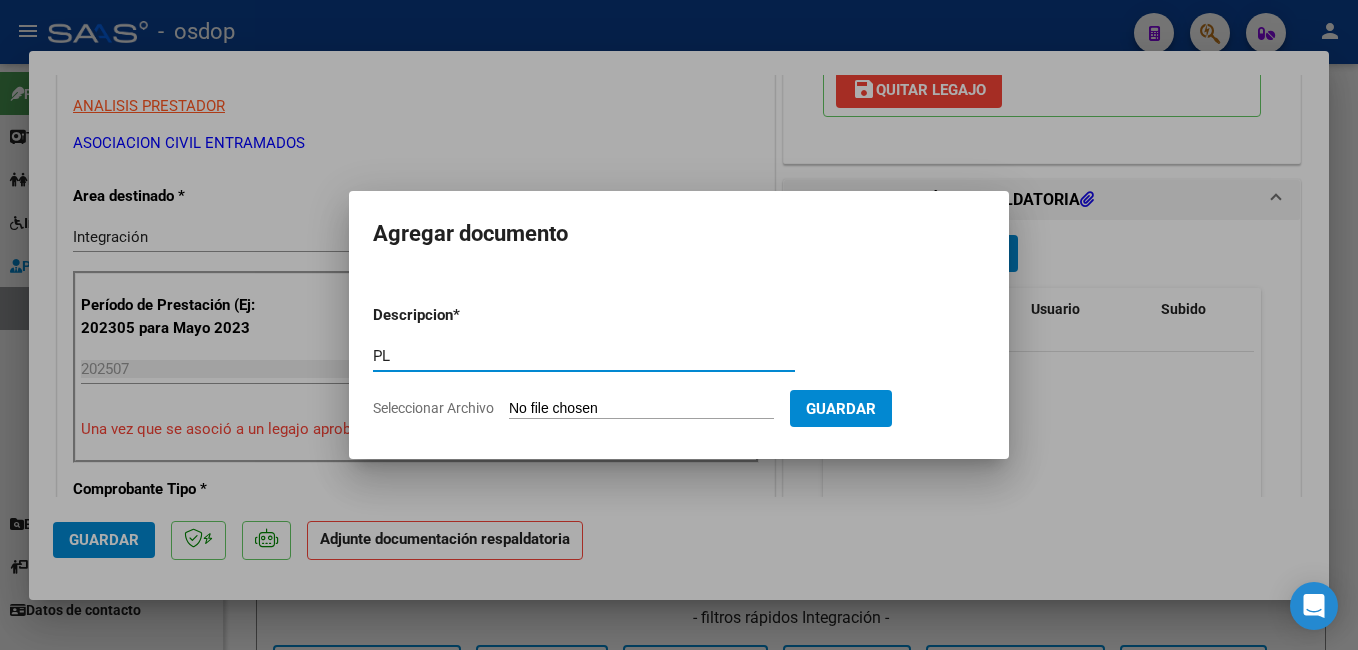type on "P" 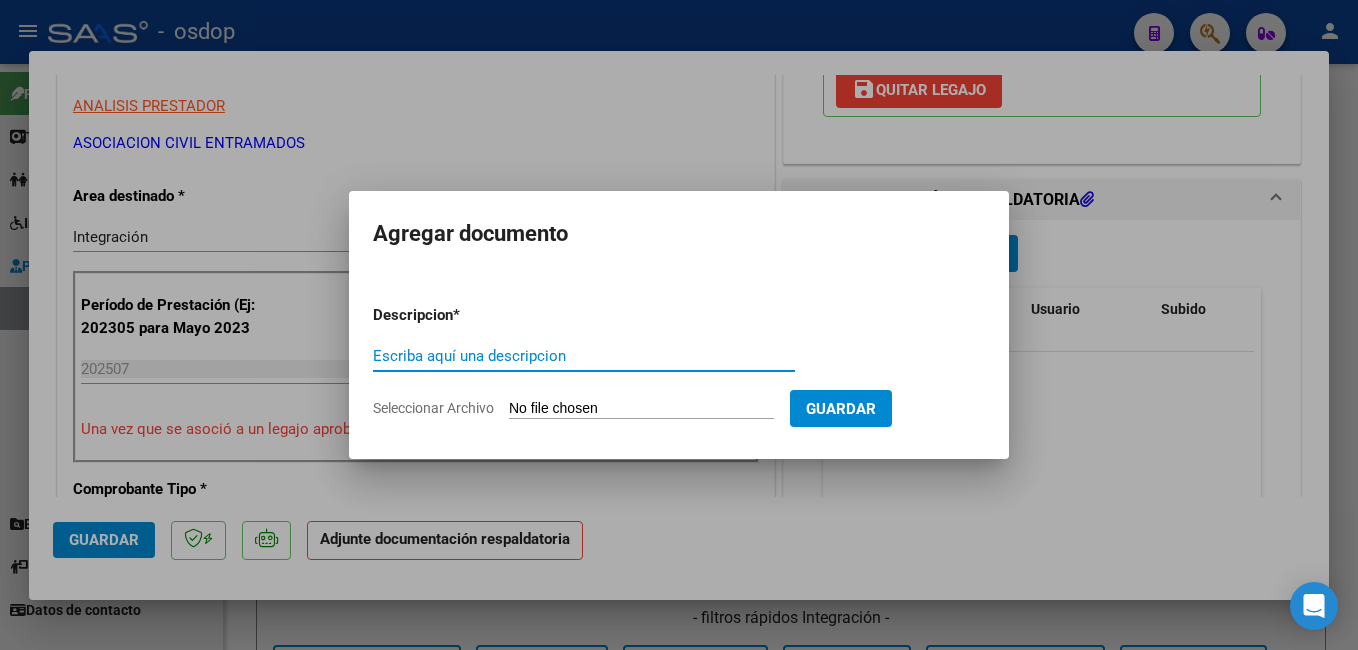 click on "Escriba aquí una descripcion" at bounding box center [584, 356] 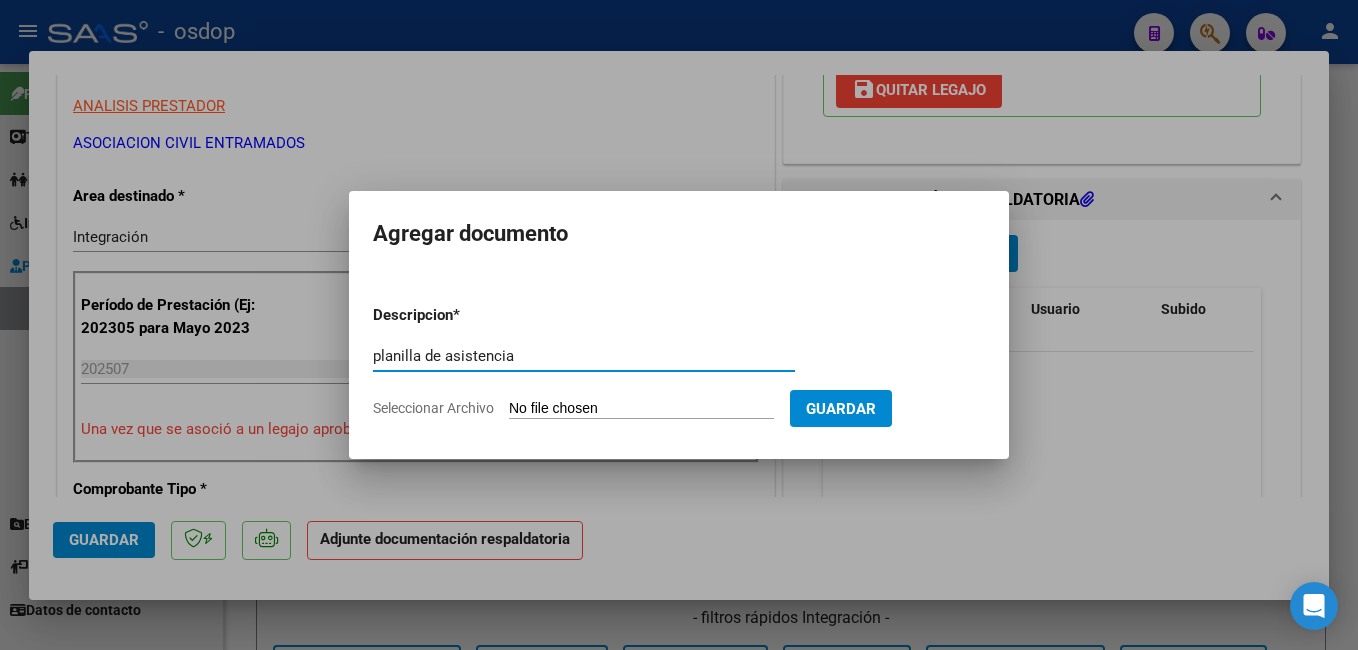 type on "planilla de asistencia" 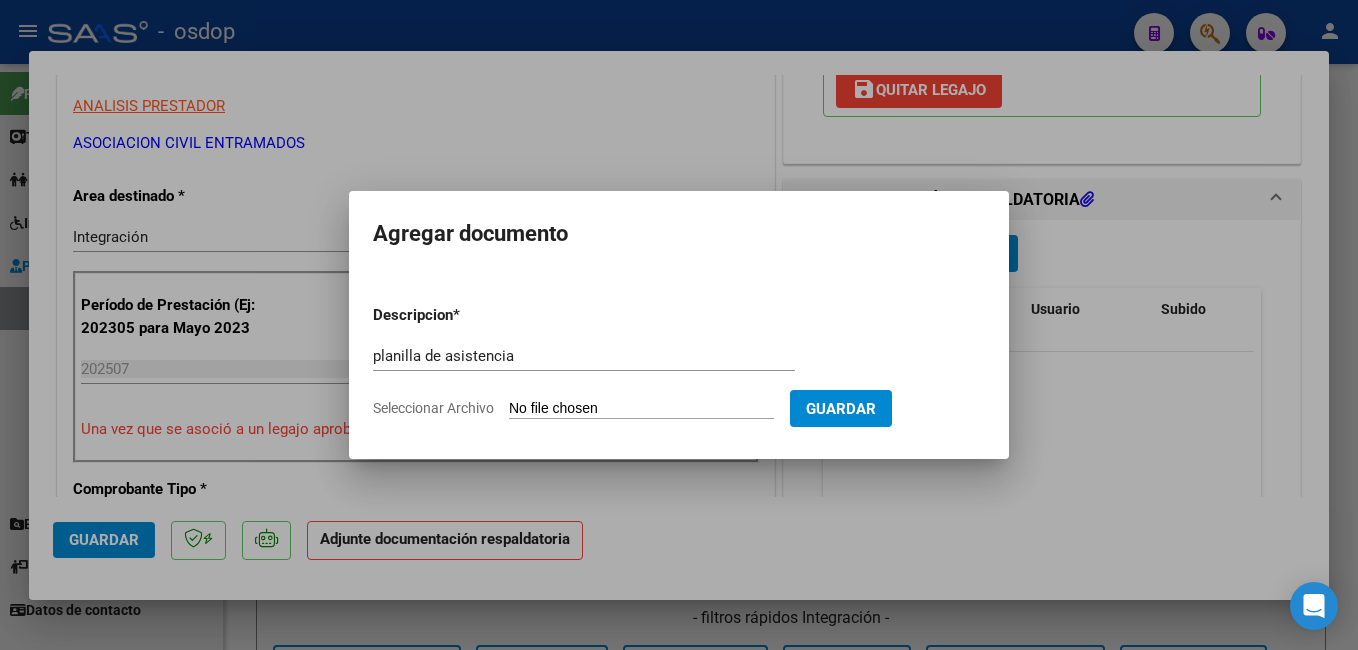 click on "Seleccionar Archivo" at bounding box center (641, 409) 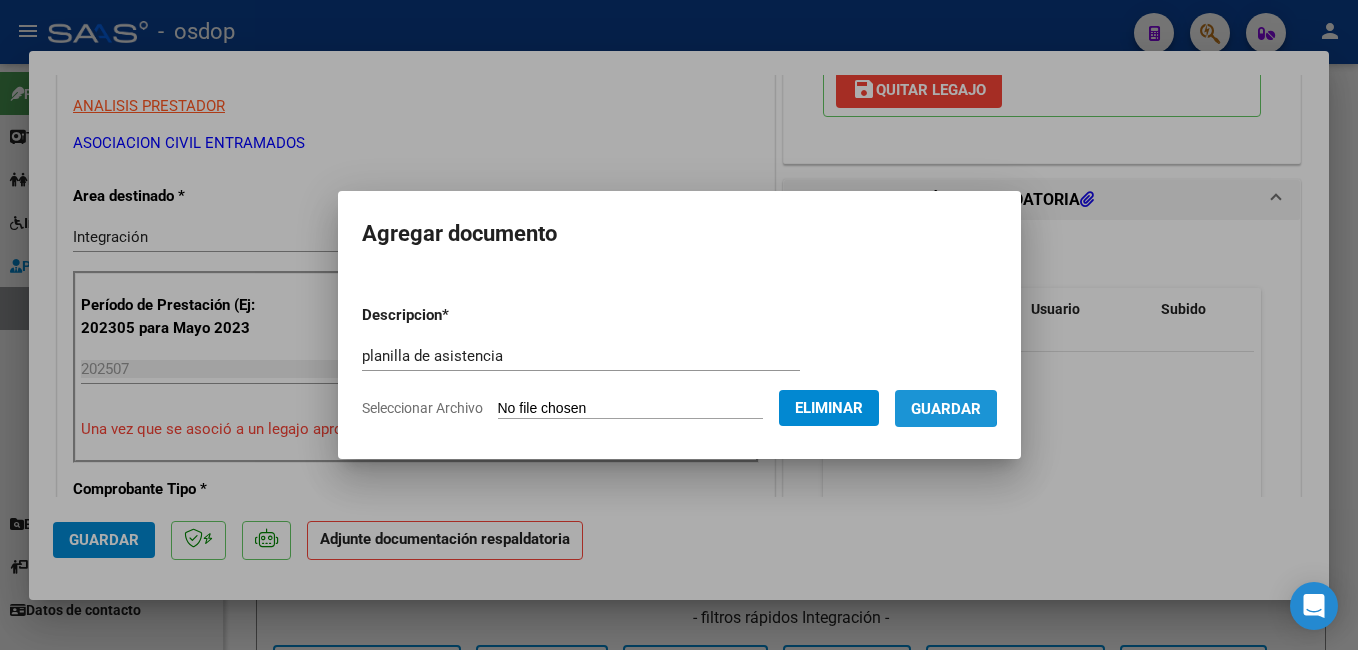 click on "Guardar" at bounding box center [946, 409] 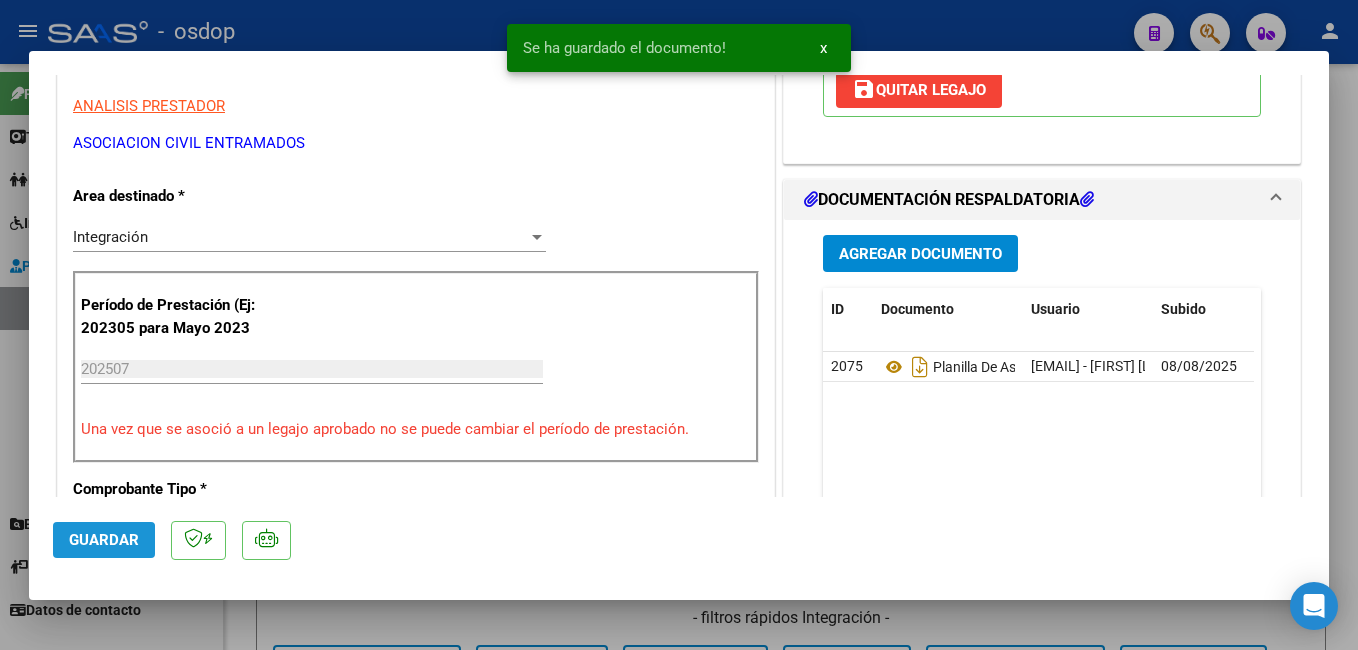 click on "Guardar" 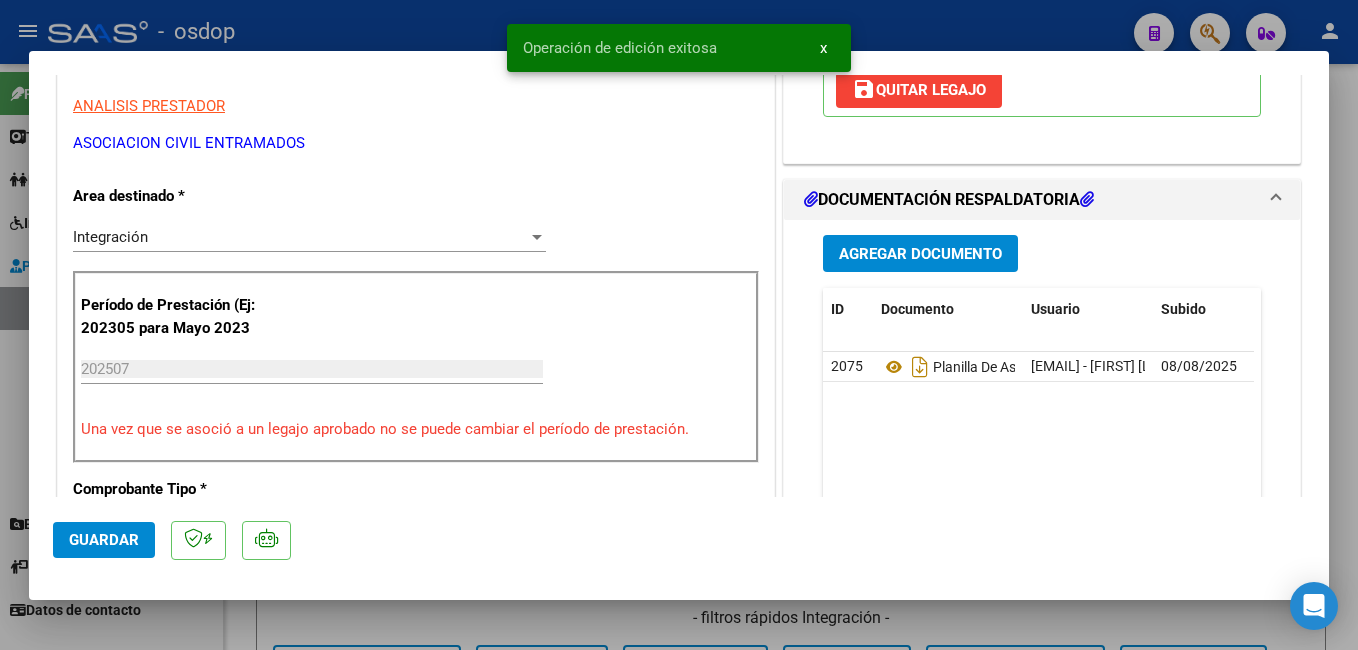 click at bounding box center [679, 325] 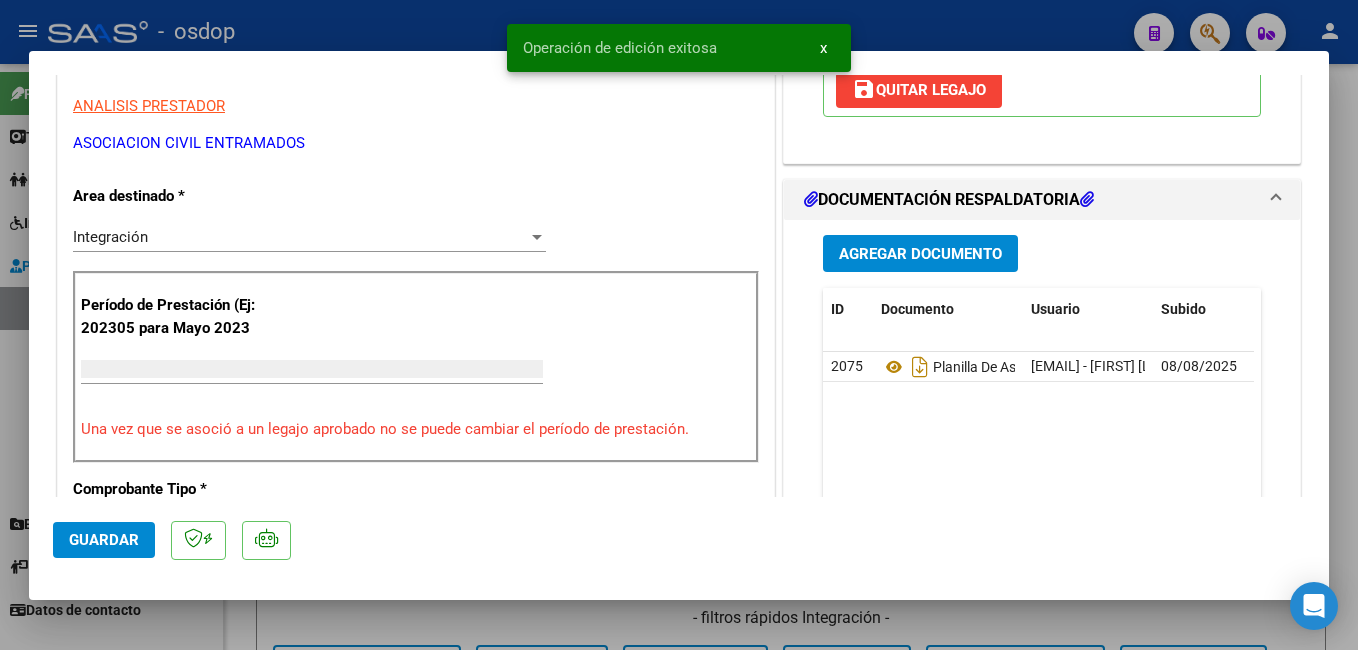scroll, scrollTop: 339, scrollLeft: 0, axis: vertical 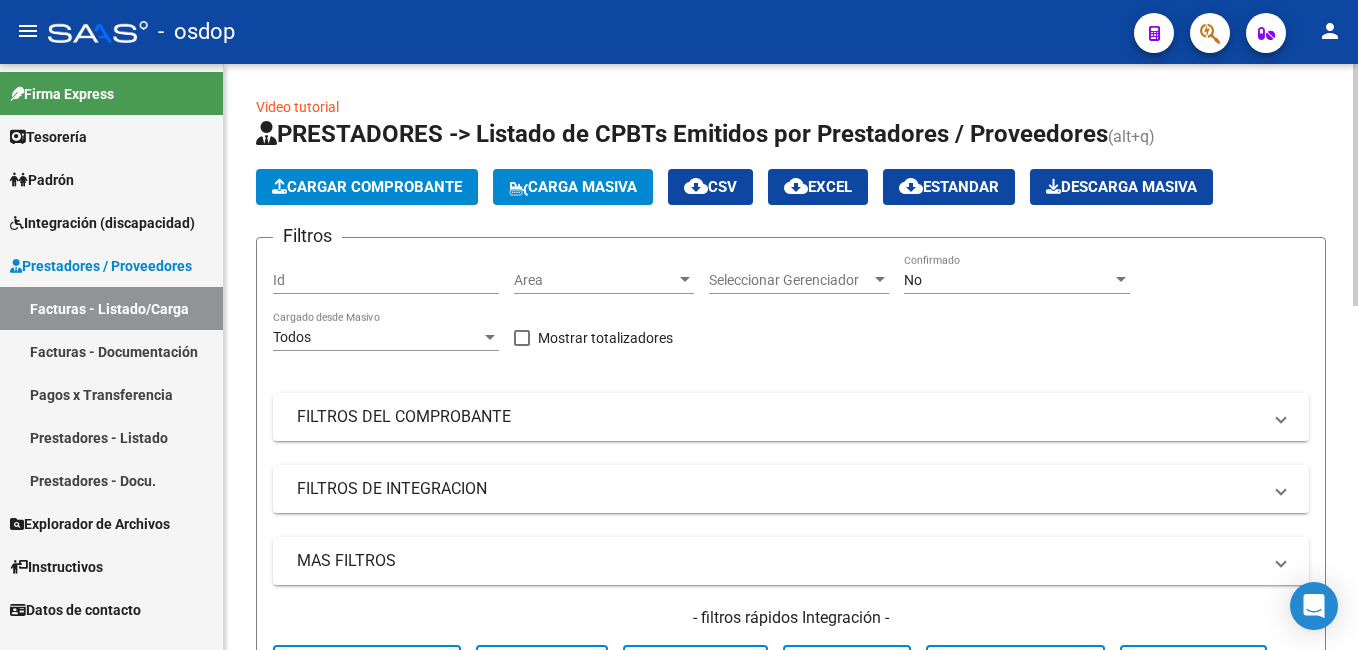 click on "Cargar Comprobante" 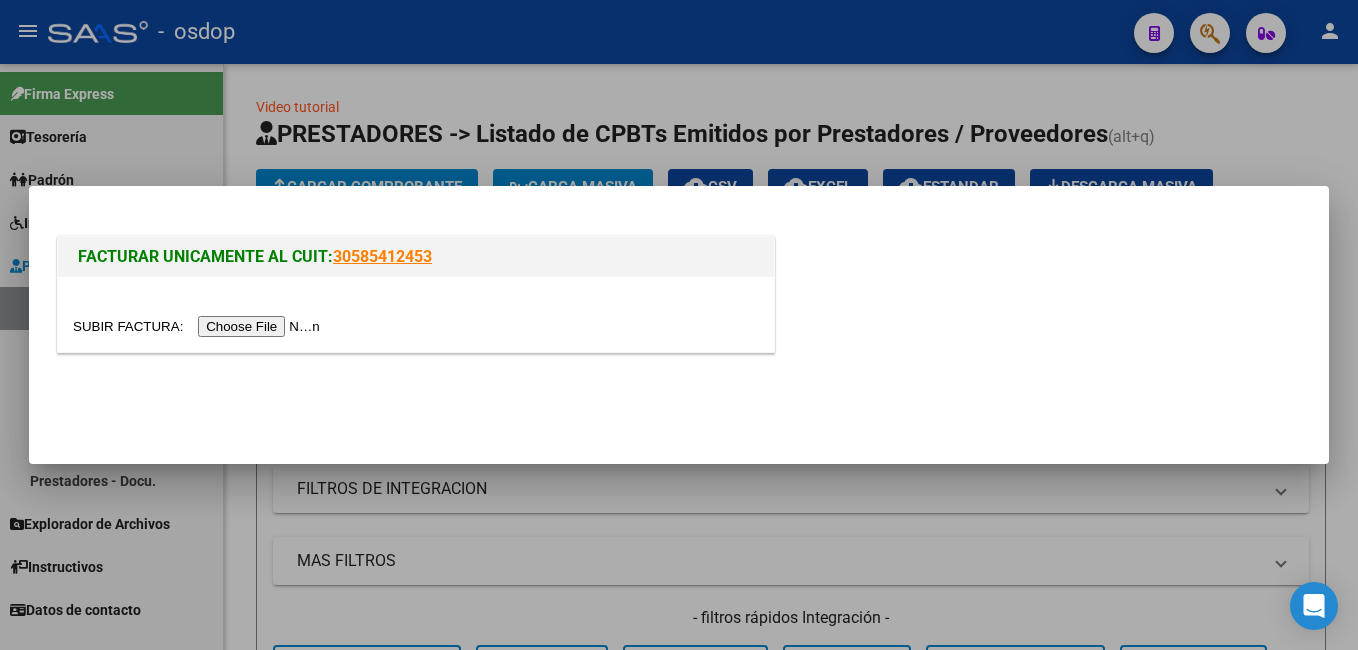 click at bounding box center (199, 326) 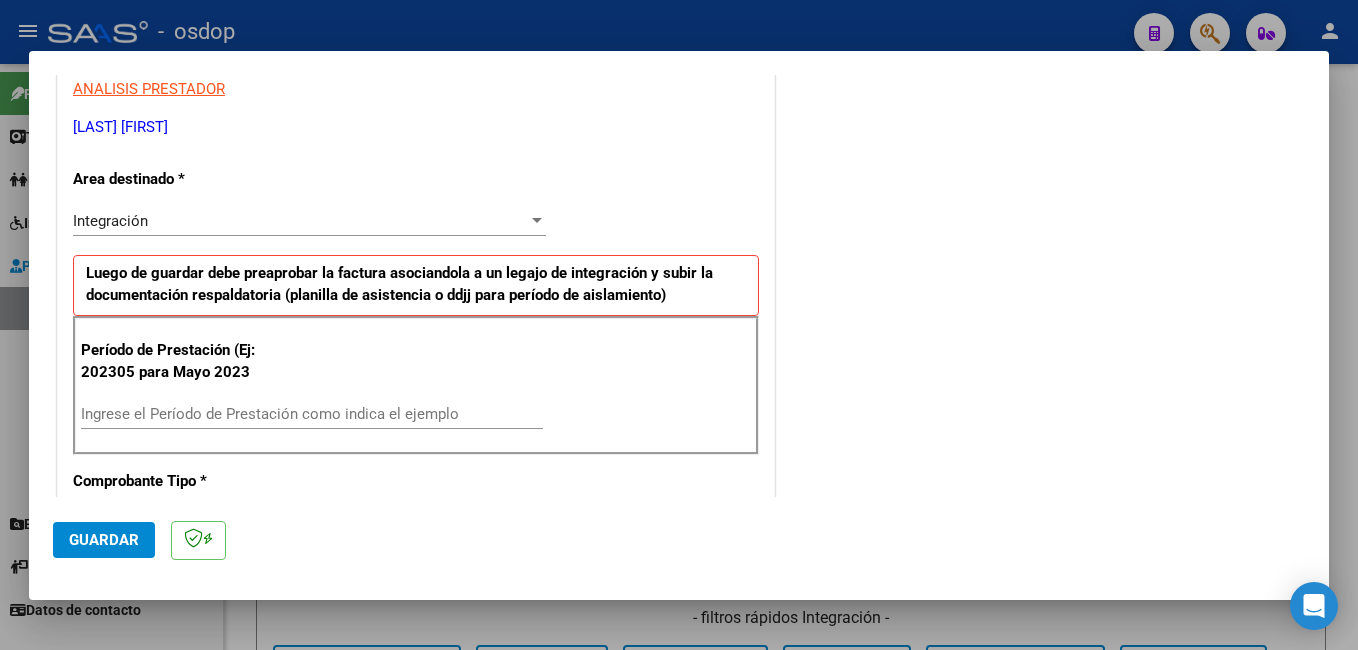 scroll, scrollTop: 400, scrollLeft: 0, axis: vertical 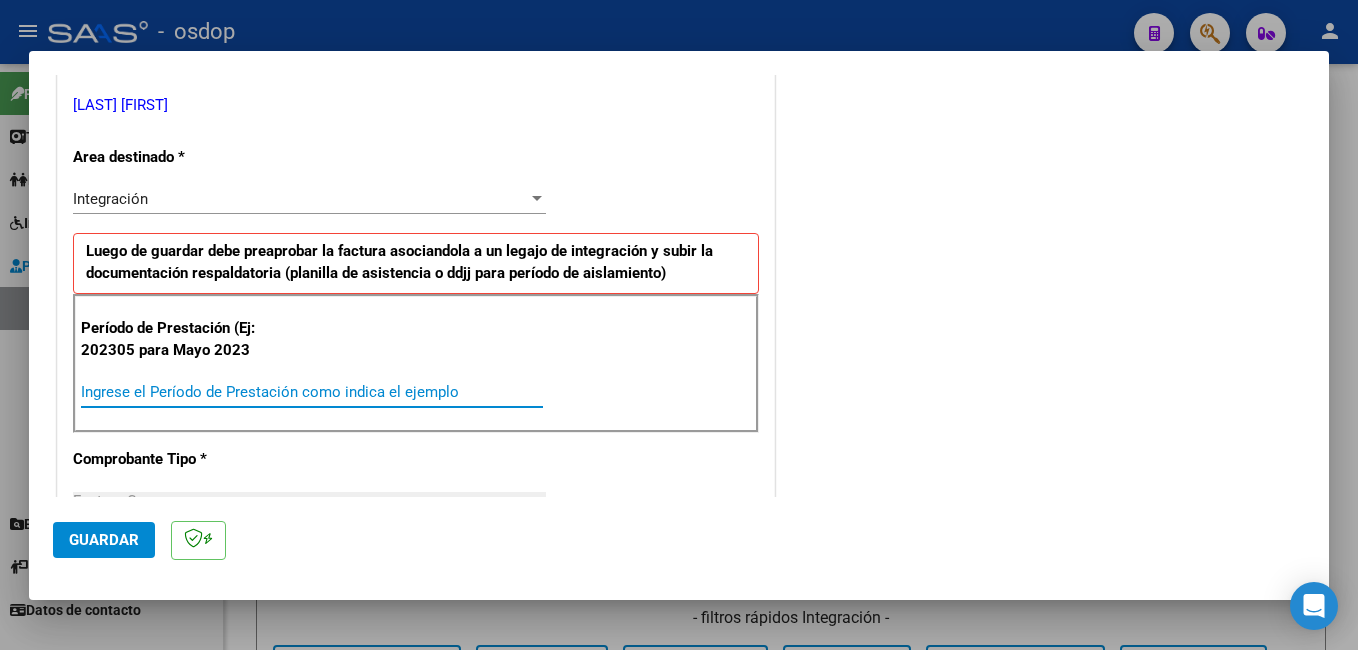 click on "Ingrese el Período de Prestación como indica el ejemplo" at bounding box center (312, 392) 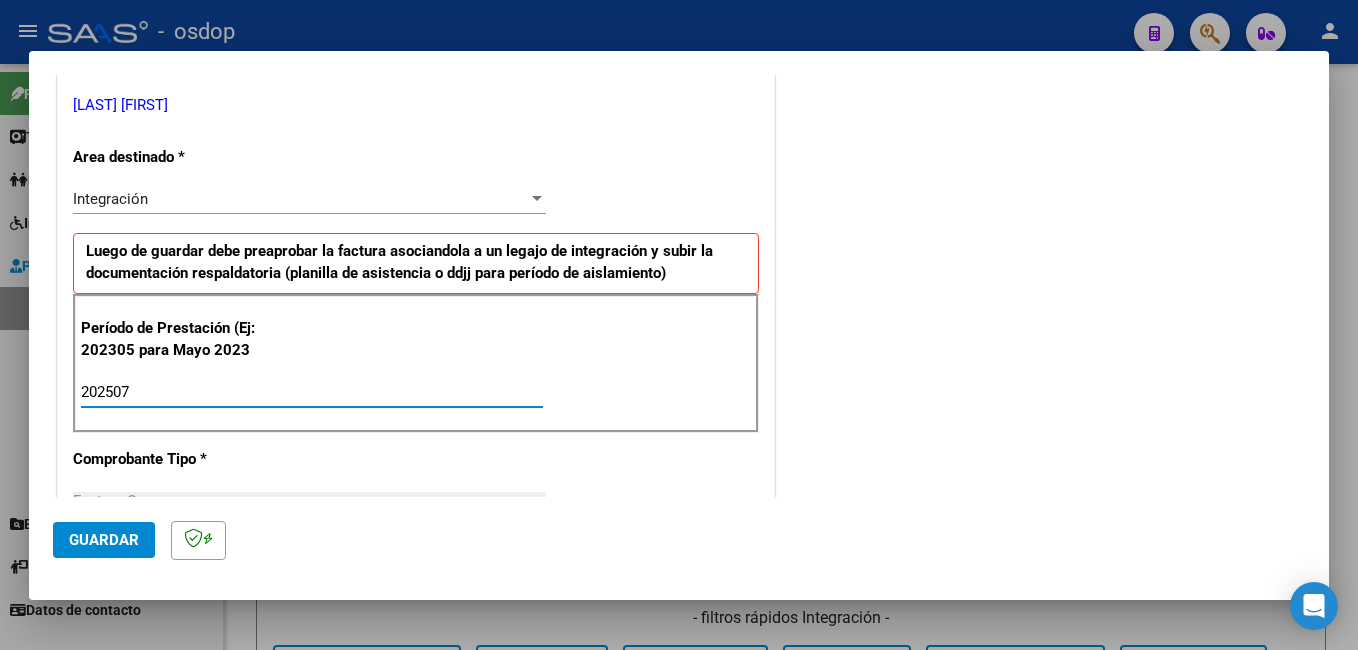 type on "202507" 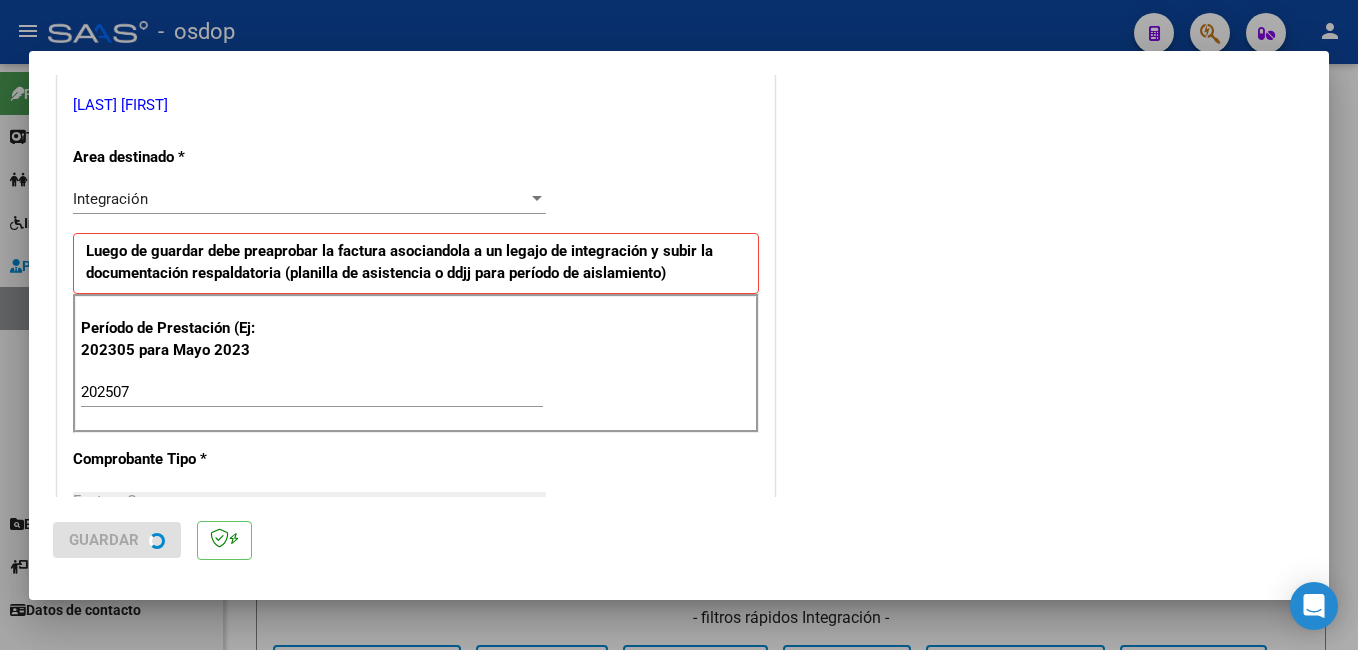 scroll, scrollTop: 0, scrollLeft: 0, axis: both 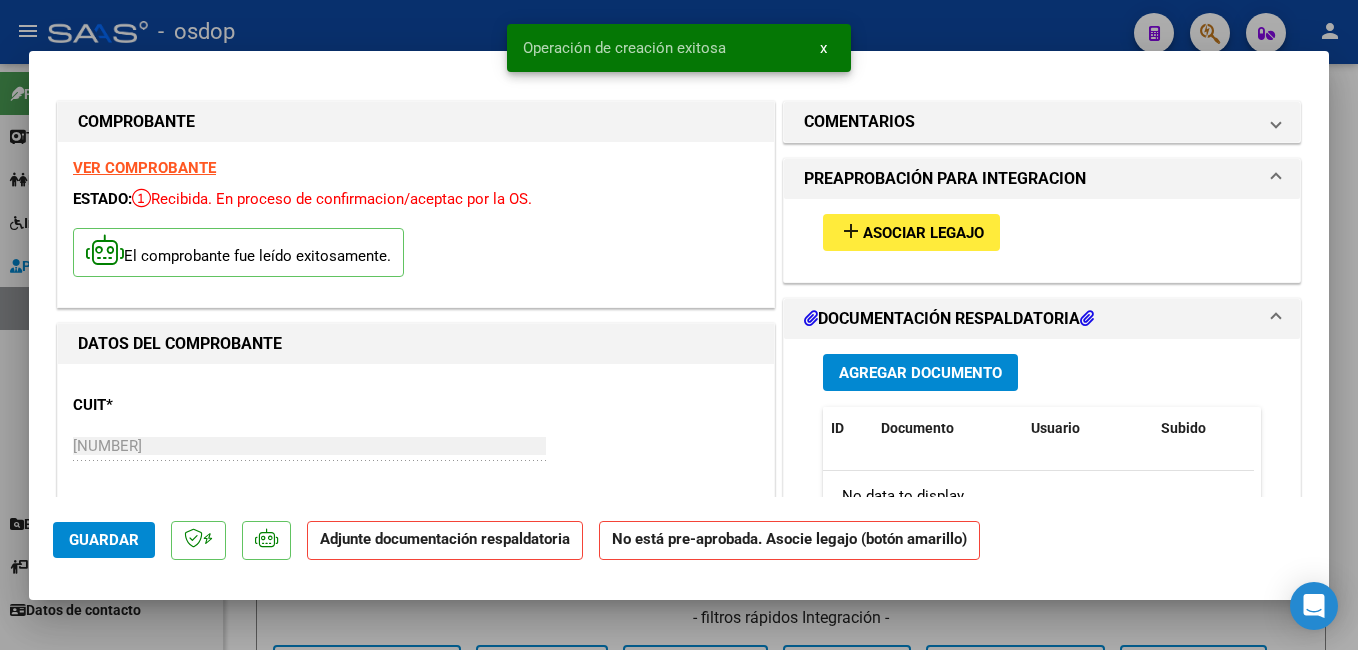 click on "Asociar Legajo" at bounding box center (923, 233) 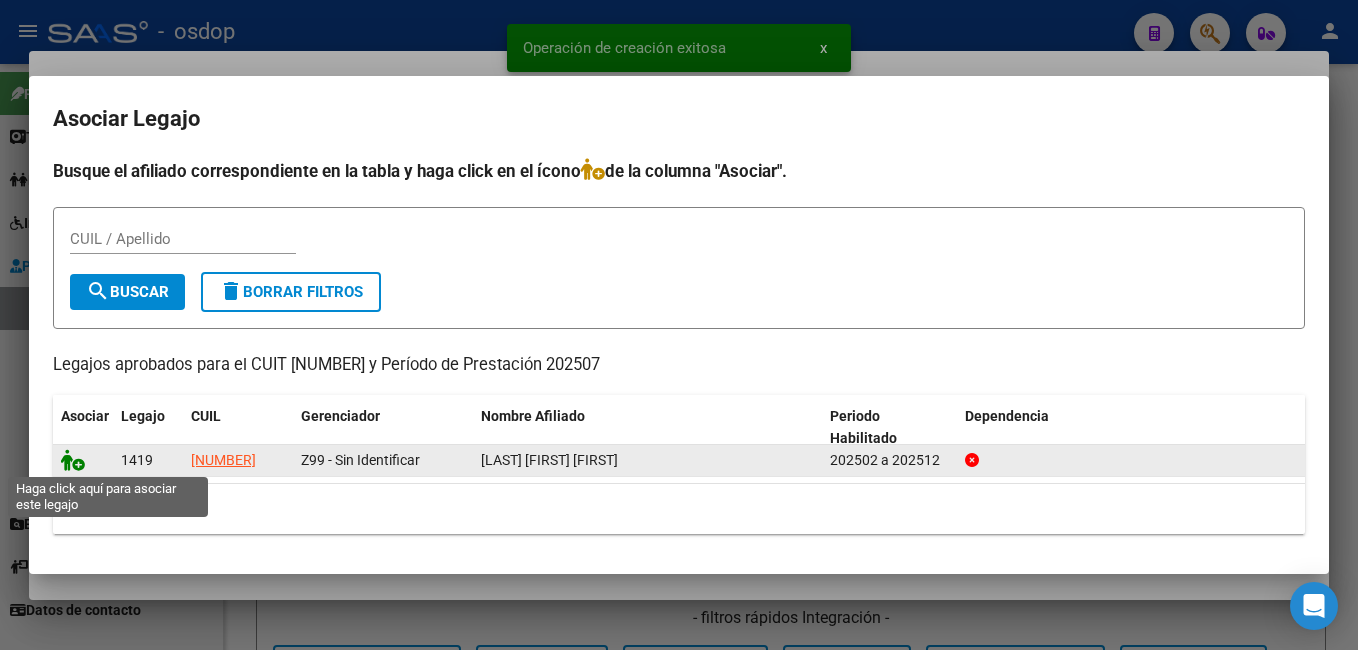 click 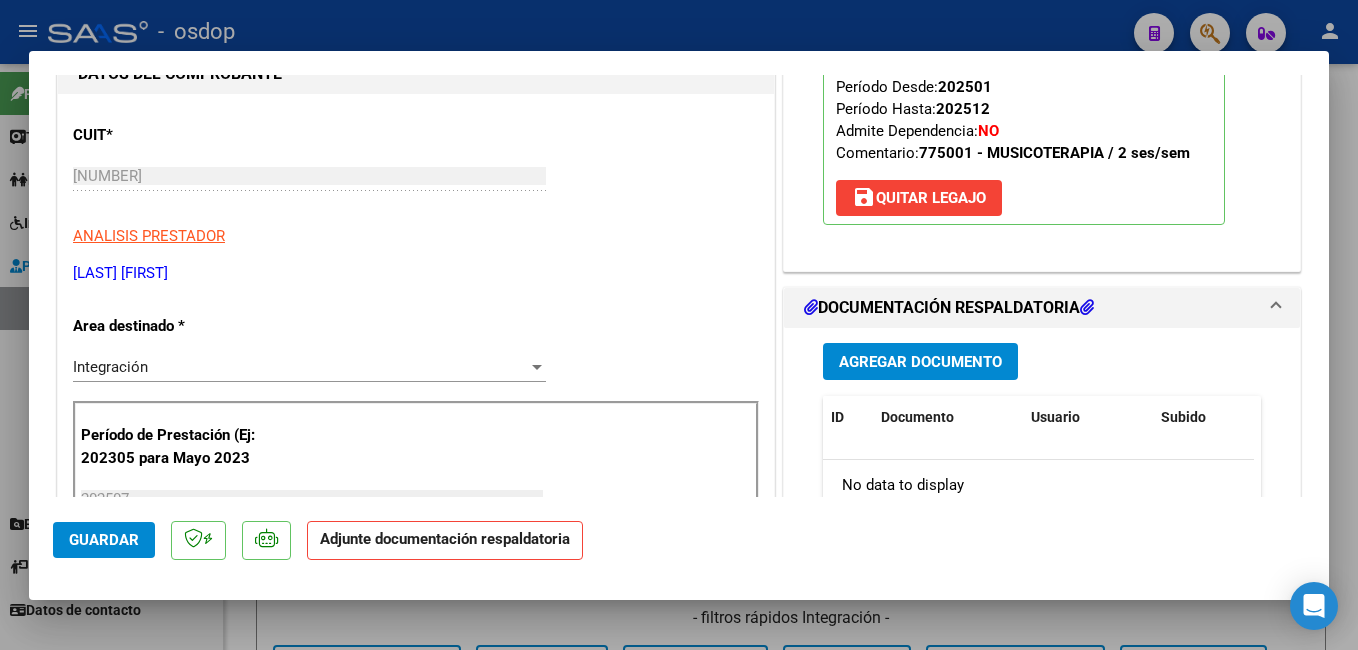 scroll, scrollTop: 300, scrollLeft: 0, axis: vertical 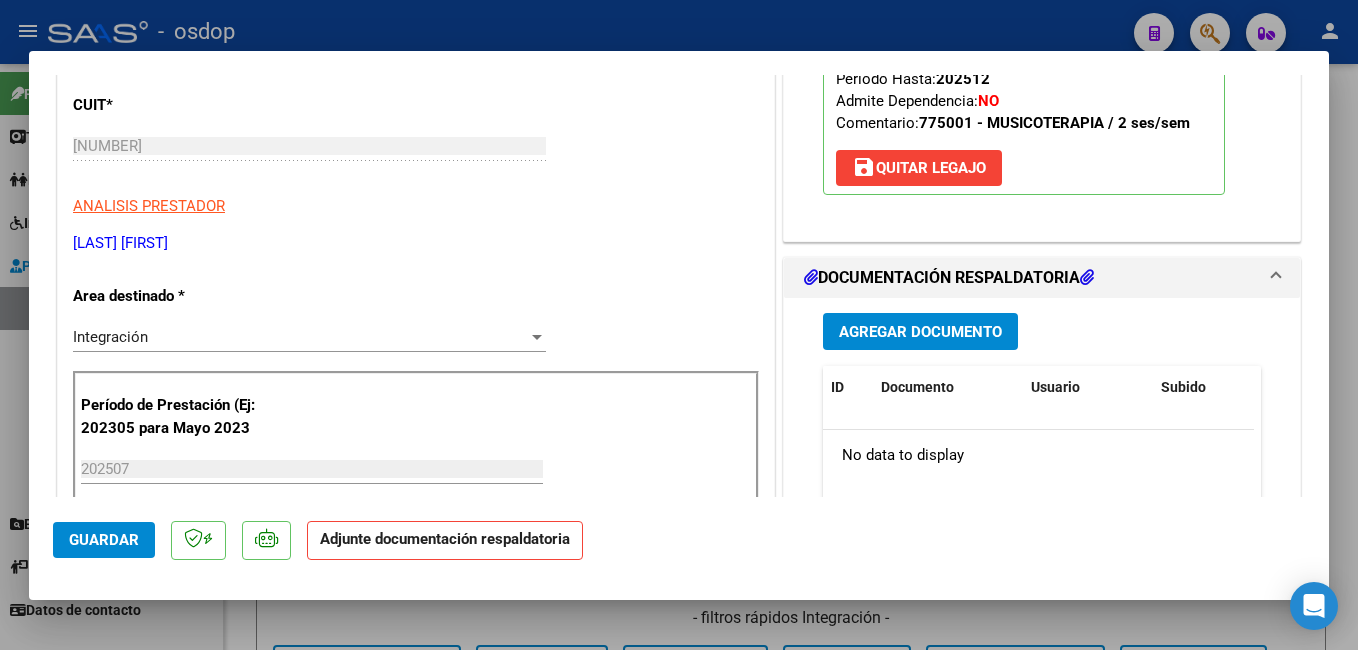 click on "Agregar Documento" at bounding box center (920, 332) 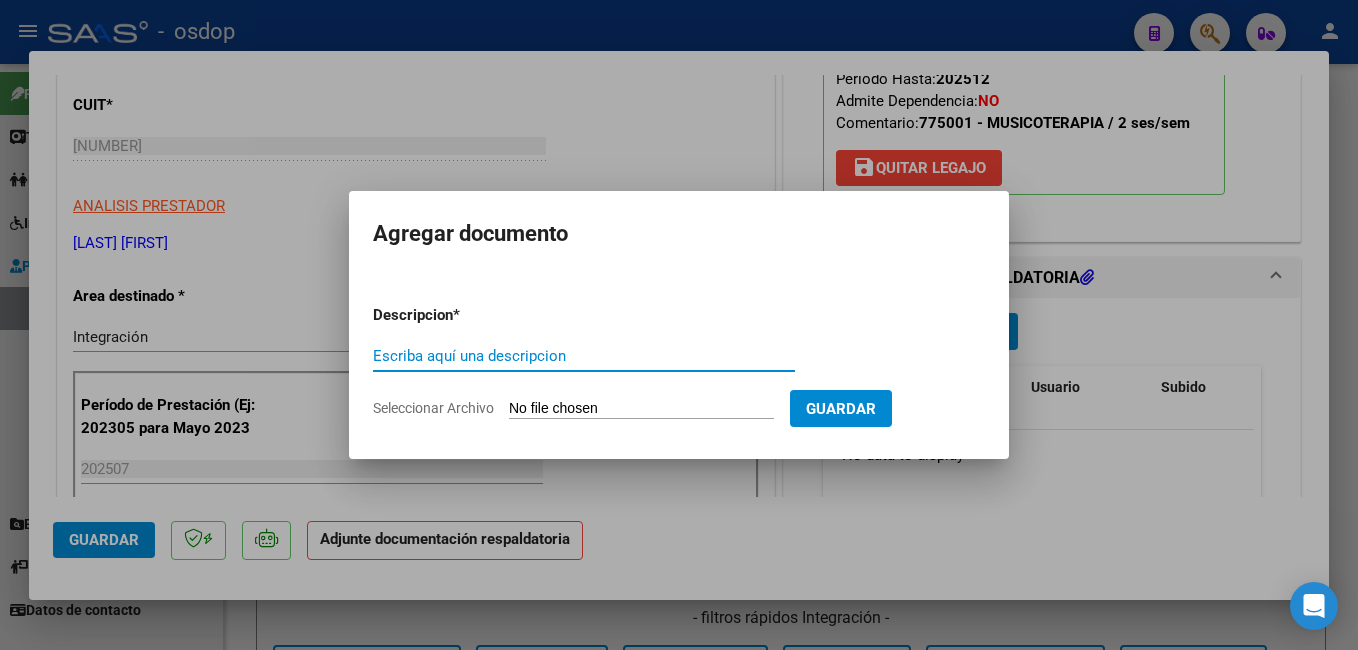 click on "Escriba aquí una descripcion" at bounding box center (584, 356) 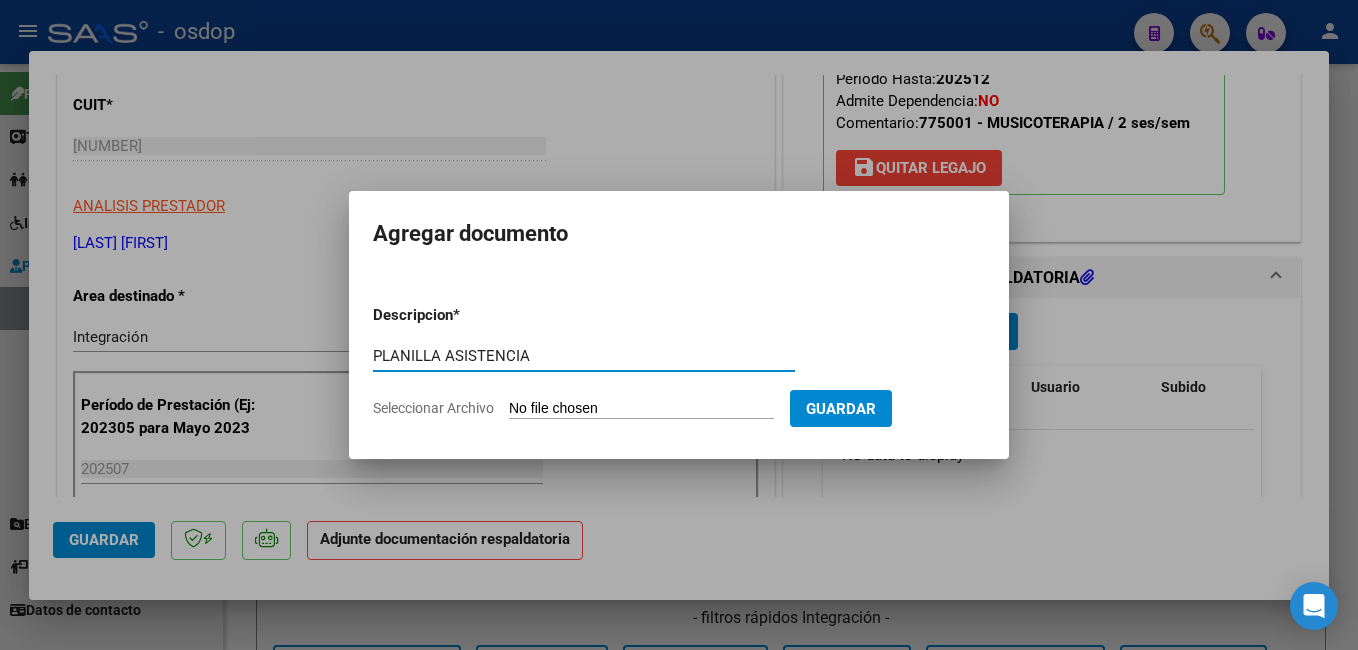 type on "PLANILLA ASISTENCIA" 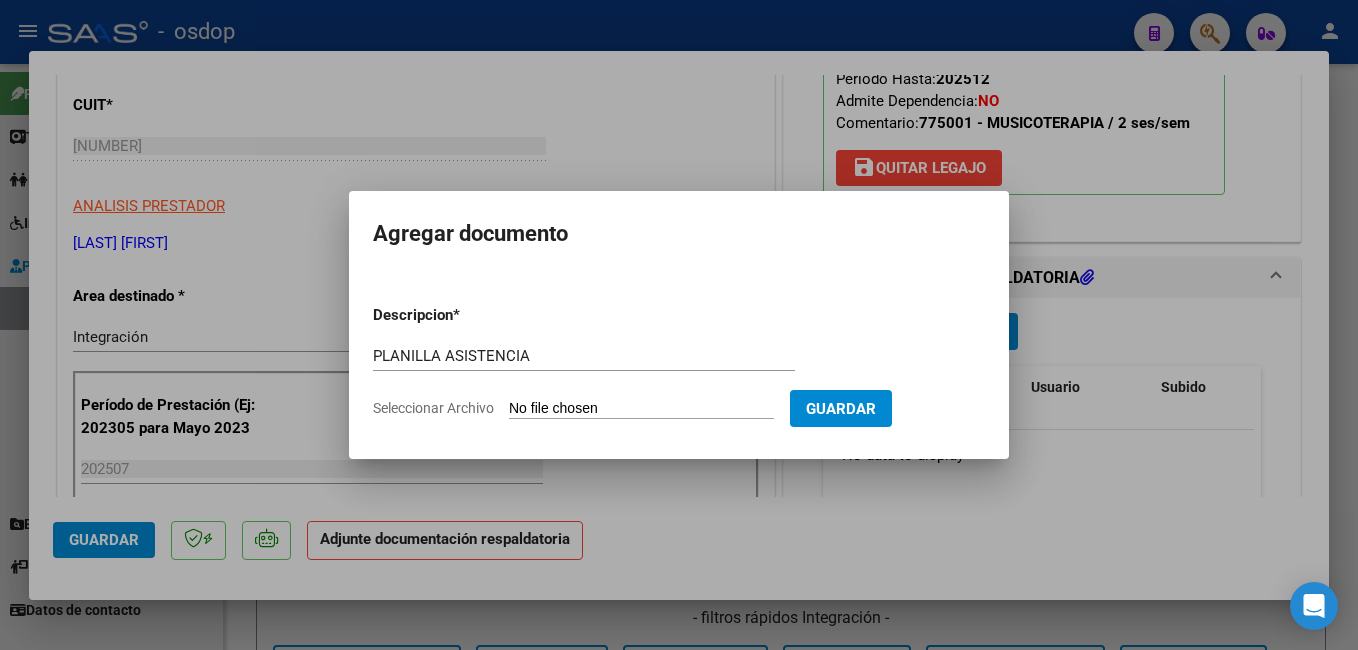 click on "Seleccionar Archivo" at bounding box center (641, 409) 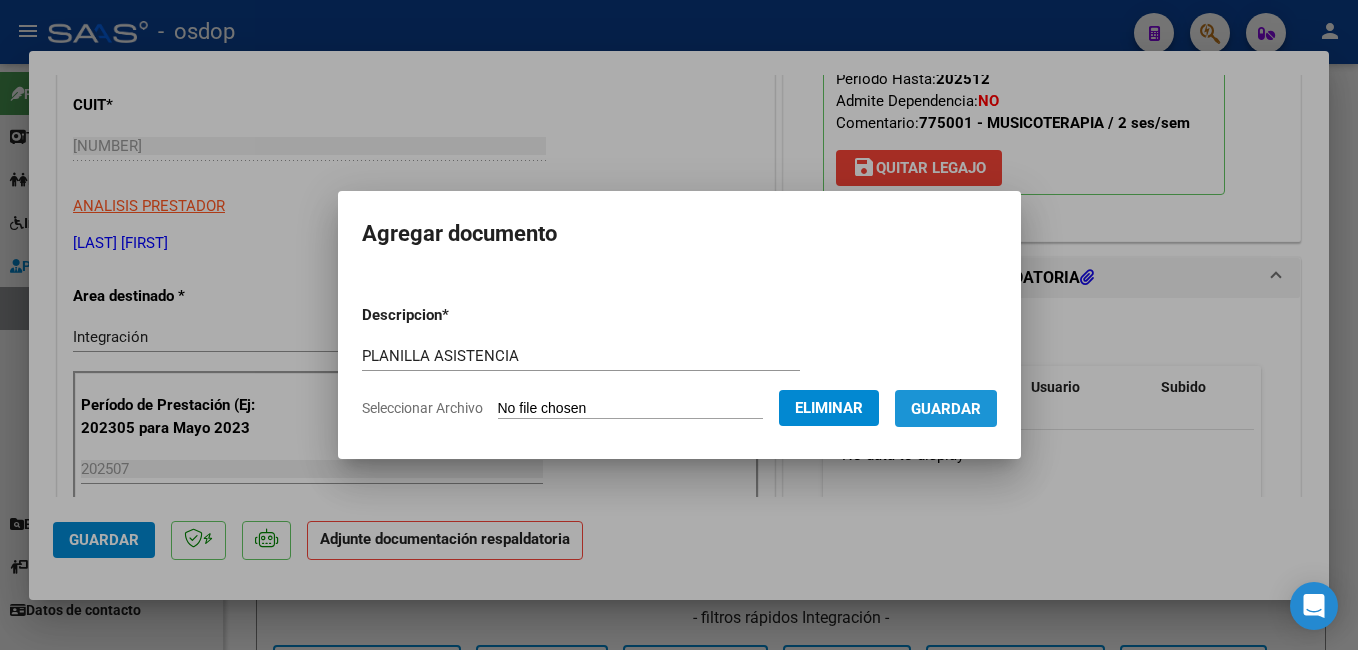 click on "Guardar" at bounding box center [946, 409] 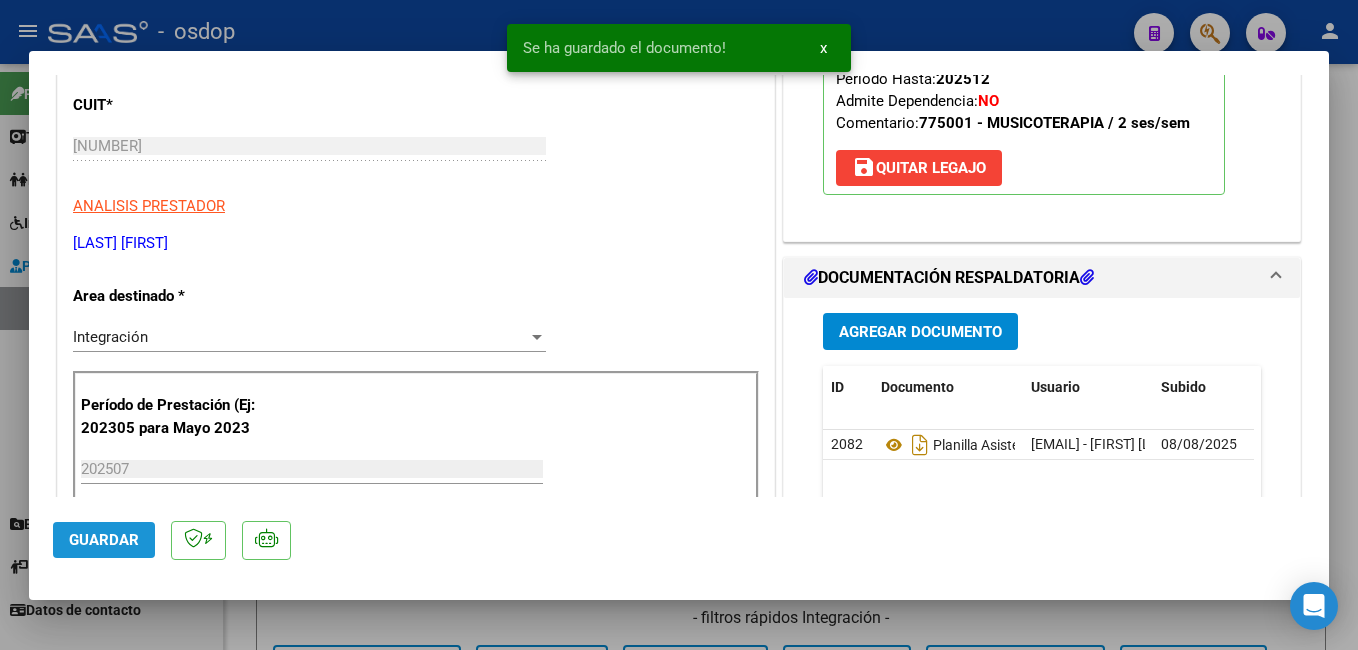click on "Guardar" 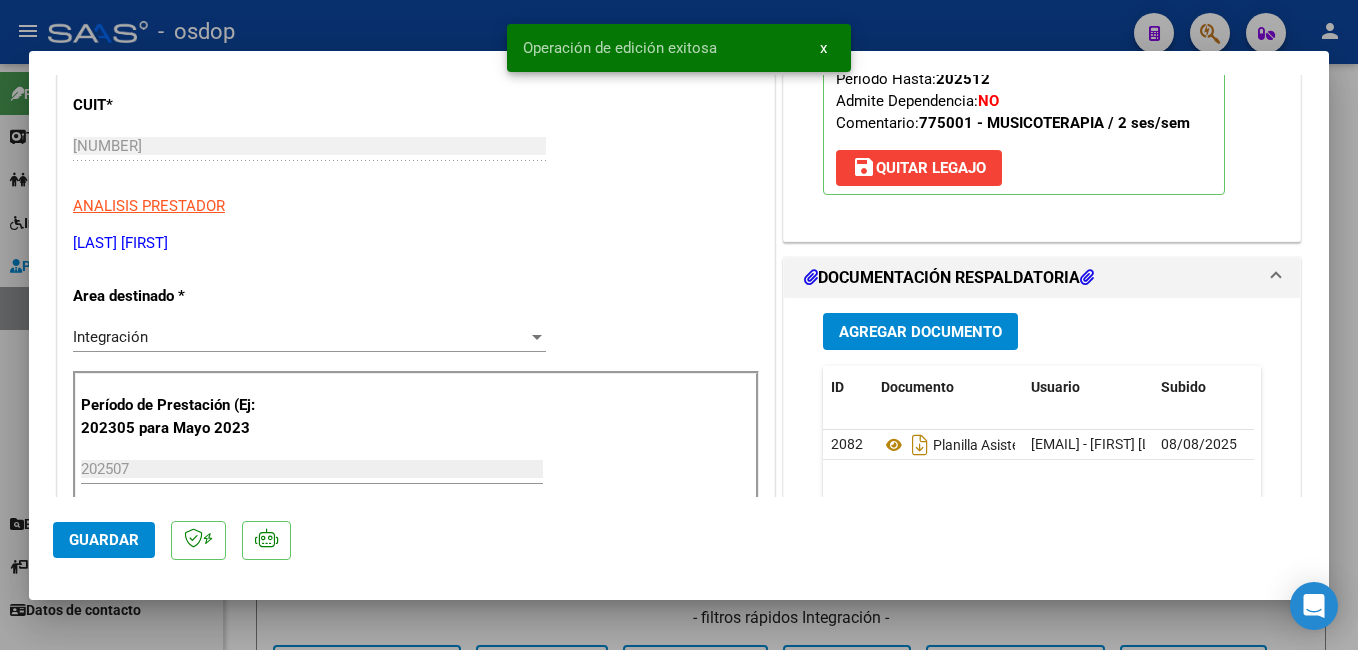 click at bounding box center [679, 325] 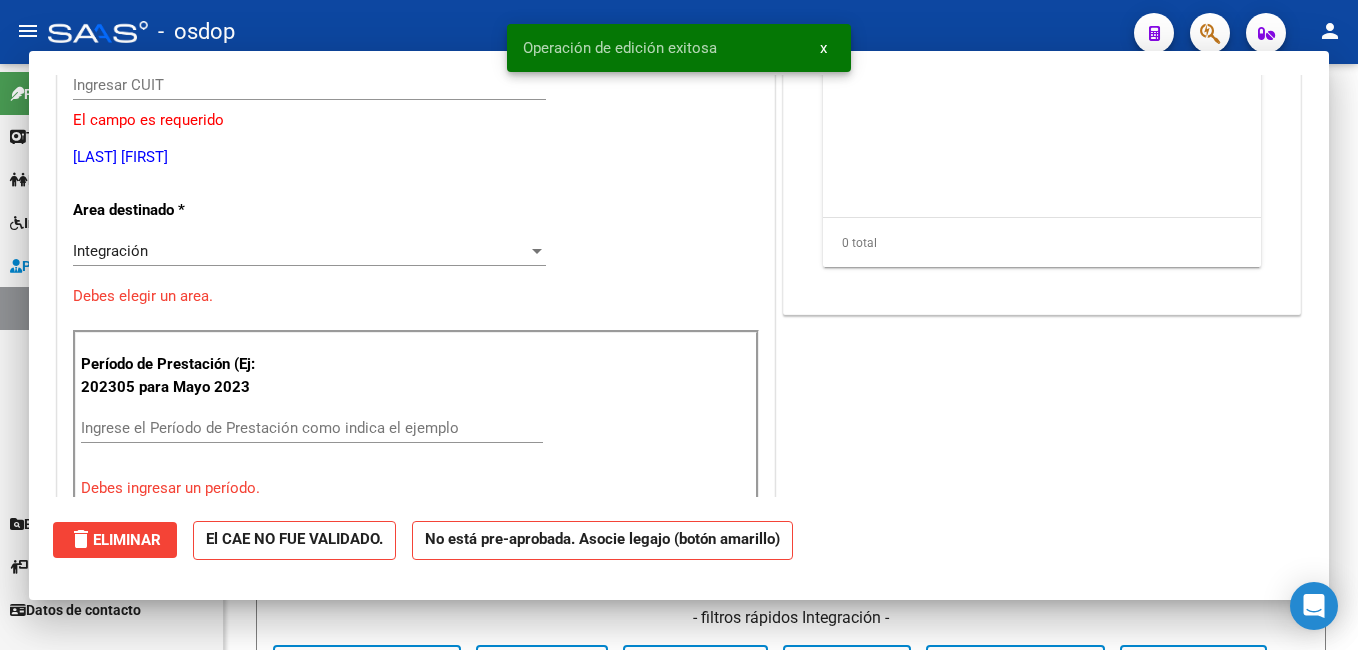 scroll, scrollTop: 239, scrollLeft: 0, axis: vertical 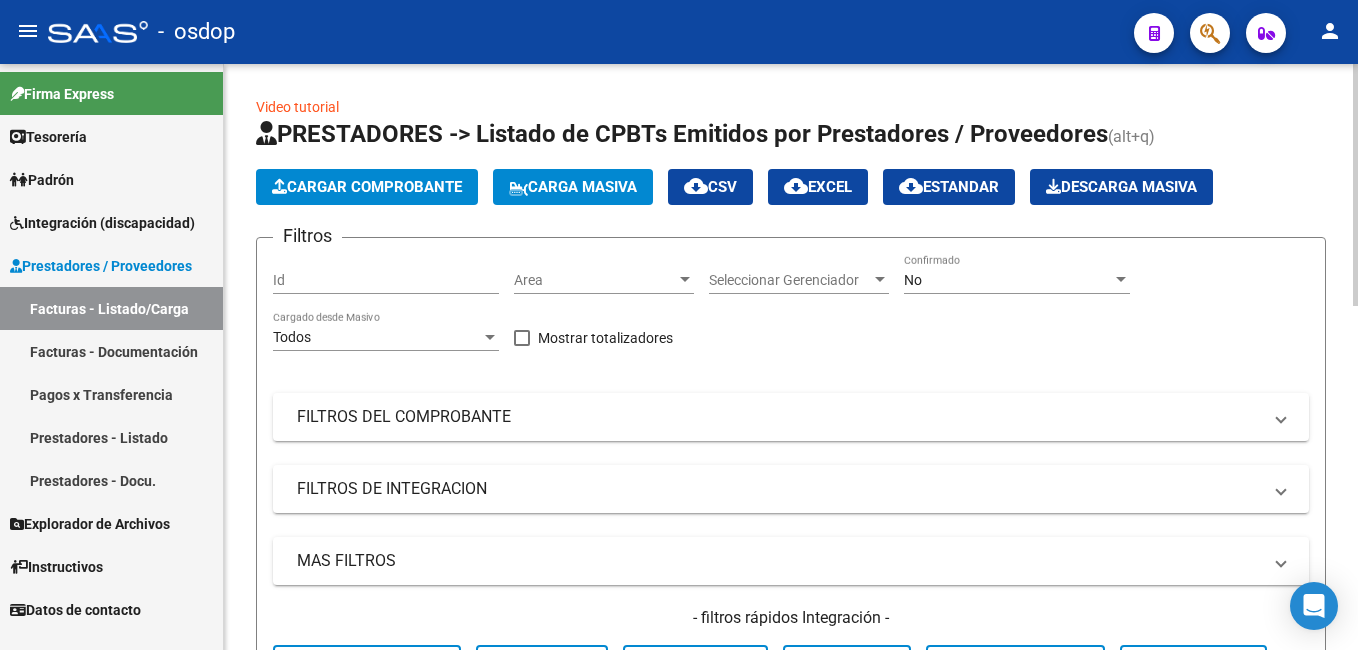 click on "Cargar Comprobante" 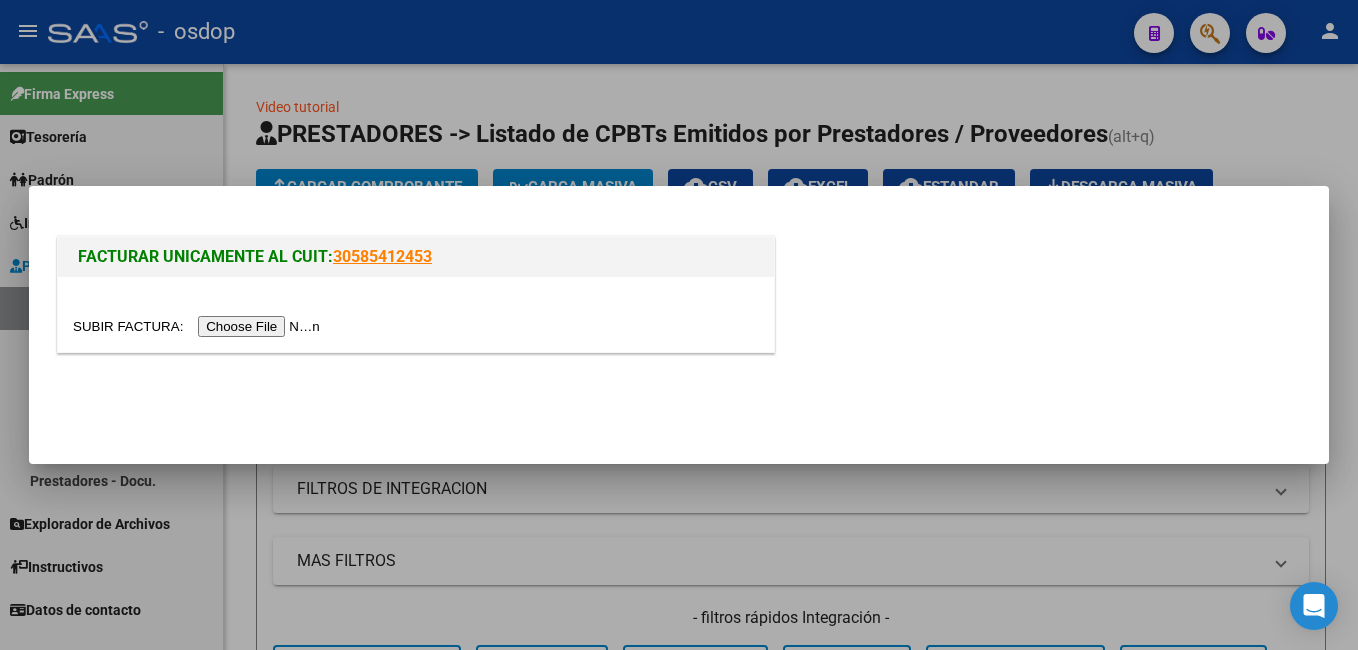 click at bounding box center (199, 326) 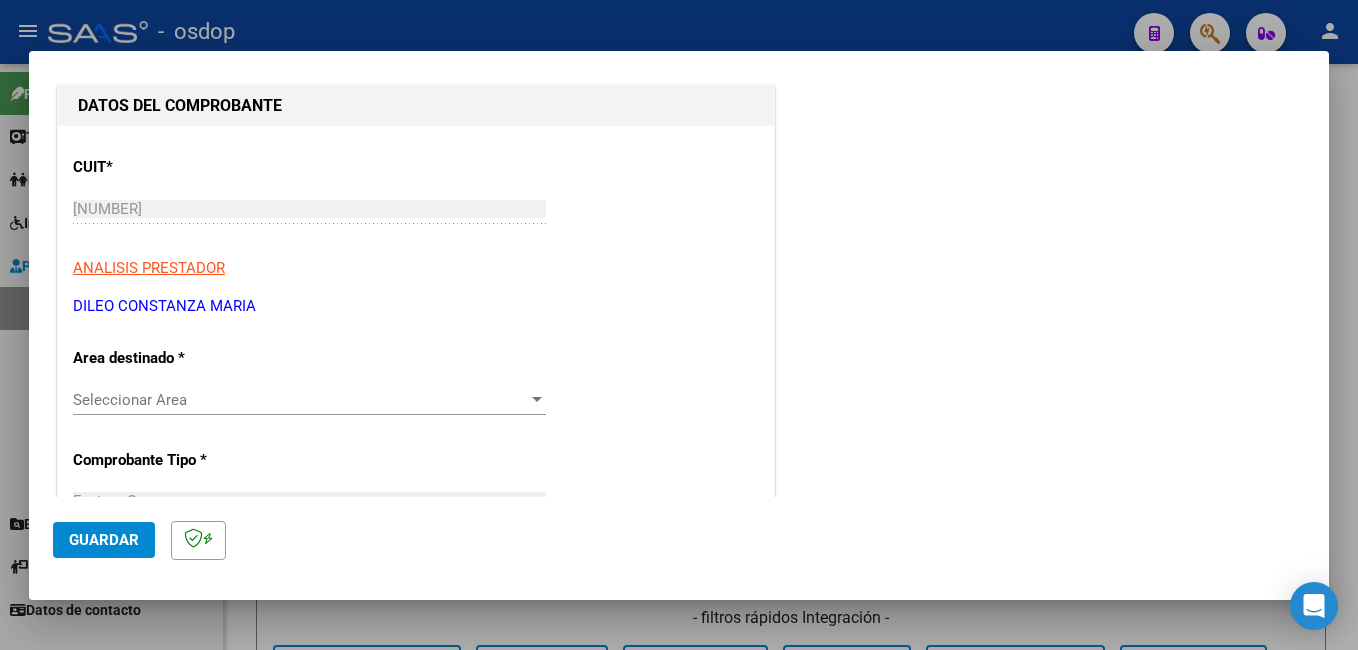 scroll, scrollTop: 200, scrollLeft: 0, axis: vertical 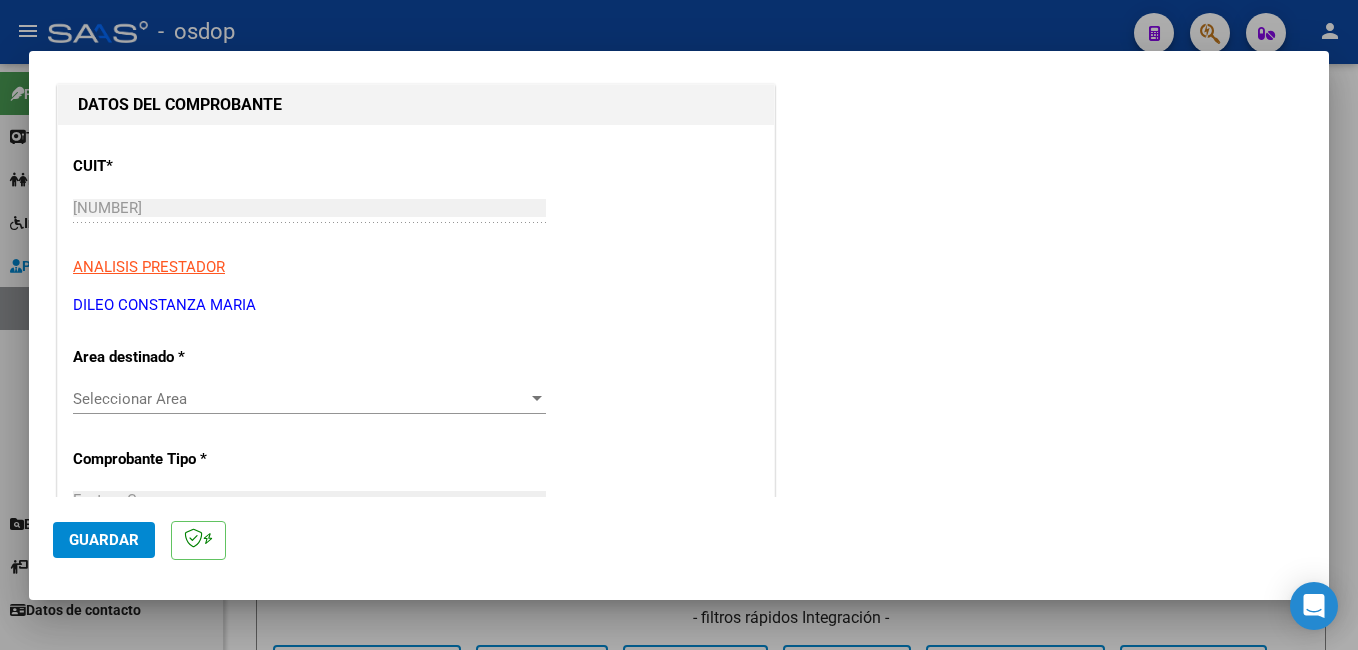 click on "Seleccionar Area" at bounding box center (300, 399) 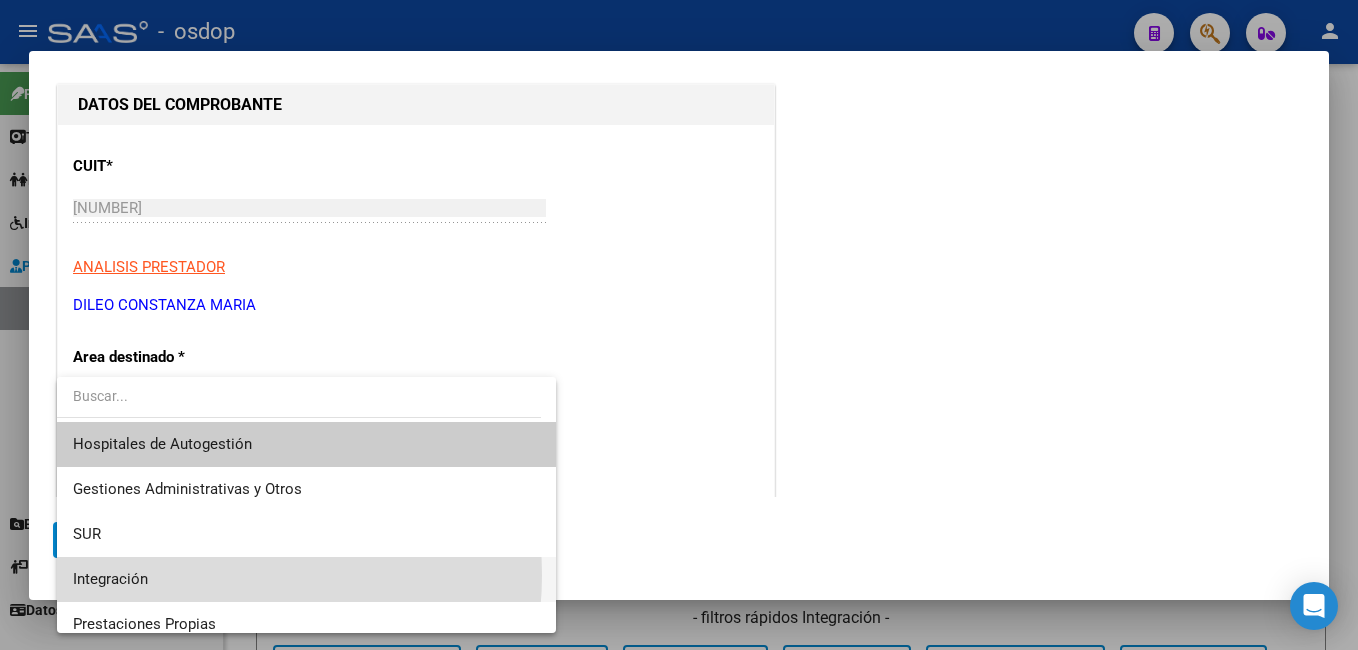 click on "Integración" at bounding box center [306, 579] 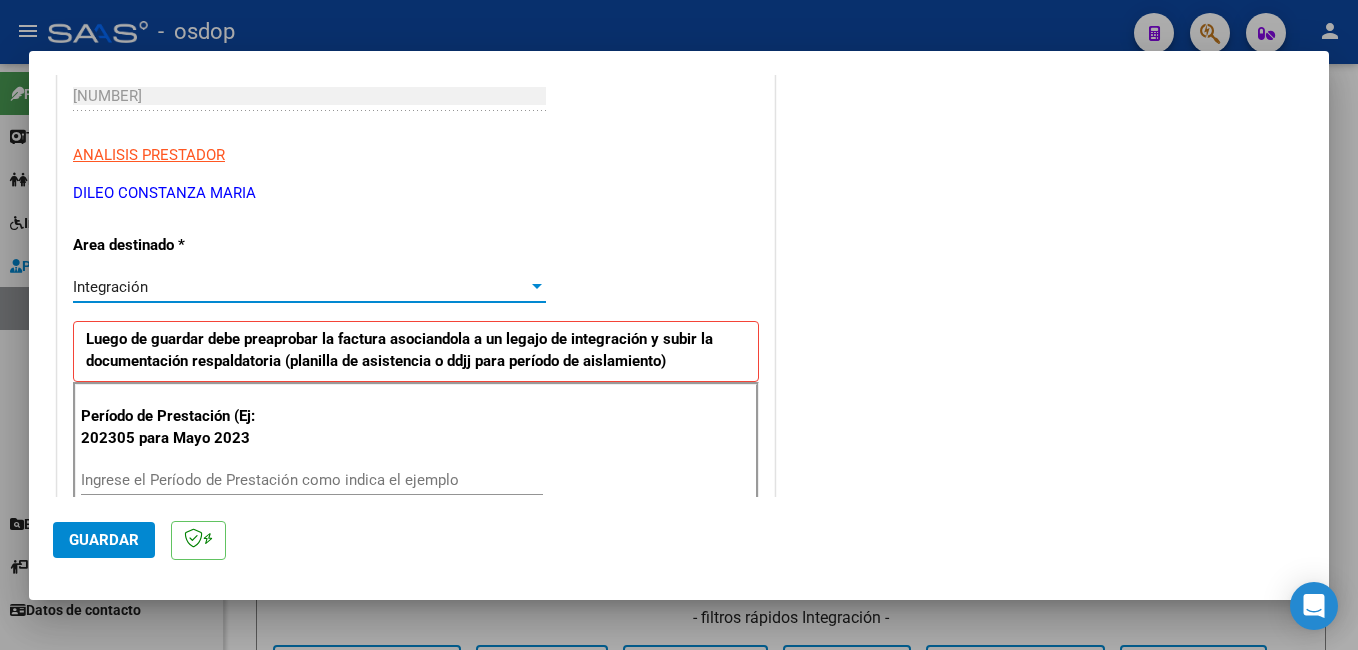 scroll, scrollTop: 400, scrollLeft: 0, axis: vertical 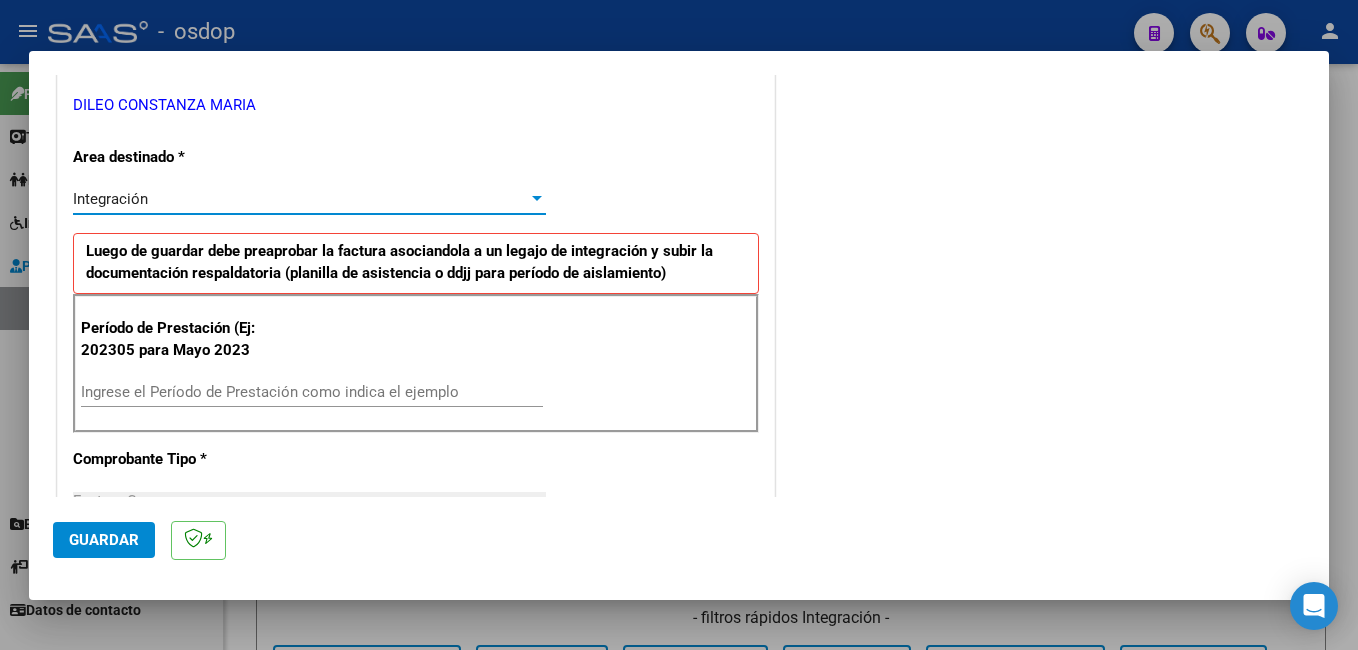 click on "Ingrese el Período de Prestación como indica el ejemplo" at bounding box center (312, 392) 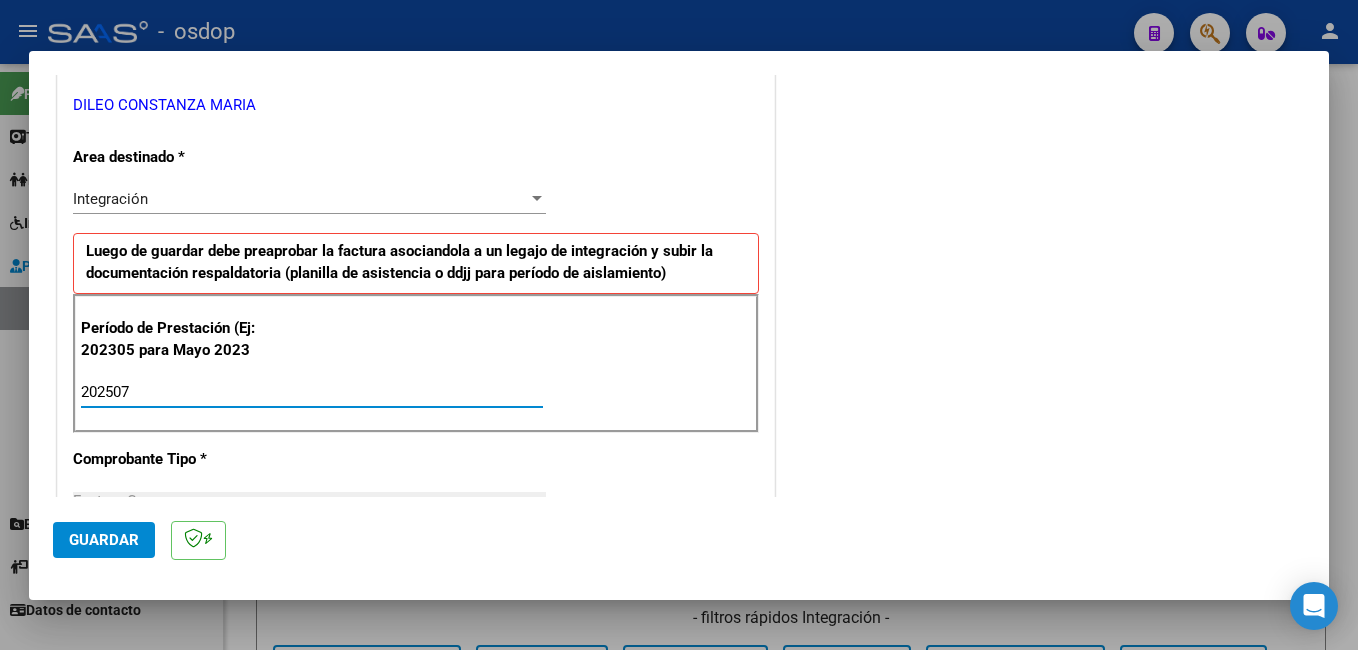 type on "202507" 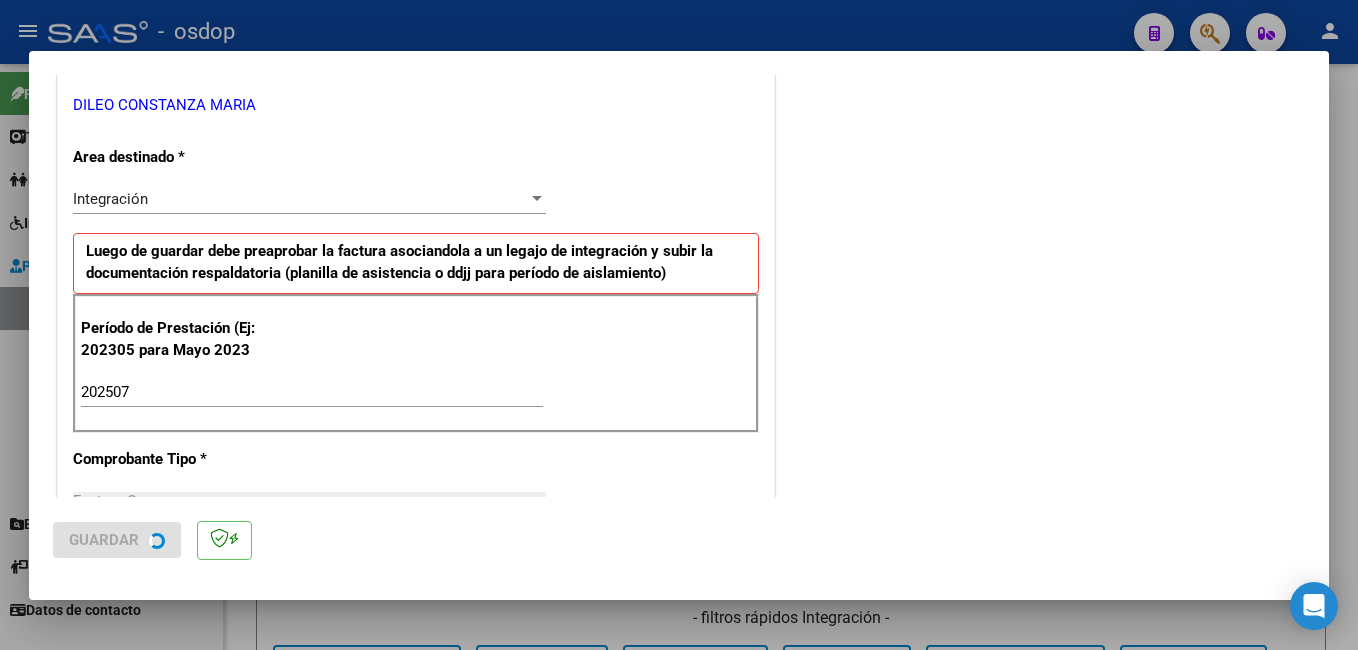 scroll, scrollTop: 0, scrollLeft: 0, axis: both 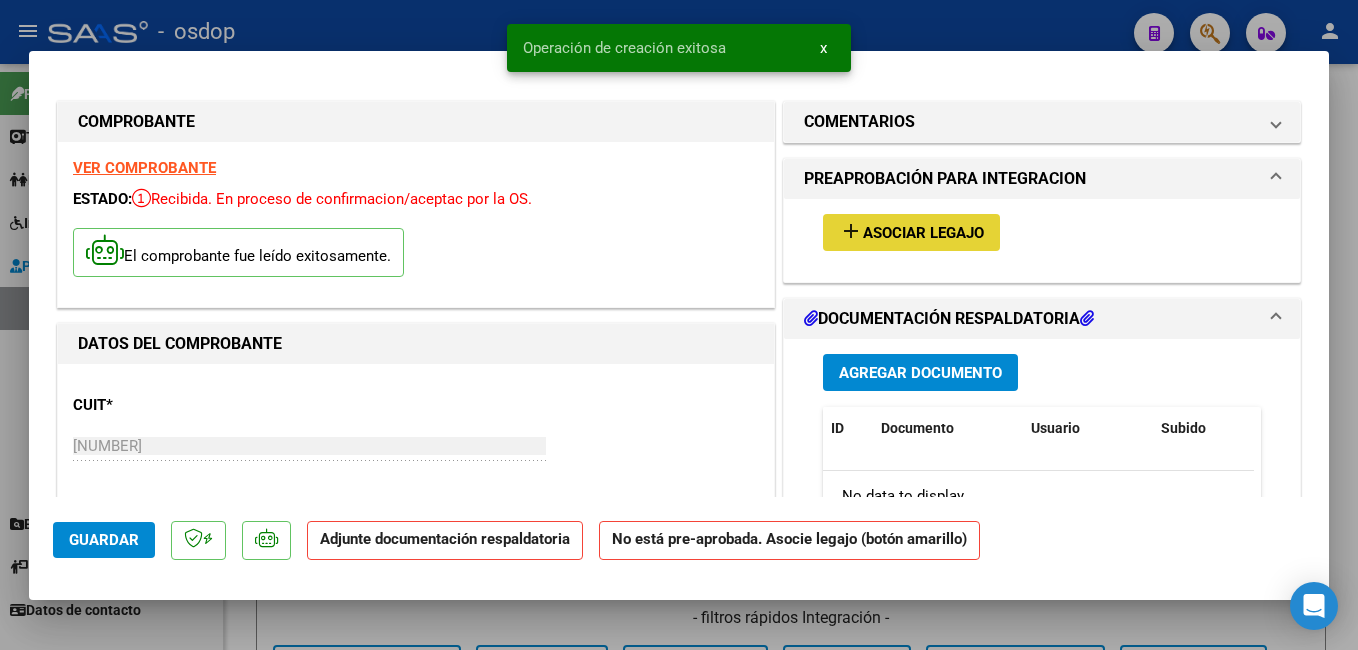click on "Asociar Legajo" at bounding box center [923, 233] 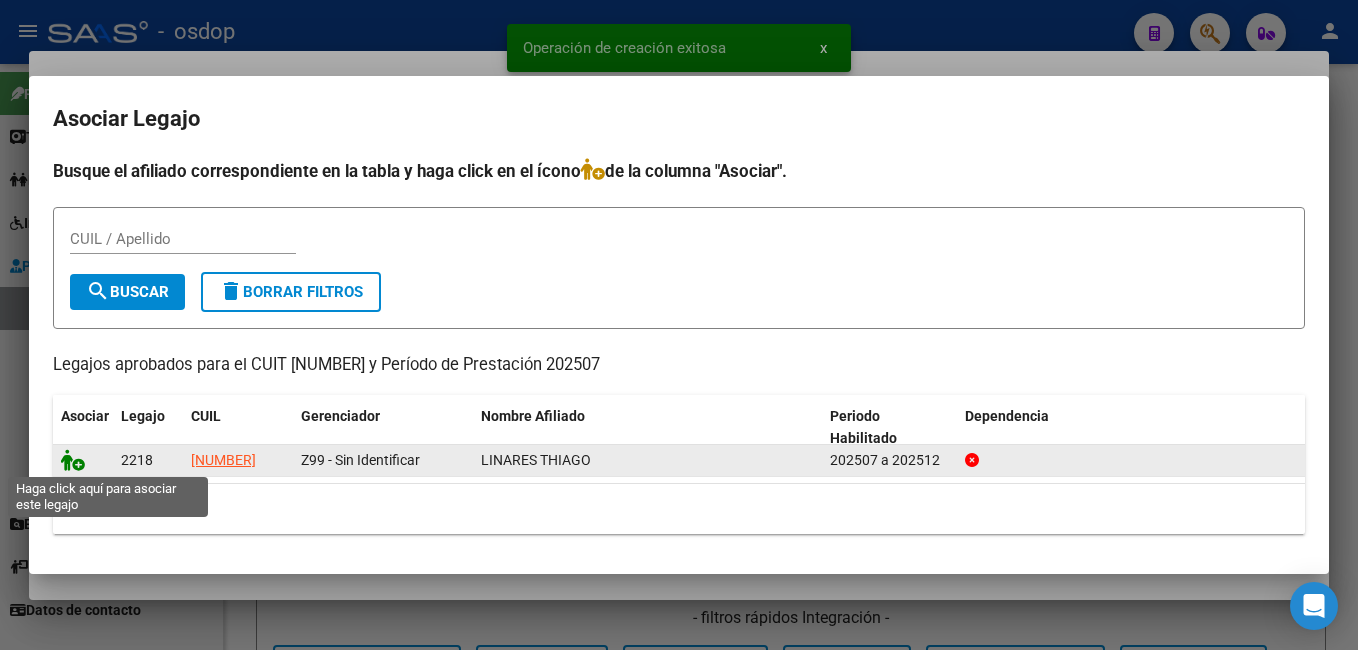 click 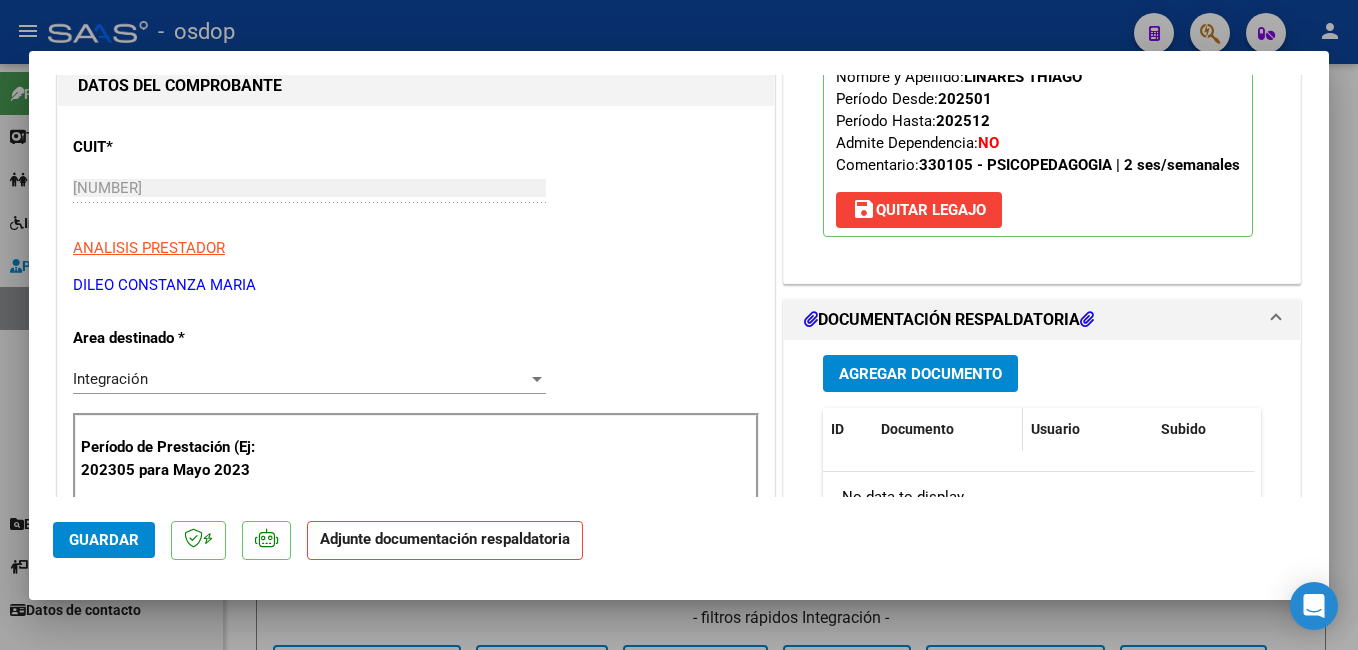 scroll, scrollTop: 300, scrollLeft: 0, axis: vertical 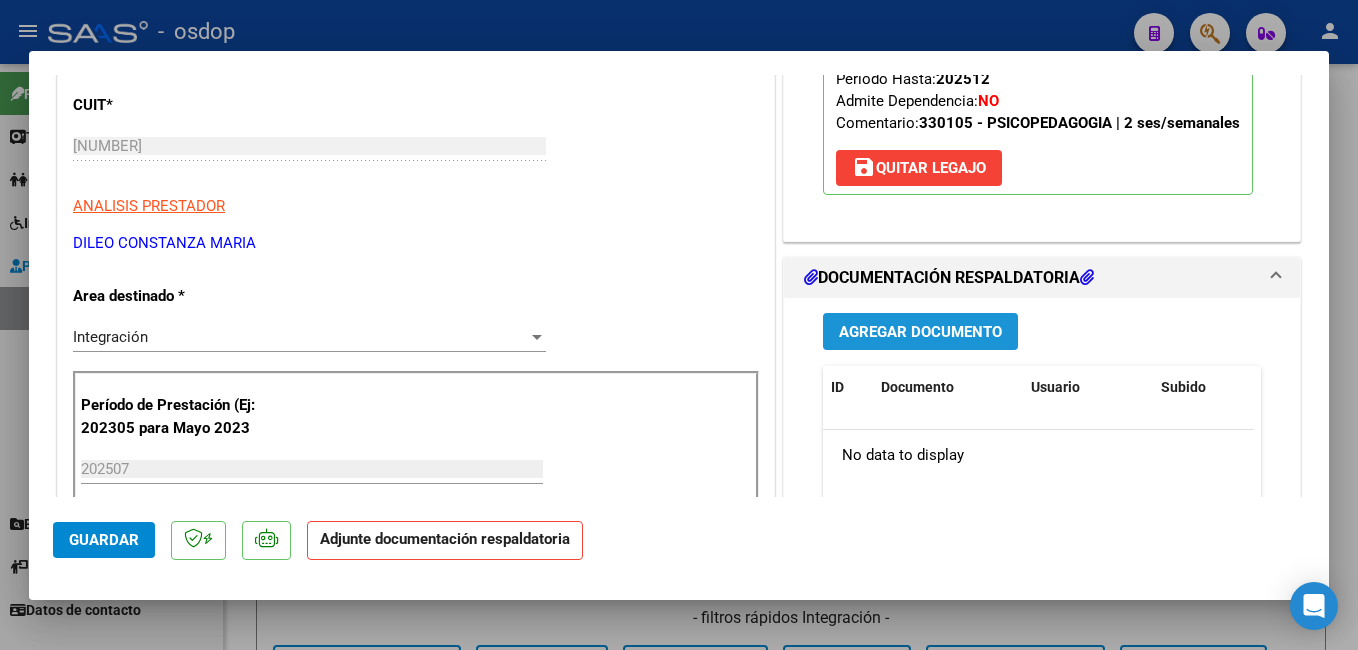 click on "Agregar Documento" at bounding box center [920, 332] 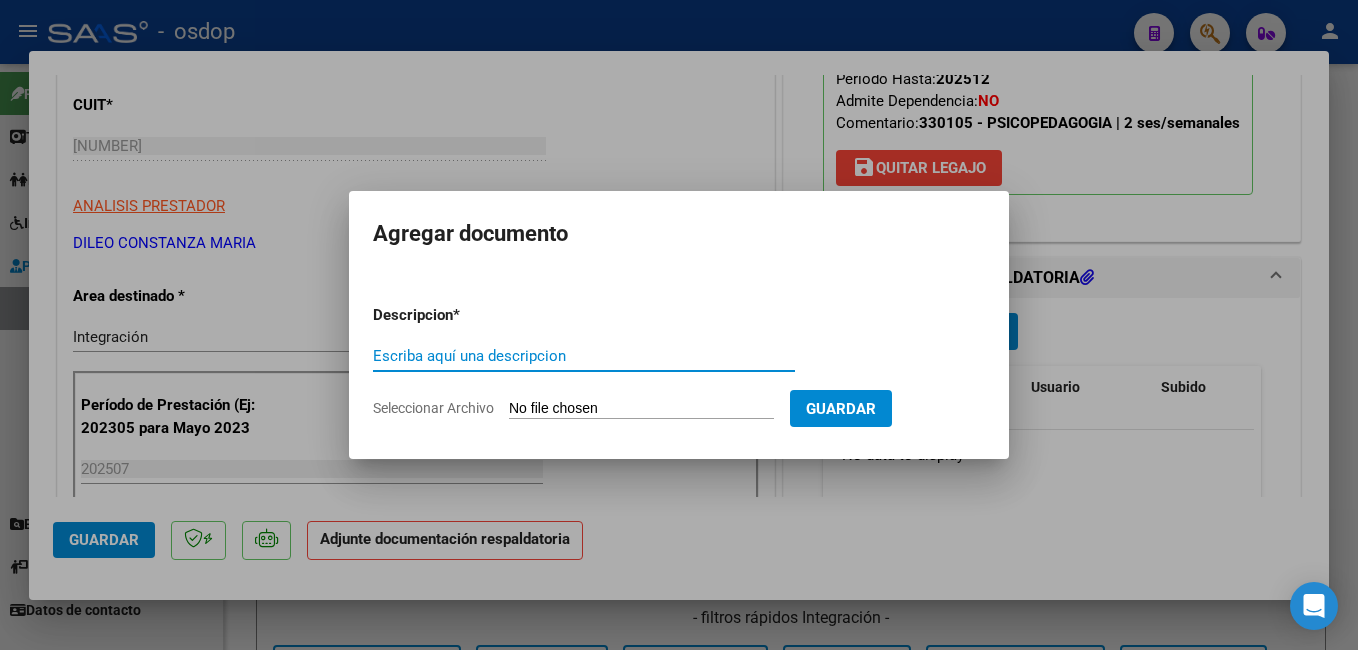 click on "Escriba aquí una descripcion" at bounding box center [584, 356] 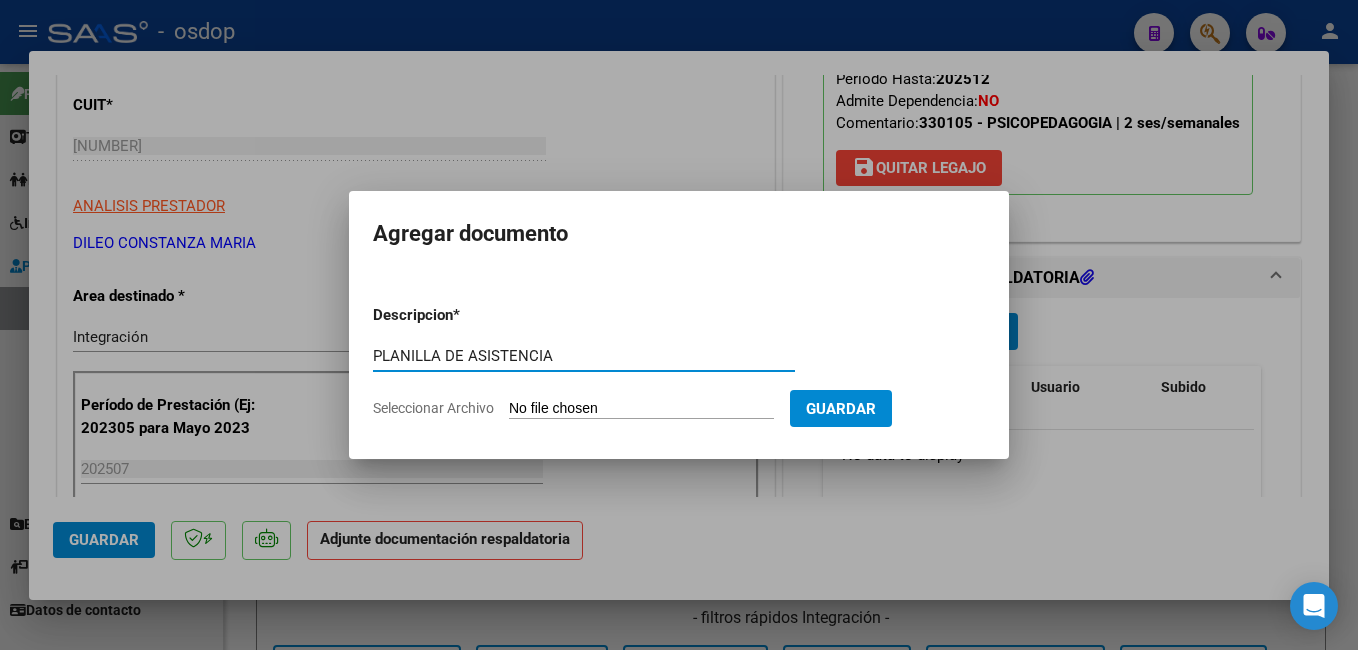 type on "PLANILLA DE ASISTENCIA" 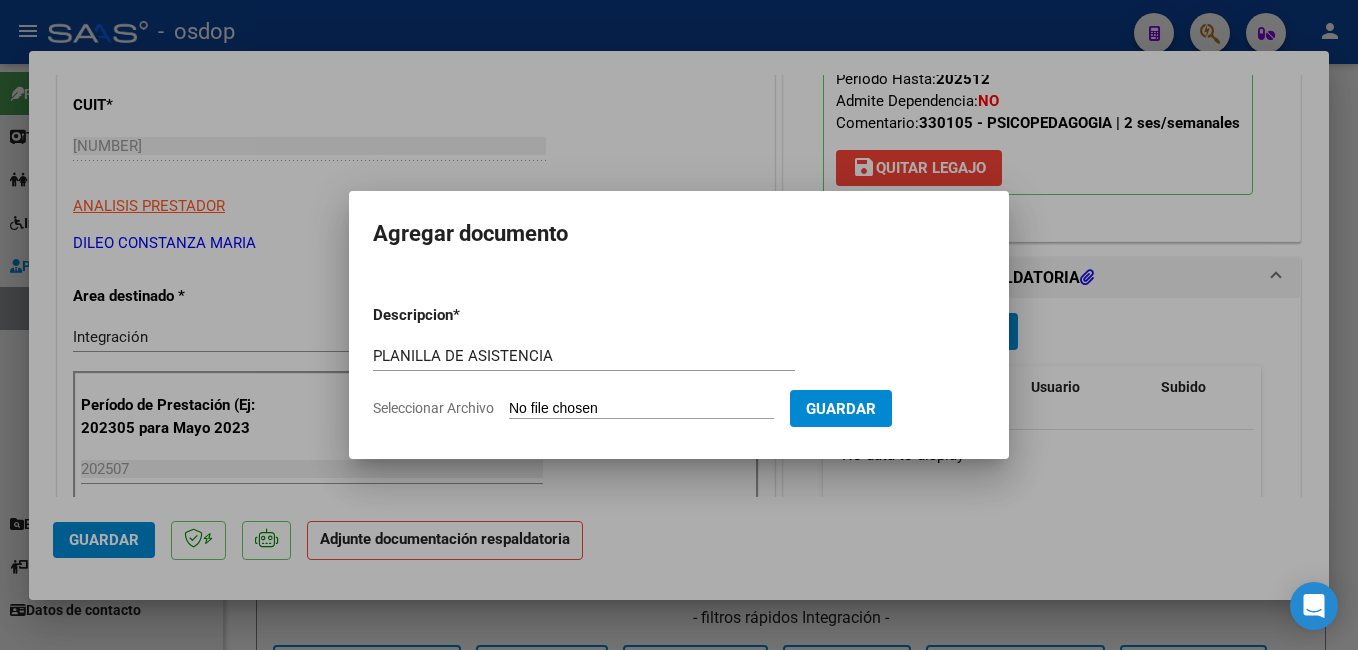 click on "Seleccionar Archivo" at bounding box center [641, 409] 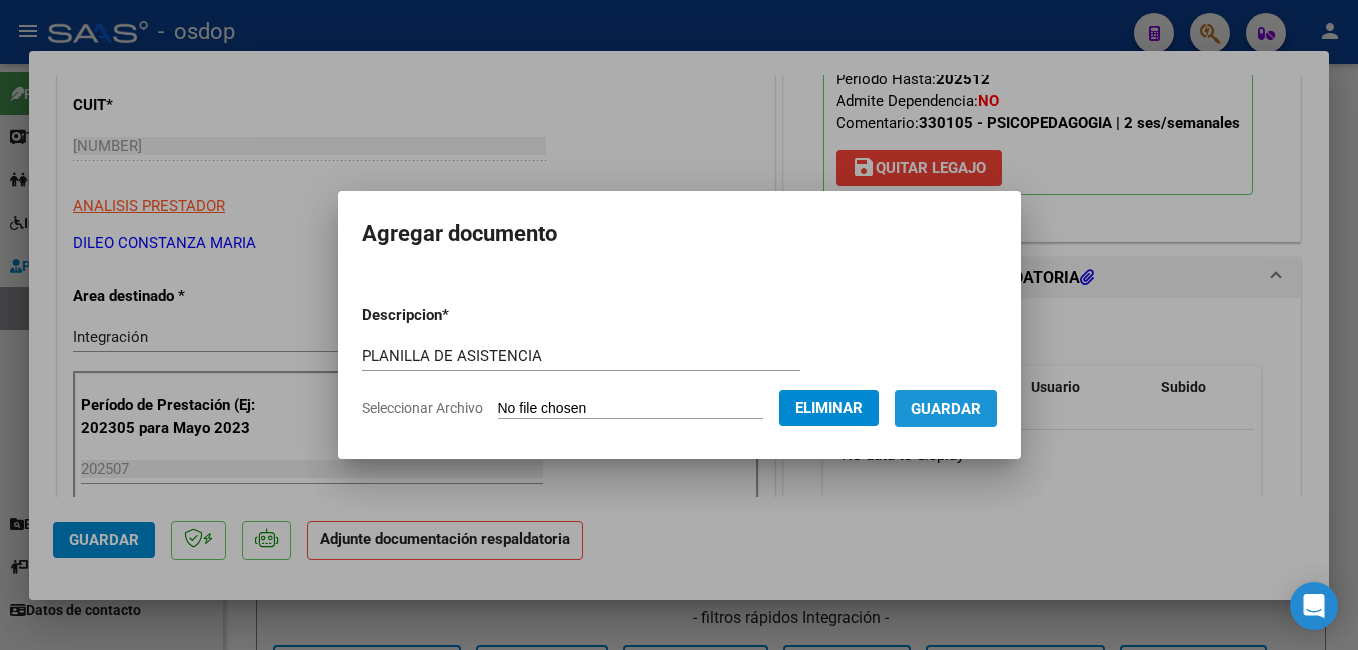 click on "Guardar" at bounding box center (946, 409) 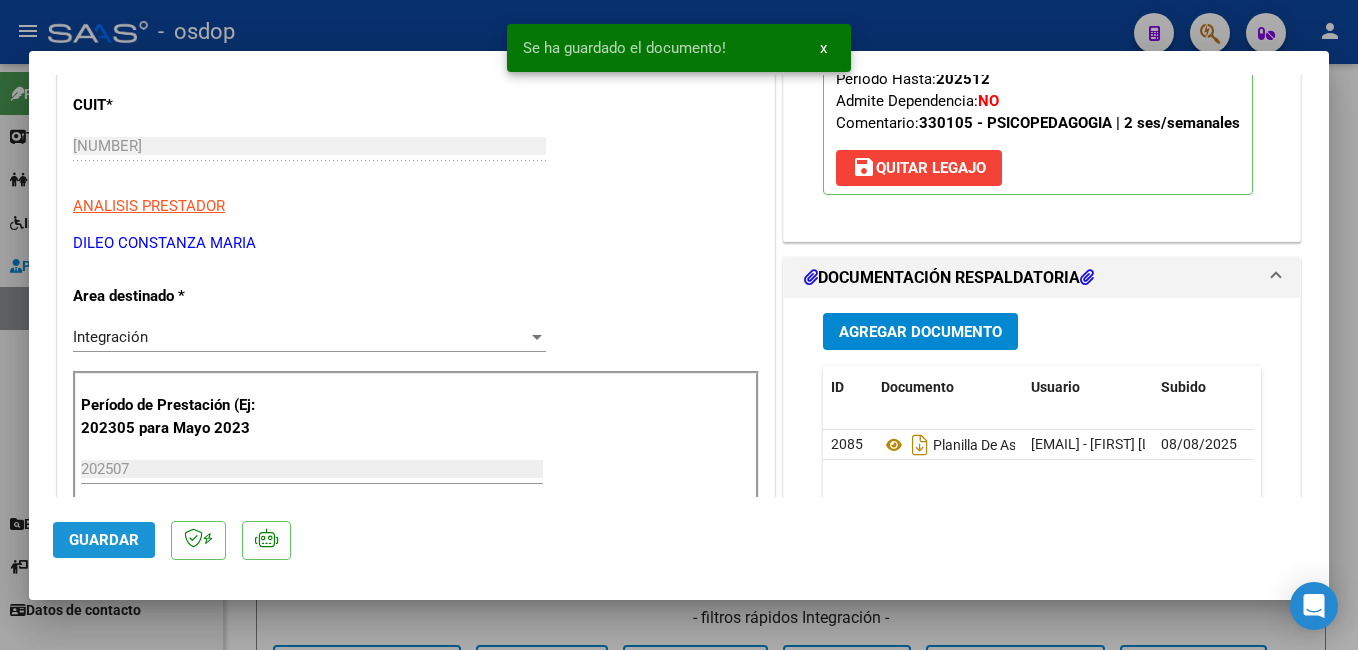 click on "Guardar" 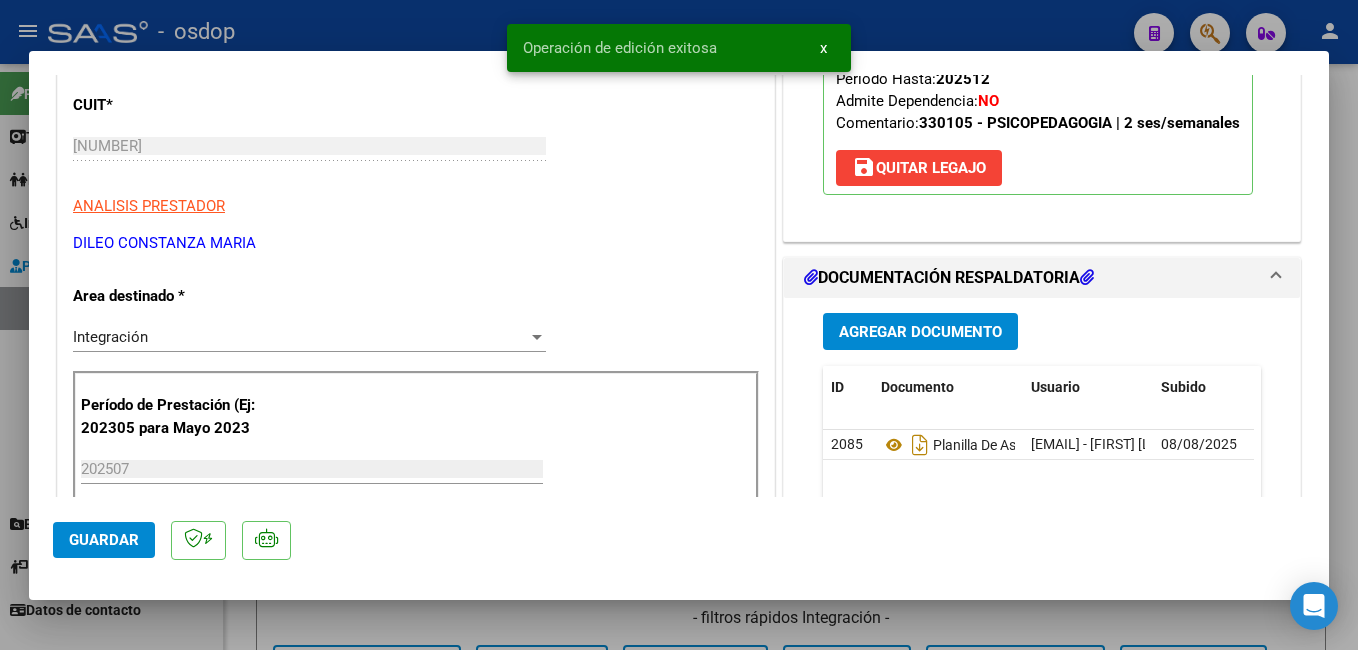 click at bounding box center (679, 325) 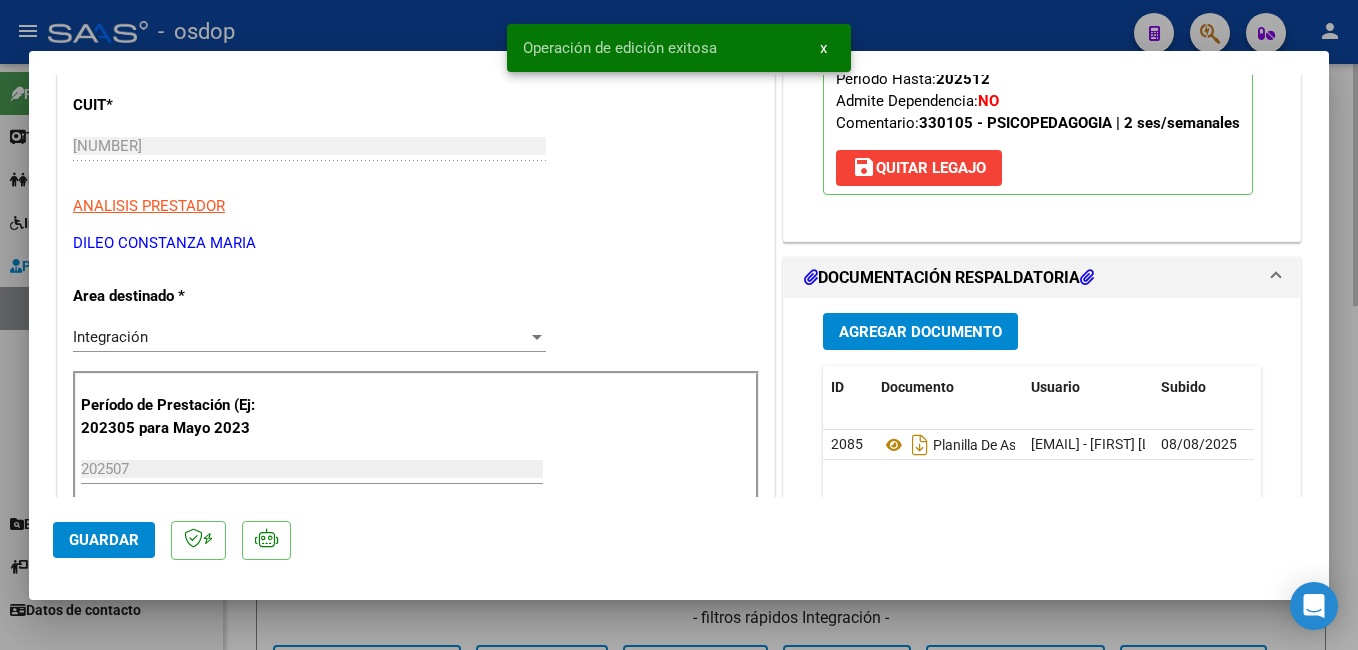type 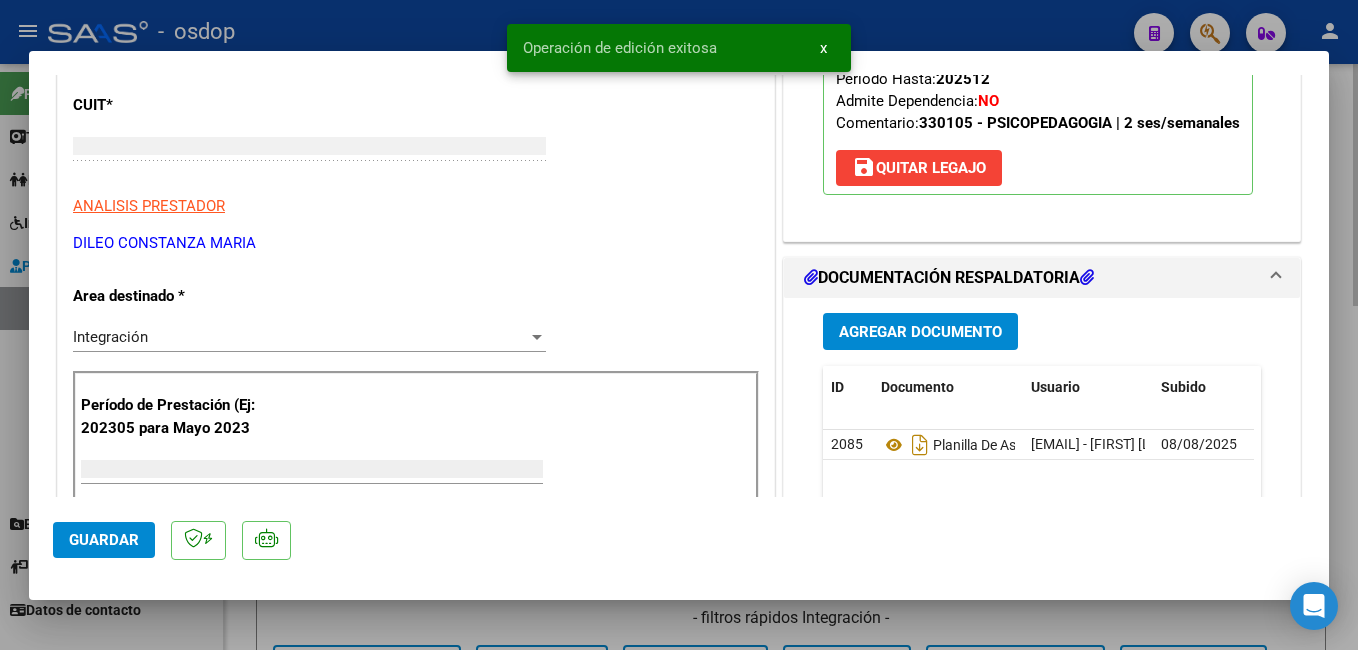 scroll, scrollTop: 239, scrollLeft: 0, axis: vertical 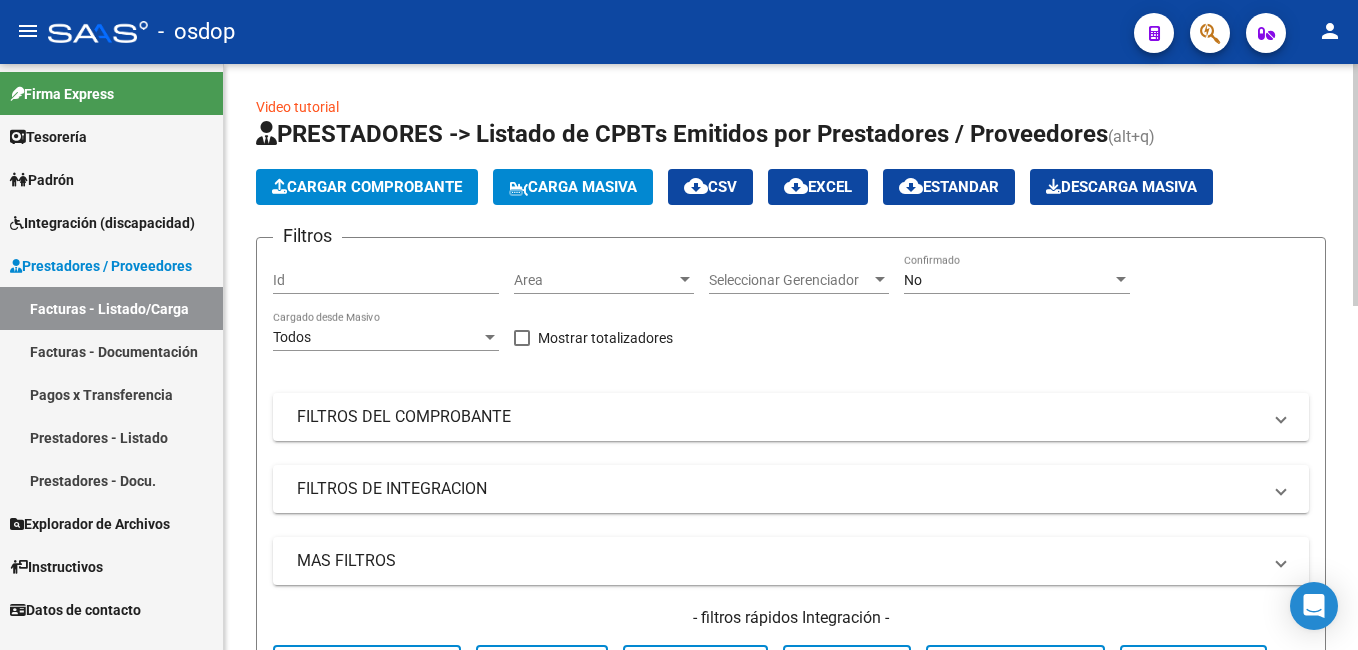 click on "Cargar Comprobante" 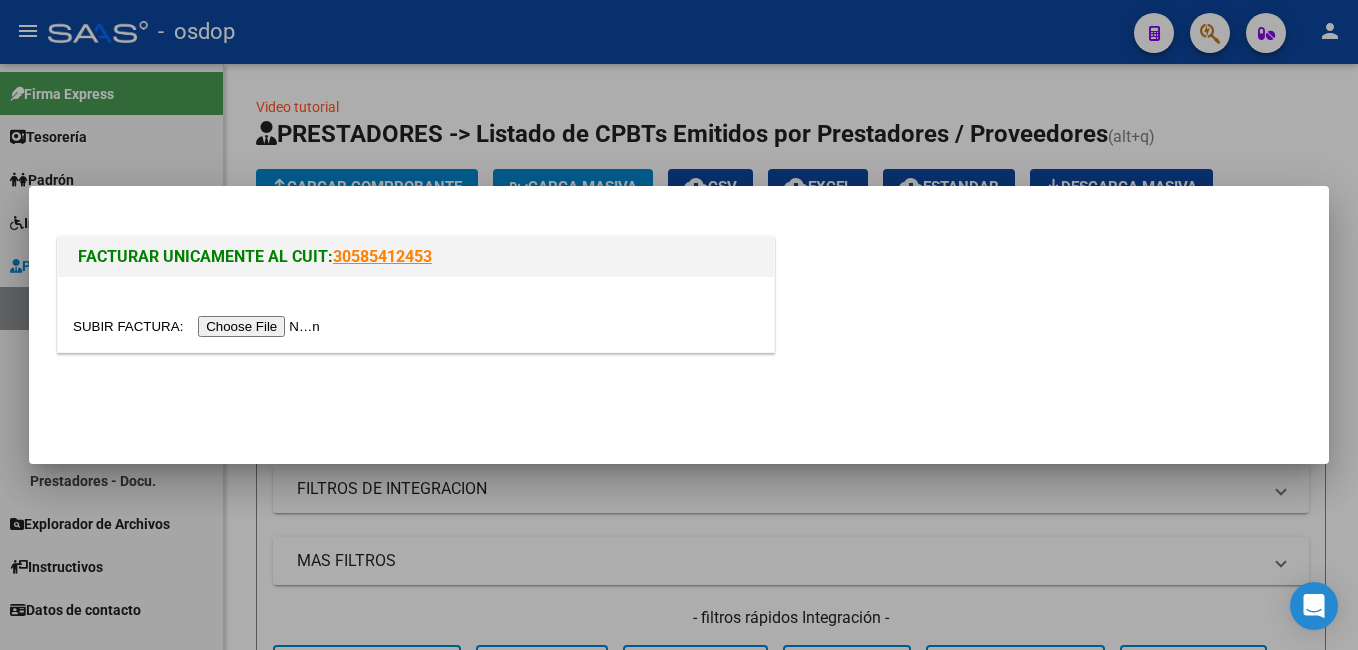 click at bounding box center [199, 326] 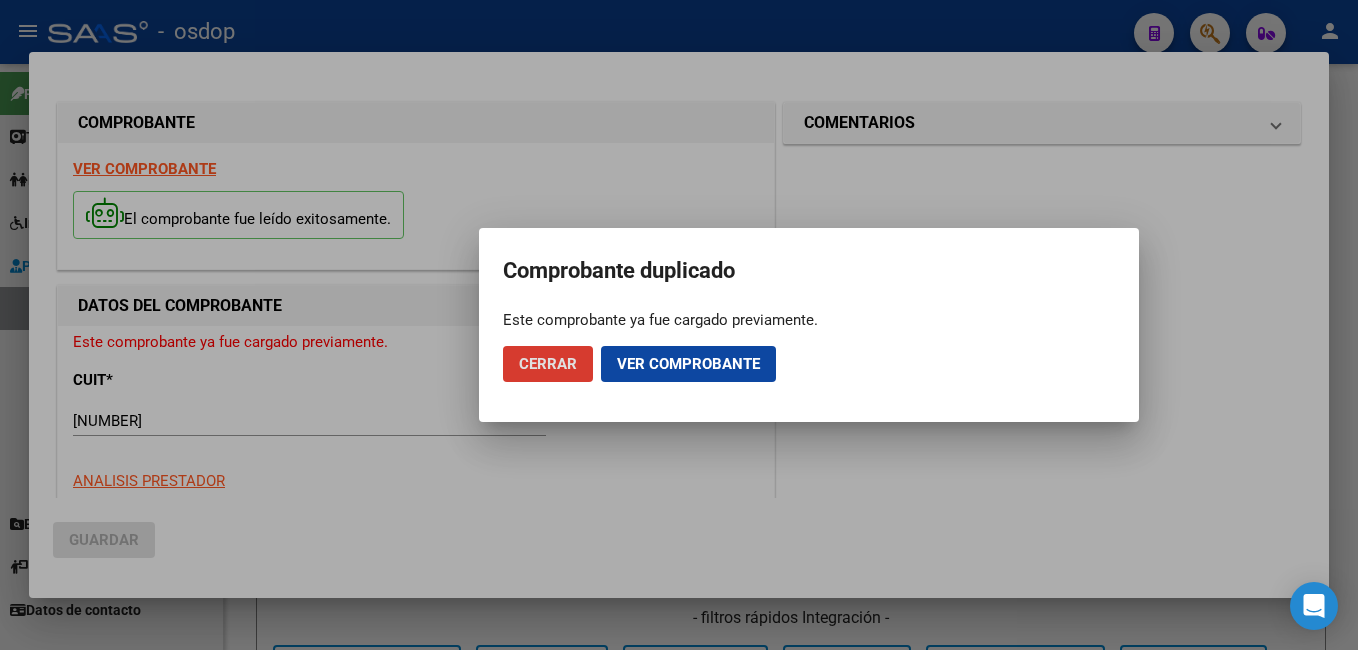 click on "Cerrar" 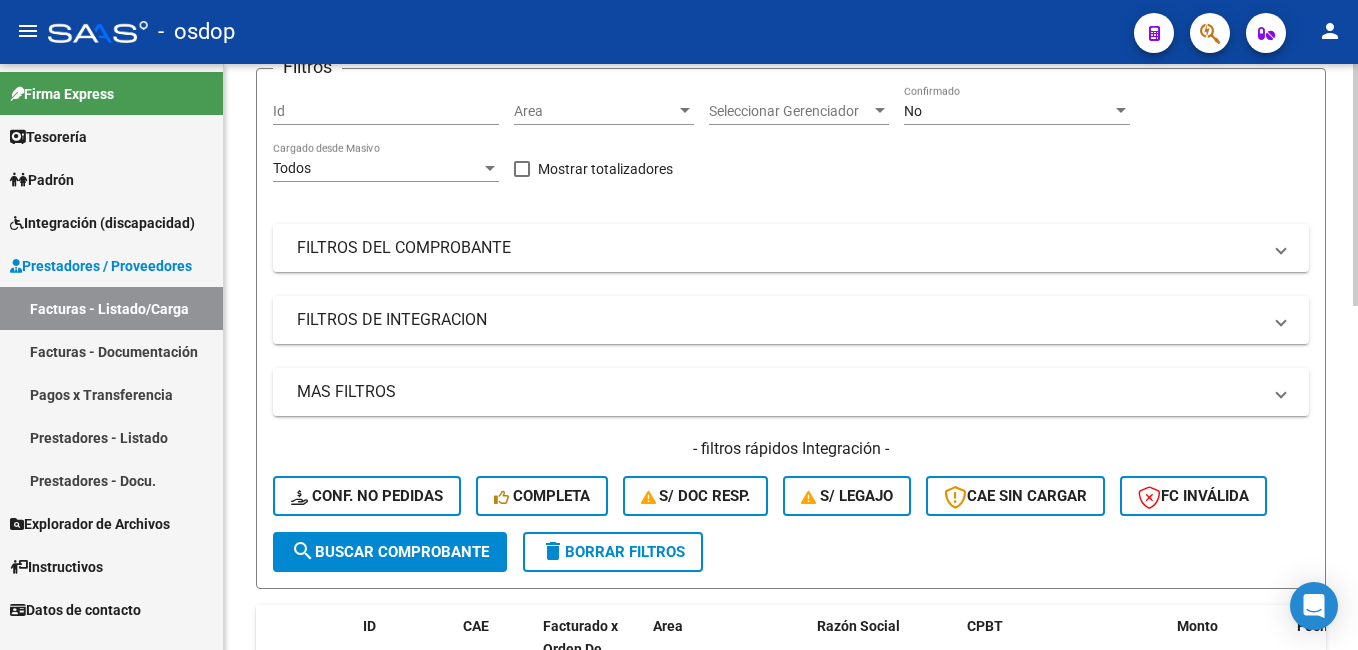 scroll, scrollTop: 600, scrollLeft: 0, axis: vertical 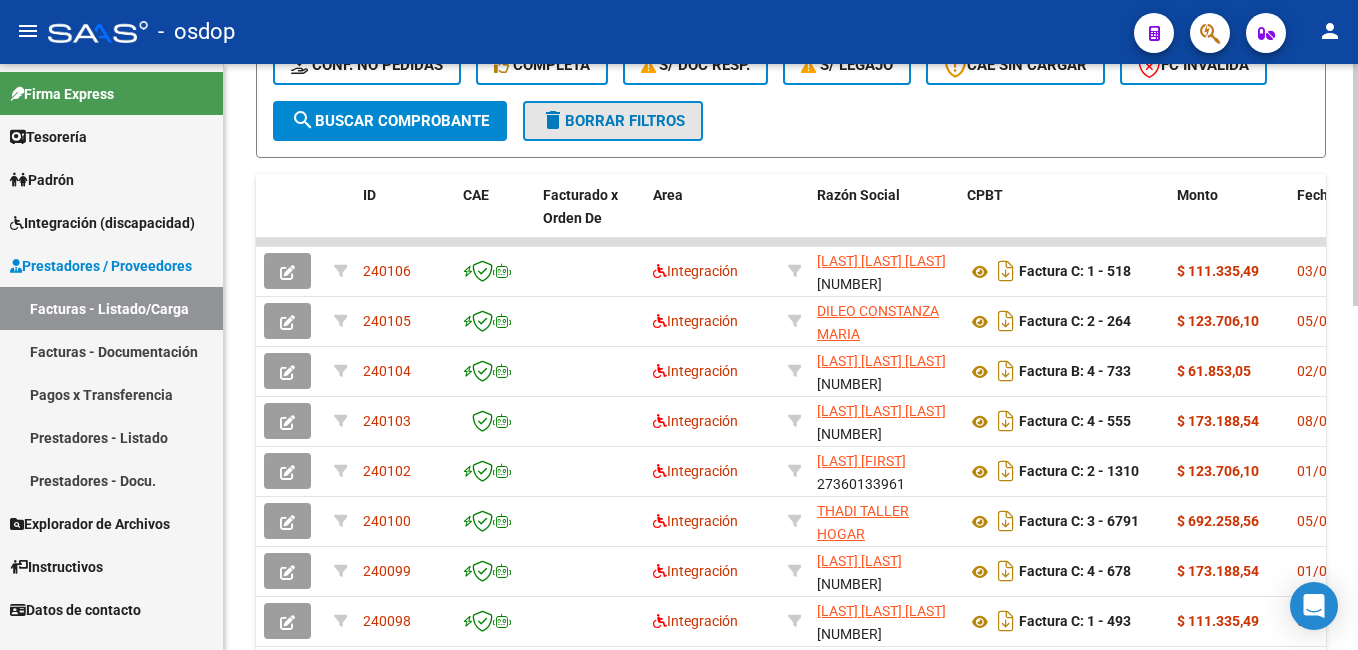 click on "delete  Borrar Filtros" 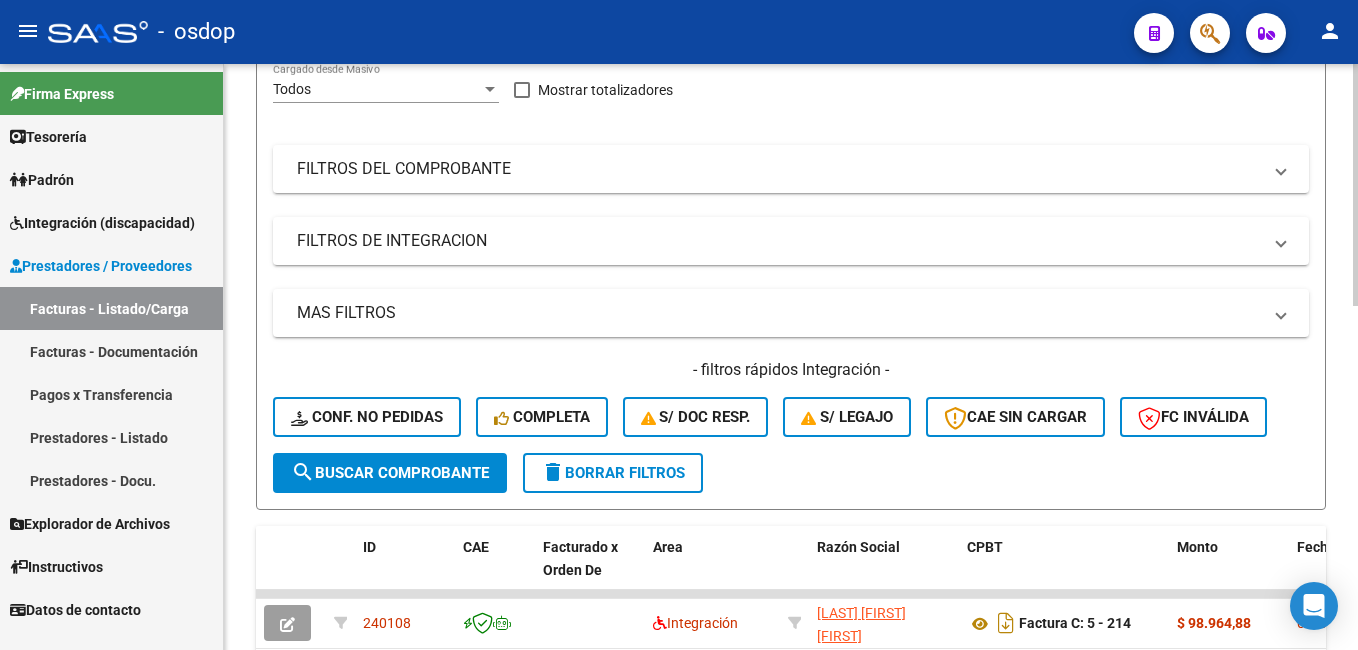 scroll, scrollTop: 200, scrollLeft: 0, axis: vertical 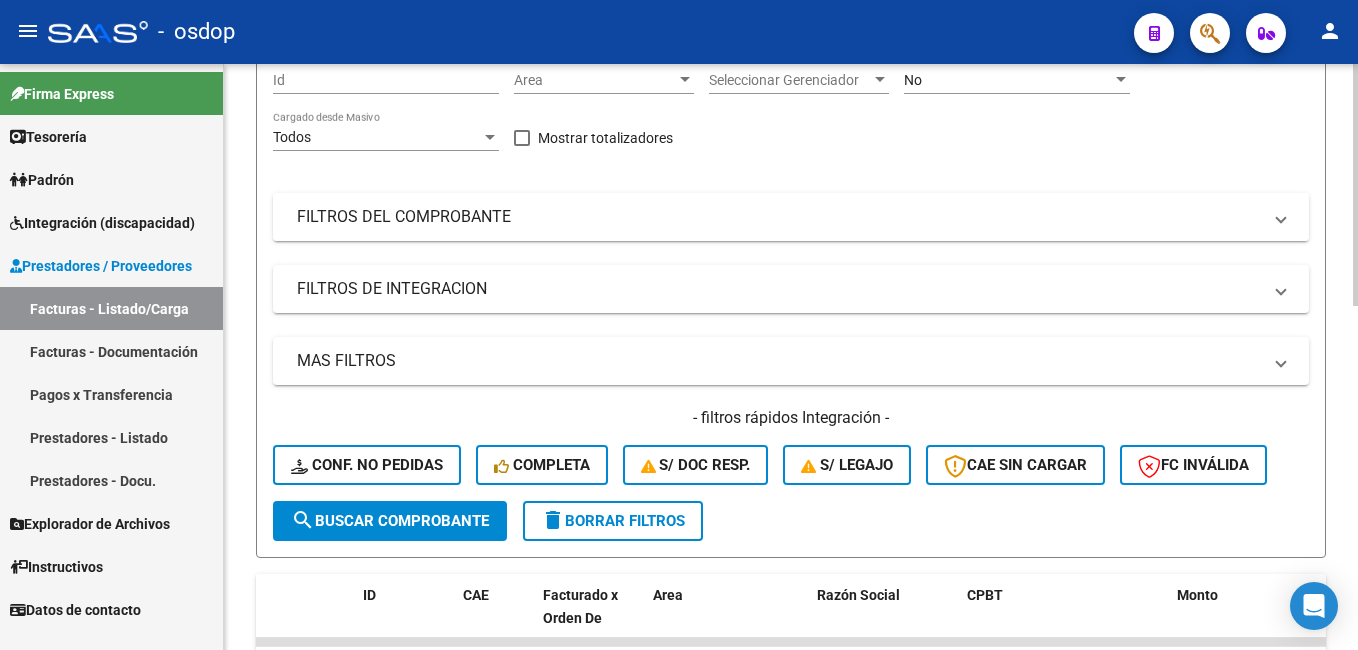 click on "FILTROS DEL COMPROBANTE" at bounding box center [779, 217] 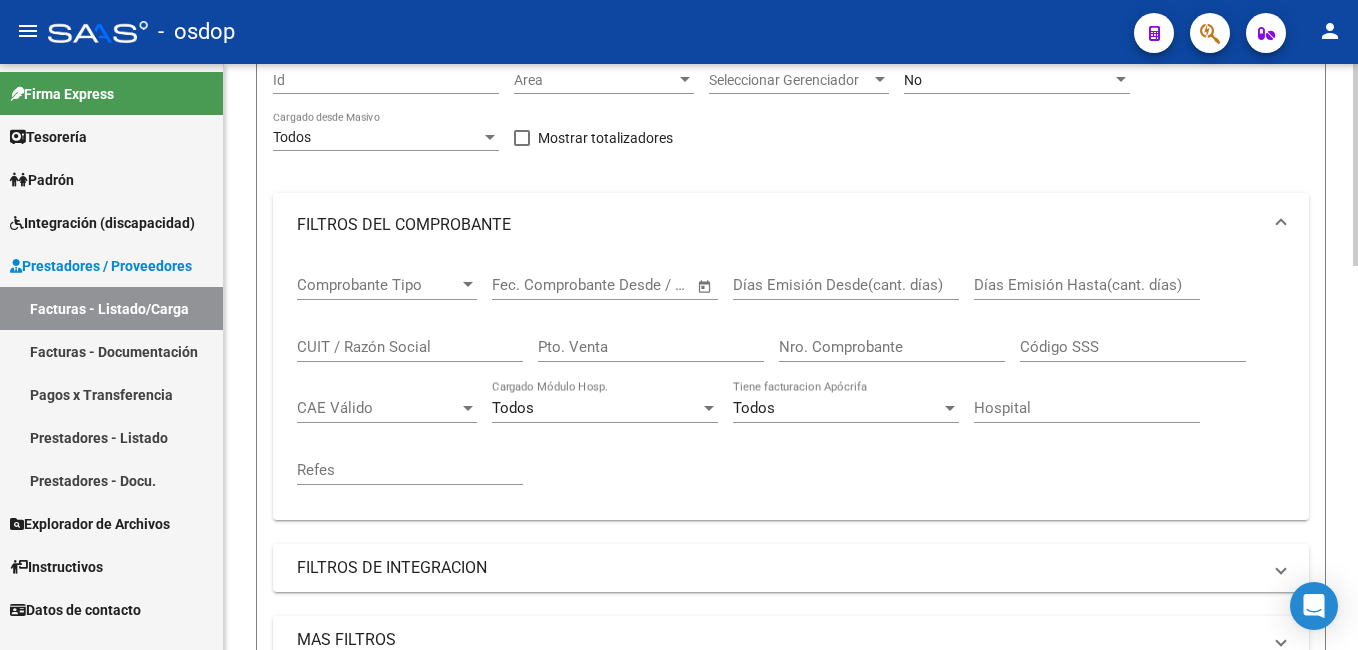 click on "CUIT / Razón Social" at bounding box center [410, 347] 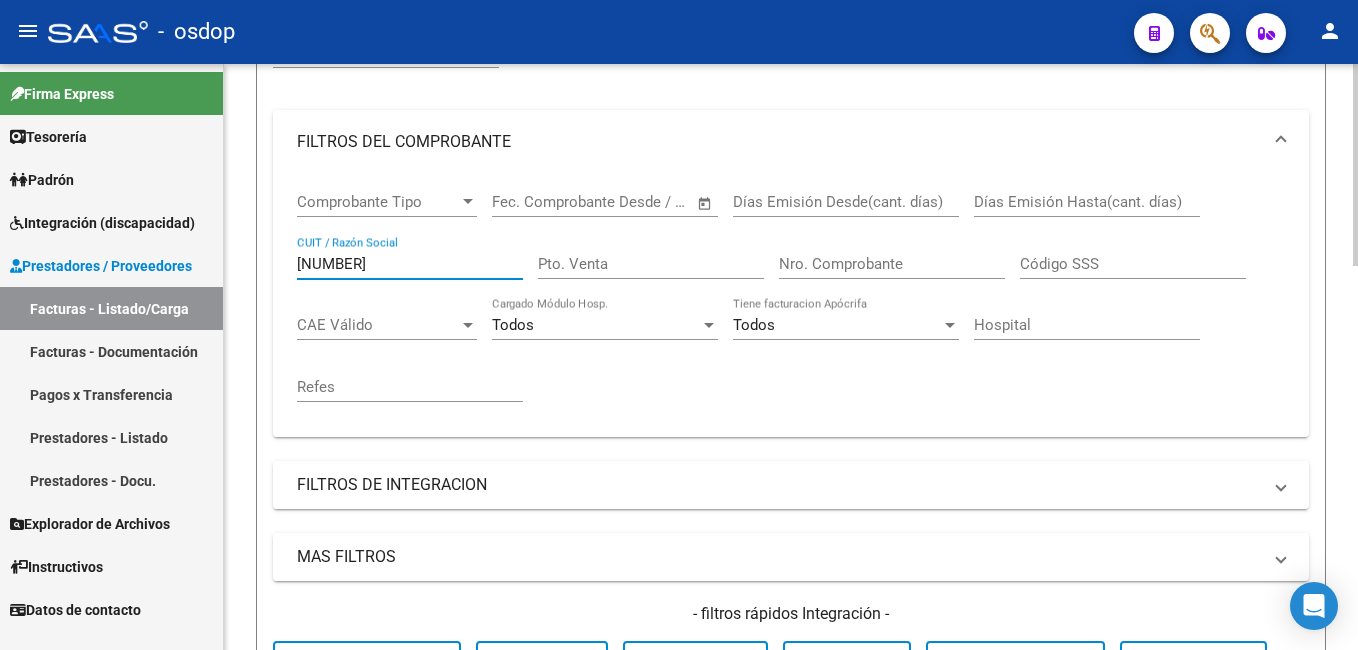 scroll, scrollTop: 500, scrollLeft: 0, axis: vertical 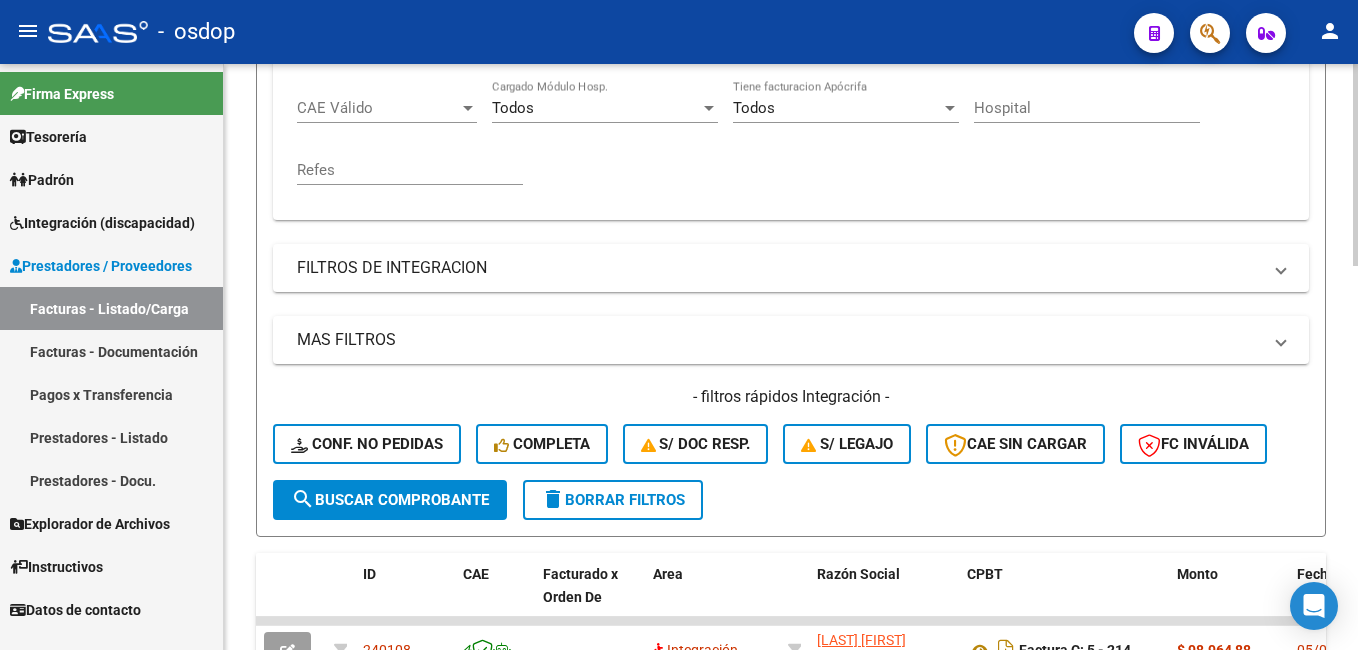 type on "[NUMBER]" 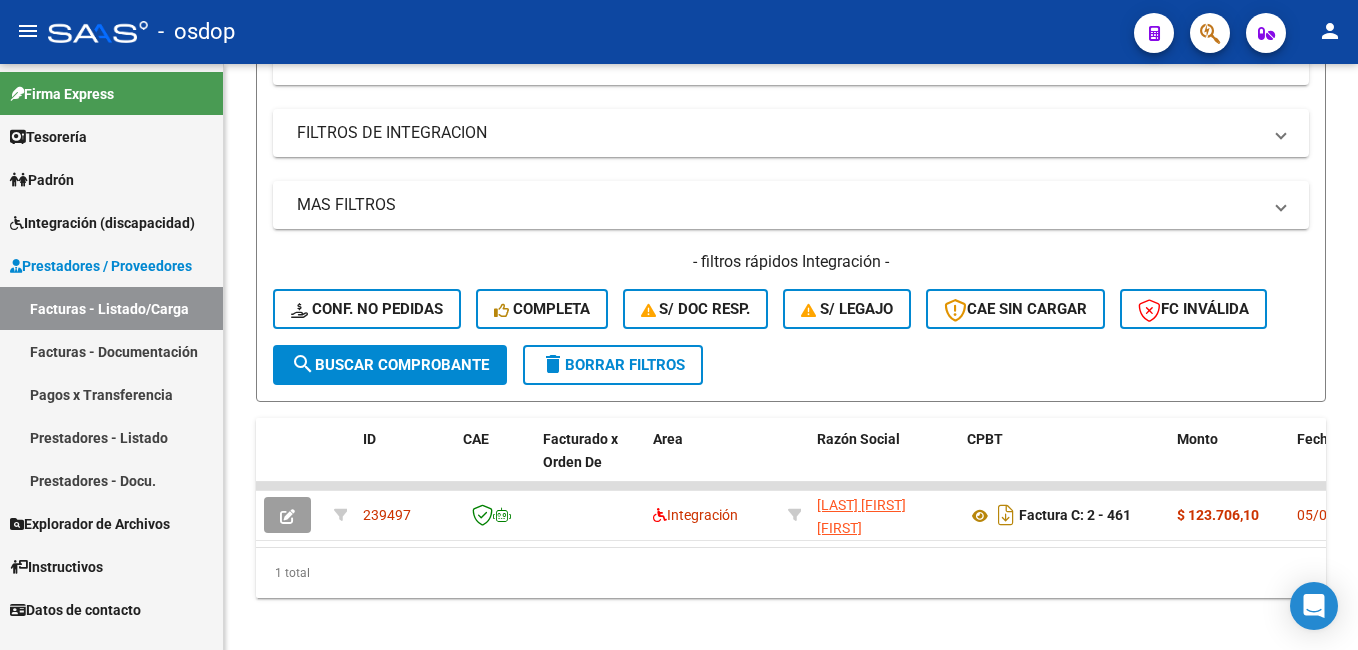 scroll, scrollTop: 663, scrollLeft: 0, axis: vertical 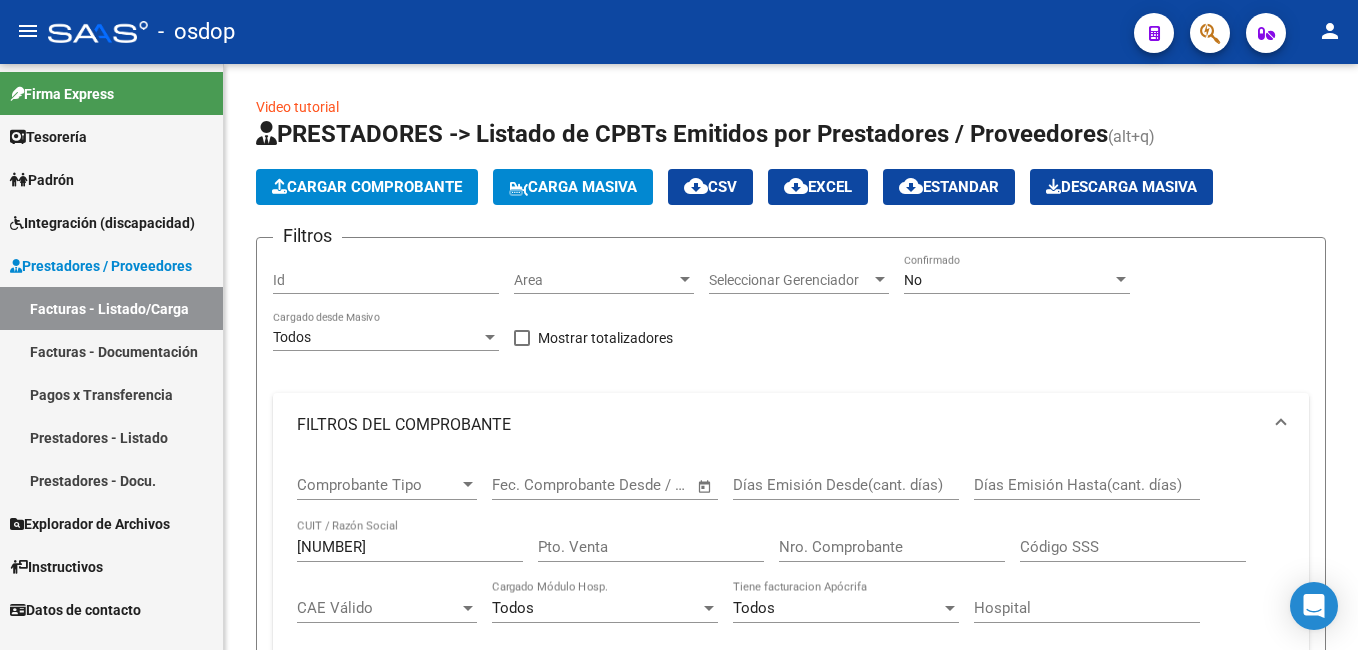 click on "Cargar Comprobante" 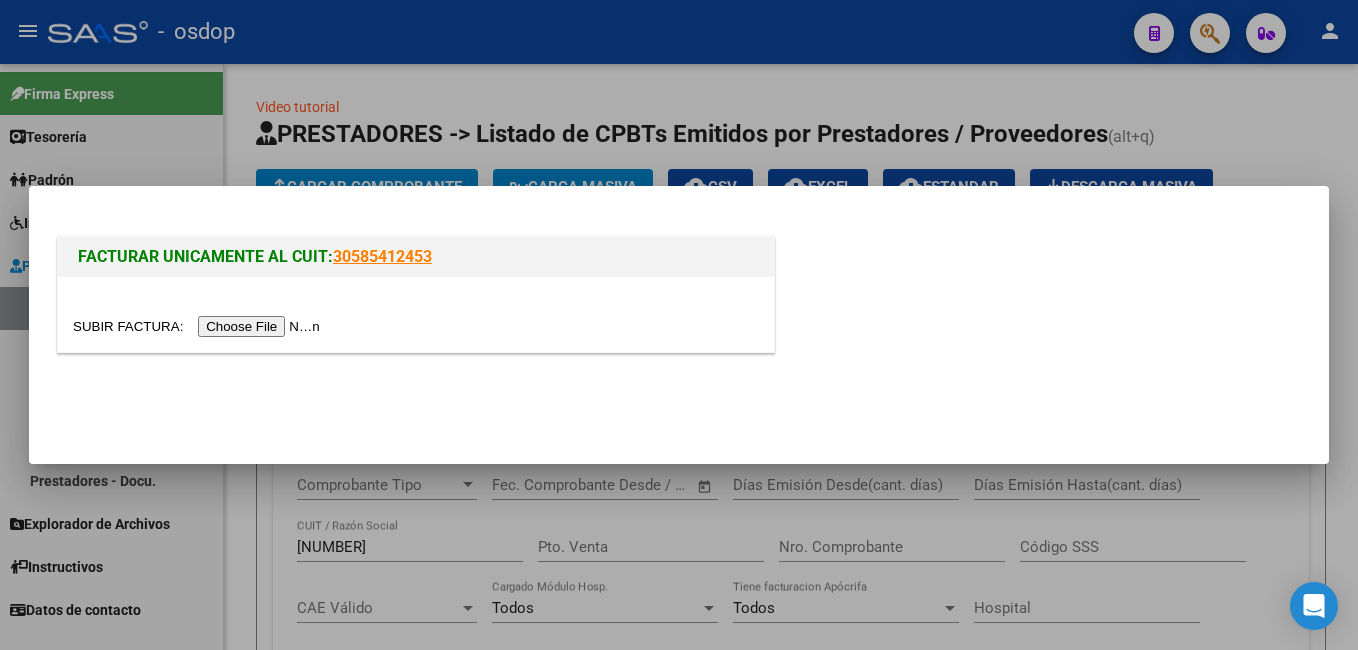 click at bounding box center (199, 326) 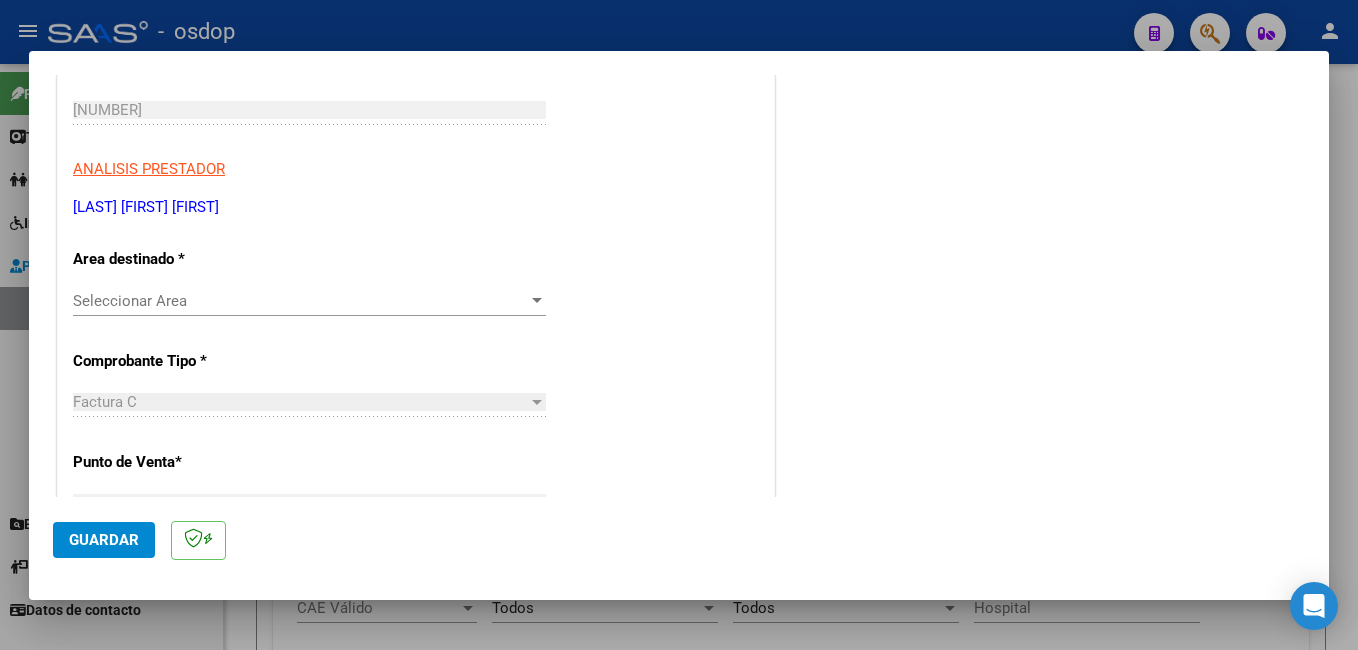 scroll, scrollTop: 300, scrollLeft: 0, axis: vertical 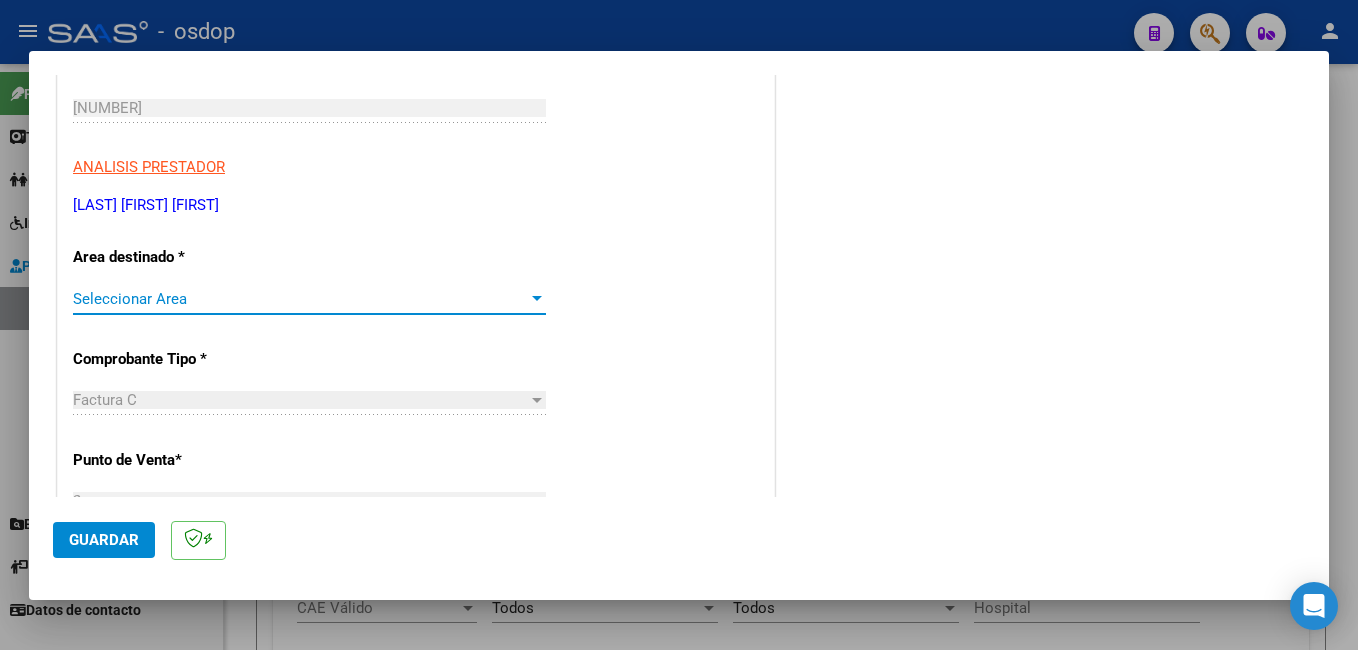 click on "Seleccionar Area" at bounding box center (300, 299) 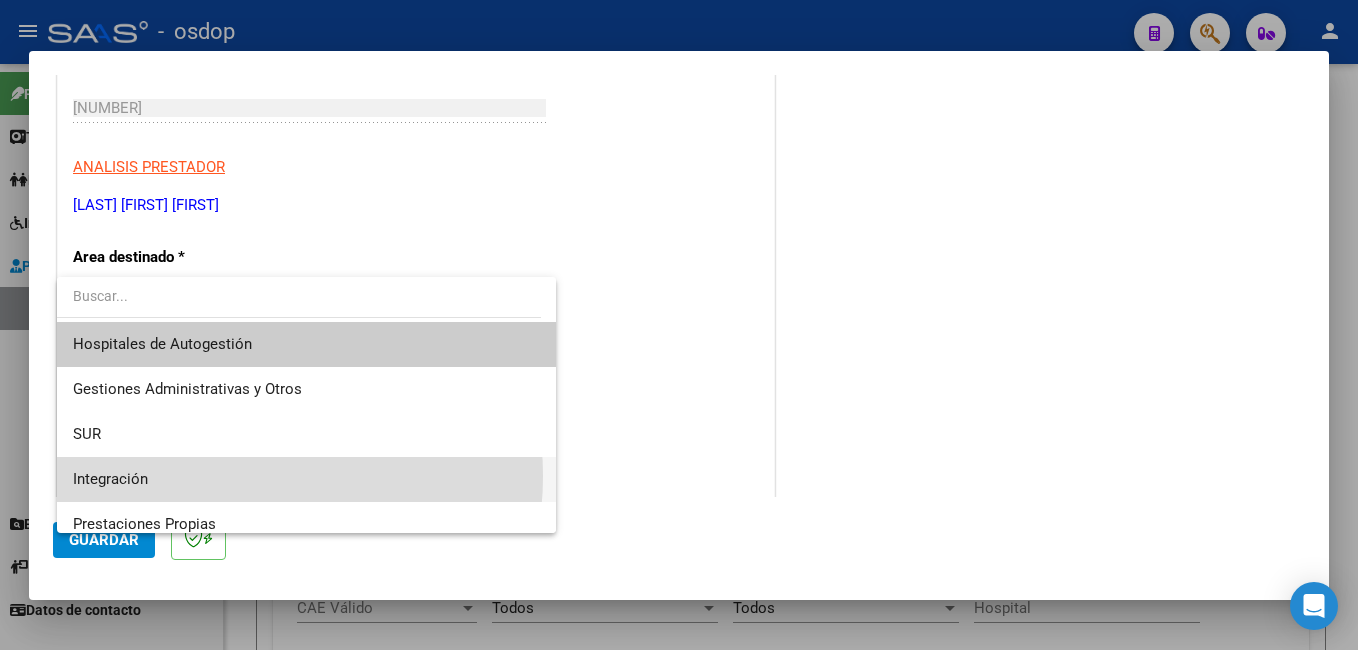 click on "Integración" at bounding box center [306, 479] 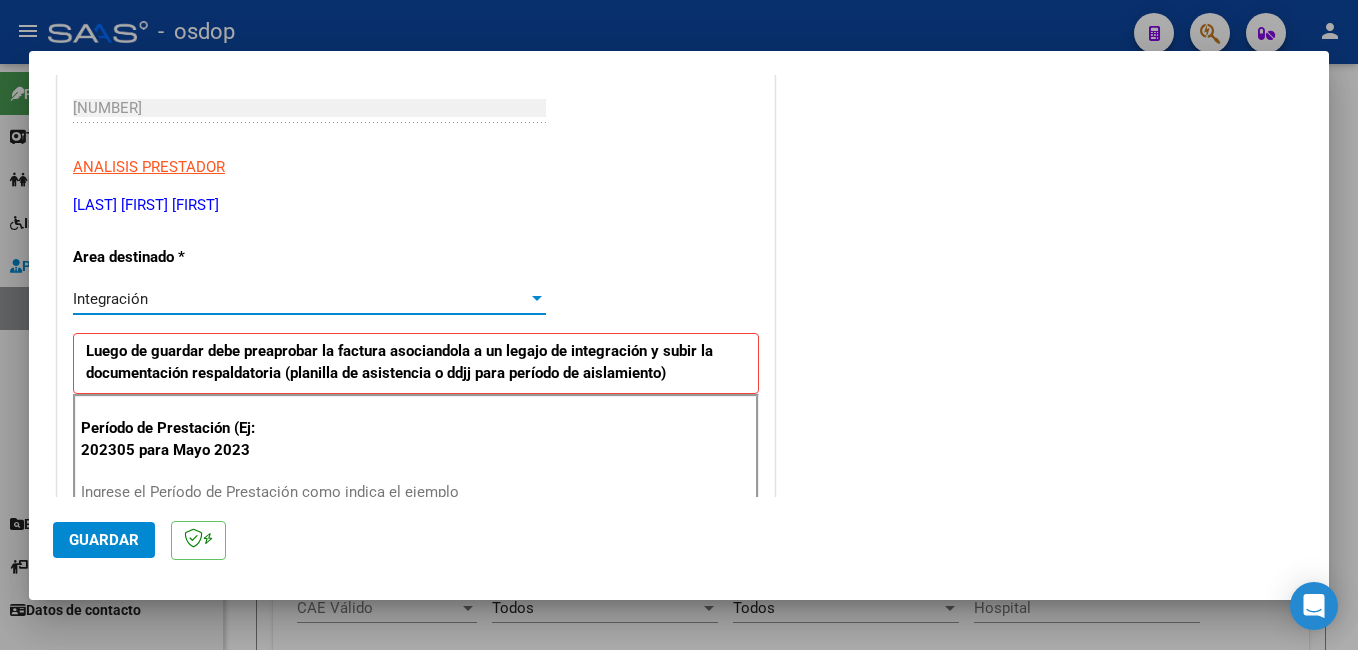 click on "Ingrese el Período de Prestación como indica el ejemplo" at bounding box center [312, 492] 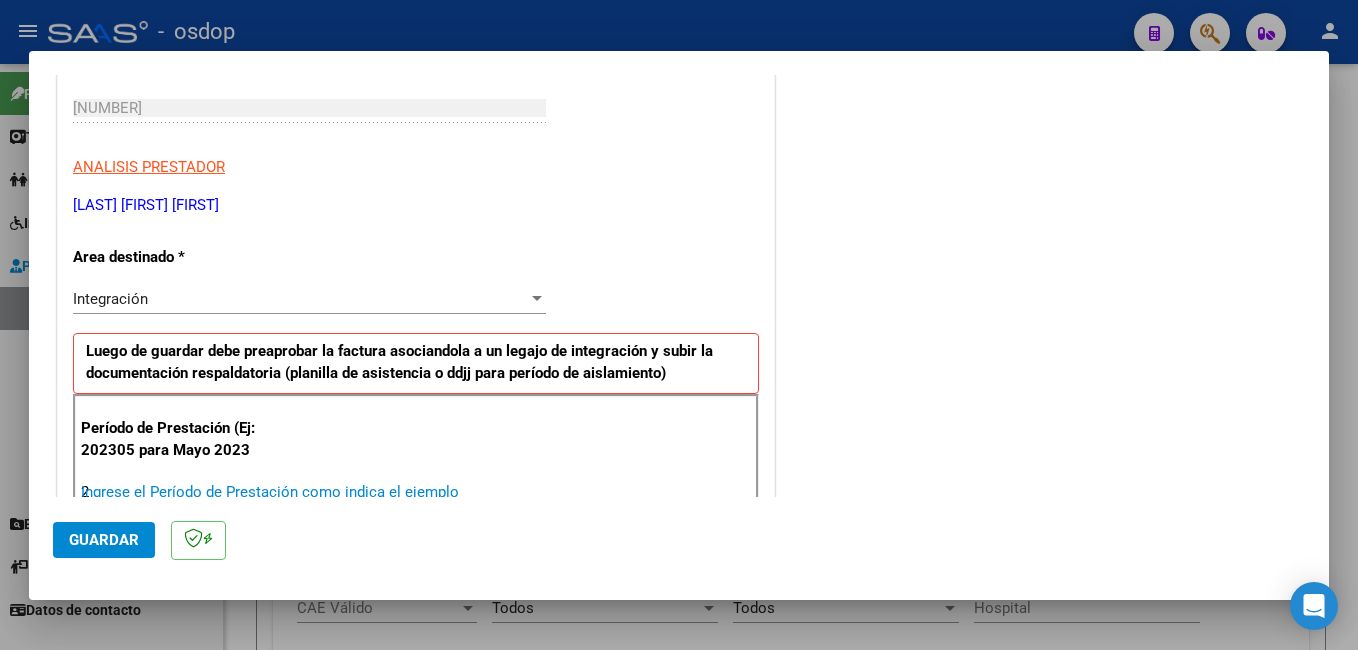 scroll, scrollTop: 304, scrollLeft: 0, axis: vertical 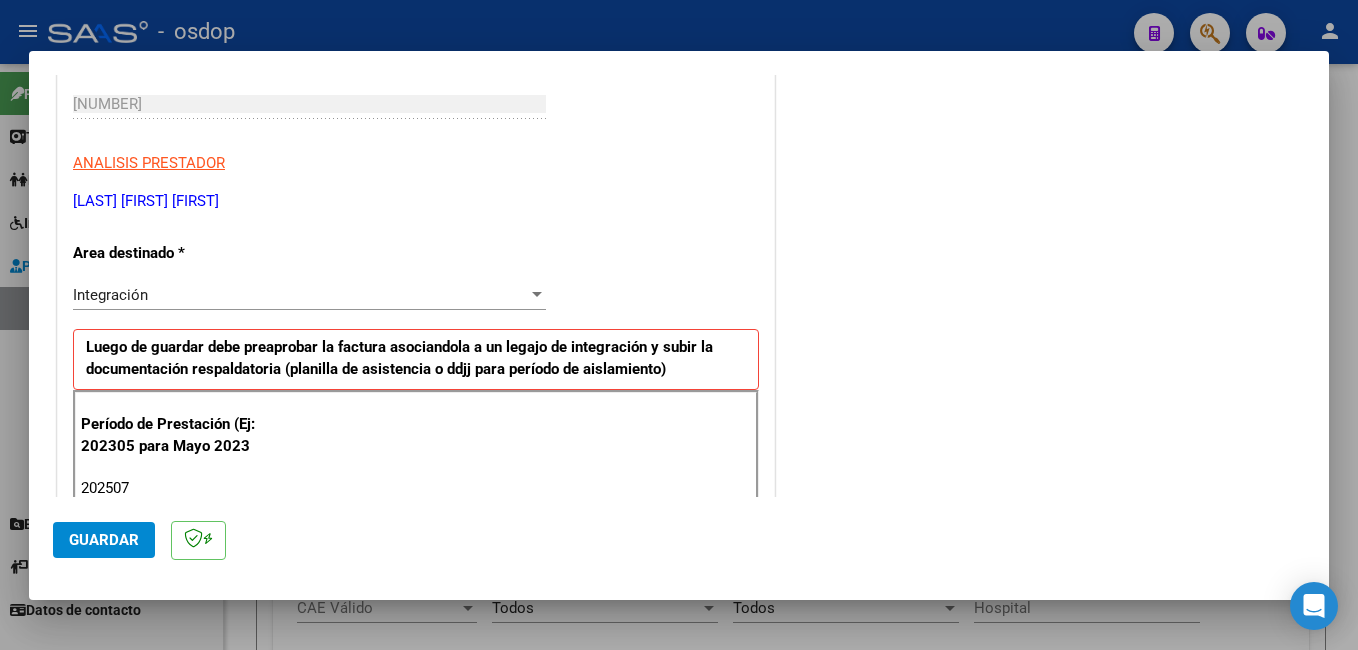 type on "202507" 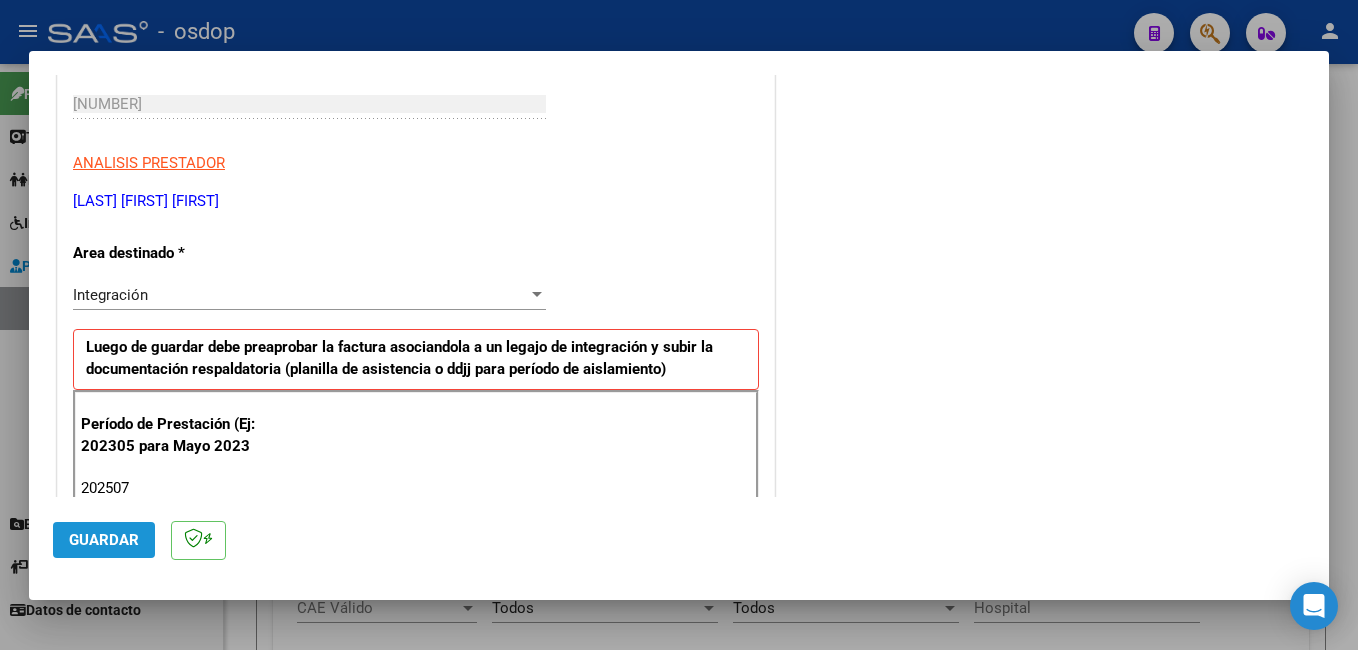click on "Guardar" 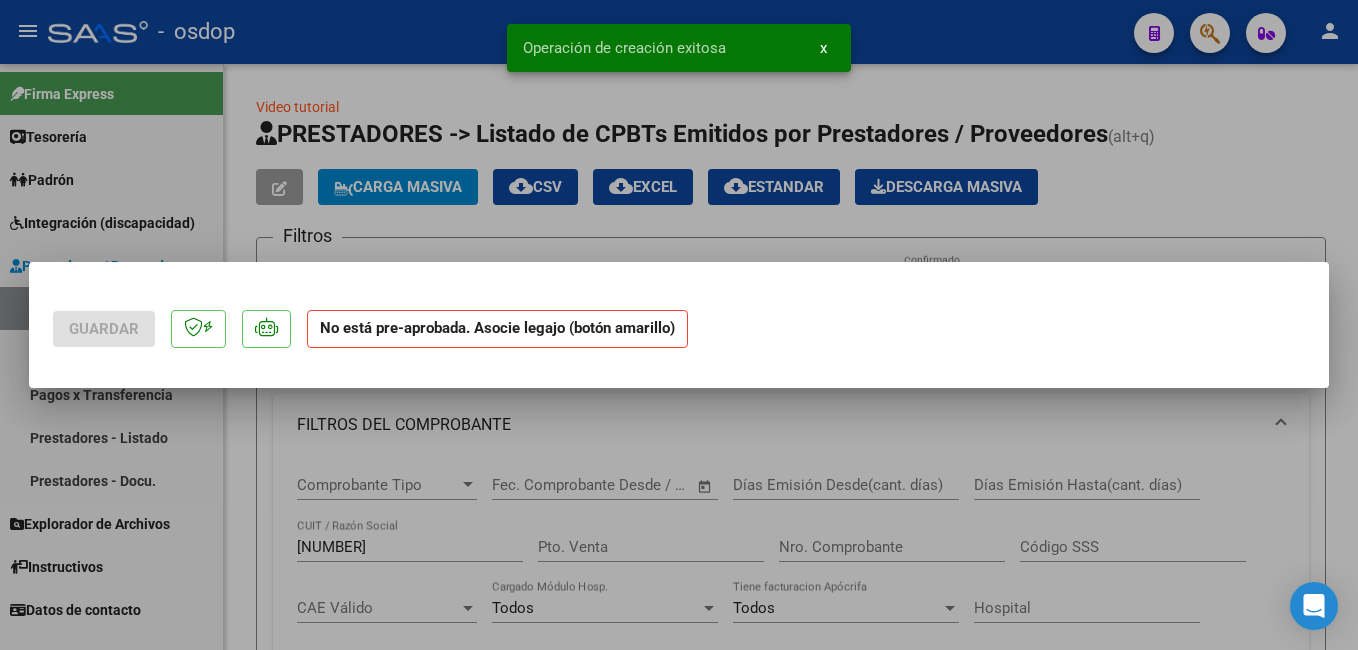 scroll, scrollTop: 0, scrollLeft: 0, axis: both 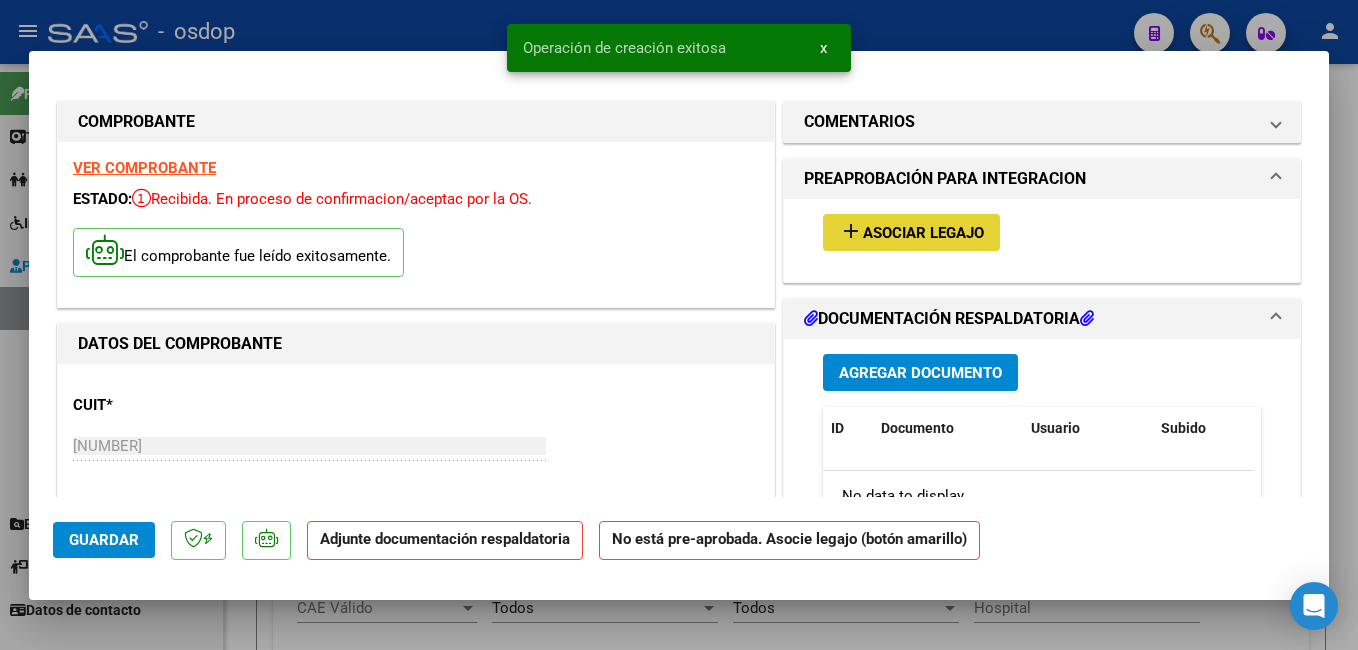 click on "Asociar Legajo" at bounding box center (923, 233) 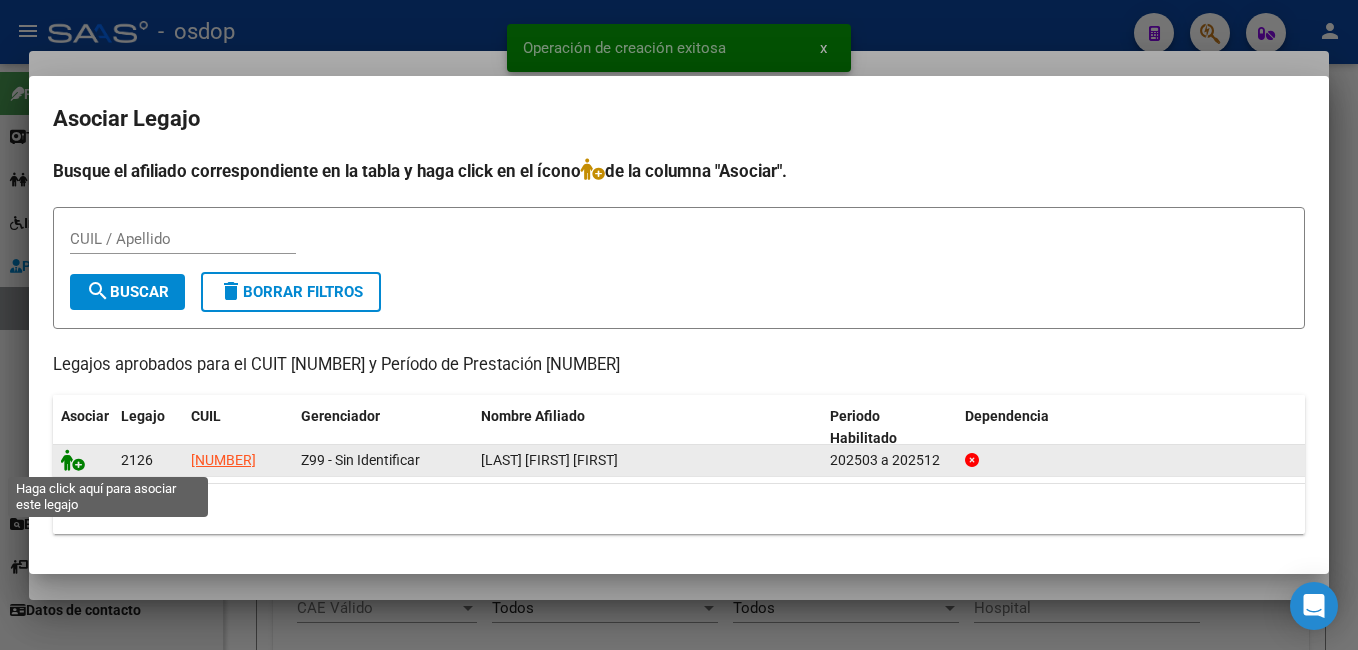 click 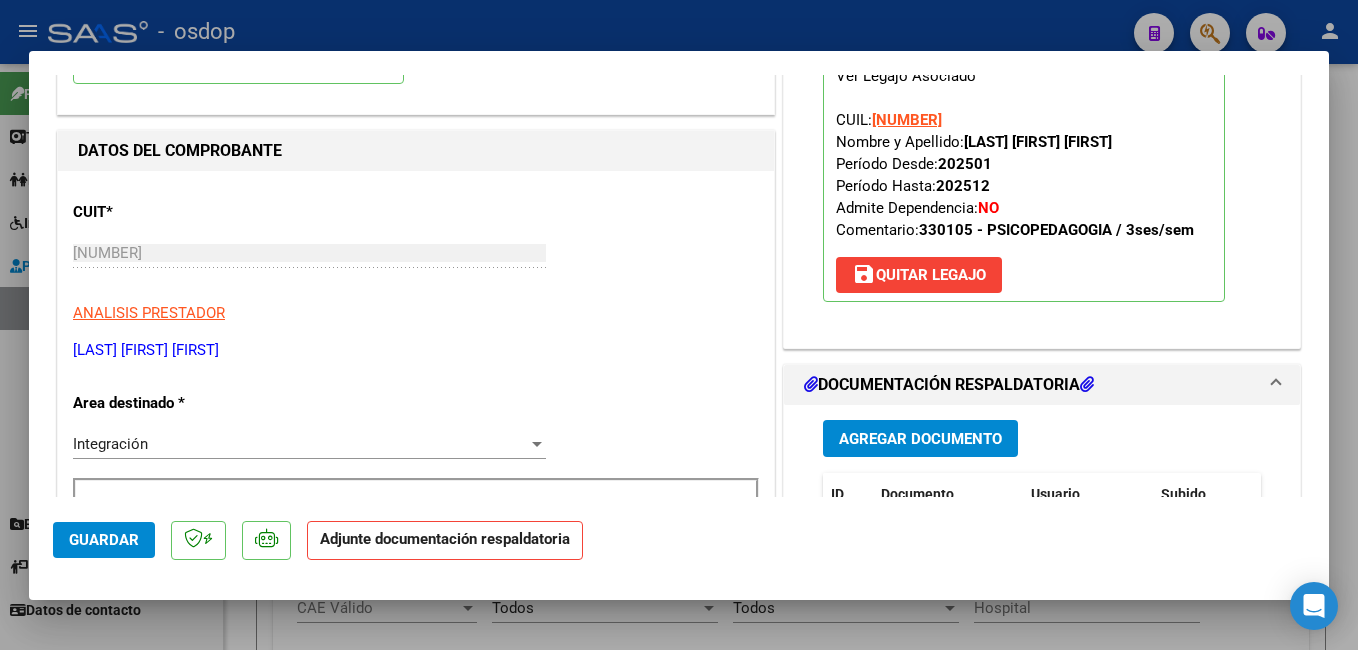 scroll, scrollTop: 200, scrollLeft: 0, axis: vertical 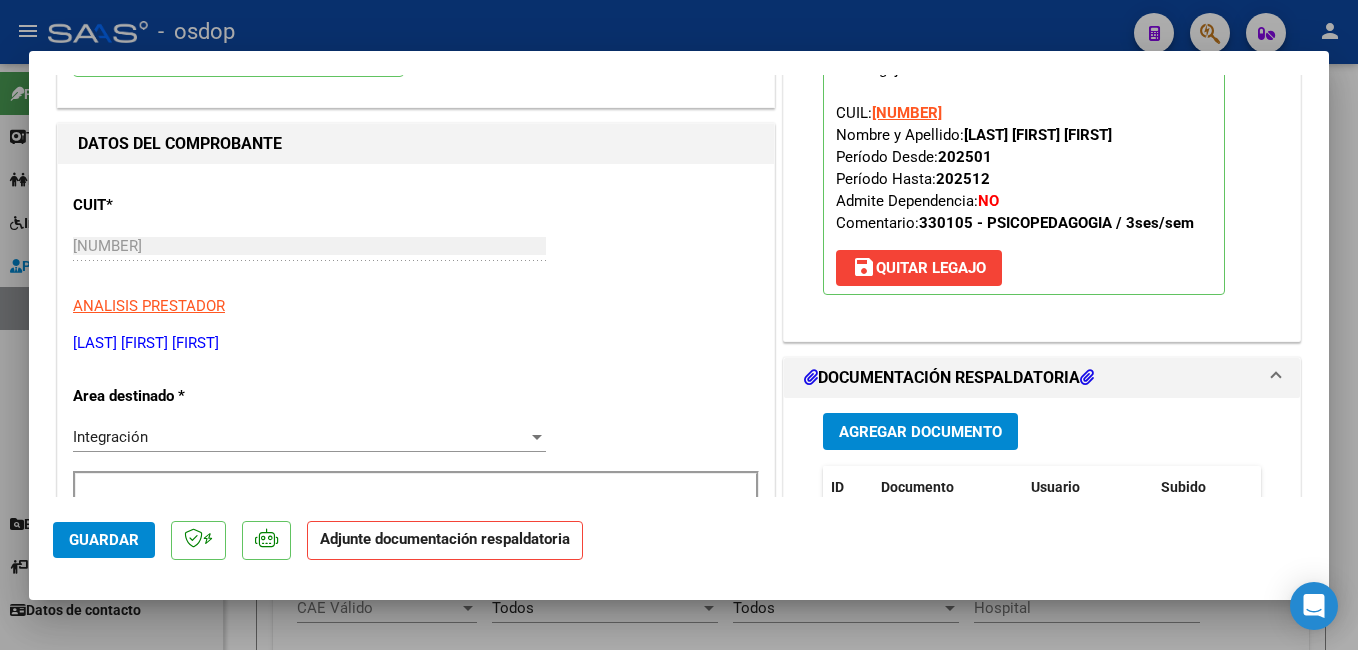 click on "Agregar Documento" at bounding box center [920, 432] 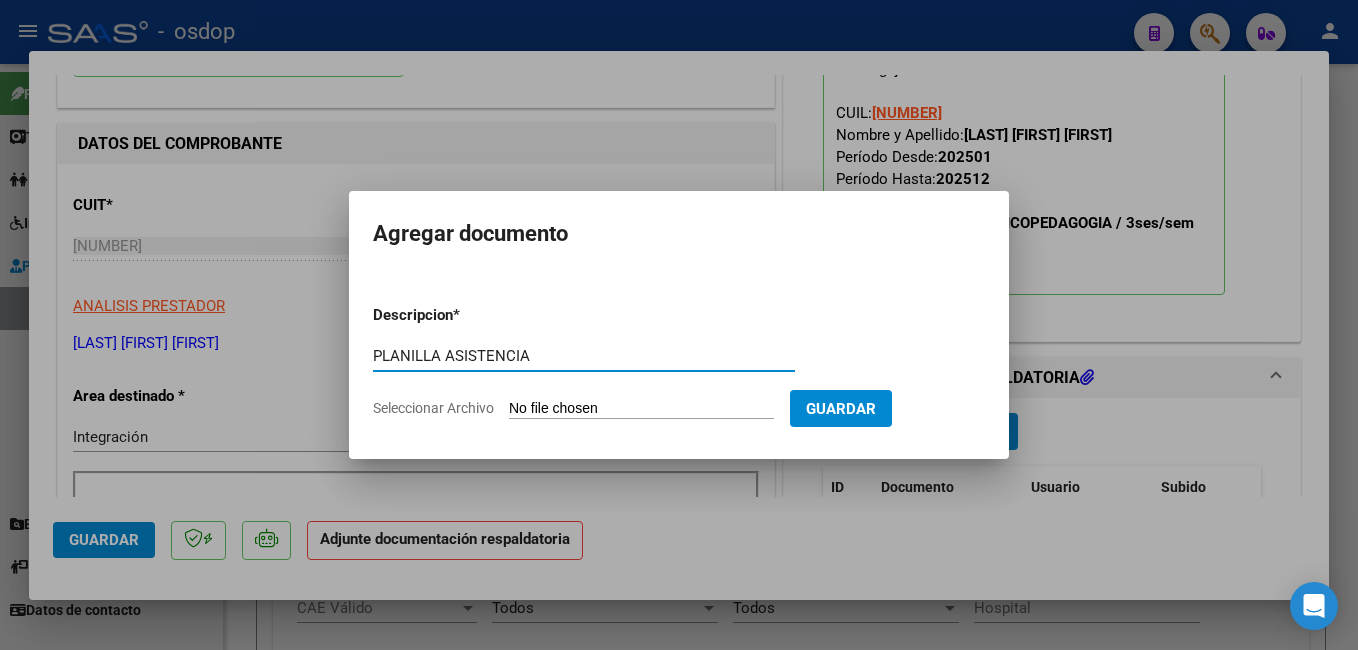type on "PLANILLA ASISTENCIA" 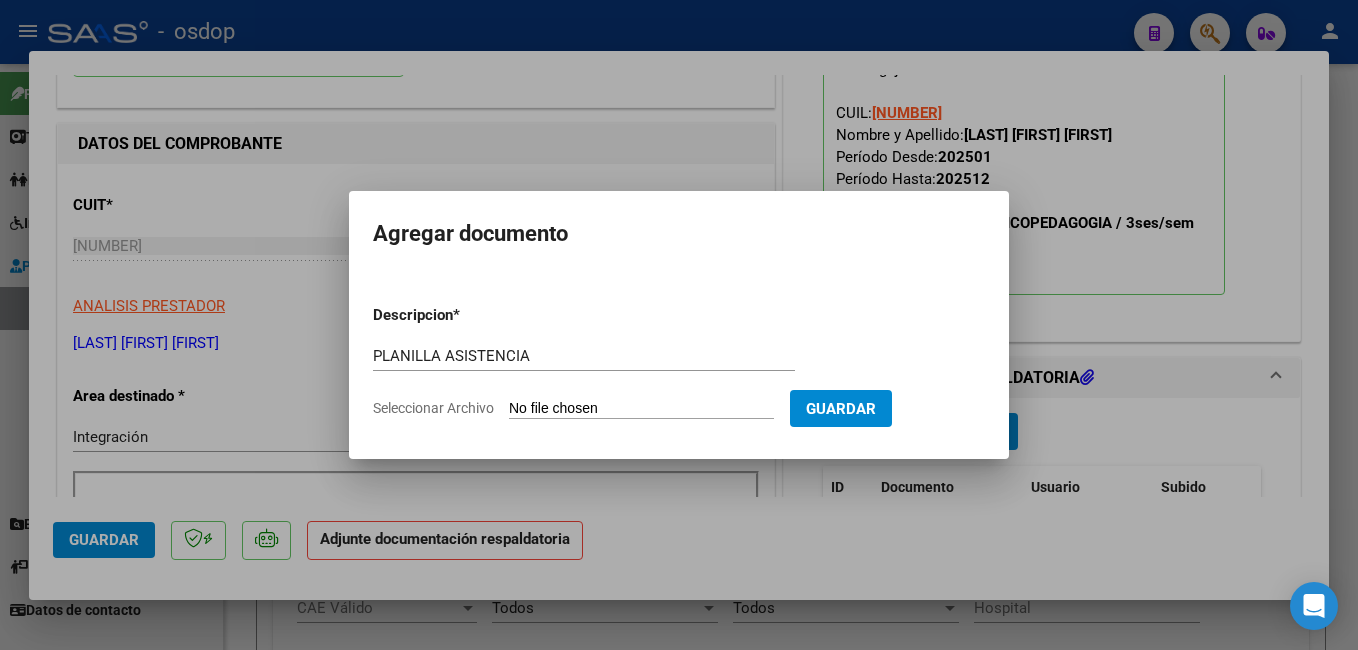 click on "Seleccionar Archivo" at bounding box center (641, 409) 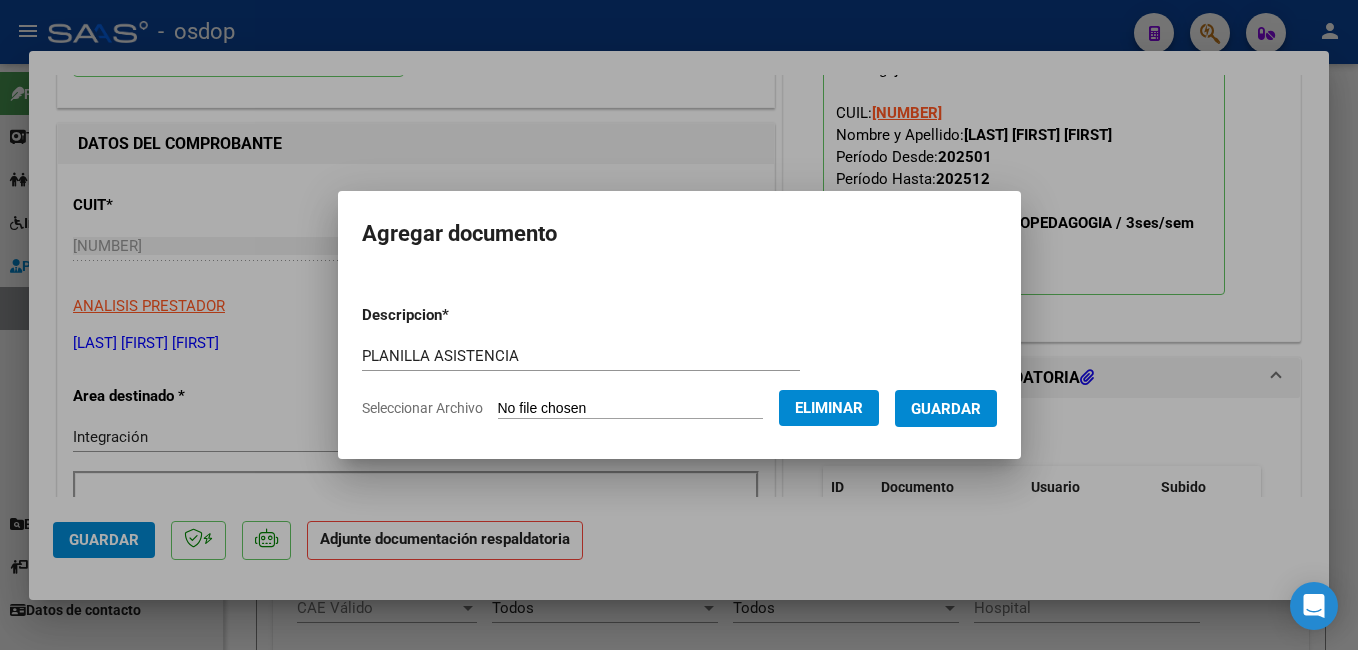 click on "Guardar" at bounding box center [946, 409] 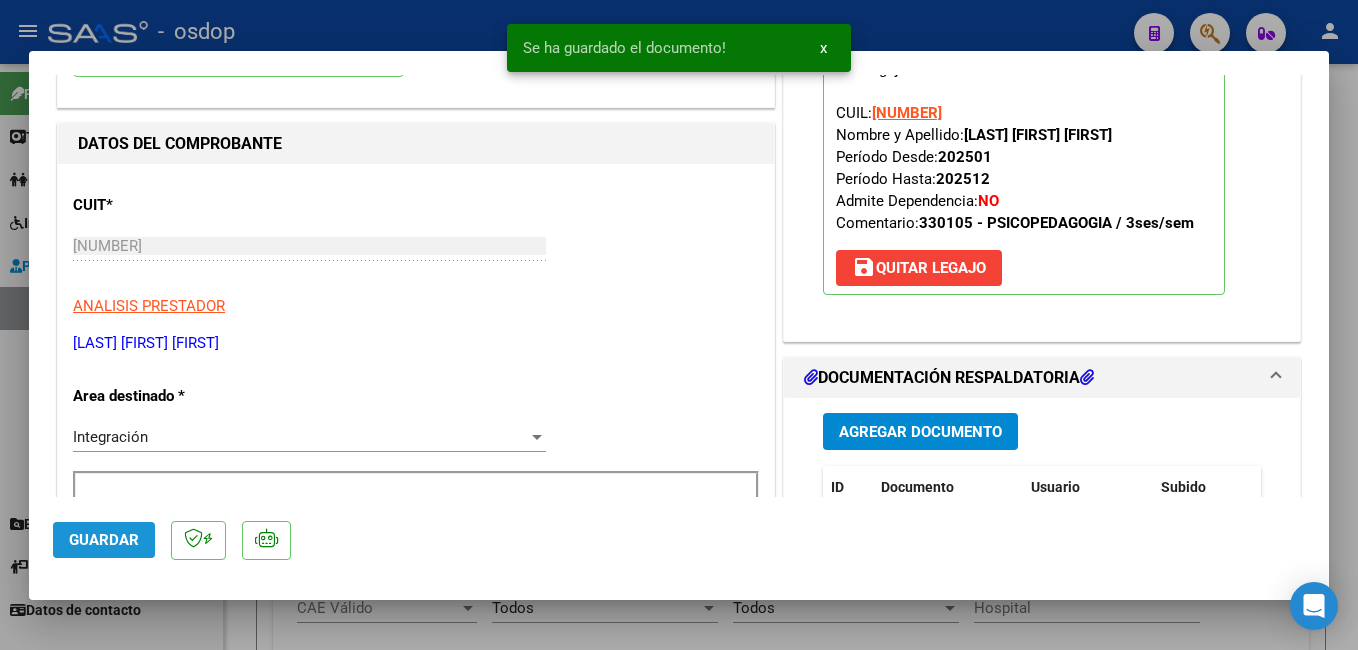 click on "Guardar" 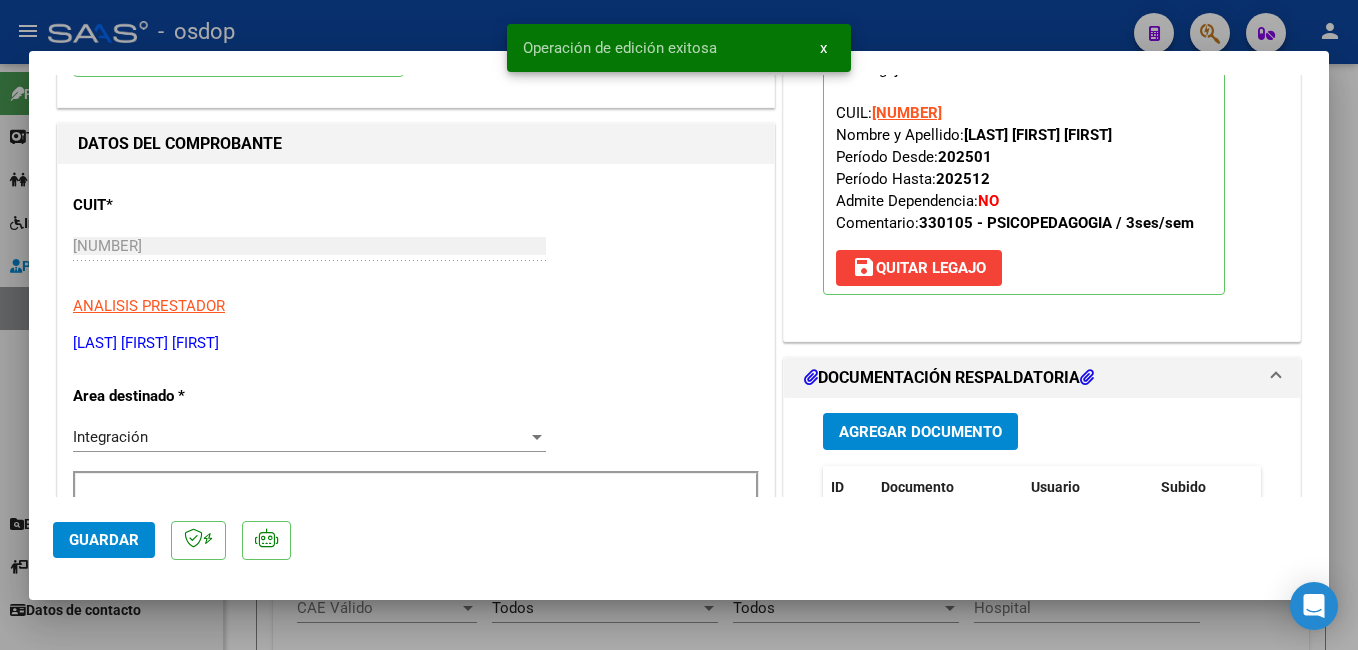 click at bounding box center [679, 325] 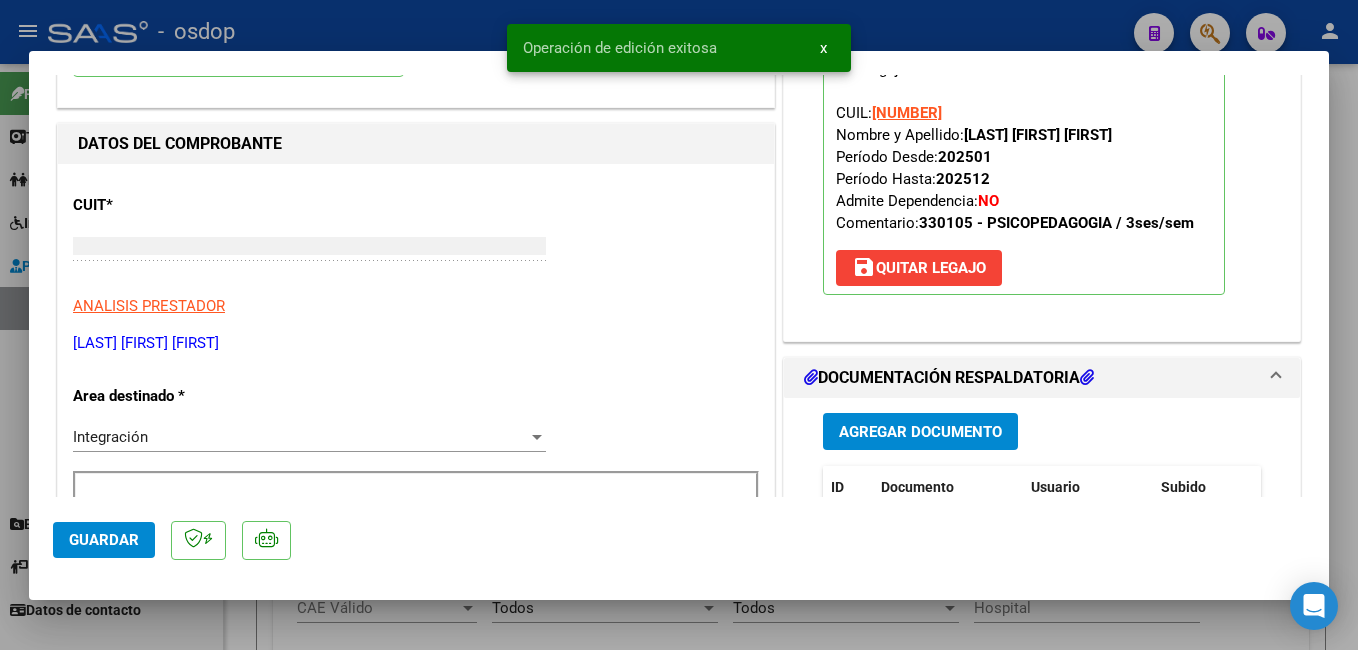 scroll, scrollTop: 0, scrollLeft: 0, axis: both 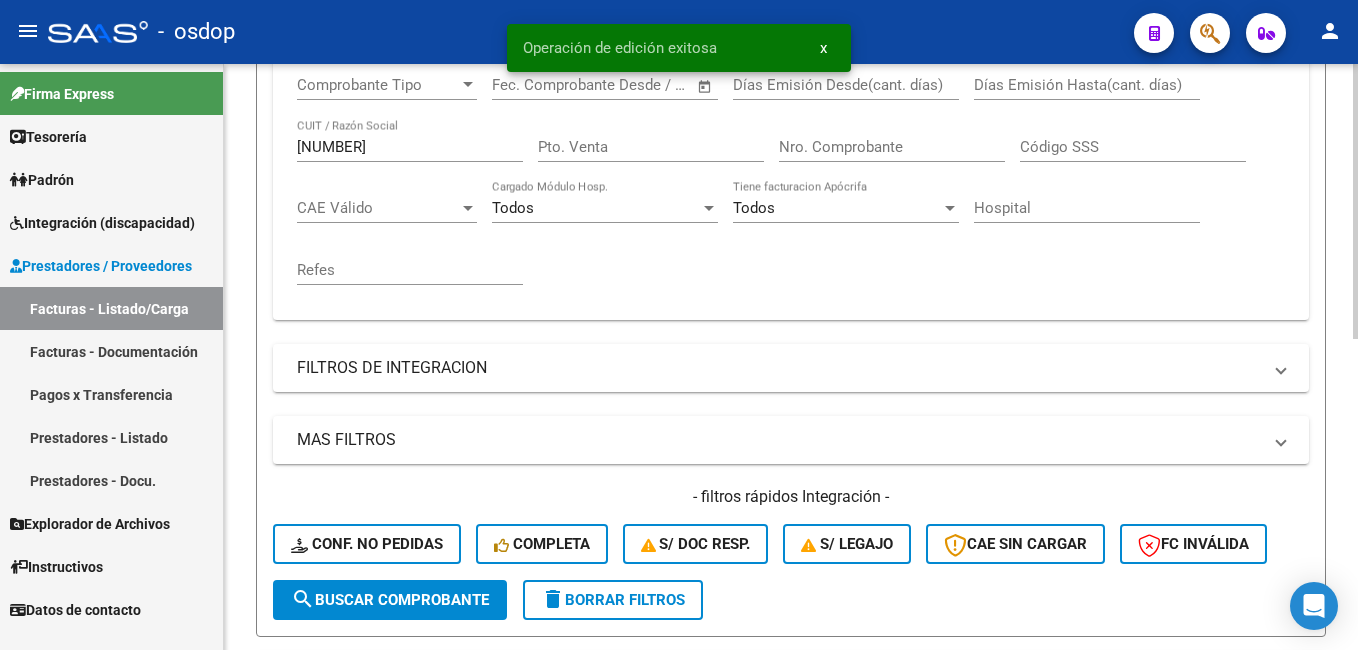 click on "delete  Borrar Filtros" 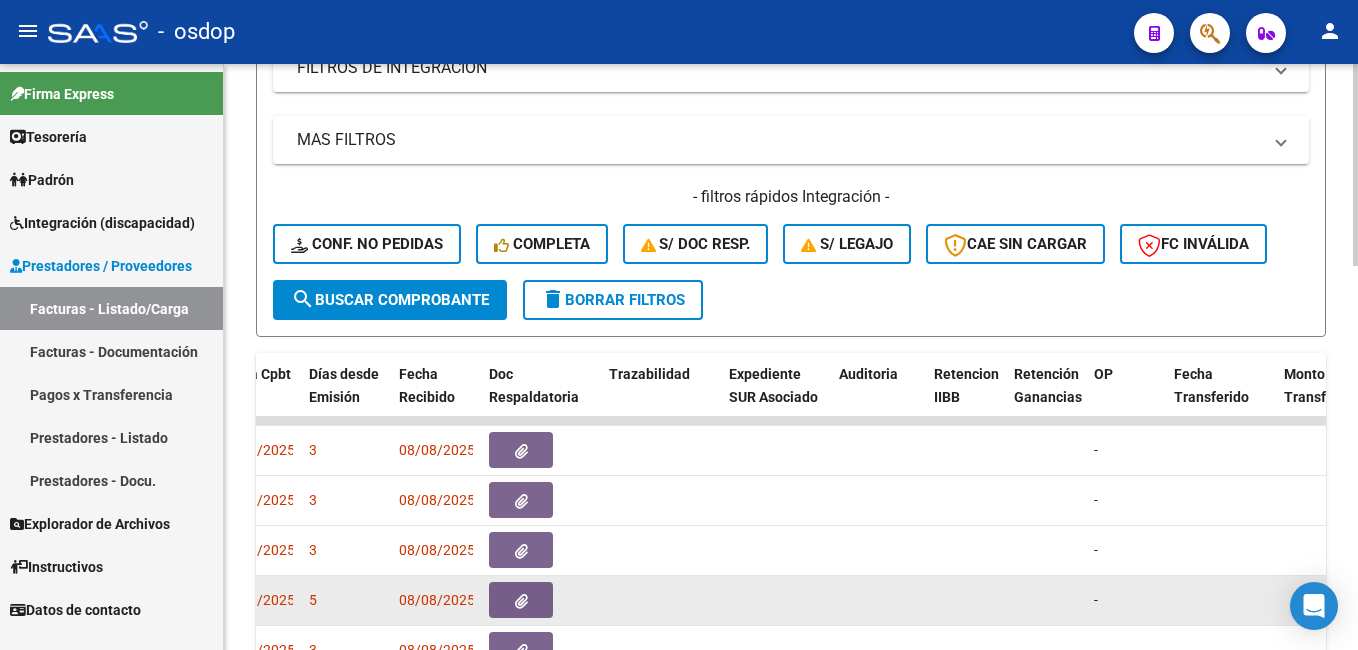 scroll, scrollTop: 1100, scrollLeft: 0, axis: vertical 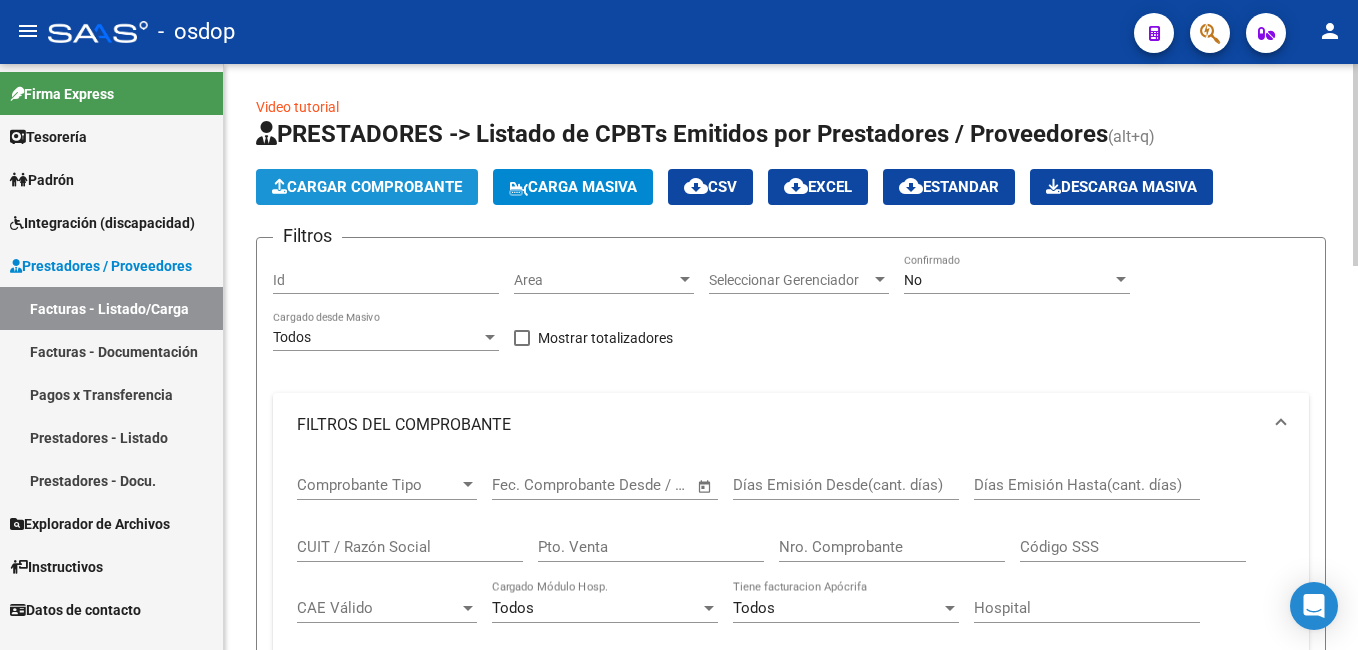 click on "Cargar Comprobante" 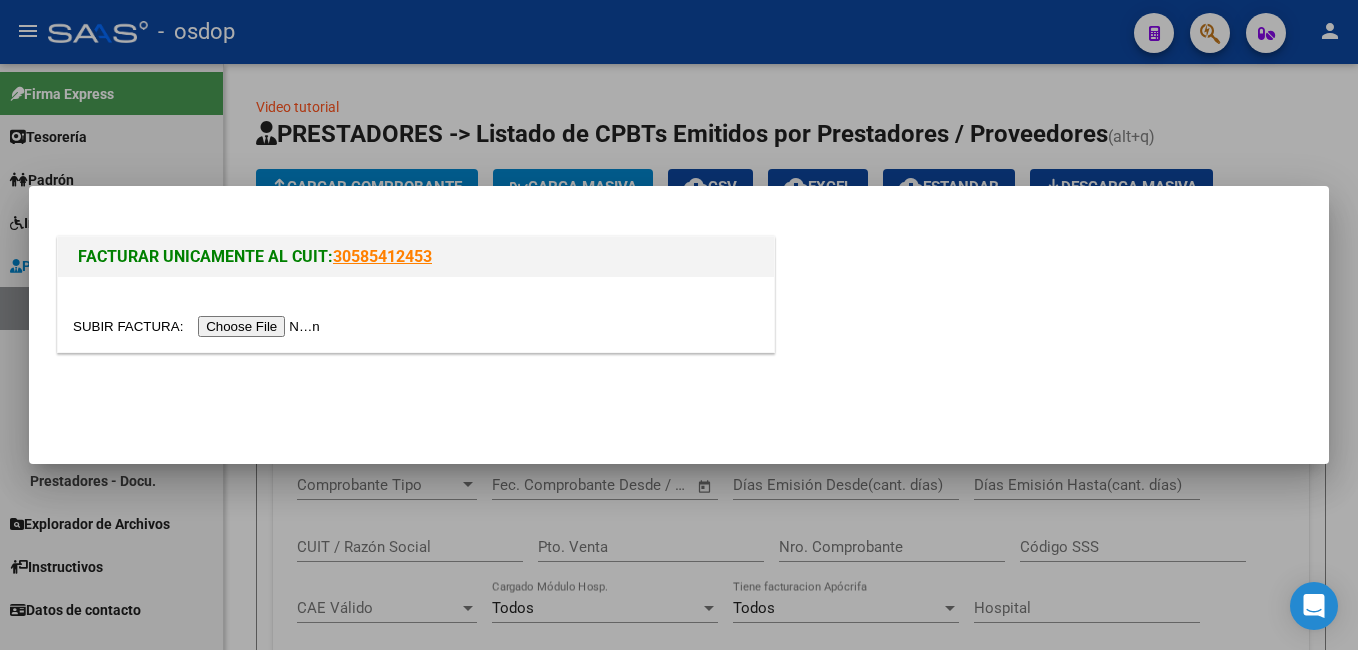 click at bounding box center [199, 326] 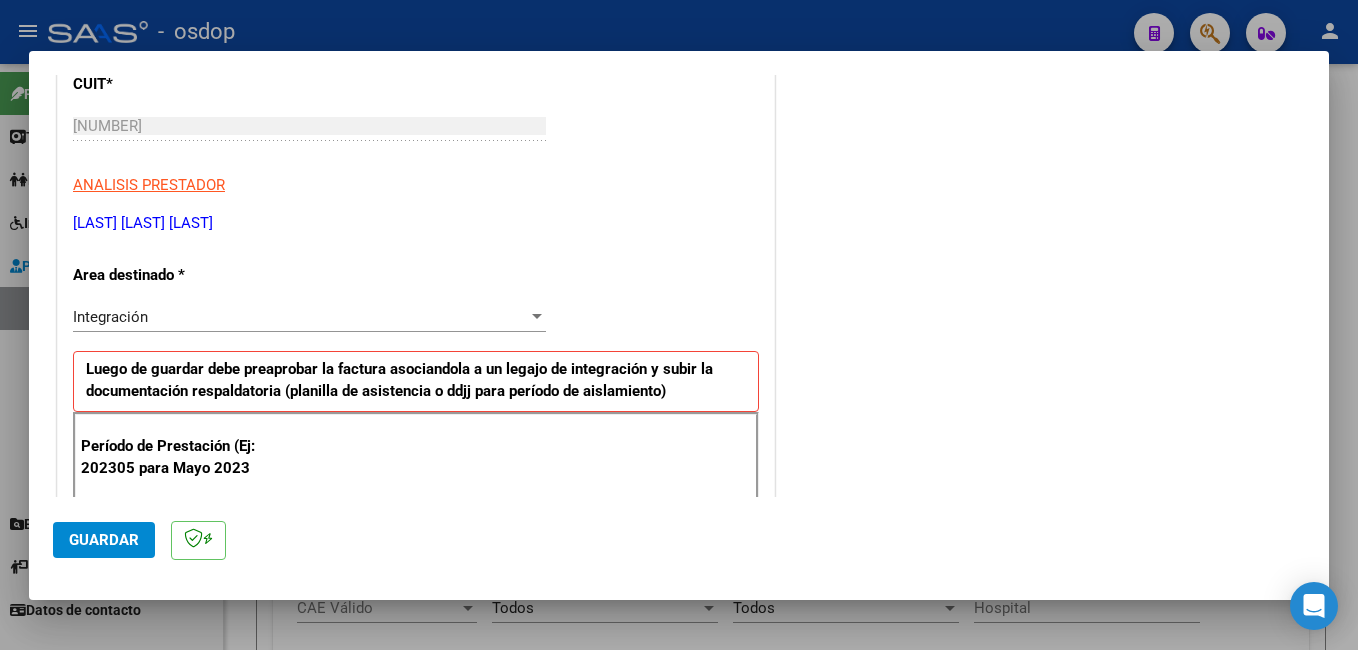 scroll, scrollTop: 300, scrollLeft: 0, axis: vertical 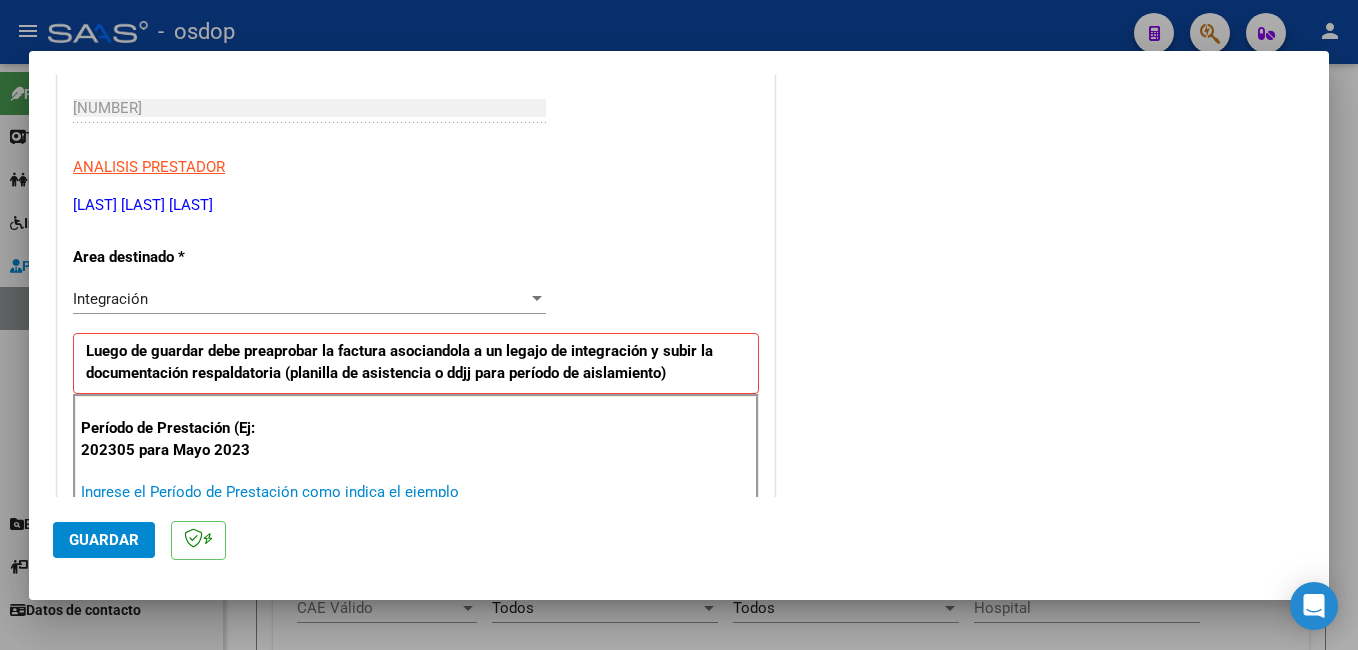 click on "Ingrese el Período de Prestación como indica el ejemplo" at bounding box center [312, 492] 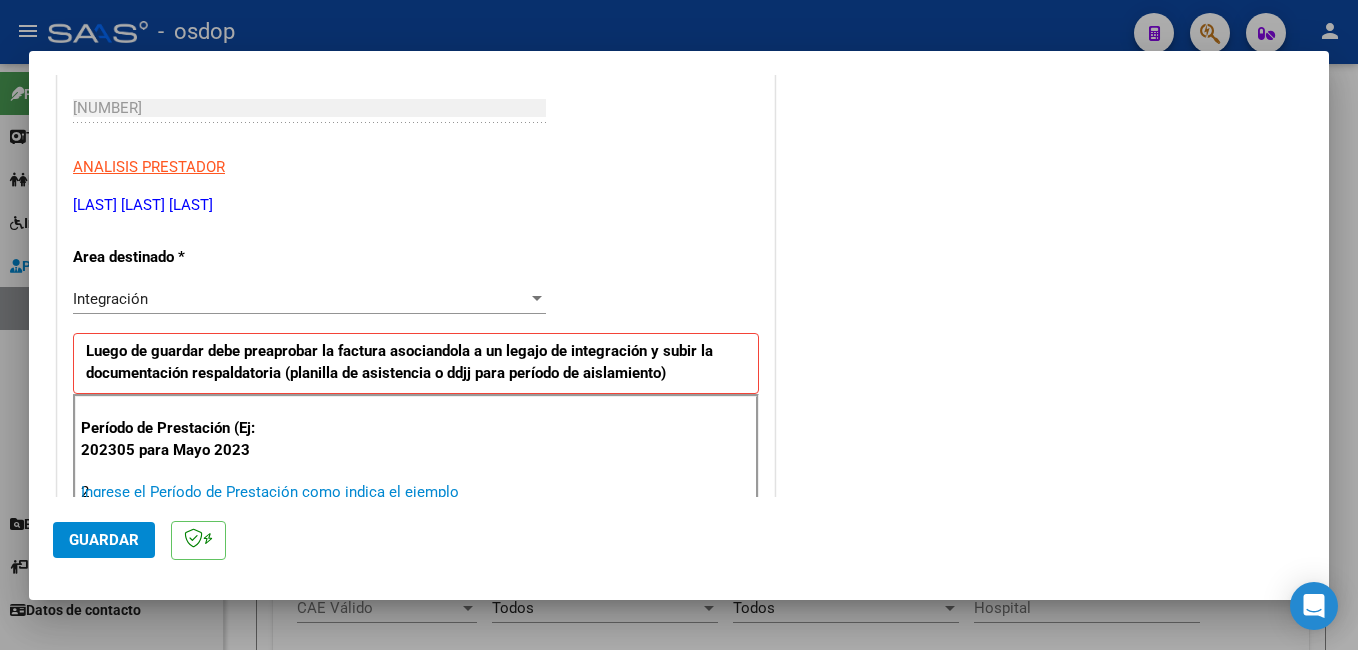 scroll, scrollTop: 304, scrollLeft: 0, axis: vertical 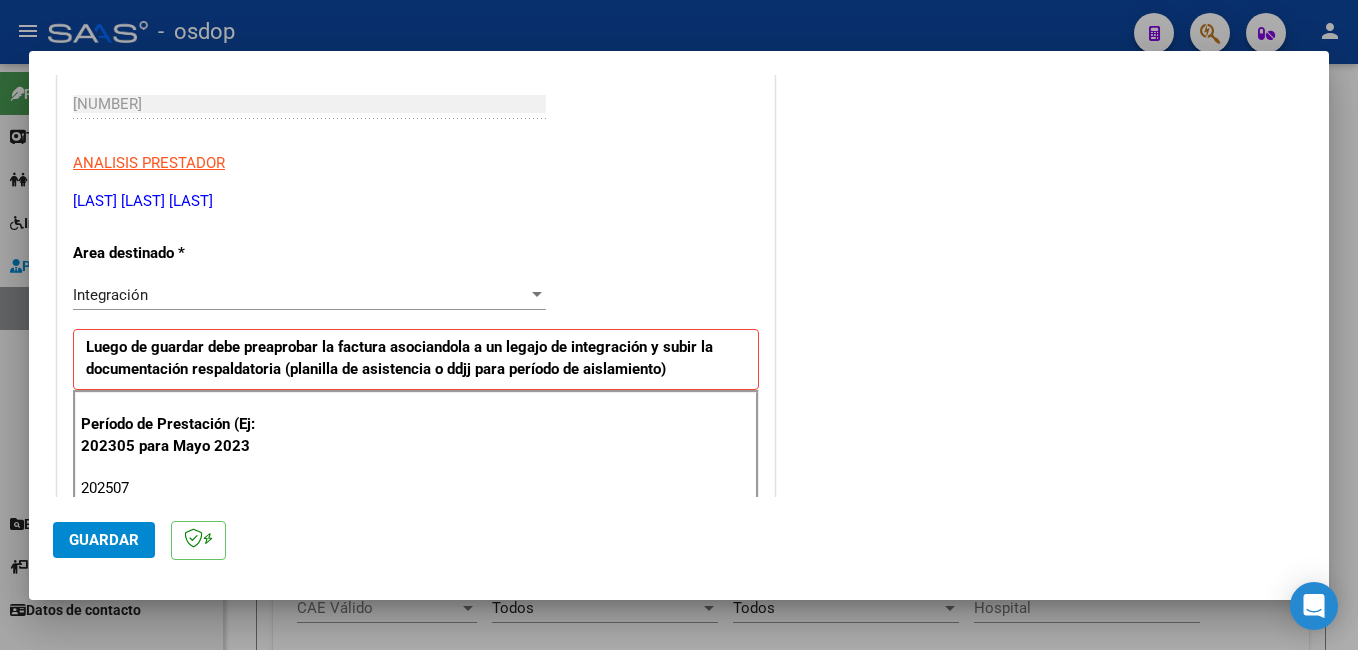 type on "202507" 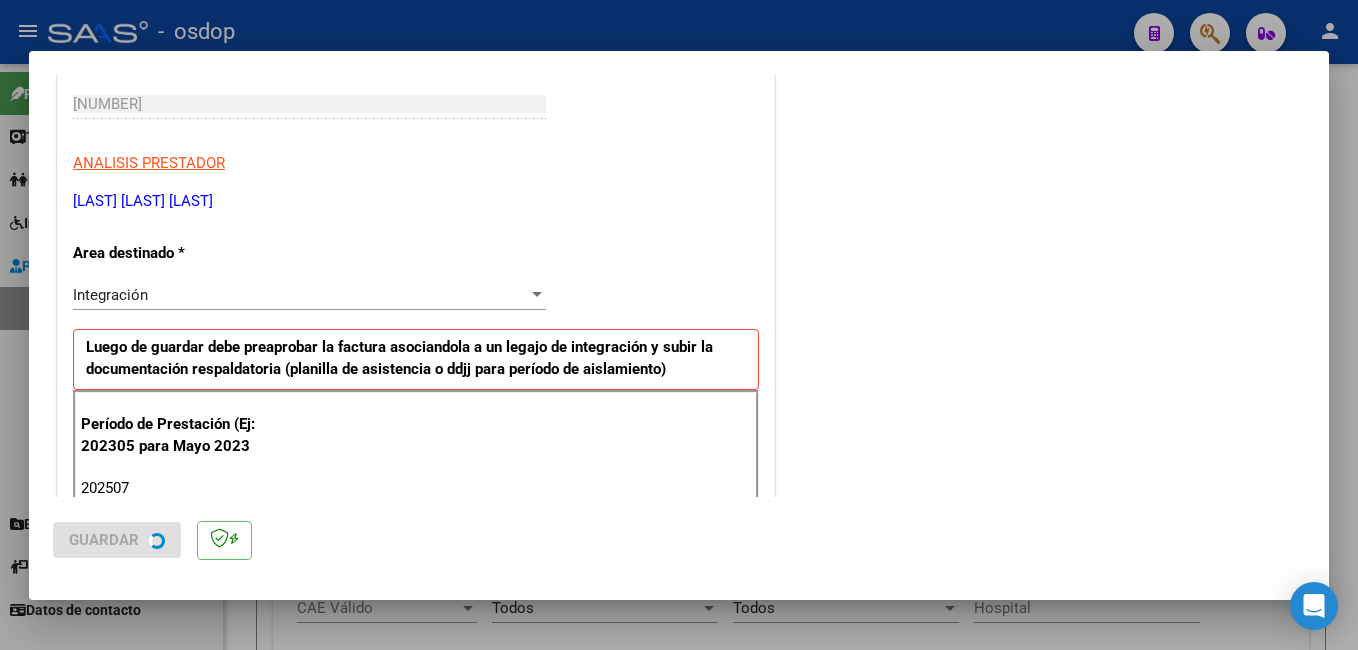 scroll, scrollTop: 0, scrollLeft: 0, axis: both 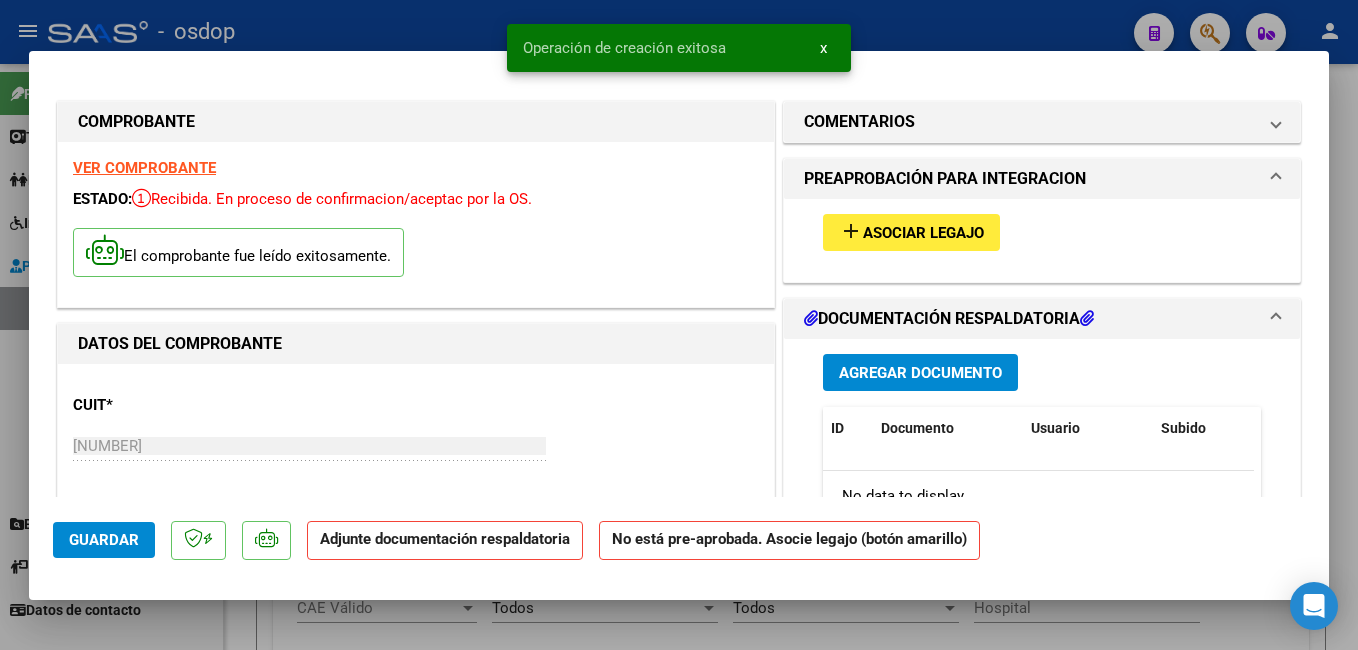 click on "Asociar Legajo" at bounding box center (923, 233) 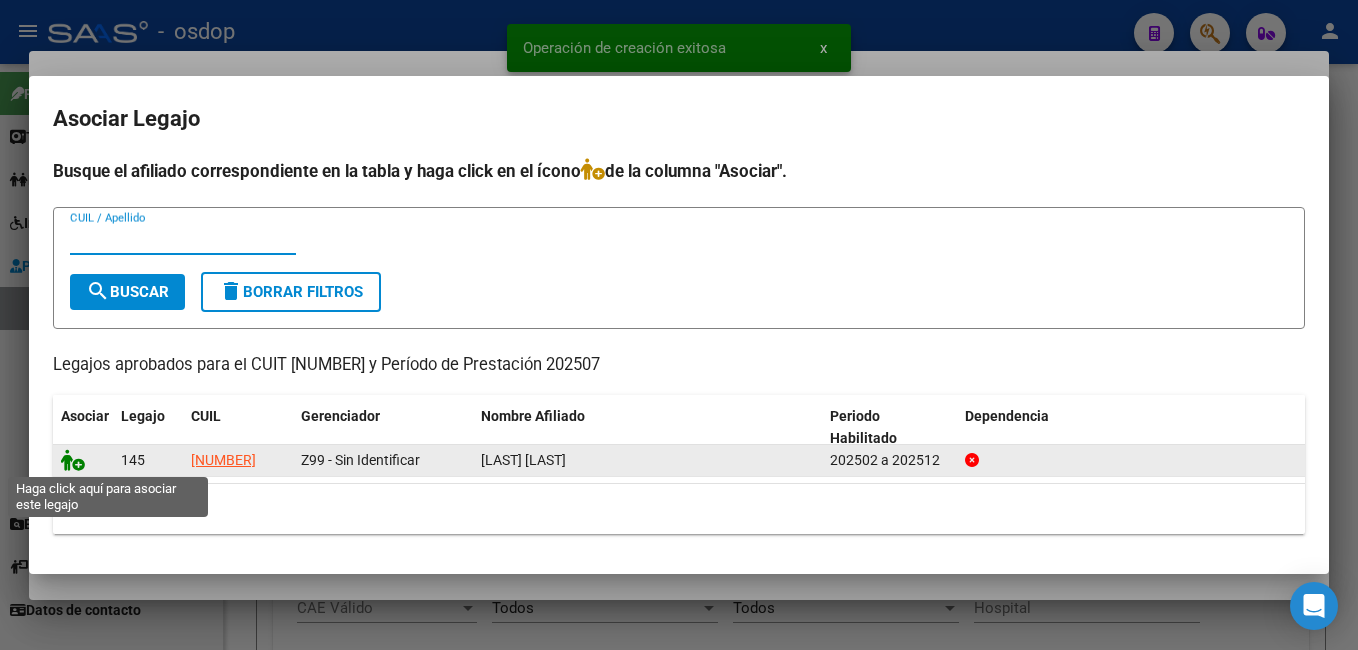 click 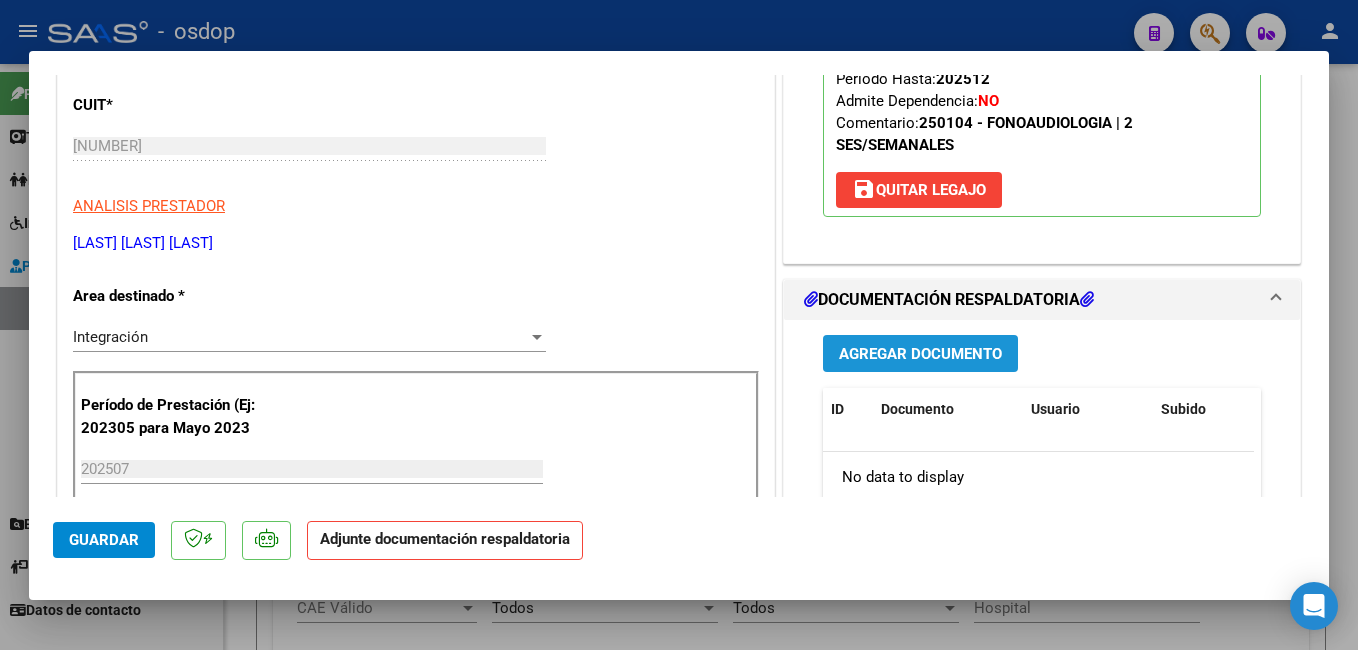 click on "Agregar Documento ID Documento Usuario Subido Acción No data to display  0 total   1" at bounding box center [1042, 519] 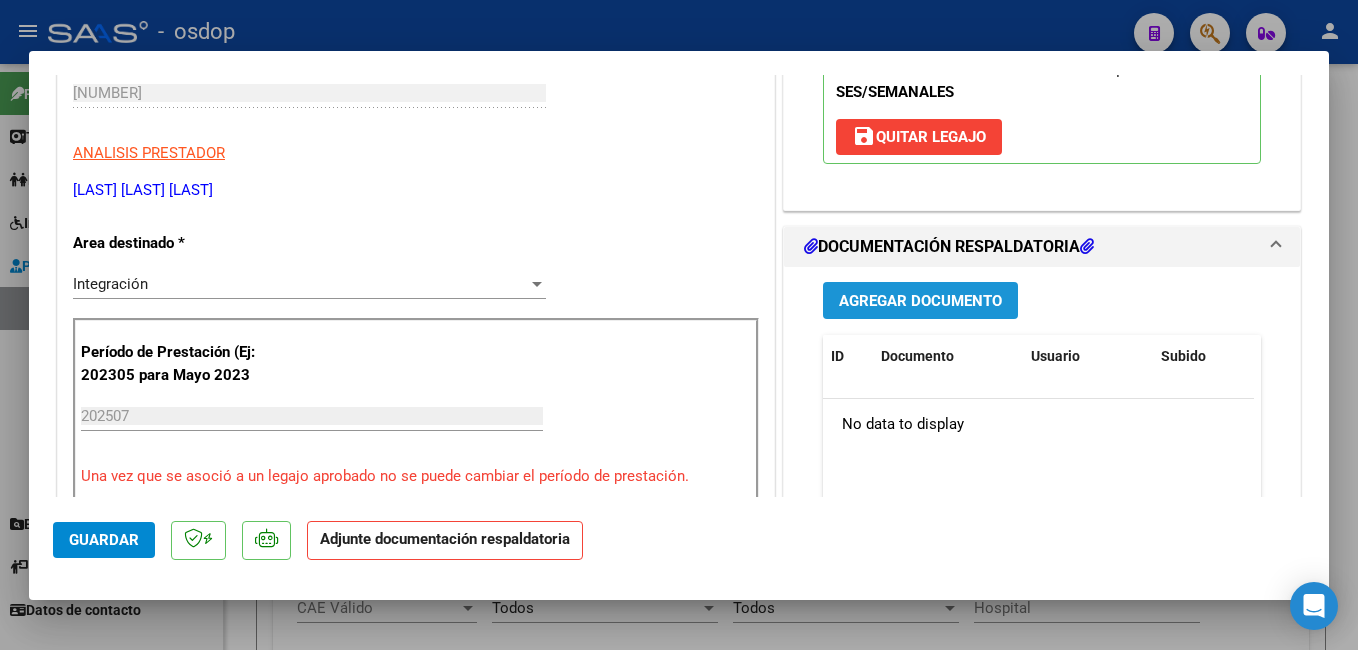 scroll, scrollTop: 400, scrollLeft: 0, axis: vertical 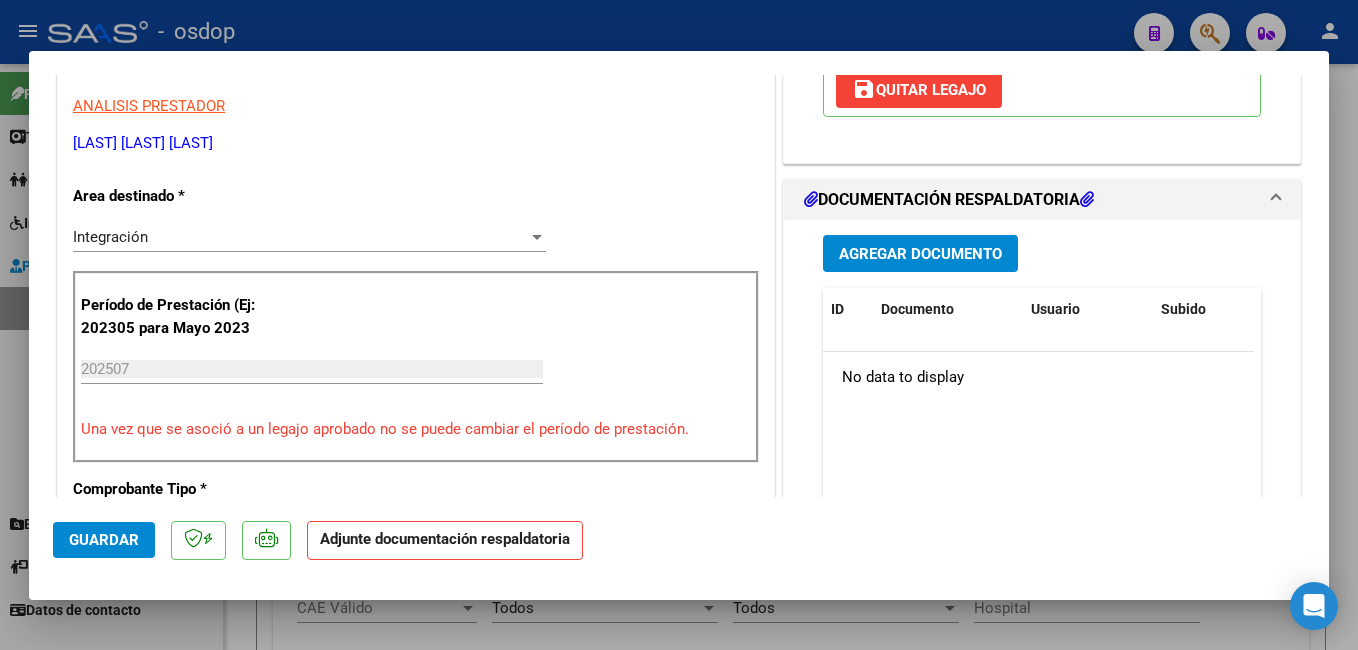 click on "Agregar Documento" at bounding box center (920, 254) 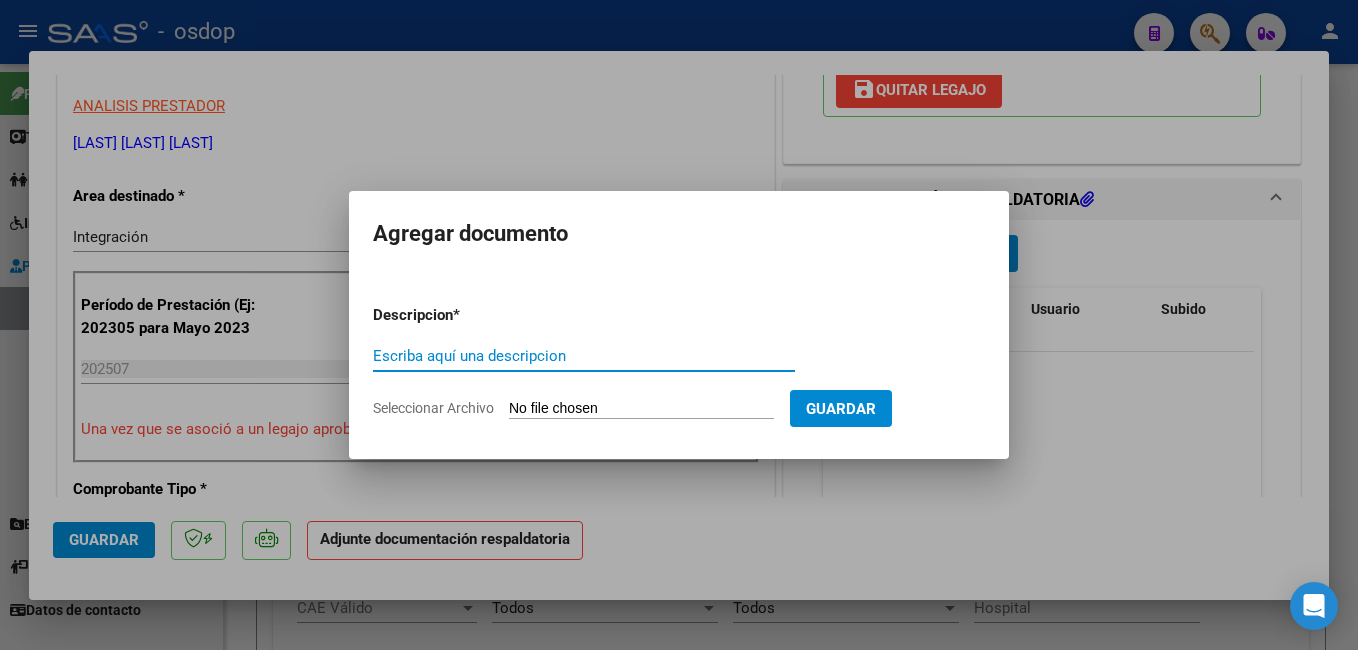 click on "Escriba aquí una descripcion" at bounding box center (584, 356) 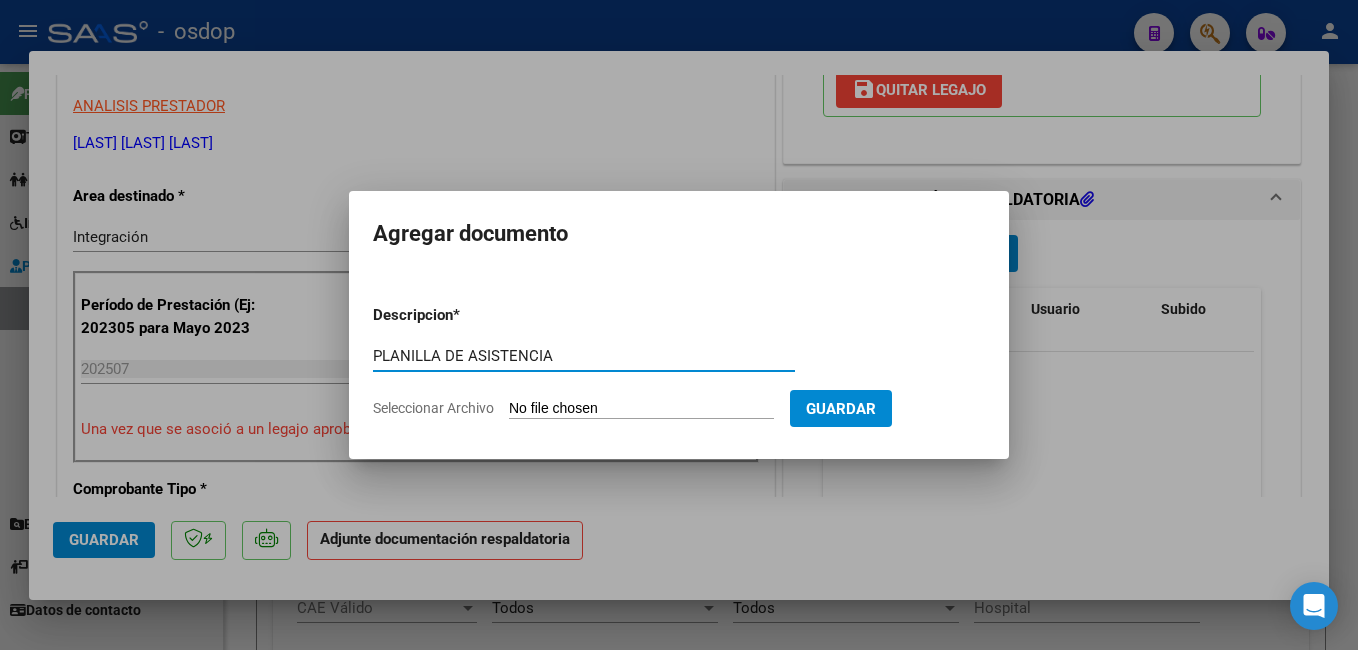 type on "PLANILLA DE ASISTENCIA" 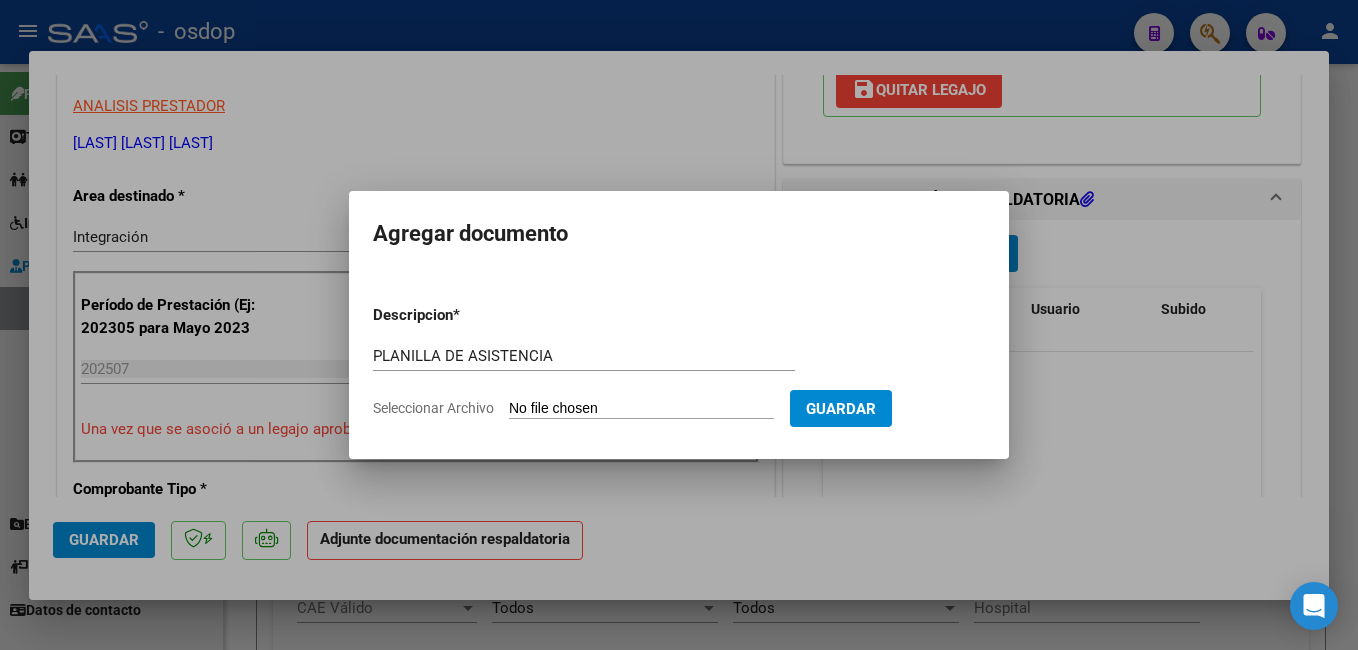 click on "Seleccionar Archivo" at bounding box center [641, 409] 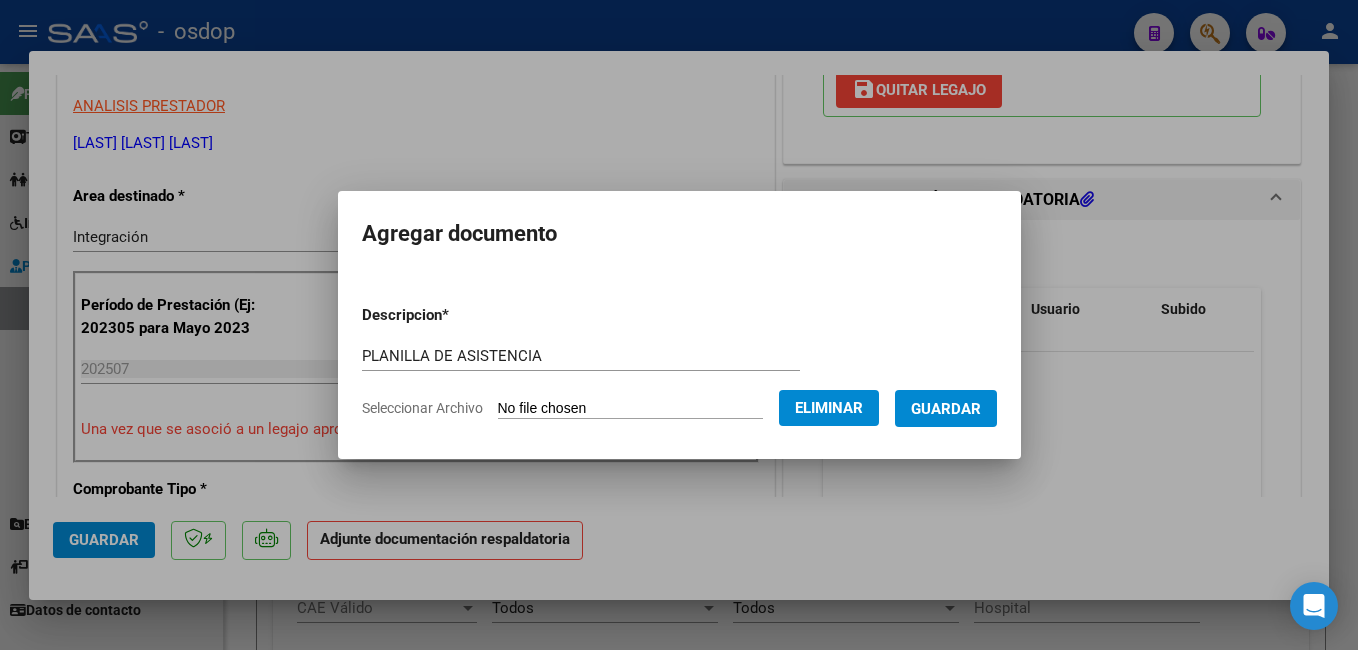 click on "Guardar" at bounding box center [946, 409] 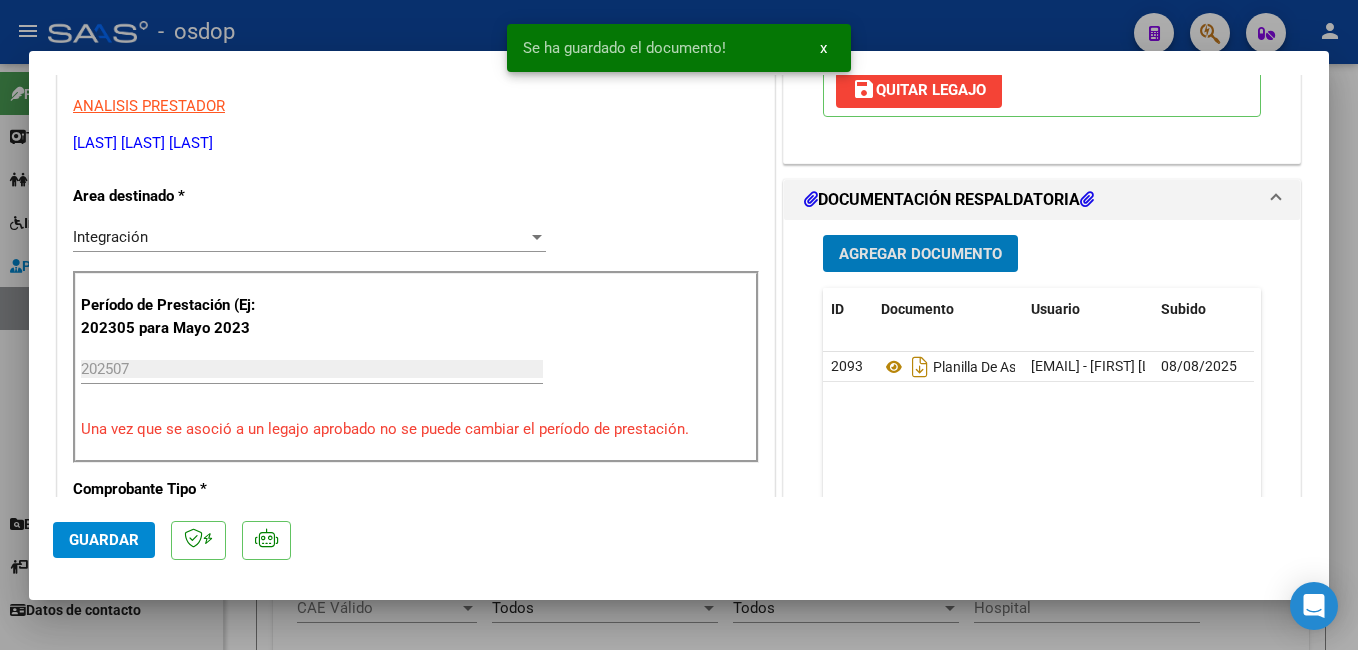 click on "Guardar" 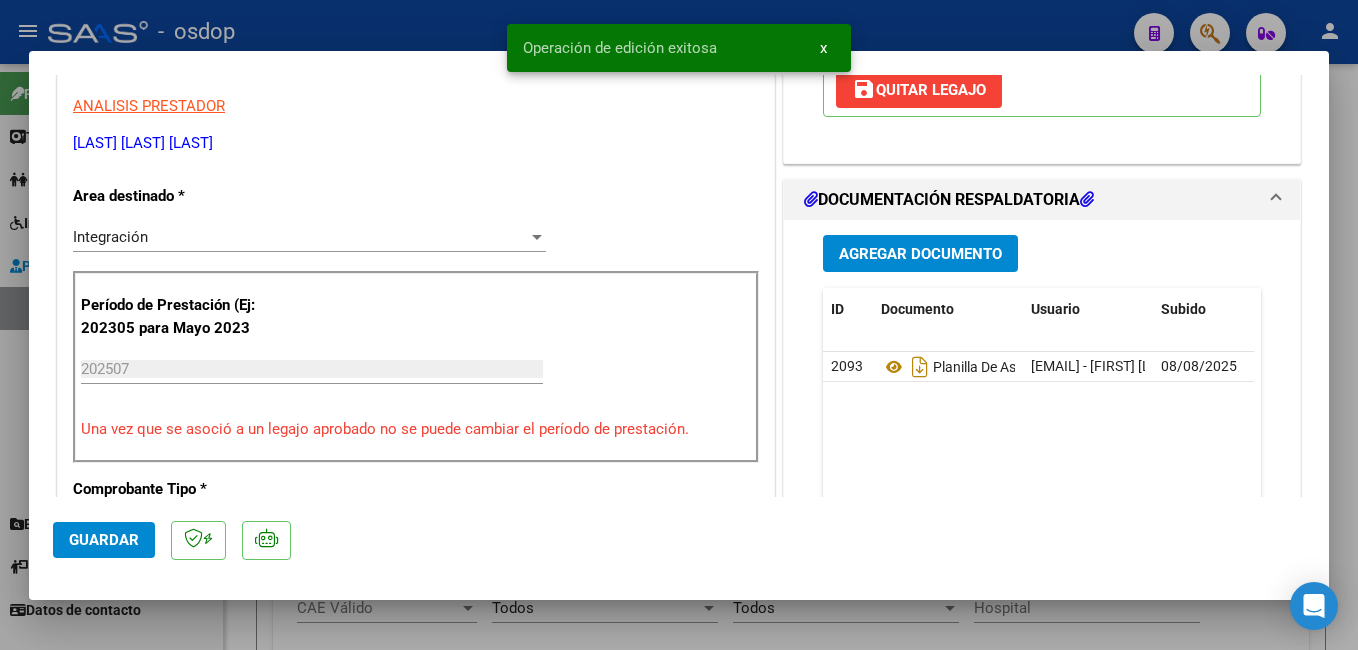click at bounding box center [679, 325] 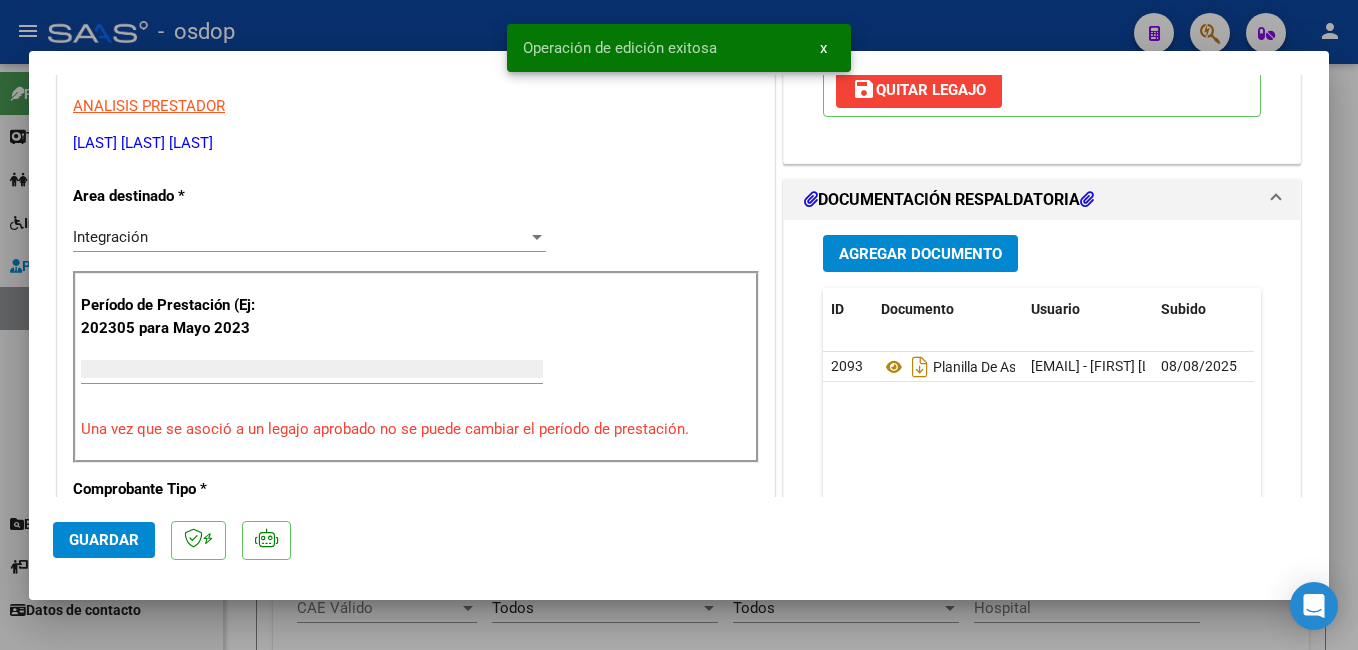 scroll, scrollTop: 339, scrollLeft: 0, axis: vertical 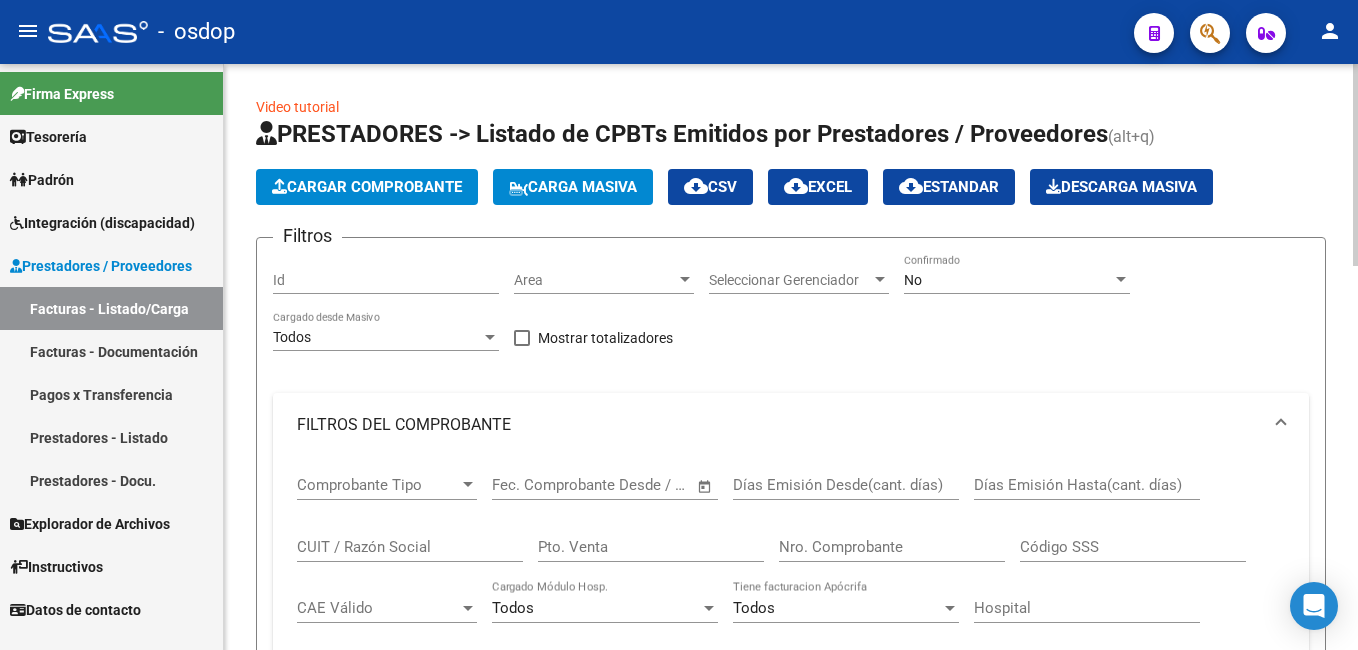 click on "Cargar Comprobante" 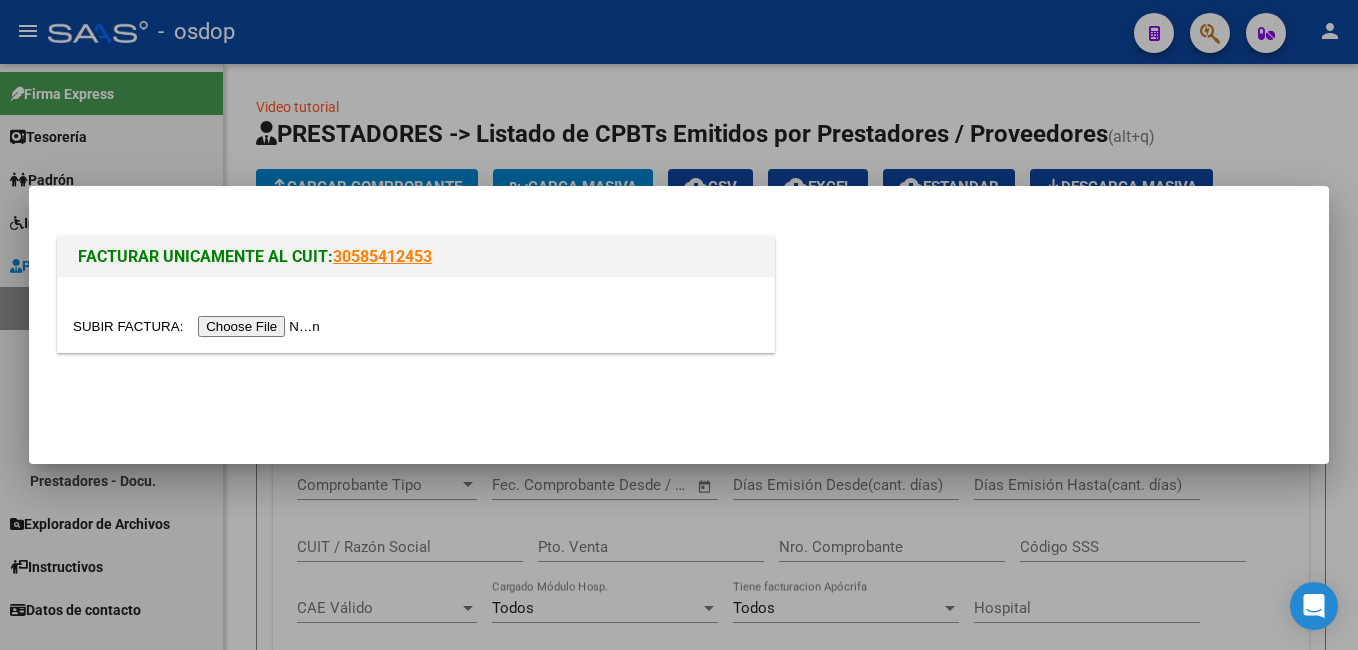 click at bounding box center (199, 326) 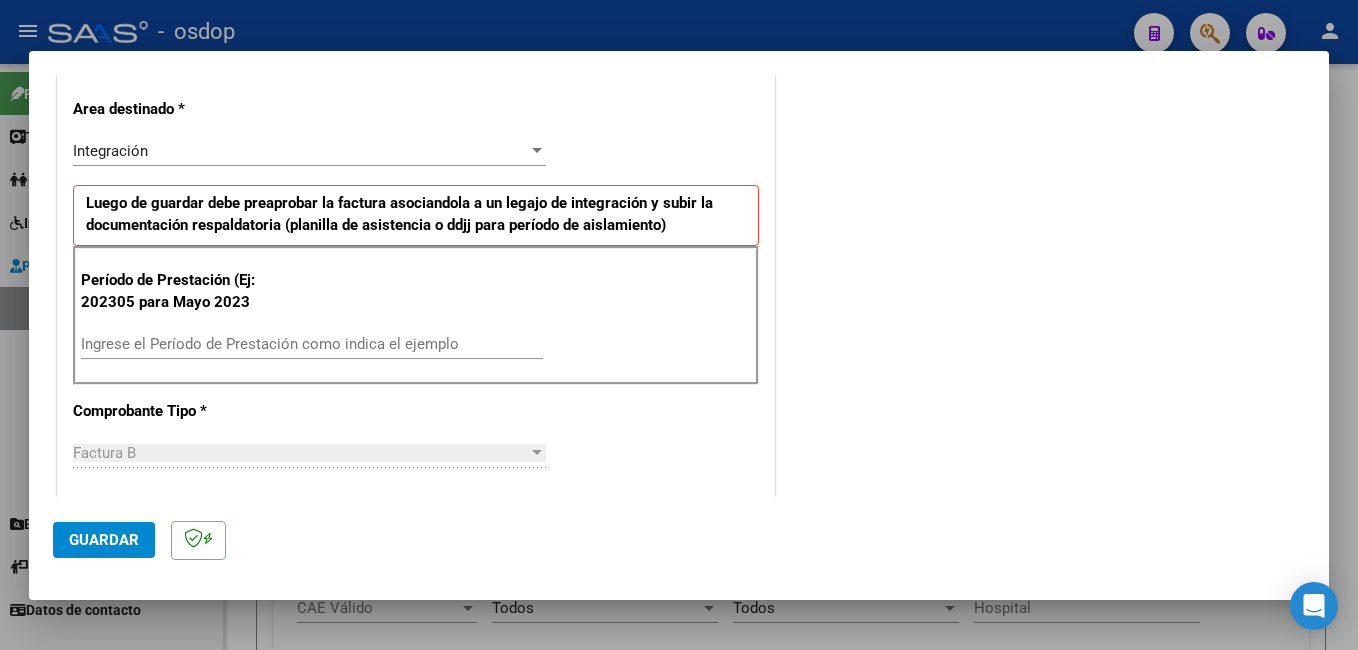 scroll, scrollTop: 500, scrollLeft: 0, axis: vertical 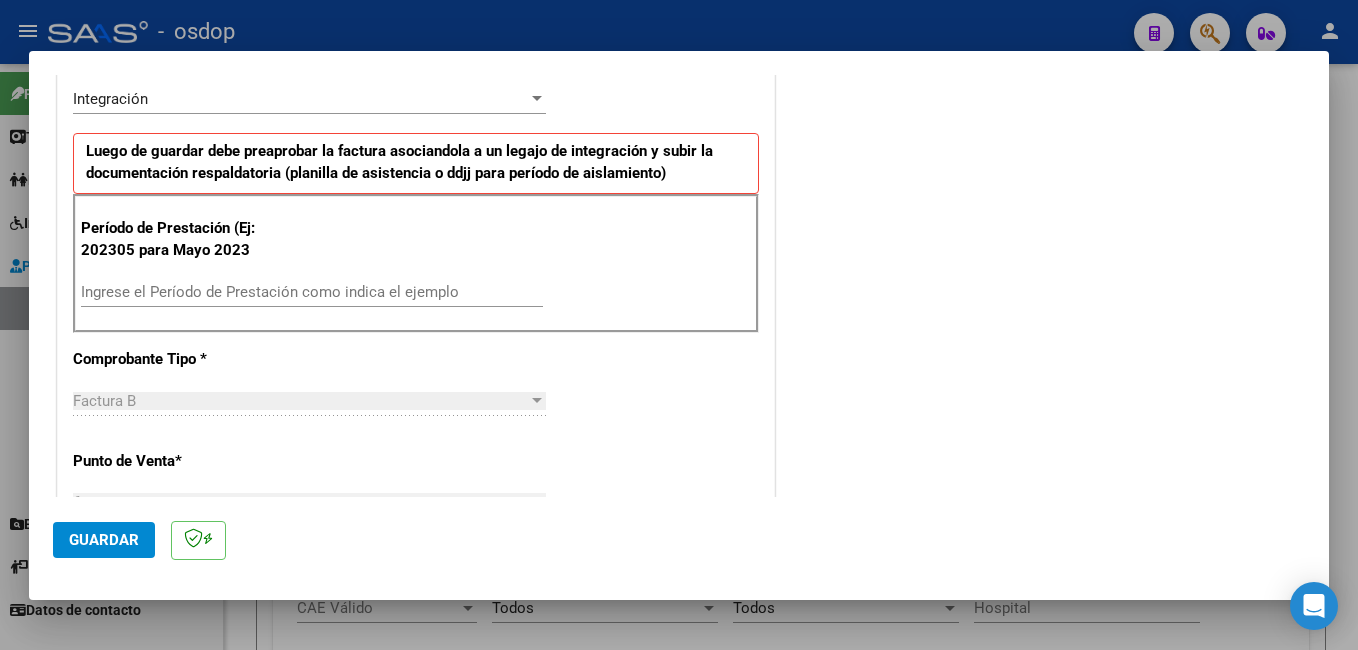 click on "Ingrese el Período de Prestación como indica el ejemplo" at bounding box center (312, 292) 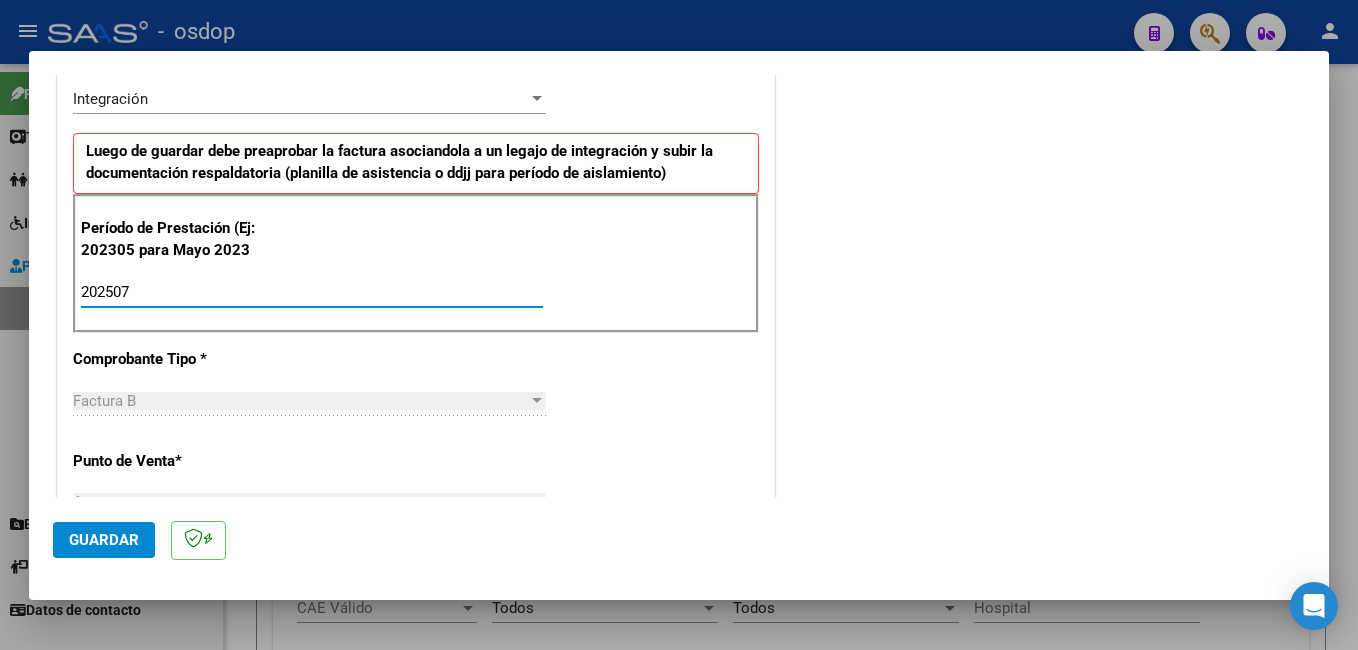 type on "202507" 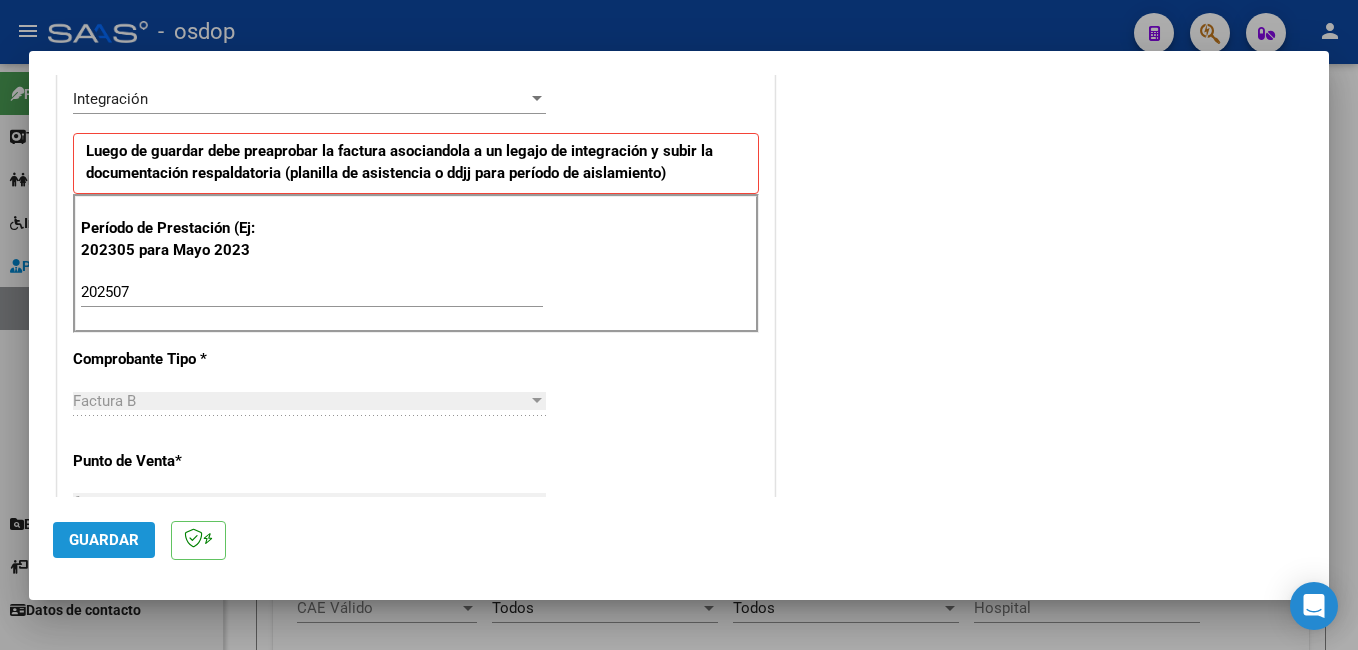 click on "Guardar" 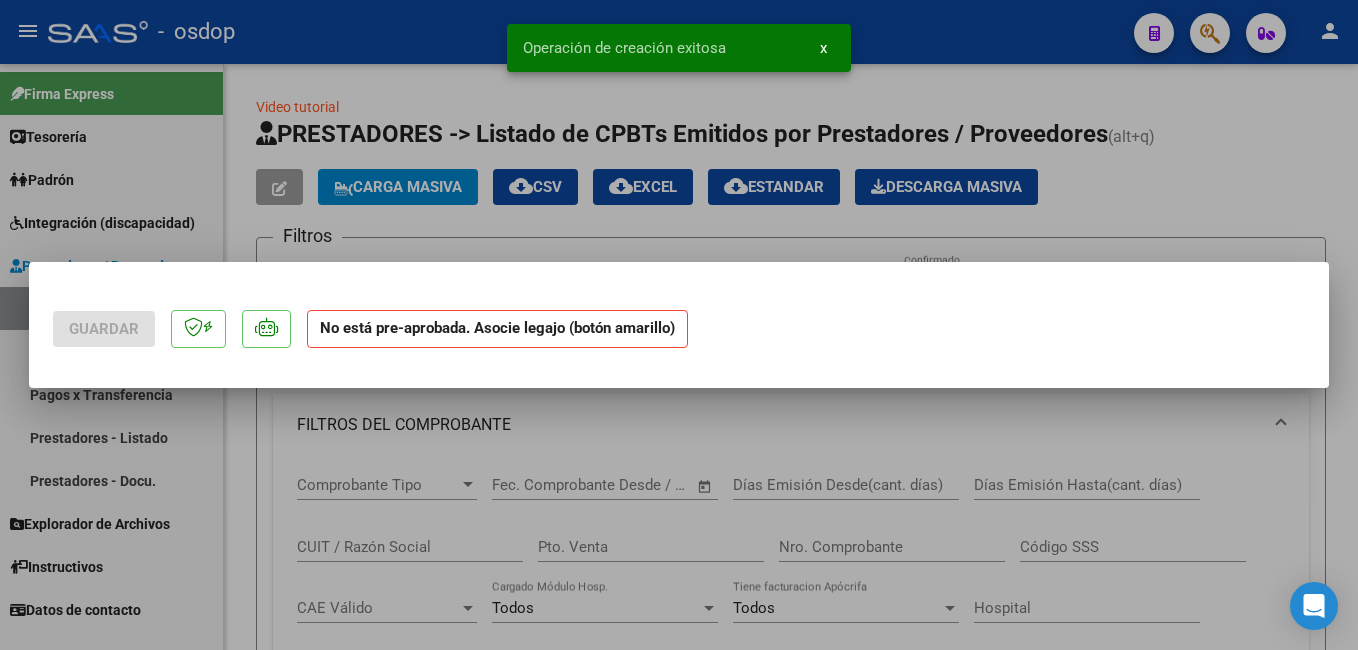 scroll, scrollTop: 0, scrollLeft: 0, axis: both 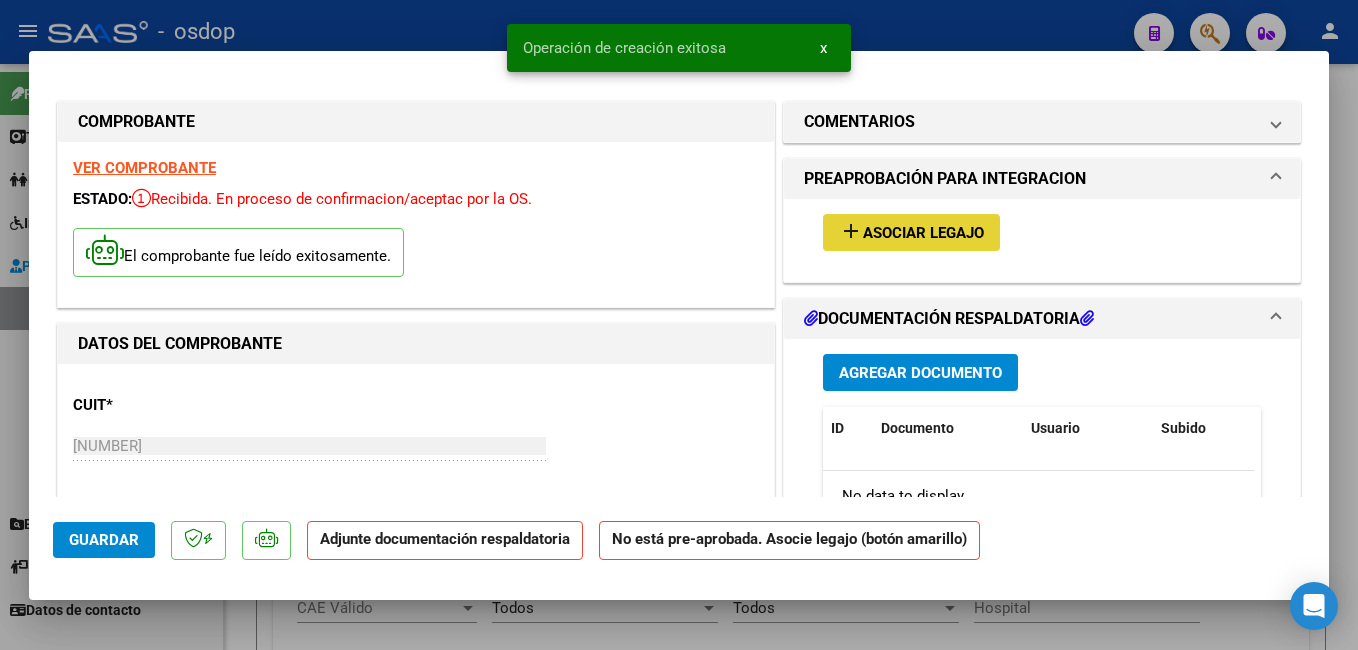 click on "Asociar Legajo" at bounding box center (923, 233) 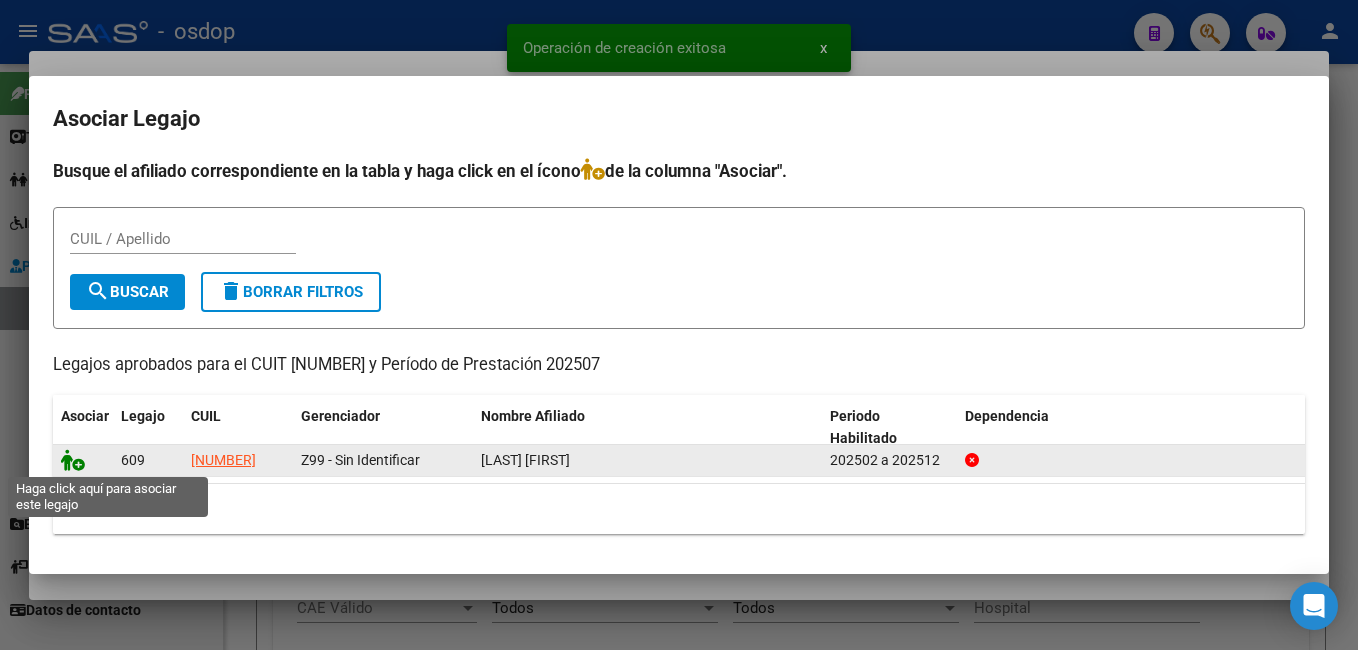 click 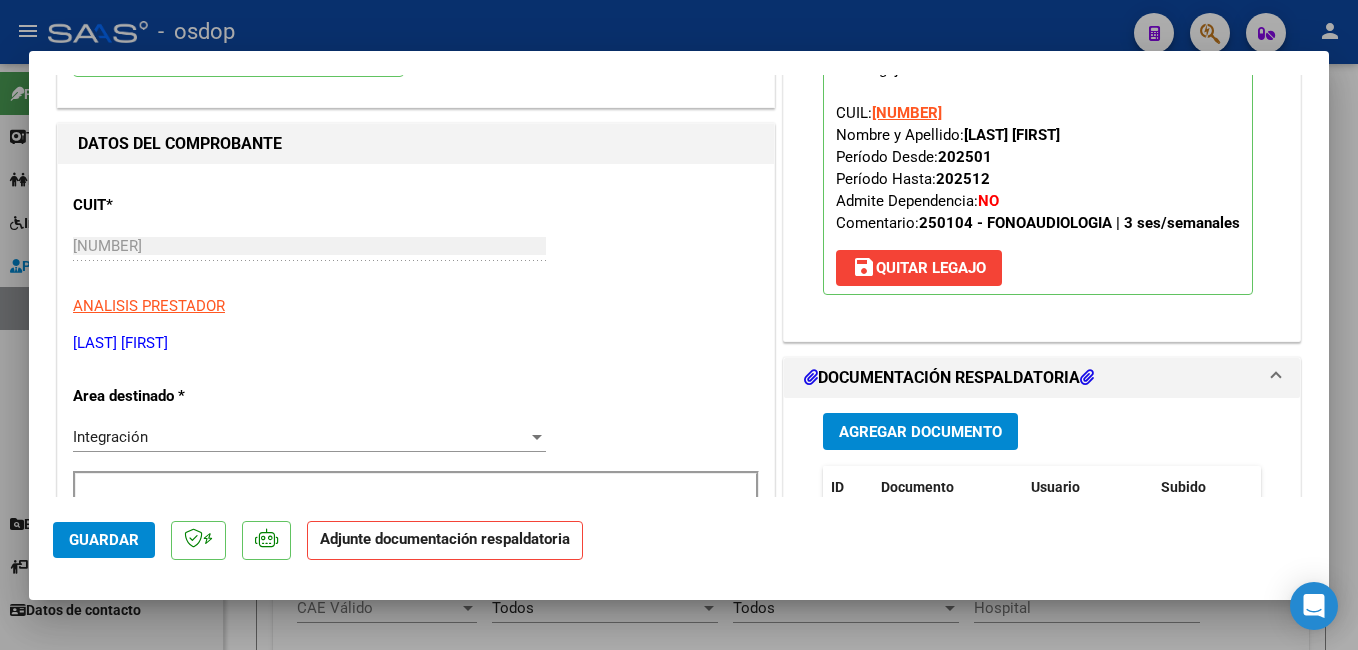 scroll, scrollTop: 300, scrollLeft: 0, axis: vertical 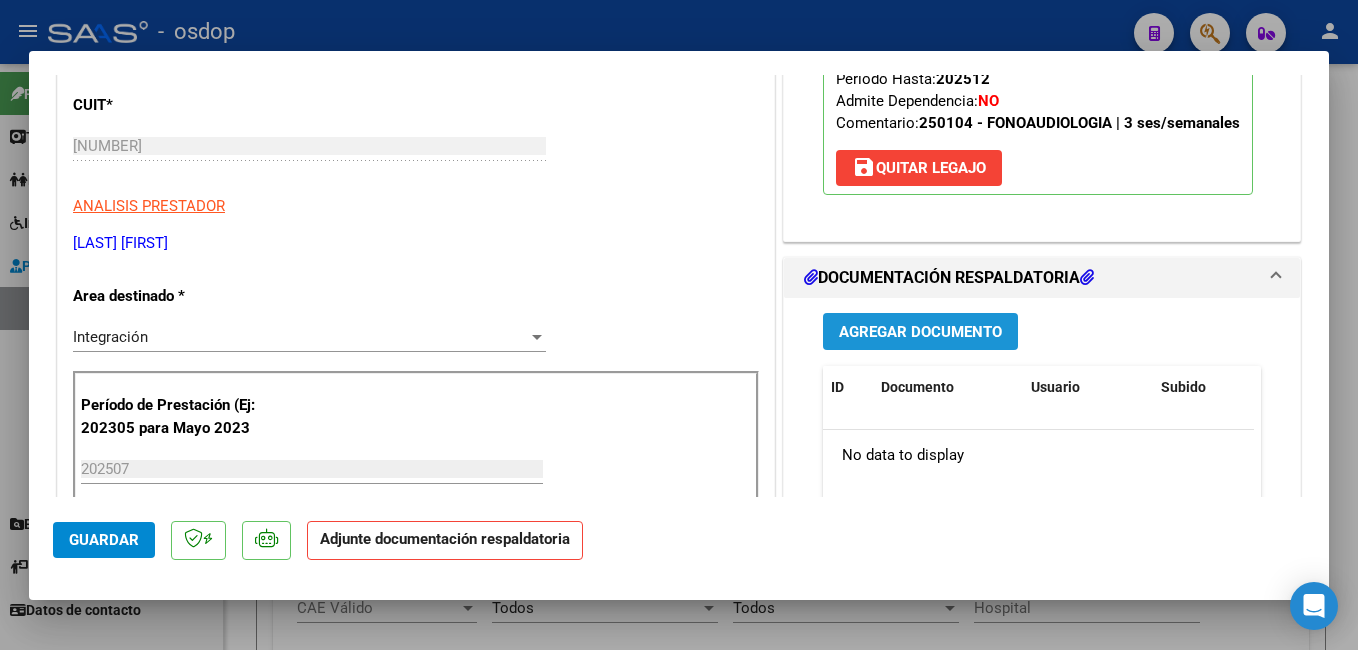click on "Agregar Documento" at bounding box center (920, 332) 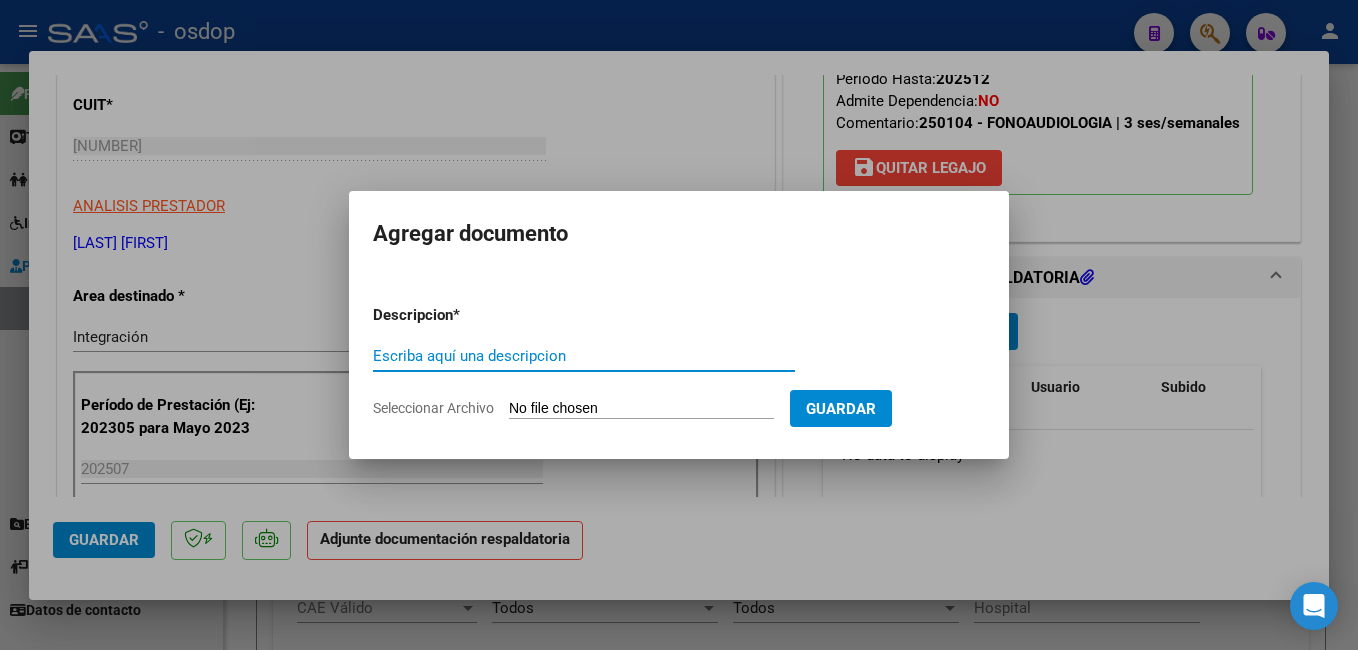 click on "Escriba aquí una descripcion" at bounding box center [584, 356] 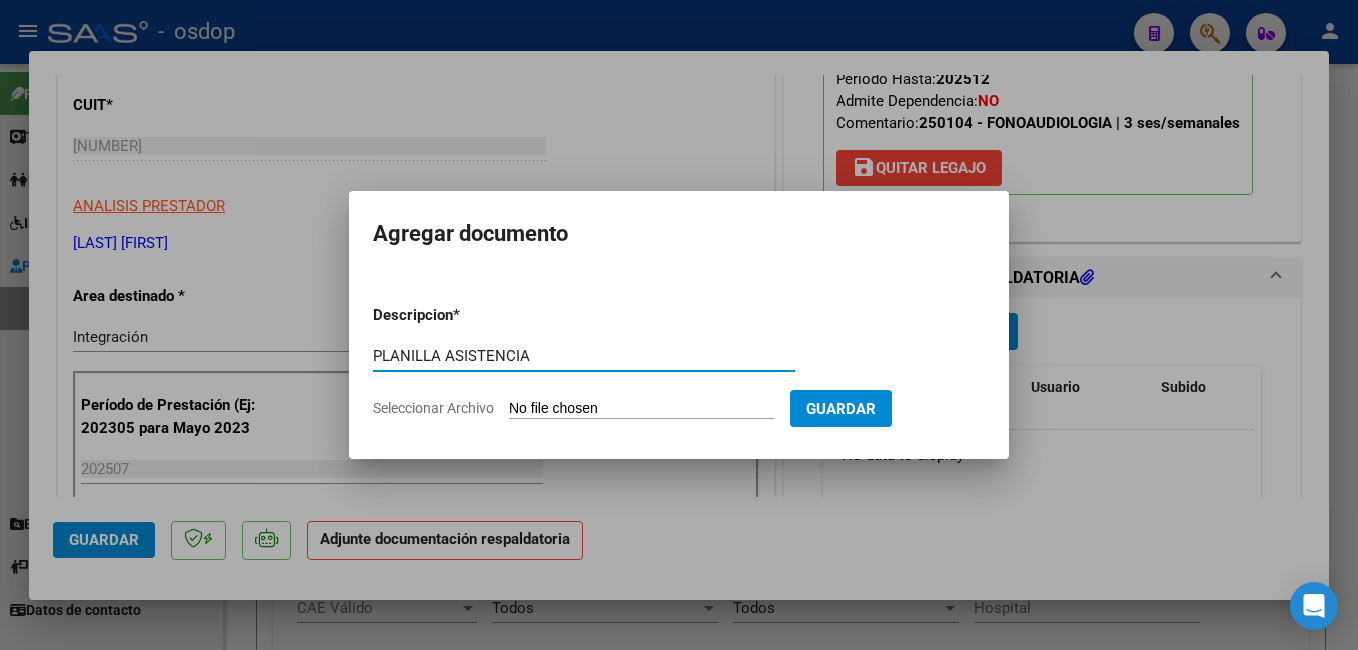 type on "PLANILLA ASISTENCIA" 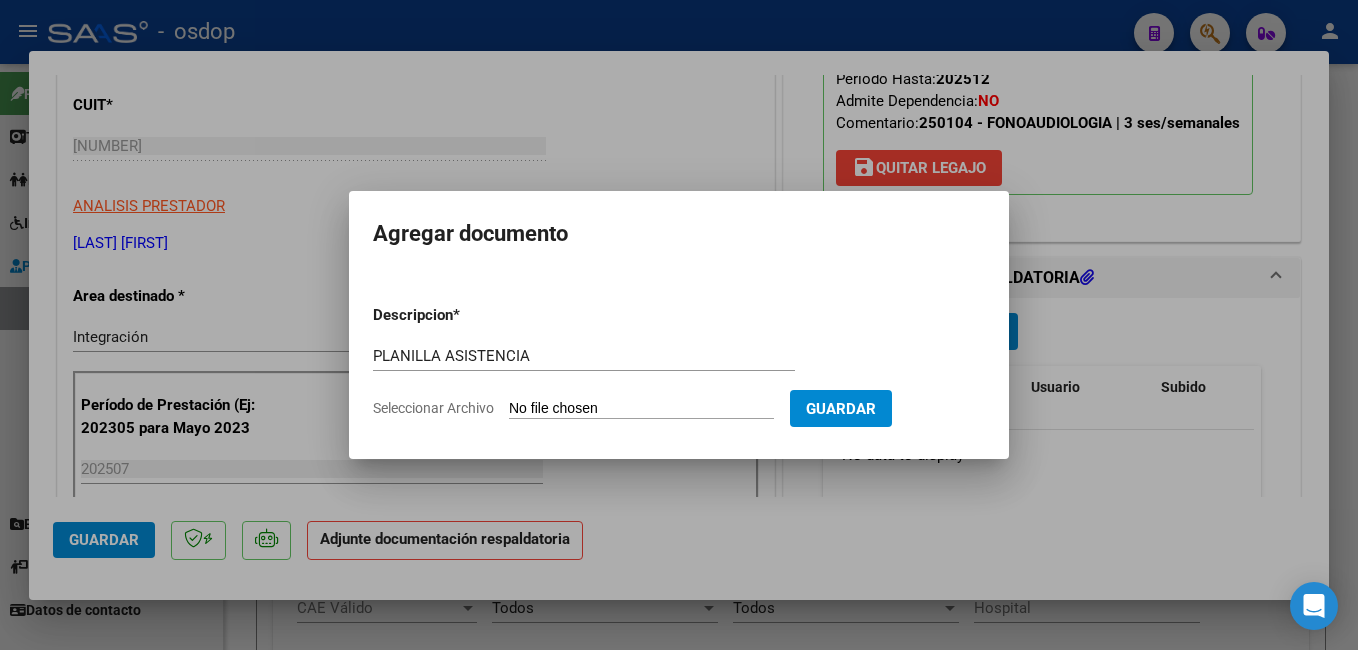 click on "Seleccionar Archivo" at bounding box center (641, 409) 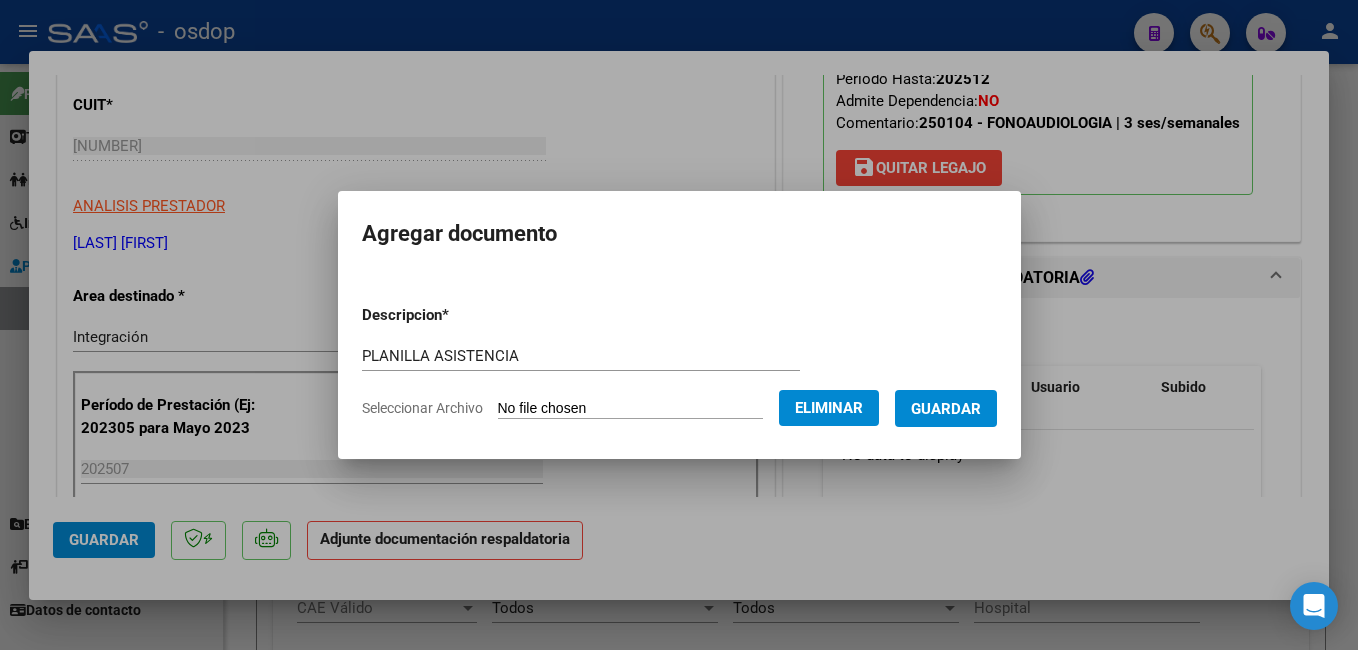 click on "Guardar" at bounding box center (946, 409) 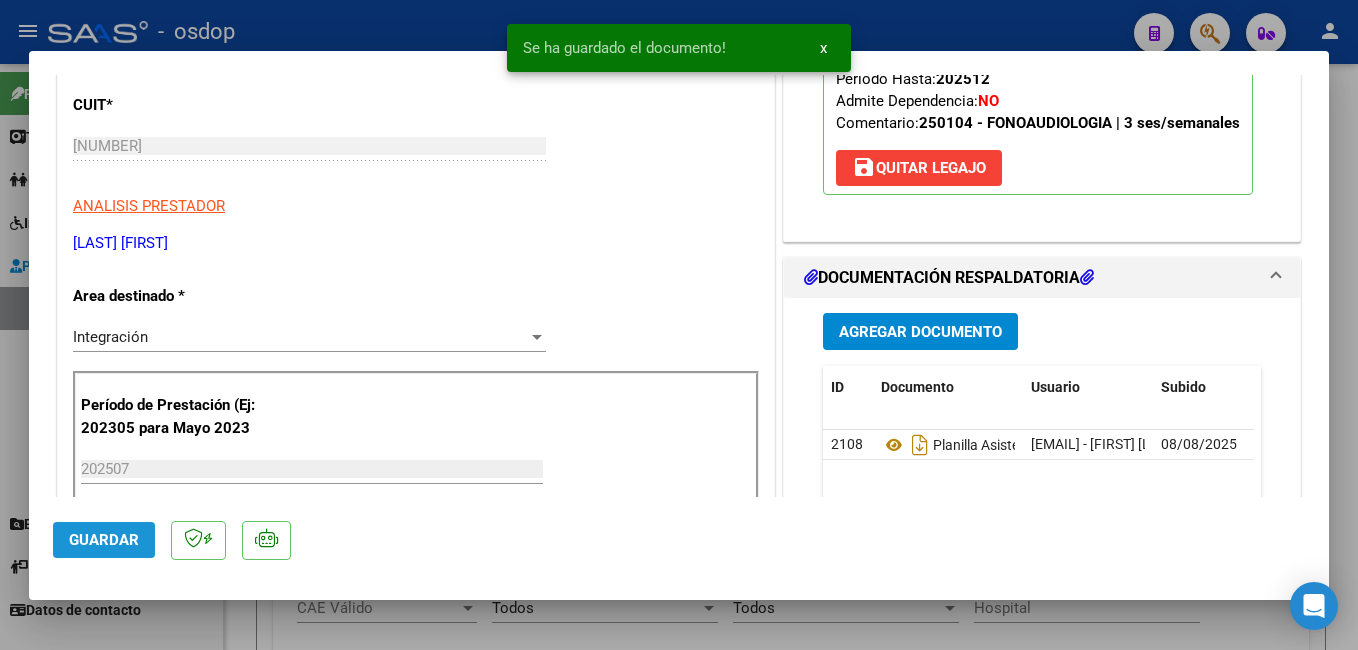 click on "Guardar" 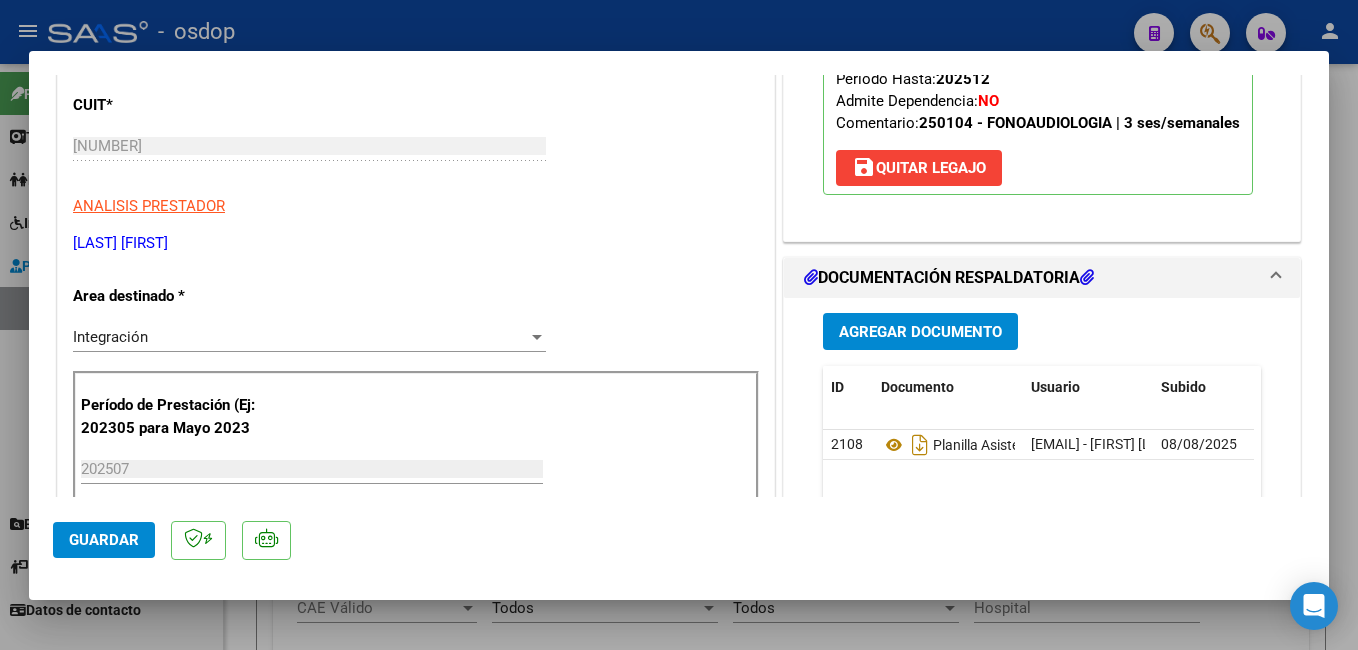 click at bounding box center (679, 325) 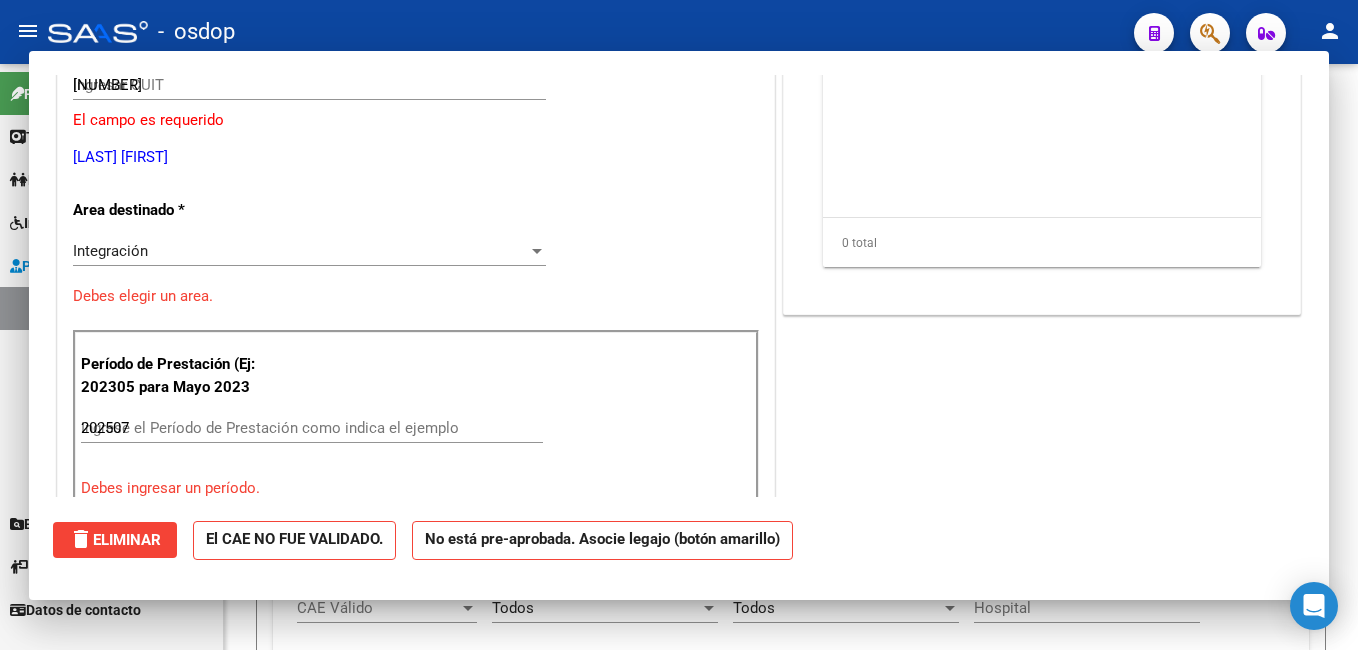type 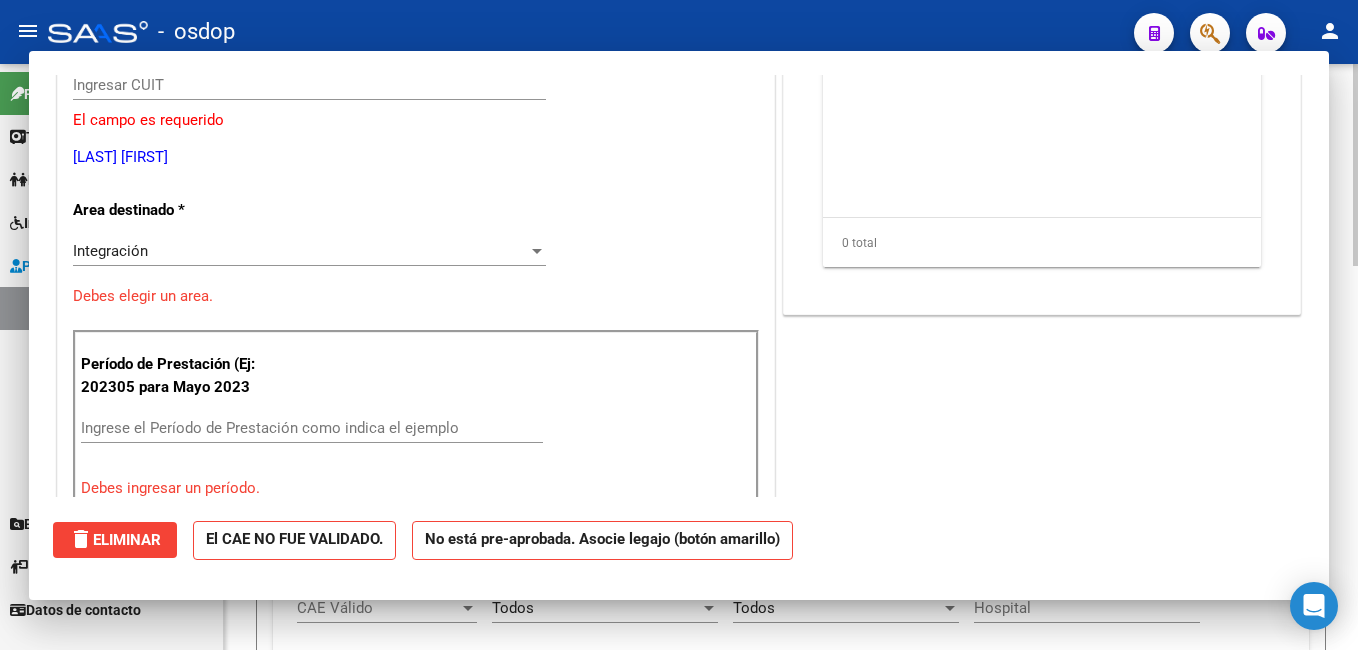 scroll, scrollTop: 239, scrollLeft: 0, axis: vertical 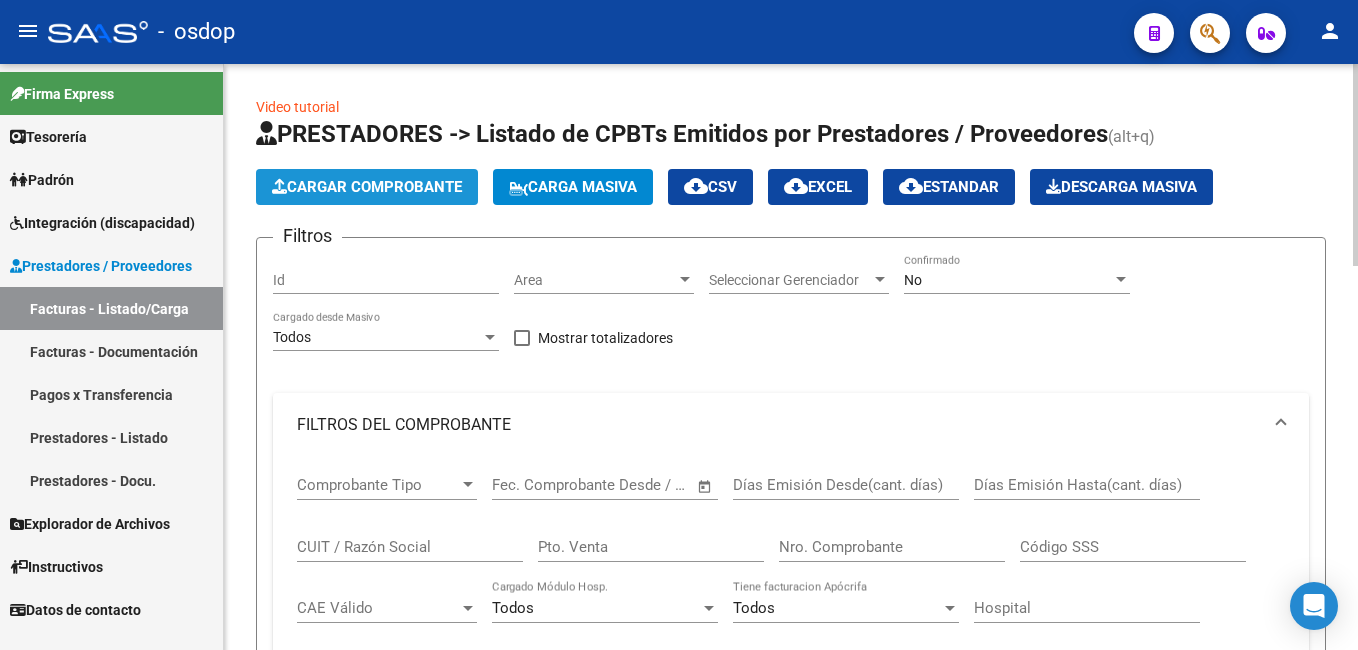click on "Cargar Comprobante" 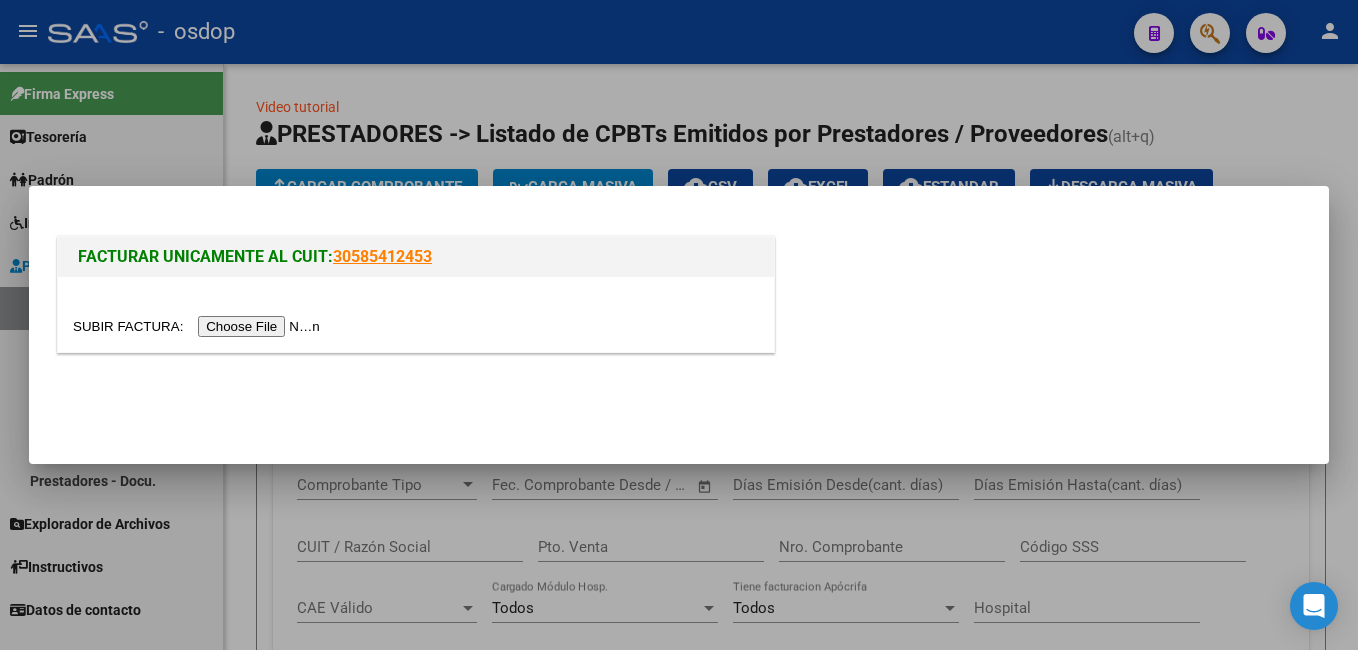 click at bounding box center [199, 326] 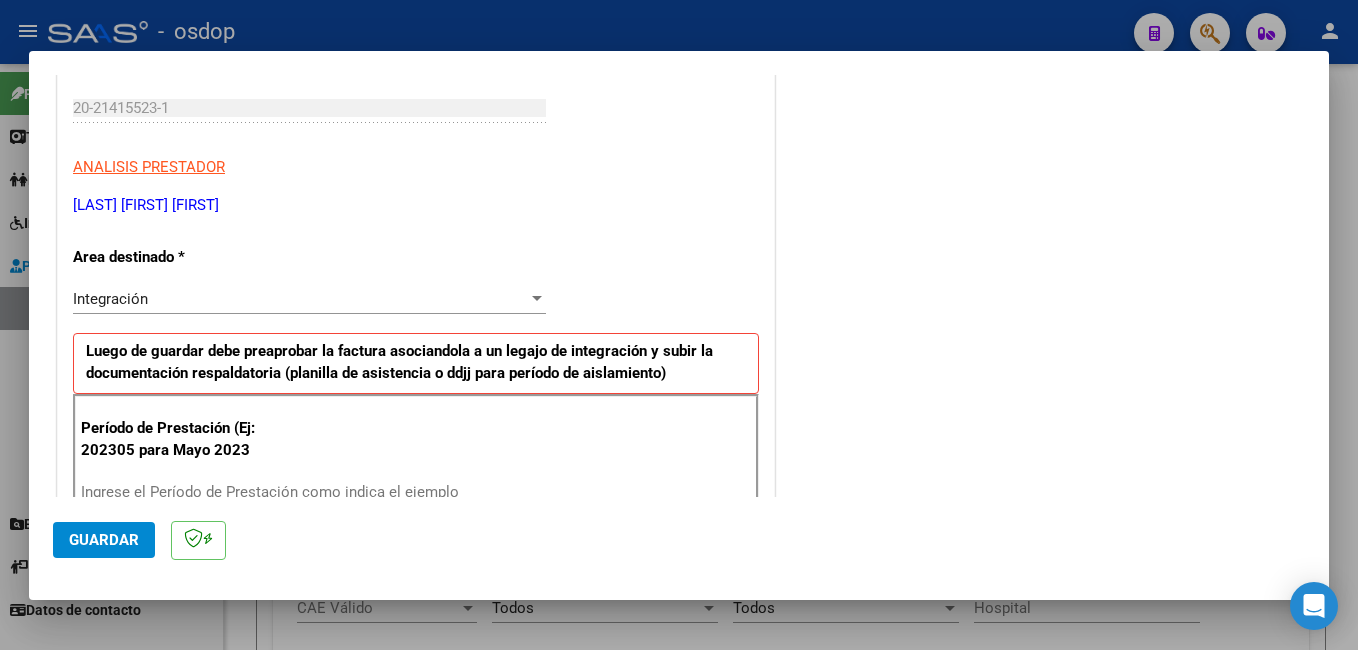 click on "Ingrese el Período de Prestación como indica el ejemplo" at bounding box center [312, 492] 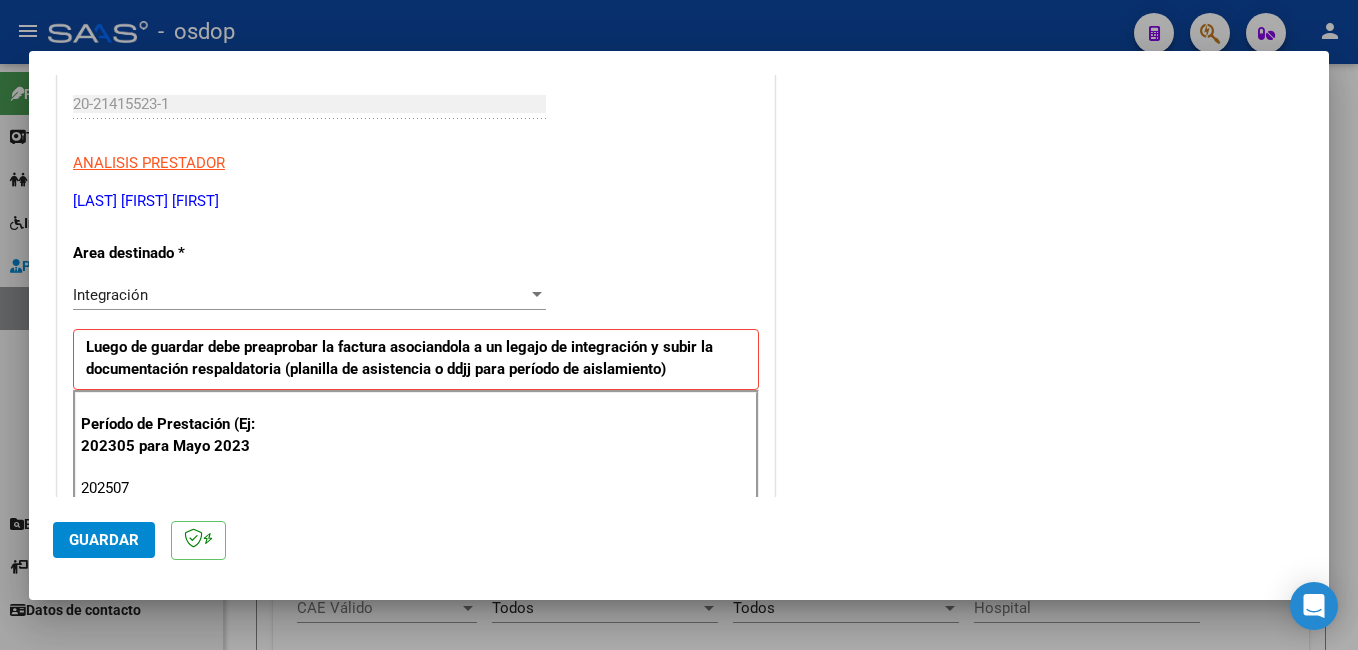 type on "202507" 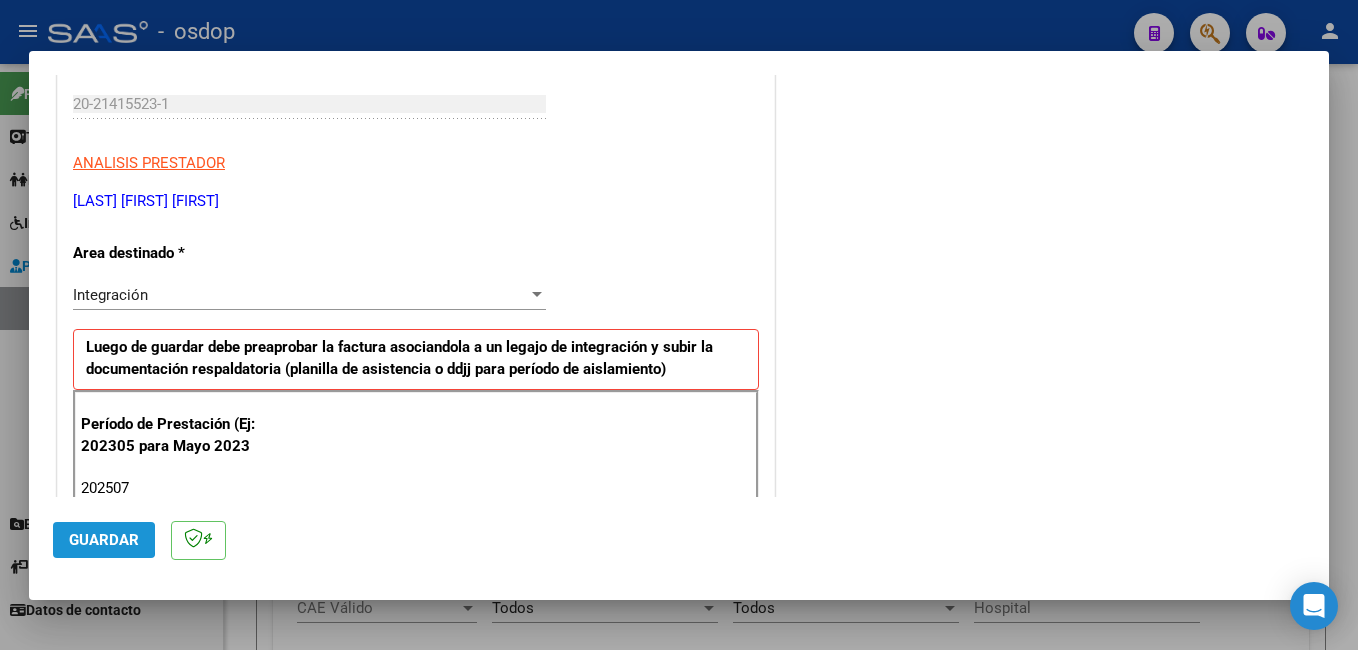 click on "Guardar" 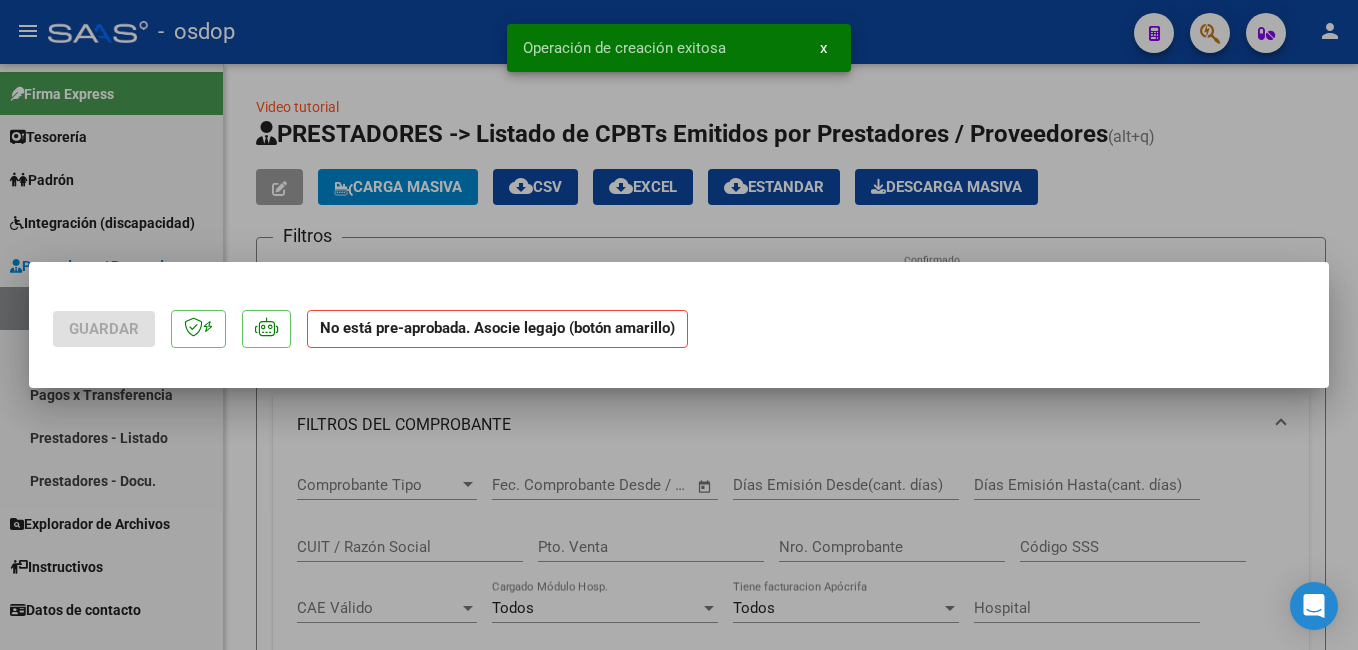 scroll, scrollTop: 0, scrollLeft: 0, axis: both 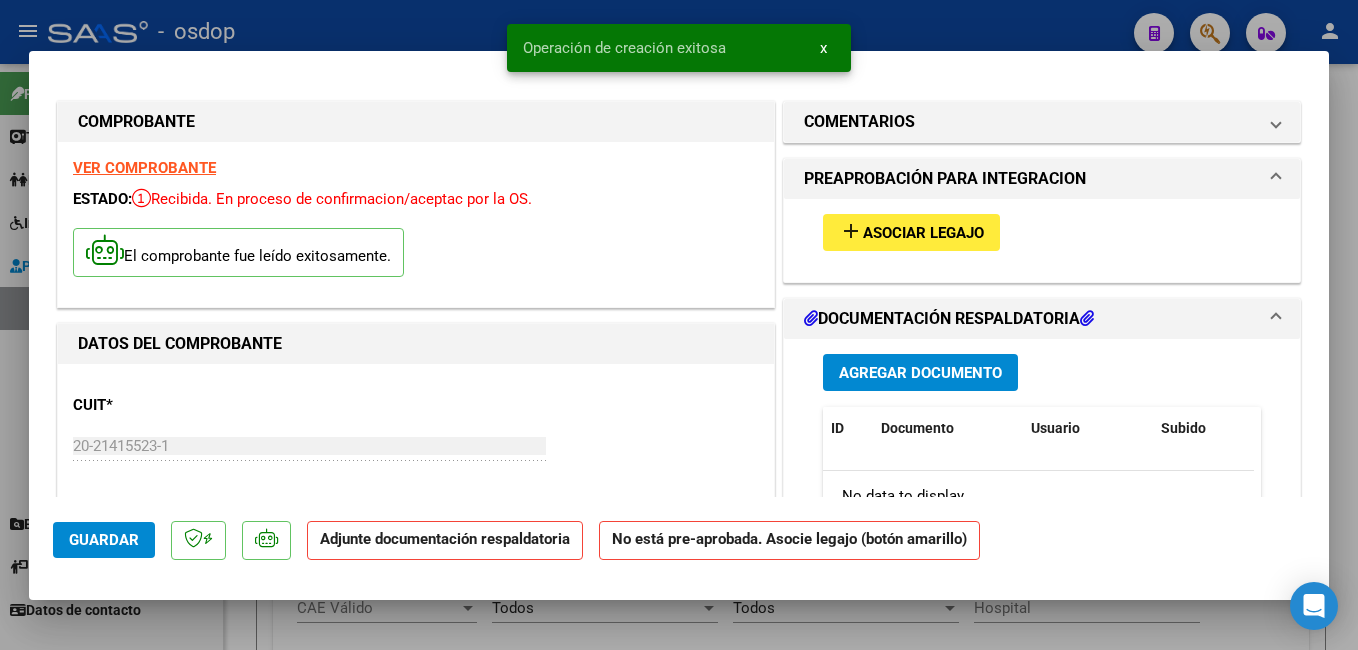 click on "Asociar Legajo" at bounding box center (923, 233) 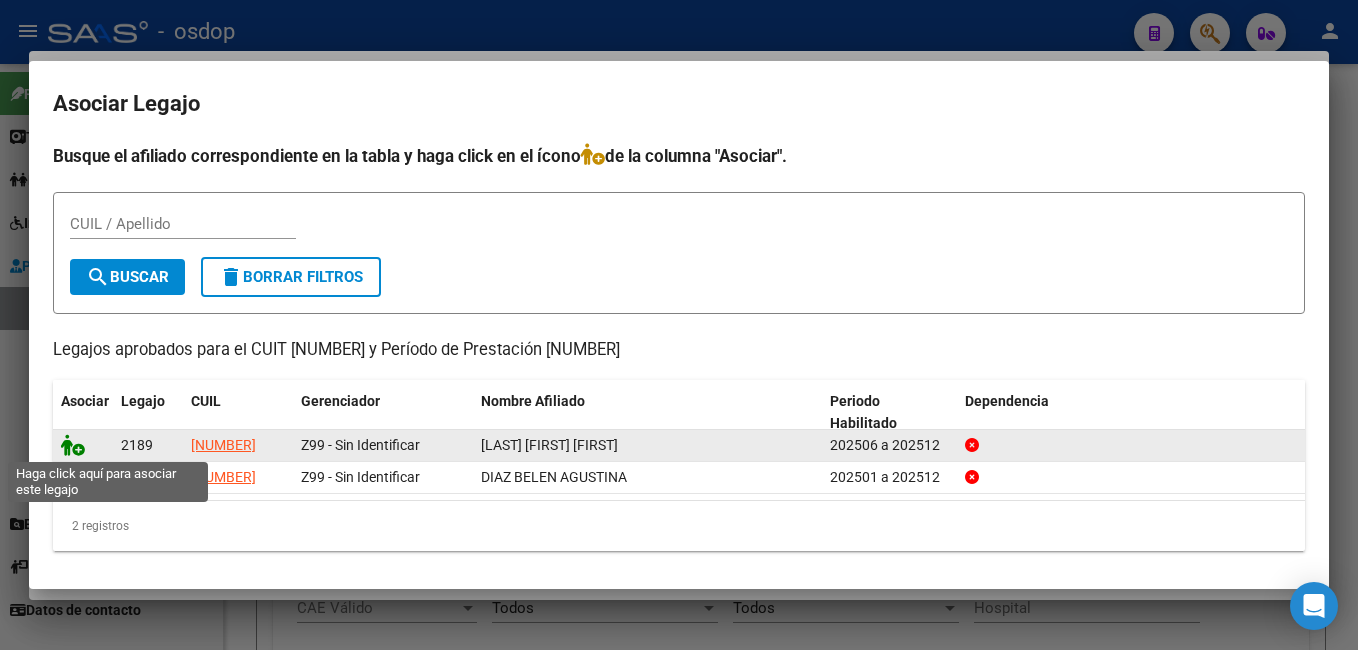 click 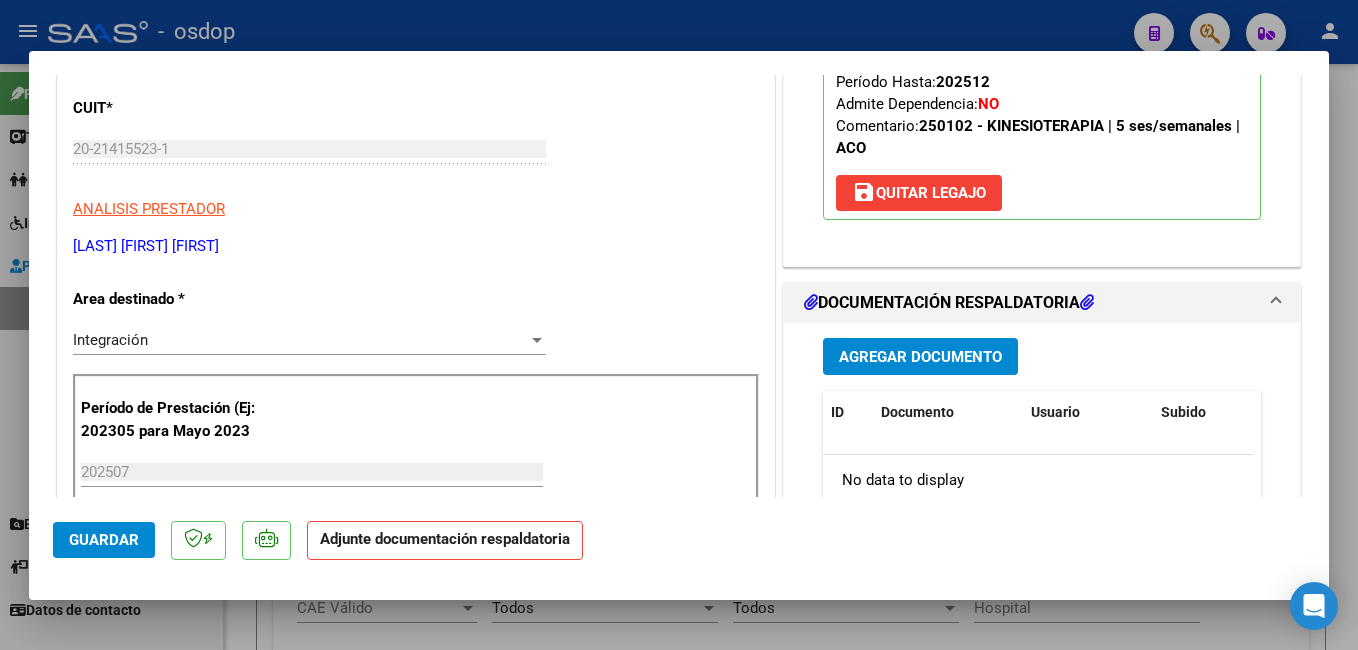 scroll, scrollTop: 400, scrollLeft: 0, axis: vertical 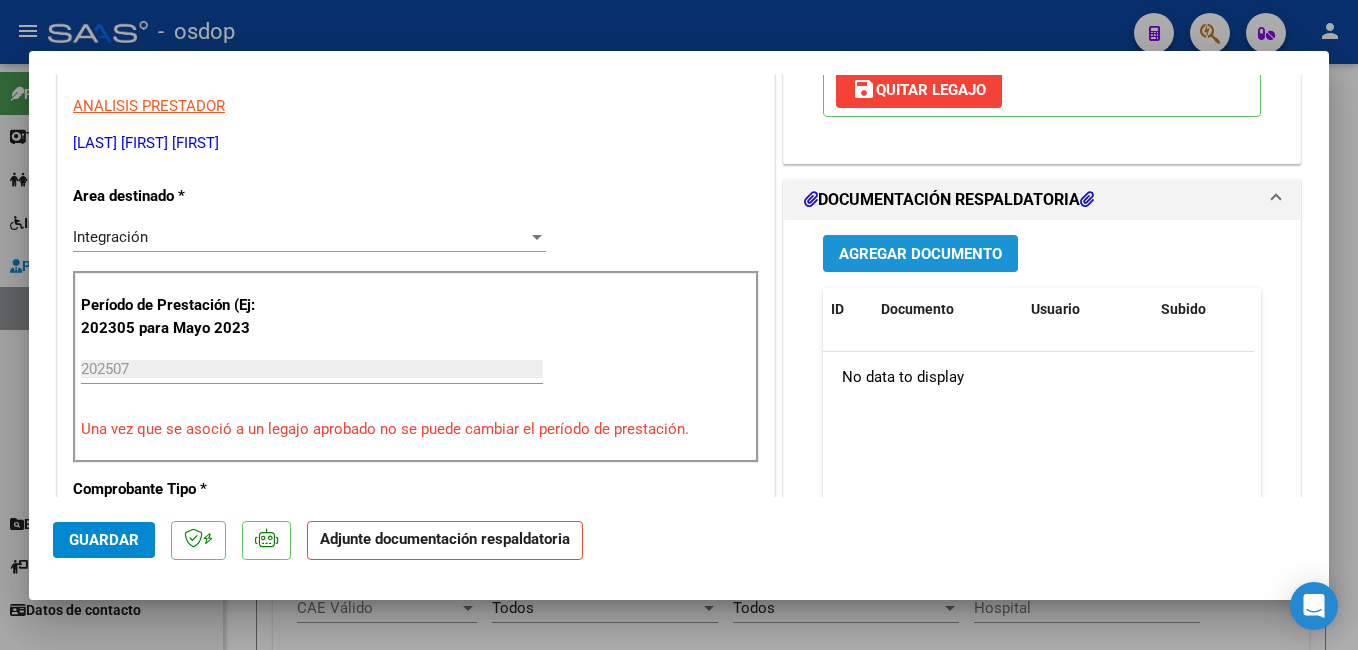 click on "Agregar Documento" at bounding box center [920, 254] 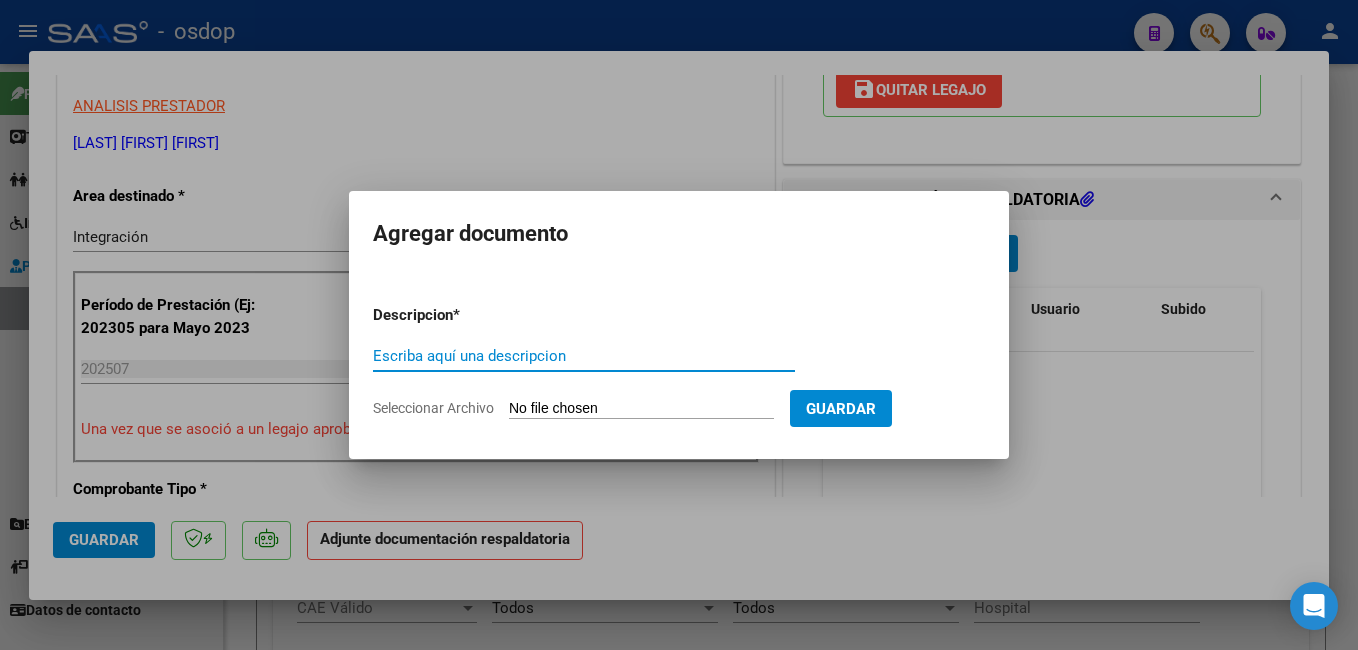 click on "Escriba aquí una descripcion" at bounding box center [584, 356] 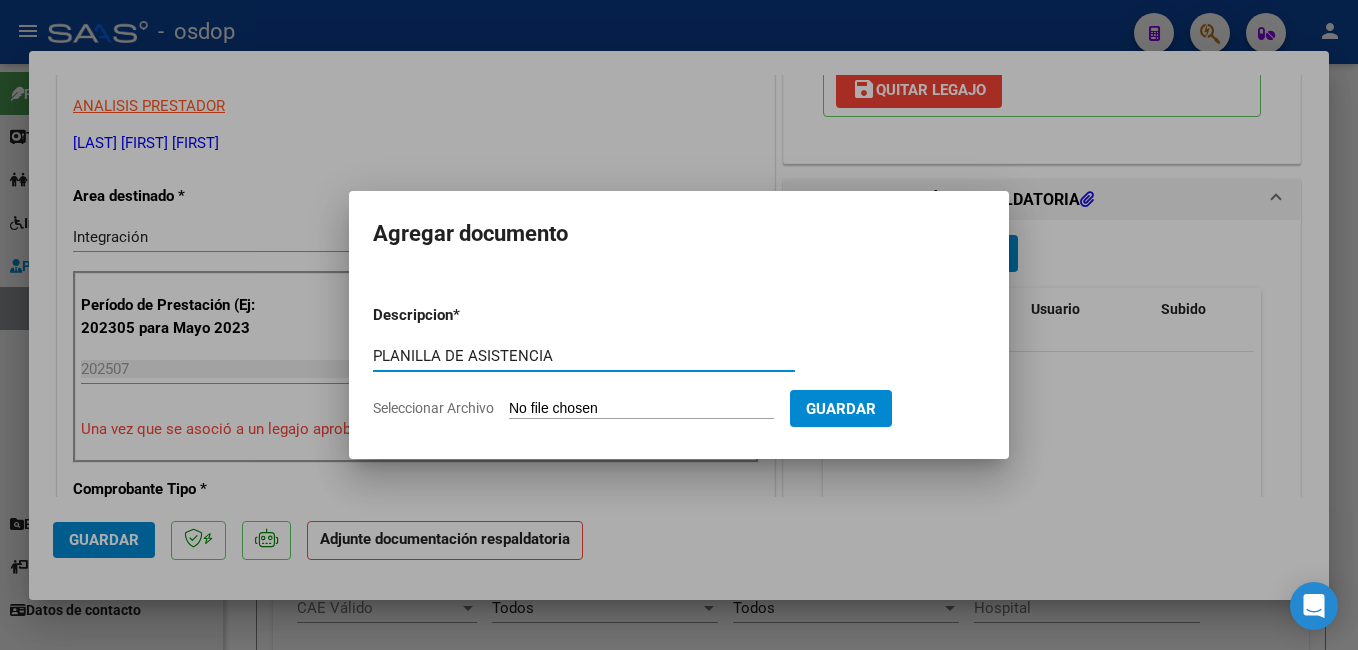 type on "PLANILLA DE ASISTENCIA" 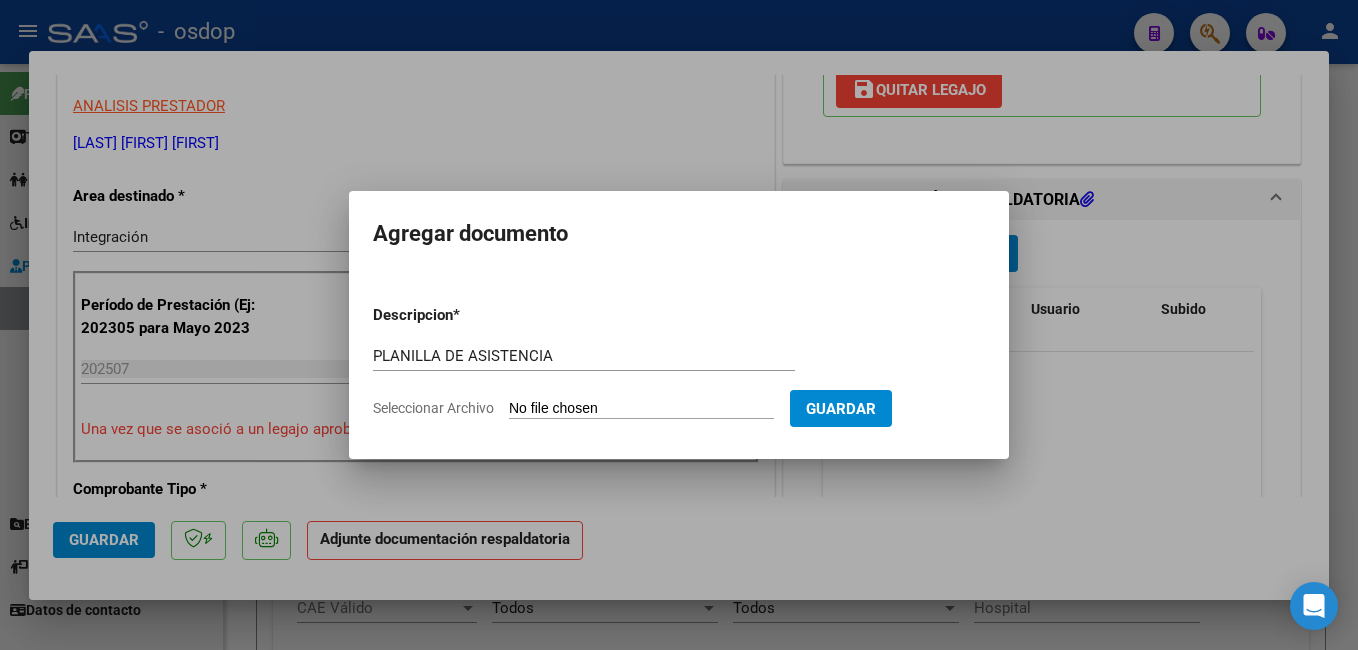 click on "Seleccionar Archivo" at bounding box center (641, 409) 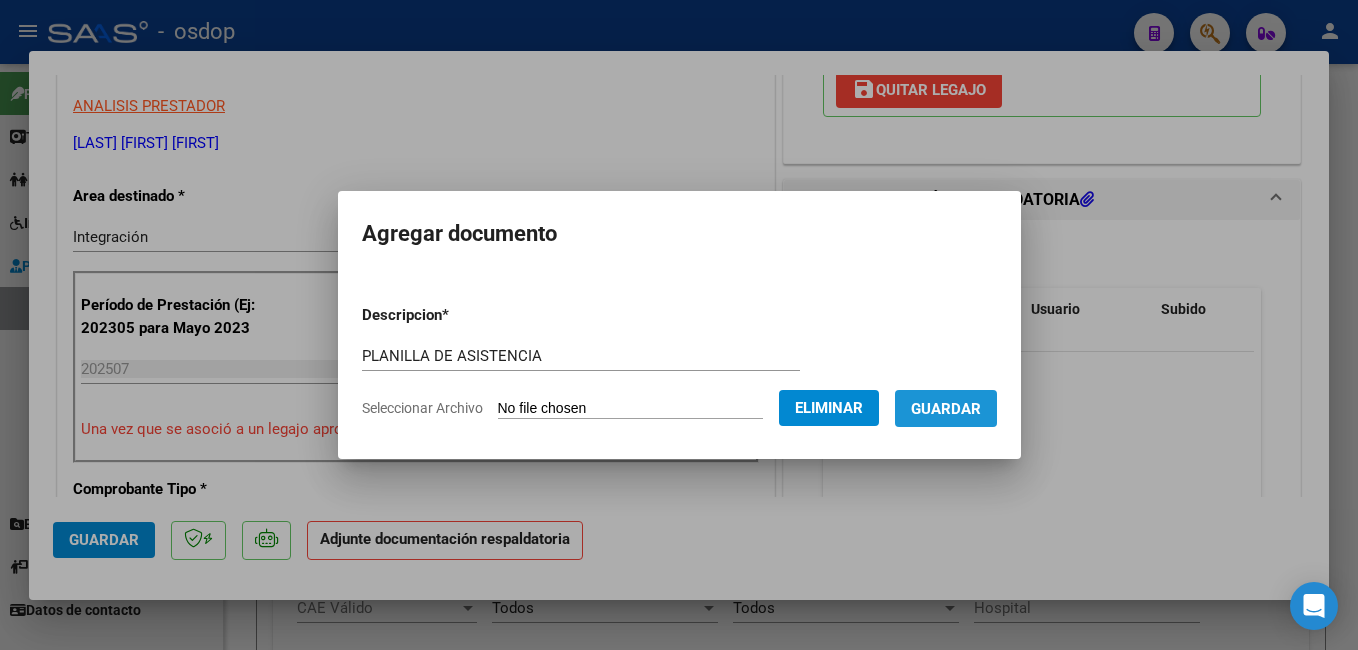 click on "Guardar" at bounding box center [946, 409] 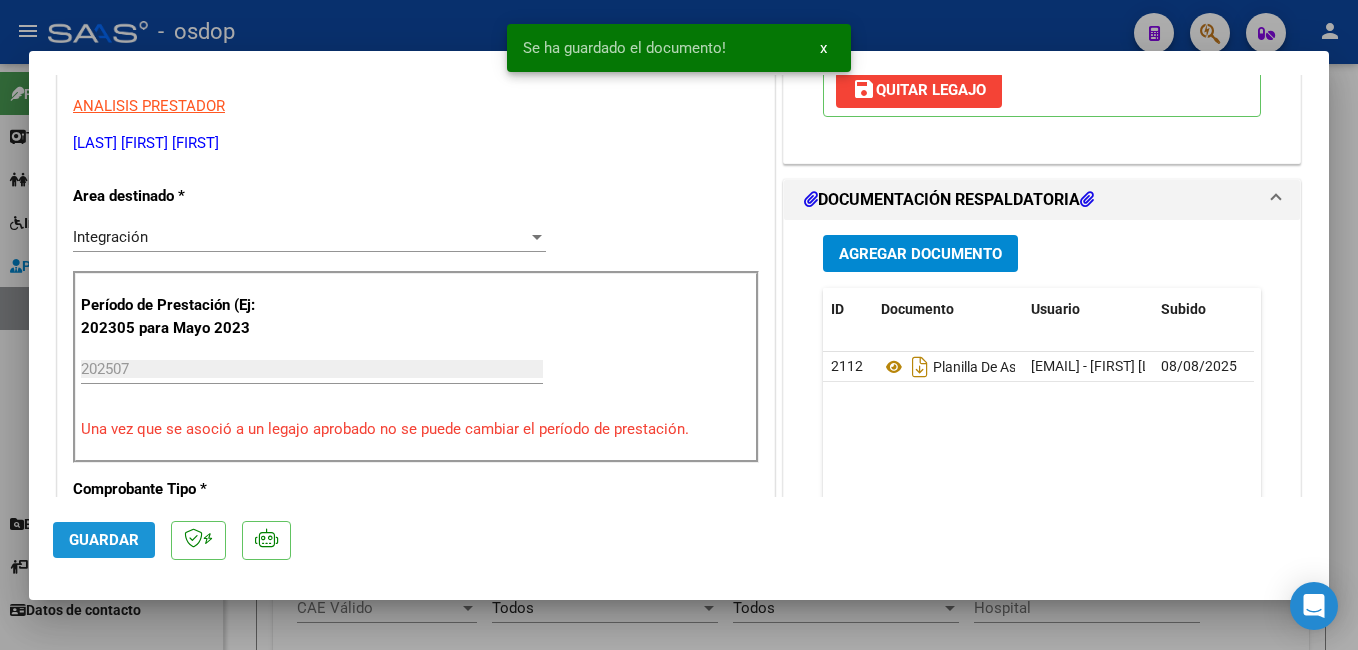 click on "Guardar" 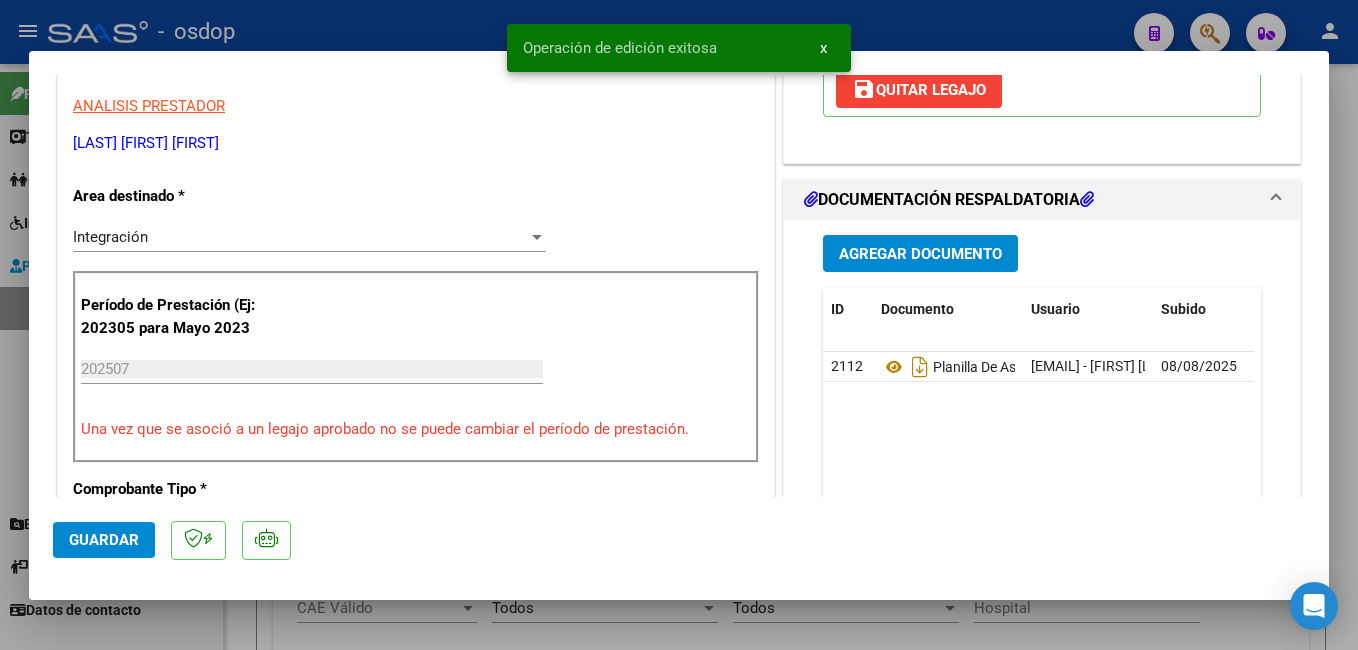 click at bounding box center (679, 325) 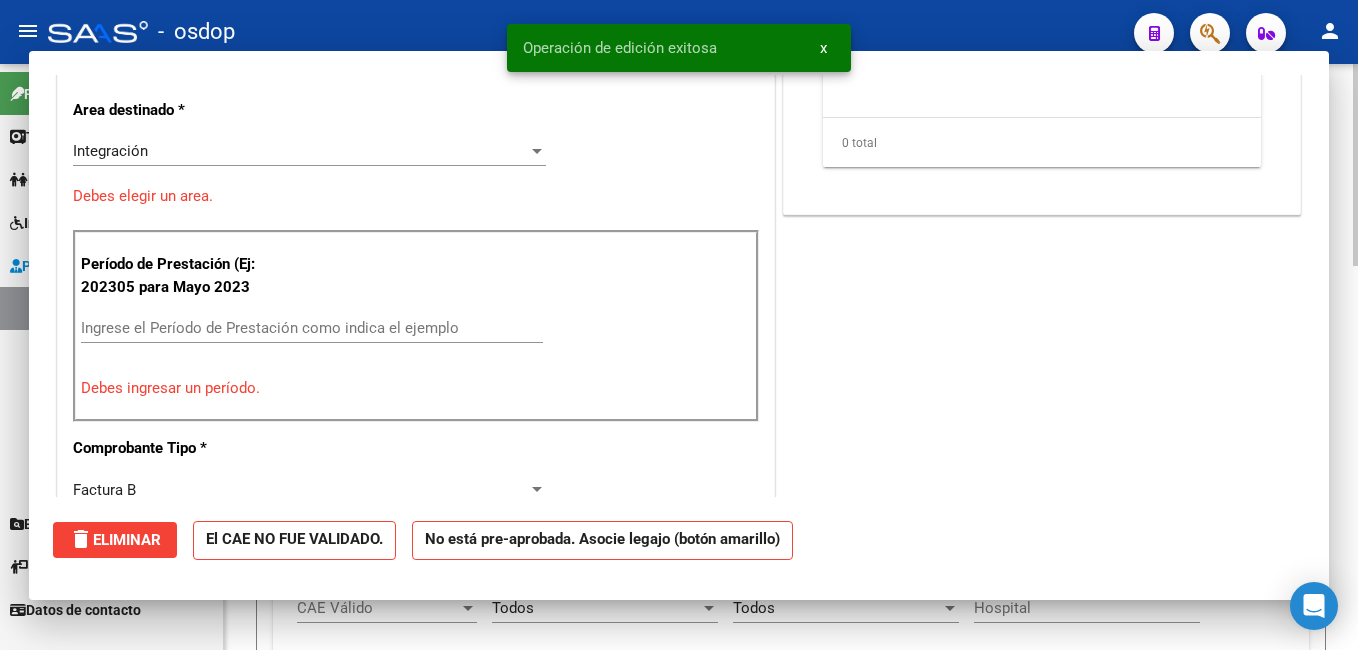 scroll, scrollTop: 339, scrollLeft: 0, axis: vertical 